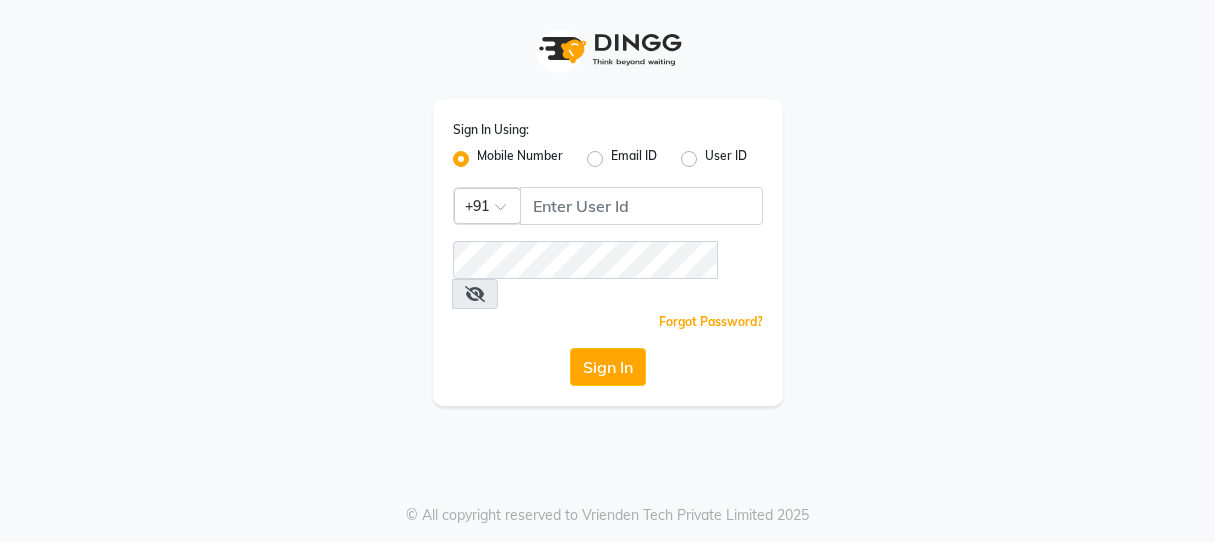 scroll, scrollTop: 0, scrollLeft: 0, axis: both 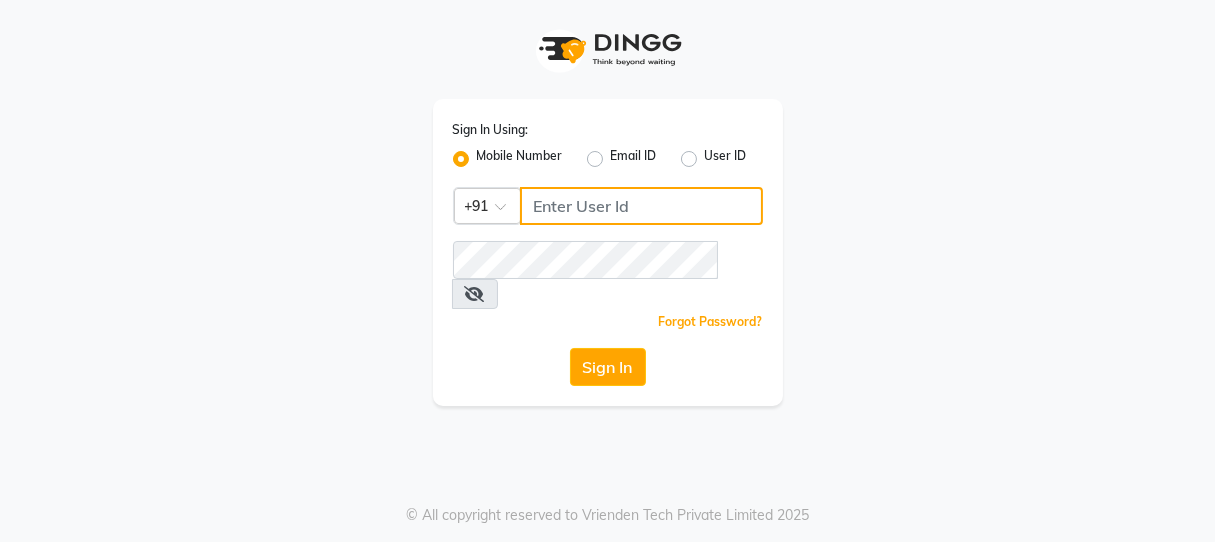 click 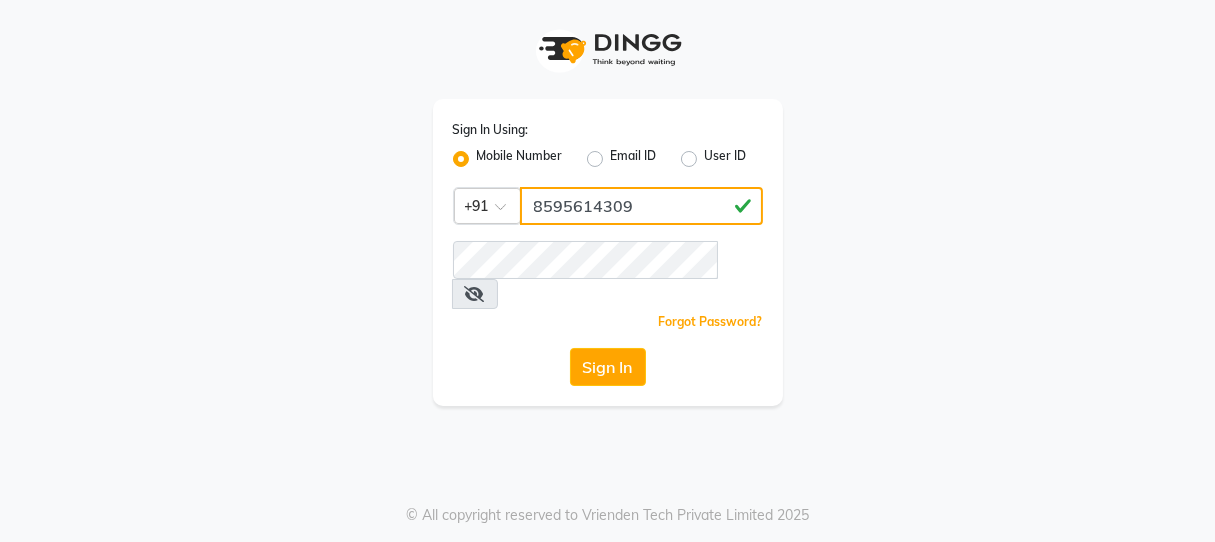 type on "8595614309" 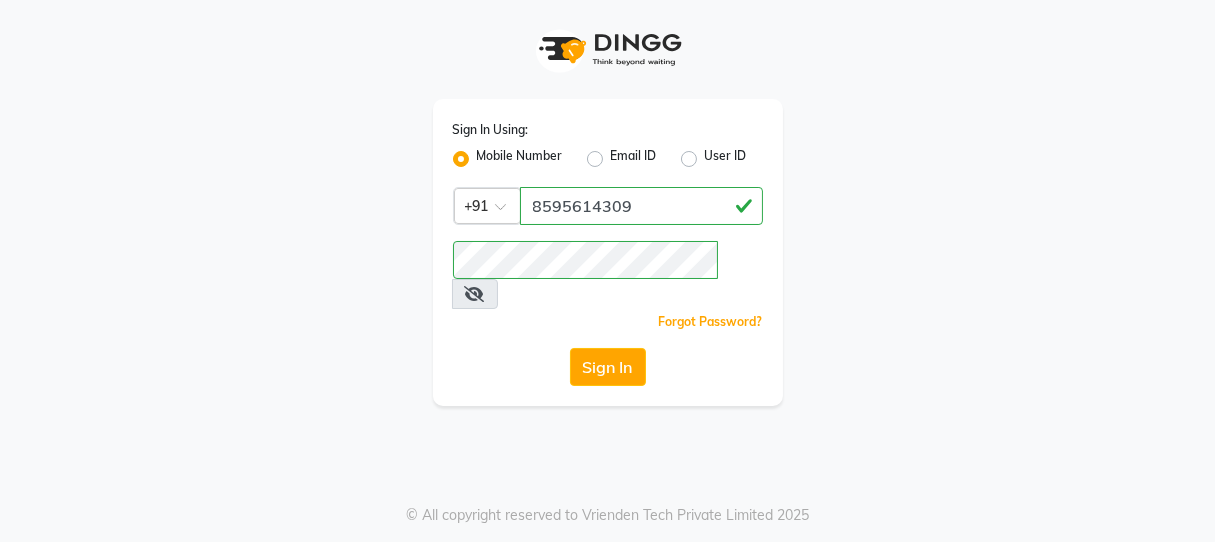 click at bounding box center (475, 294) 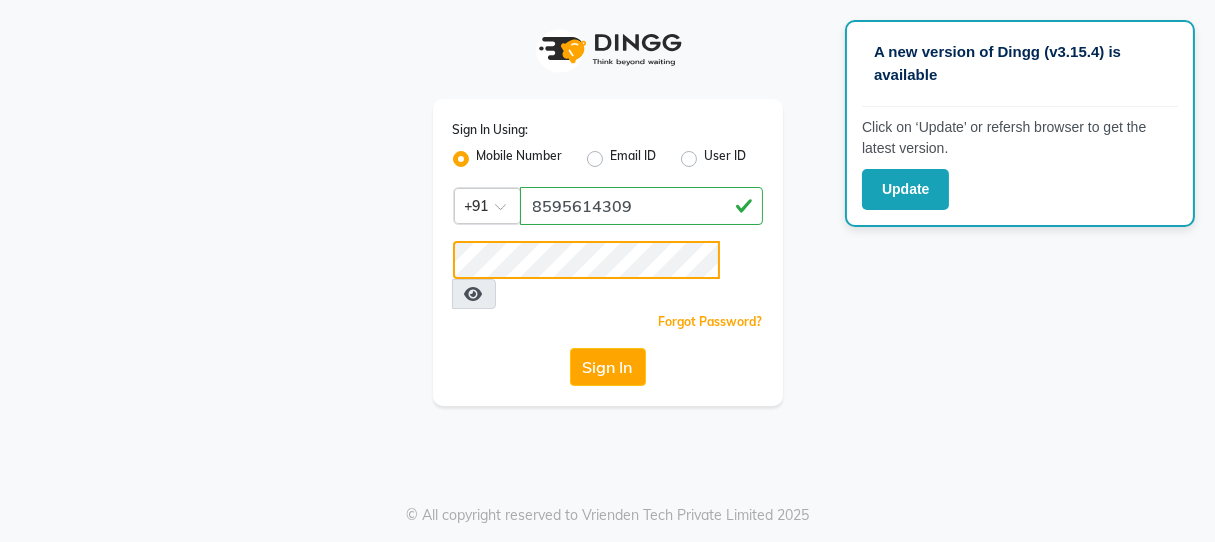 click on "Sign In" 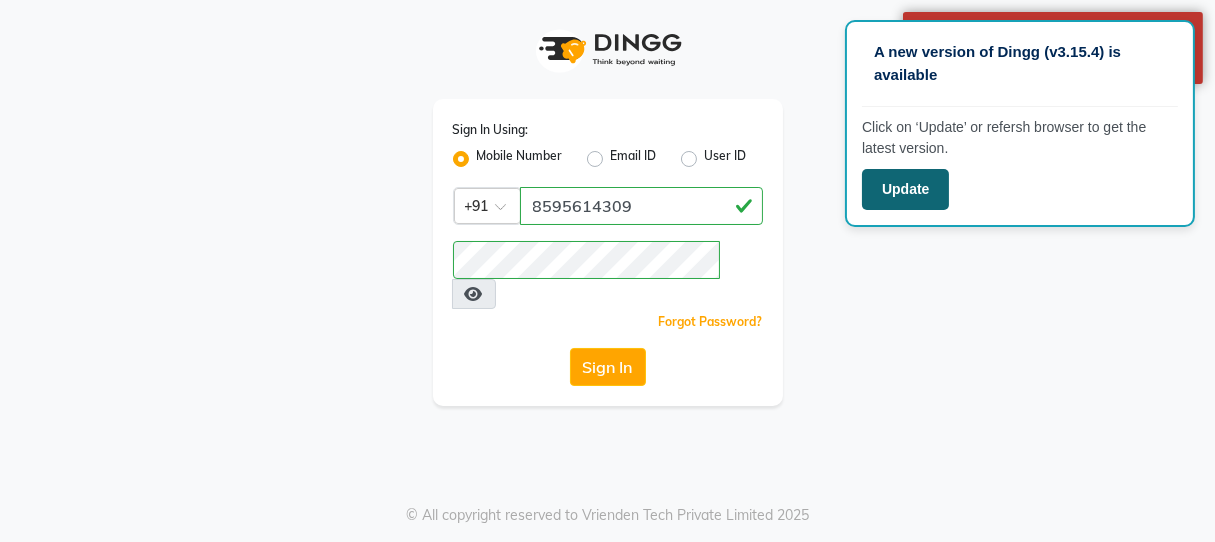 click on "Update" 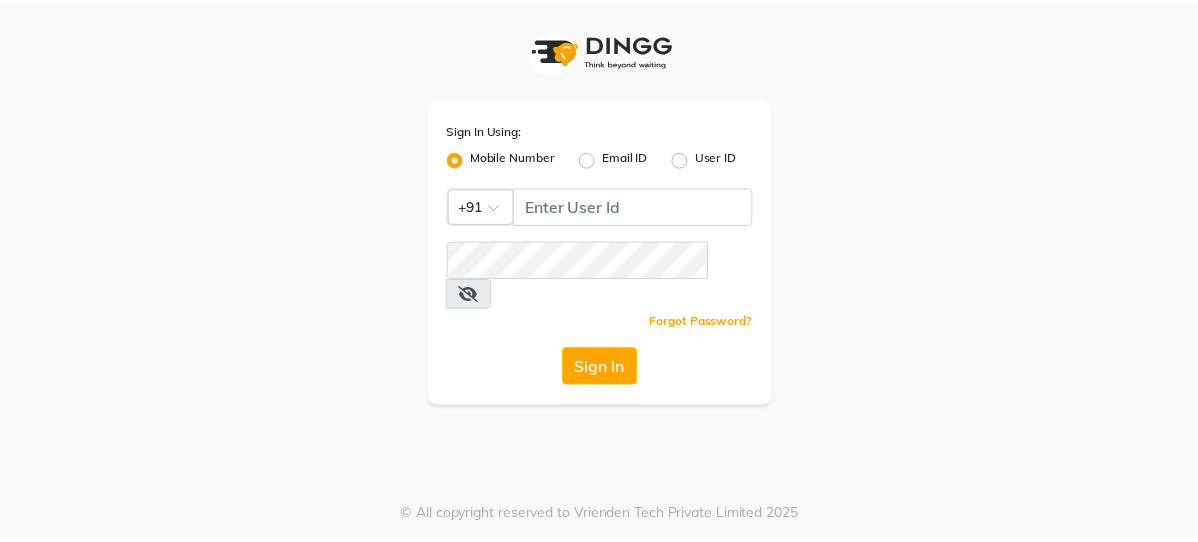 scroll, scrollTop: 0, scrollLeft: 0, axis: both 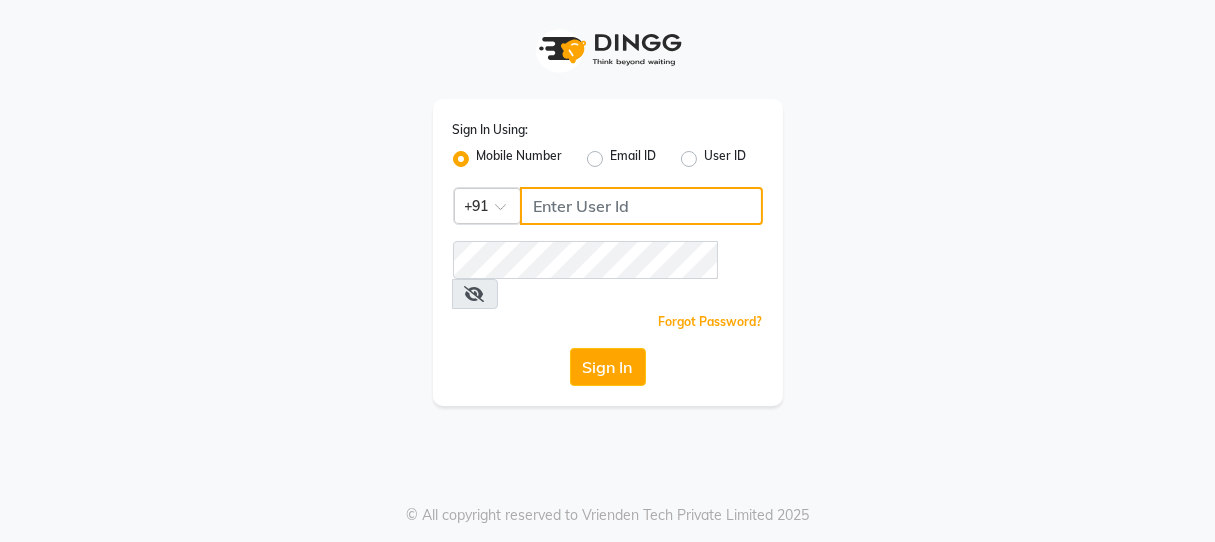 click 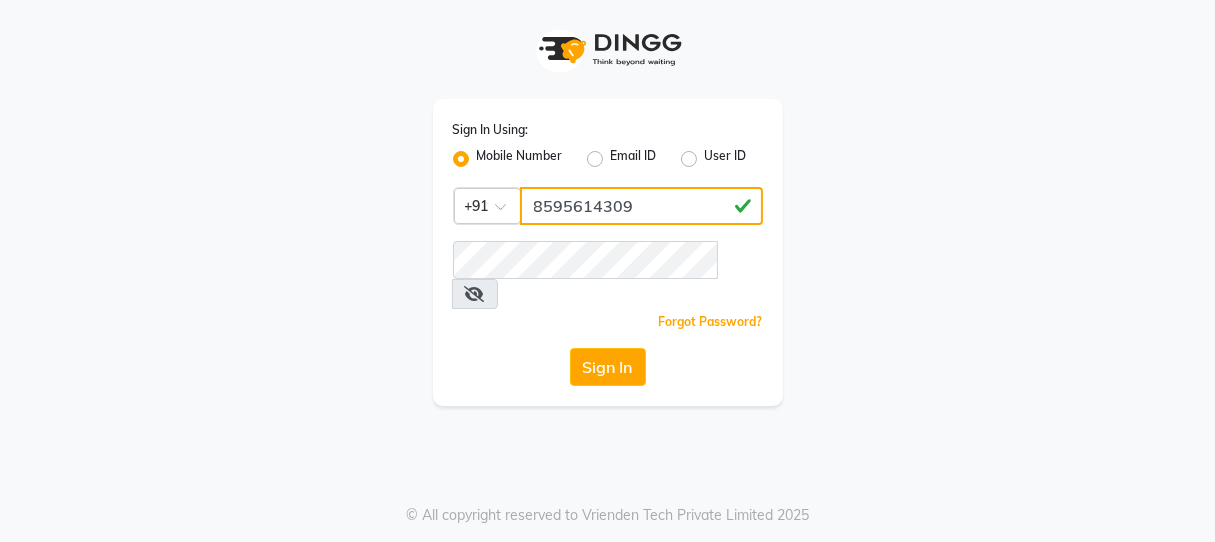 type on "8595614309" 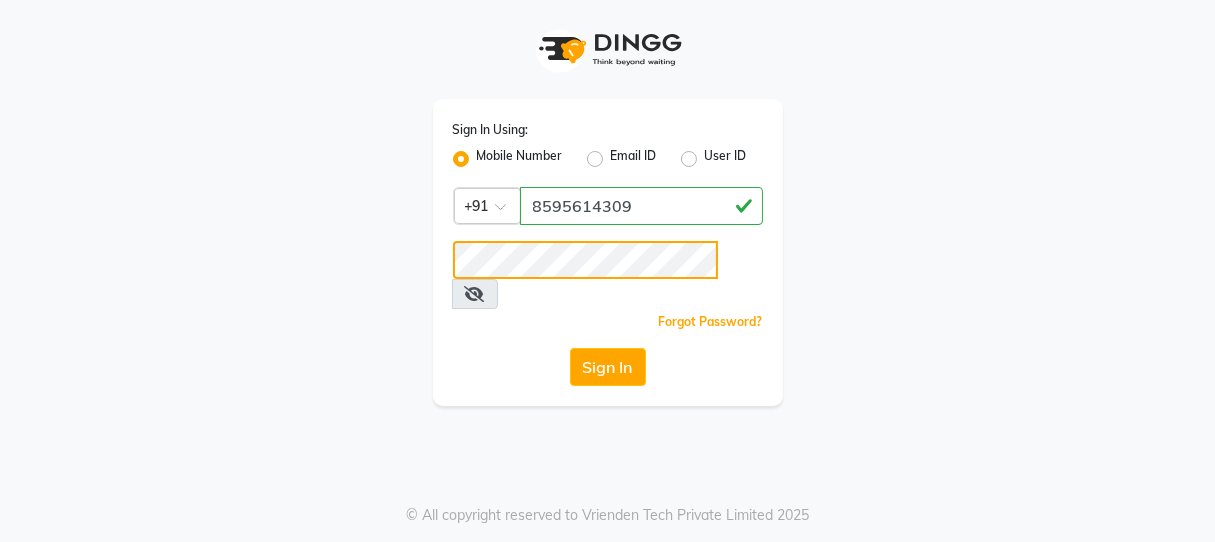 click on "Sign In" 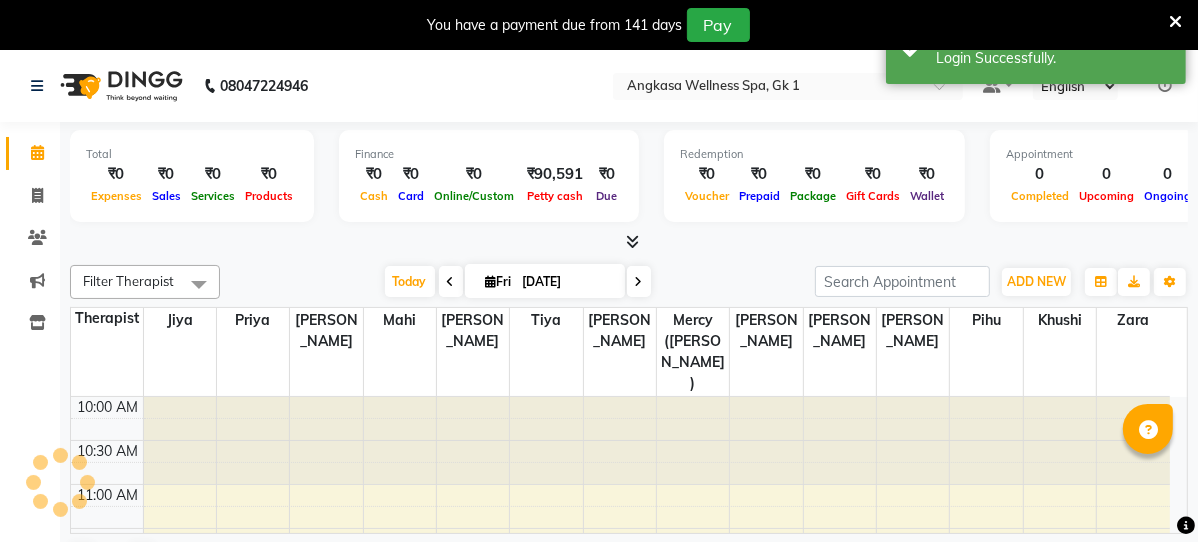 scroll, scrollTop: 0, scrollLeft: 0, axis: both 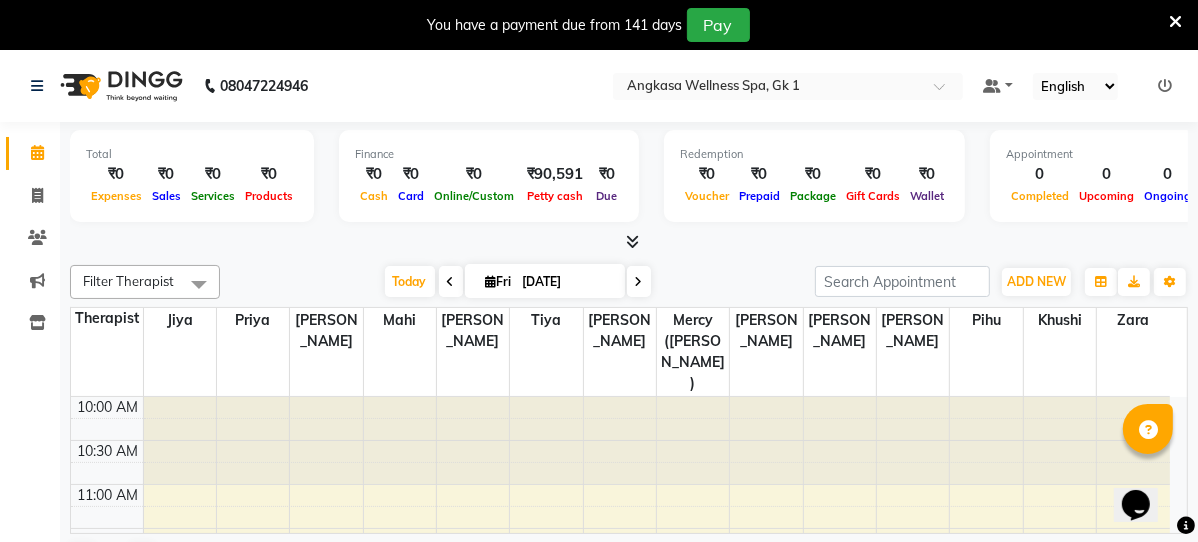 click at bounding box center [1175, 22] 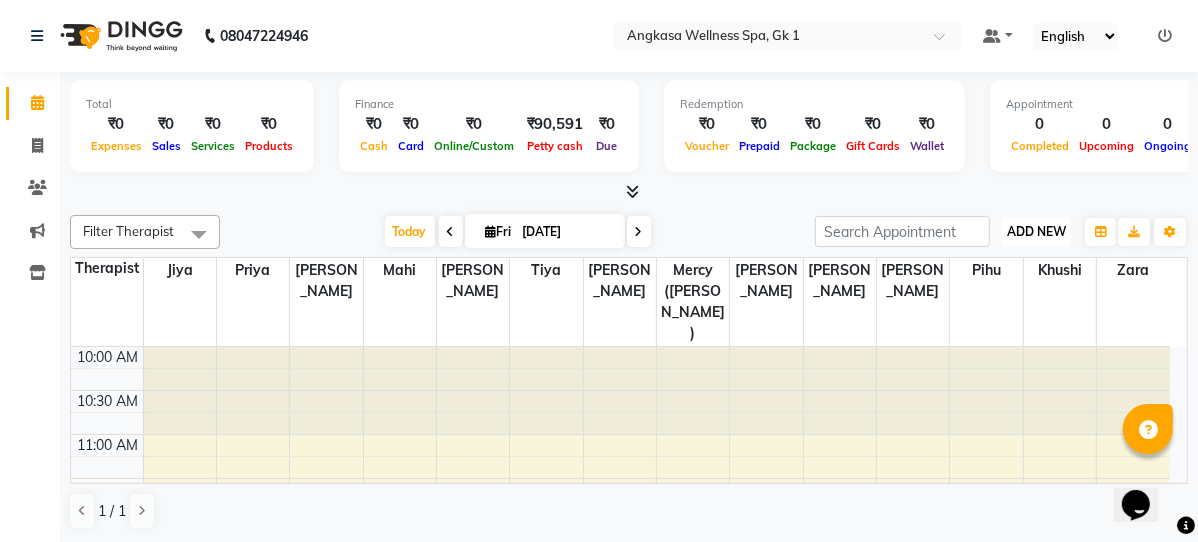 click on "ADD NEW" at bounding box center (1036, 231) 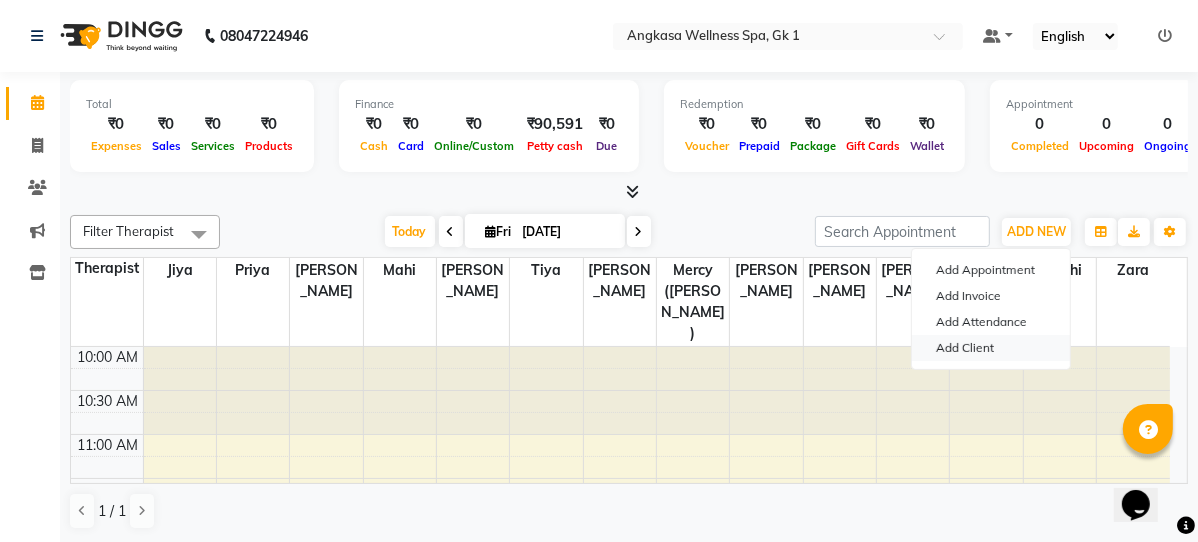 click on "Add Client" at bounding box center [991, 348] 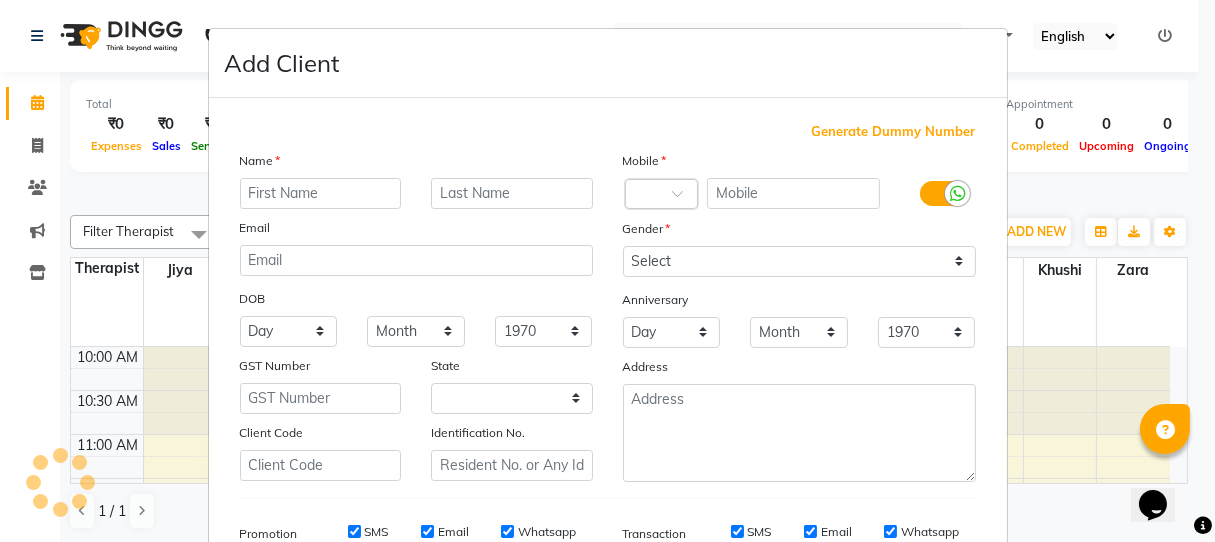 select on "13" 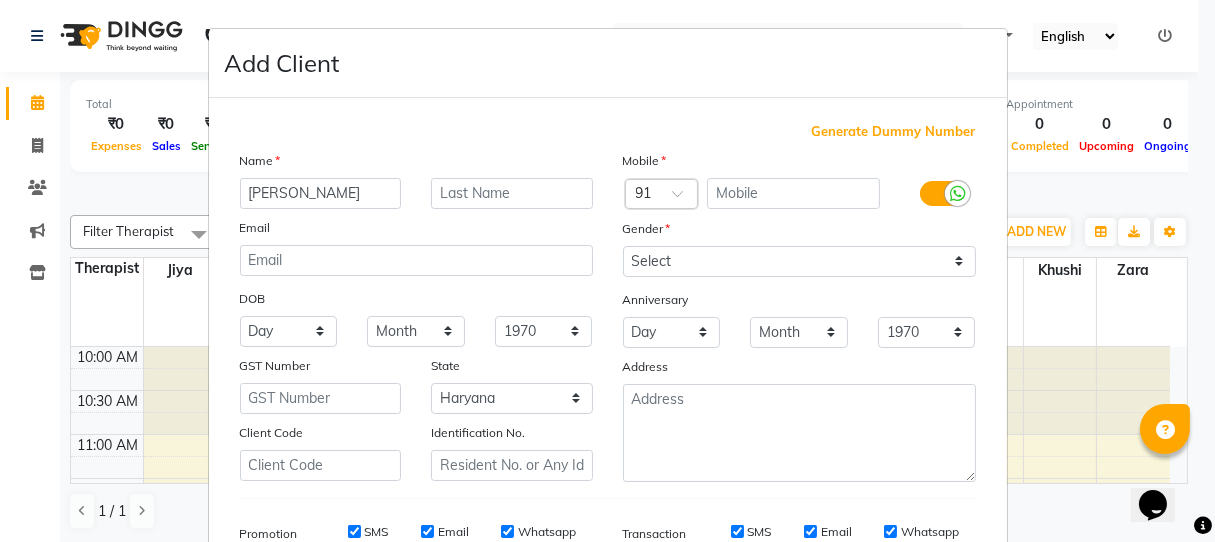 type on "kimberley" 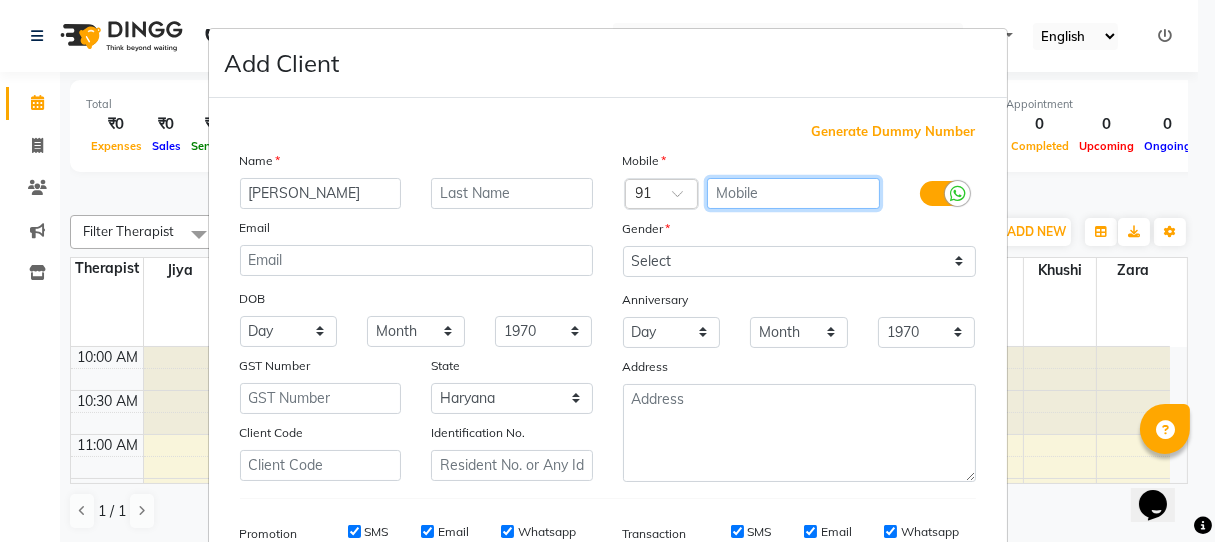 click at bounding box center (793, 193) 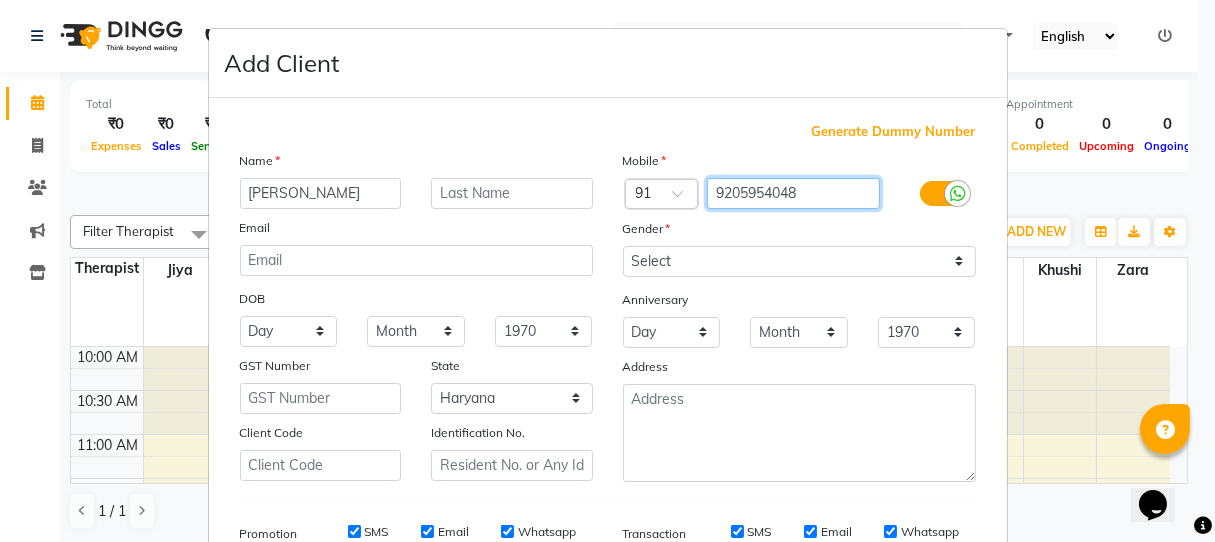 type on "9205954048" 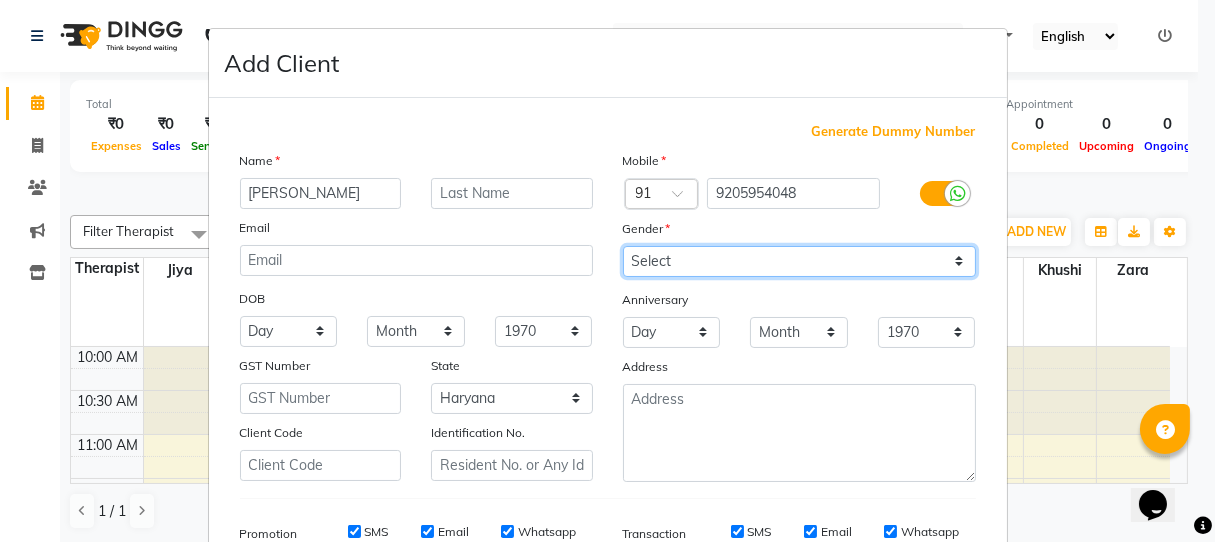 click on "Select Male Female Other Prefer Not To Say" at bounding box center [799, 261] 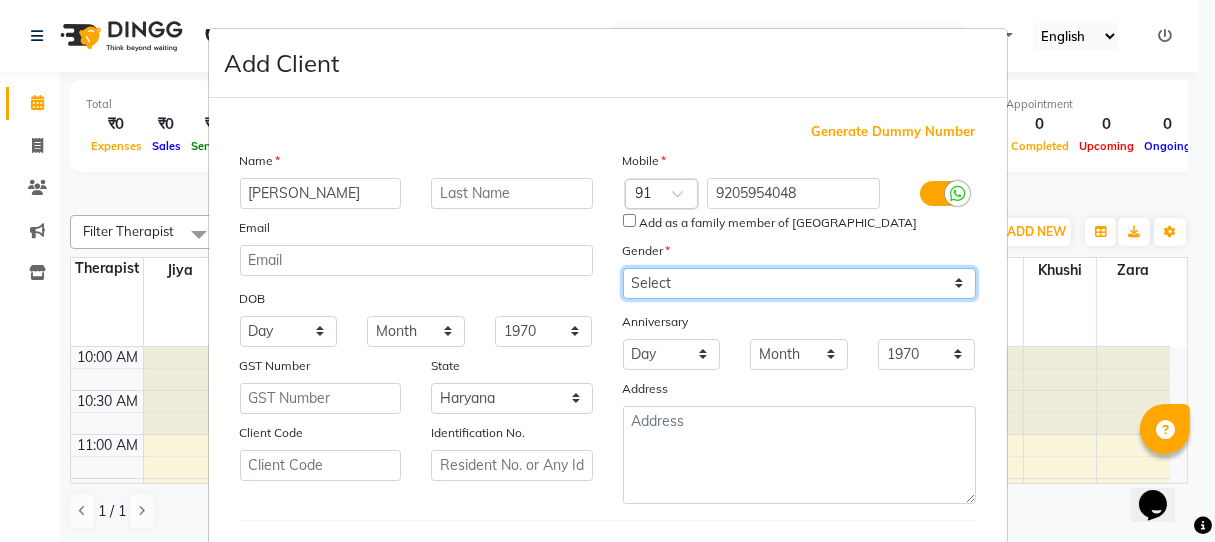 select on "male" 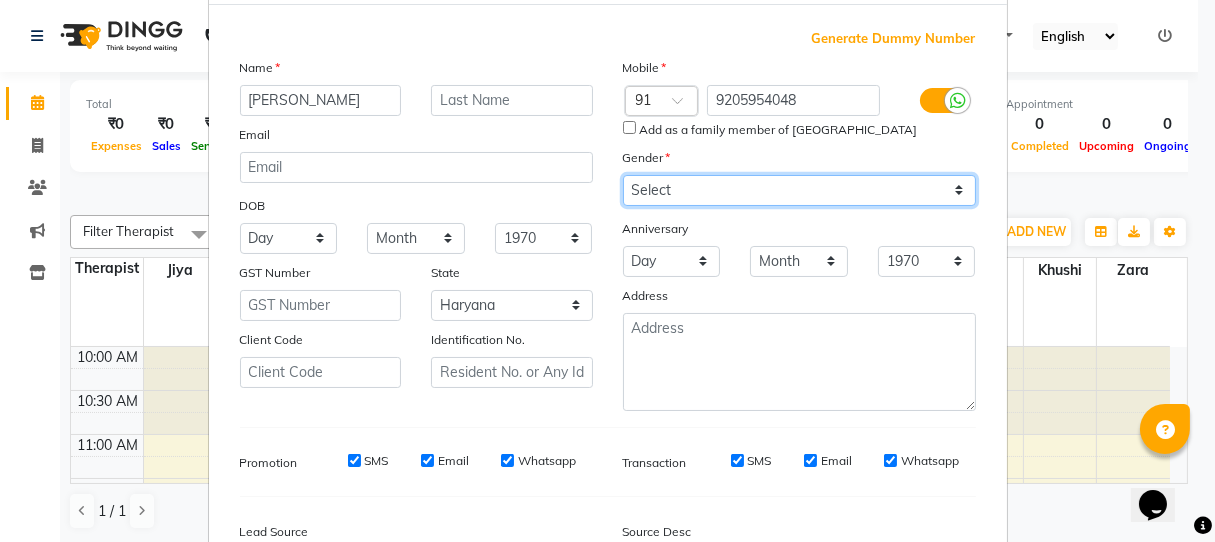 scroll, scrollTop: 325, scrollLeft: 0, axis: vertical 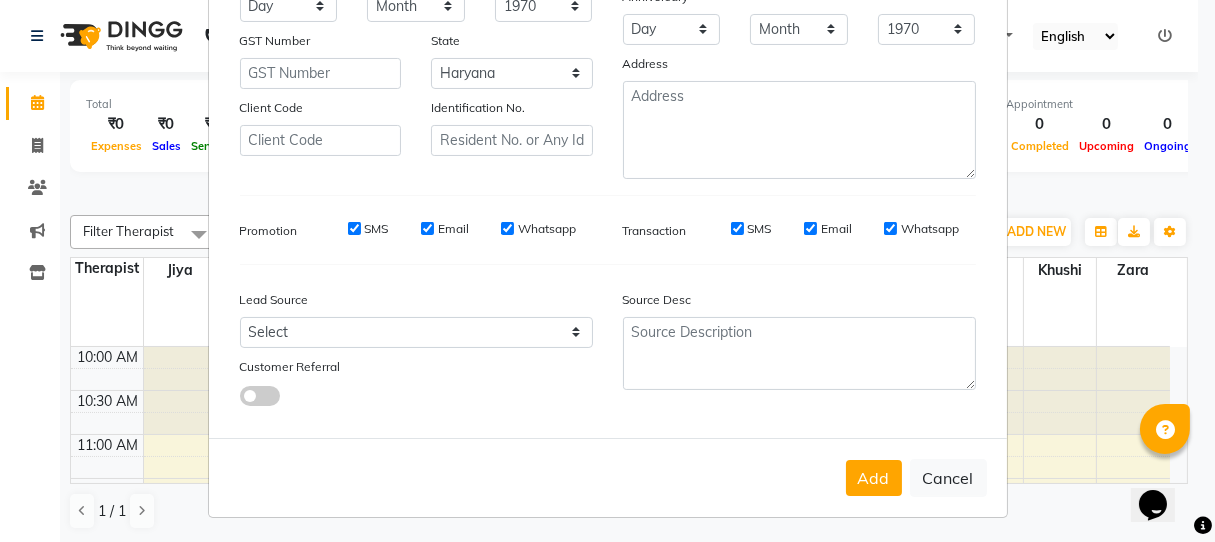 click on "SMS" at bounding box center (354, 229) 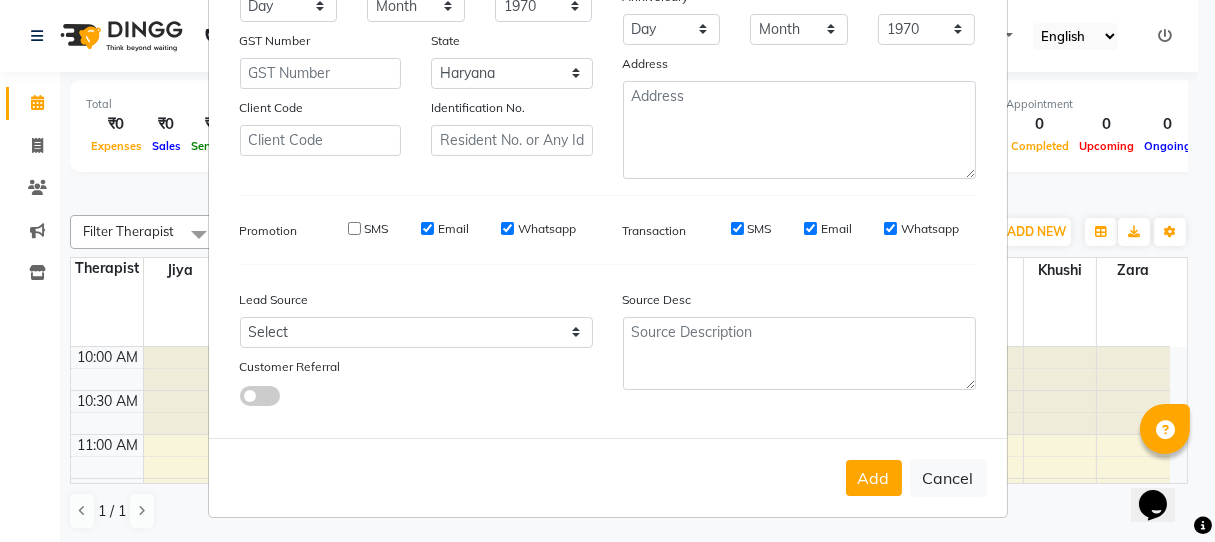 drag, startPoint x: 421, startPoint y: 221, endPoint x: 453, endPoint y: 220, distance: 32.01562 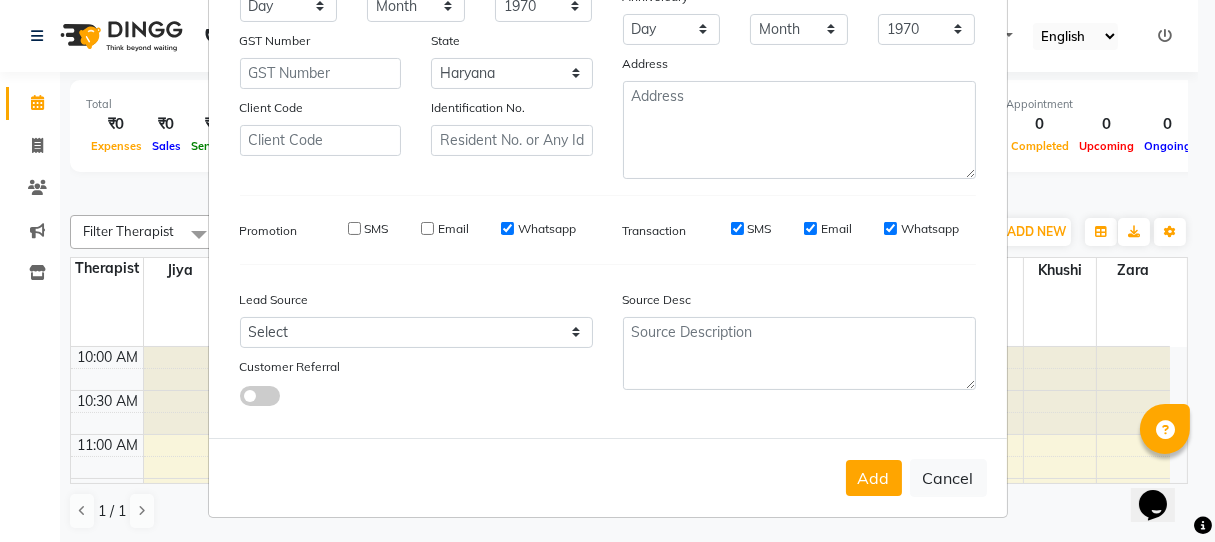 click on "Whatsapp" at bounding box center [507, 228] 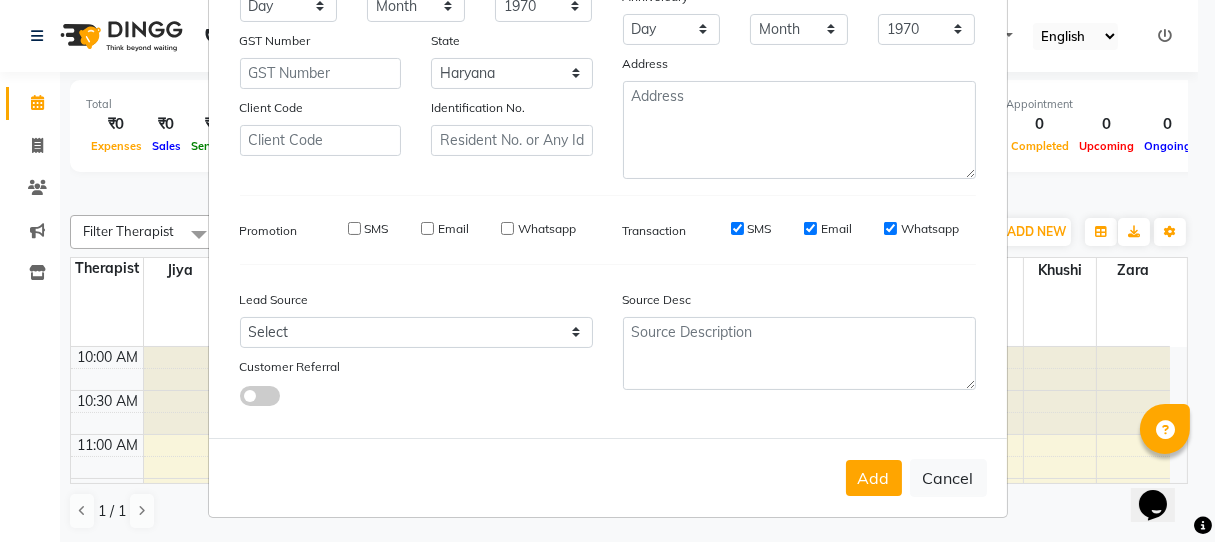 drag, startPoint x: 723, startPoint y: 223, endPoint x: 777, endPoint y: 222, distance: 54.00926 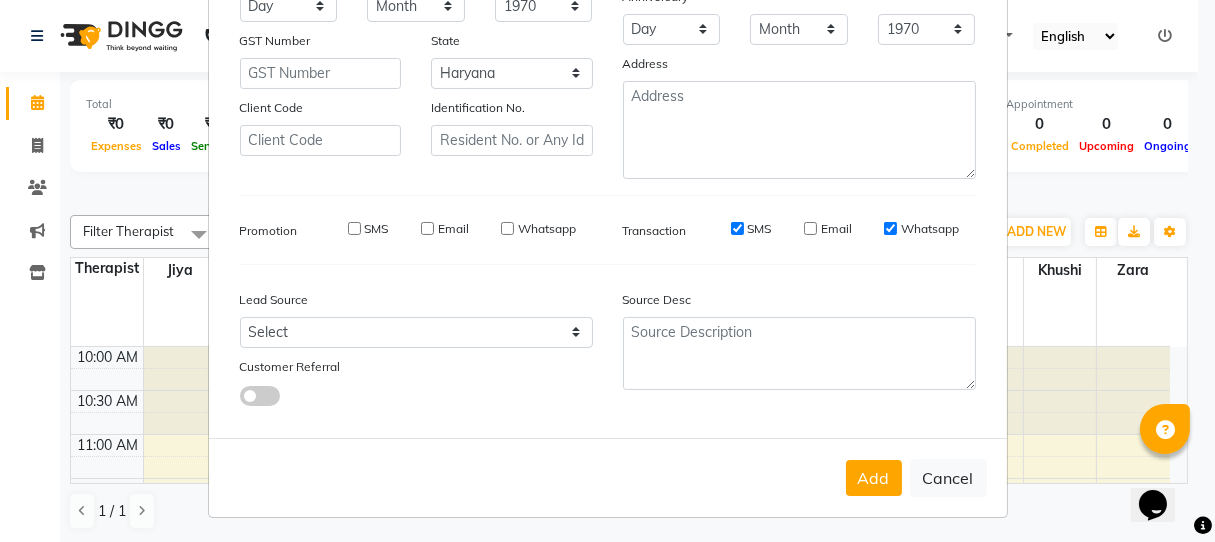 click on "Whatsapp" at bounding box center [890, 228] 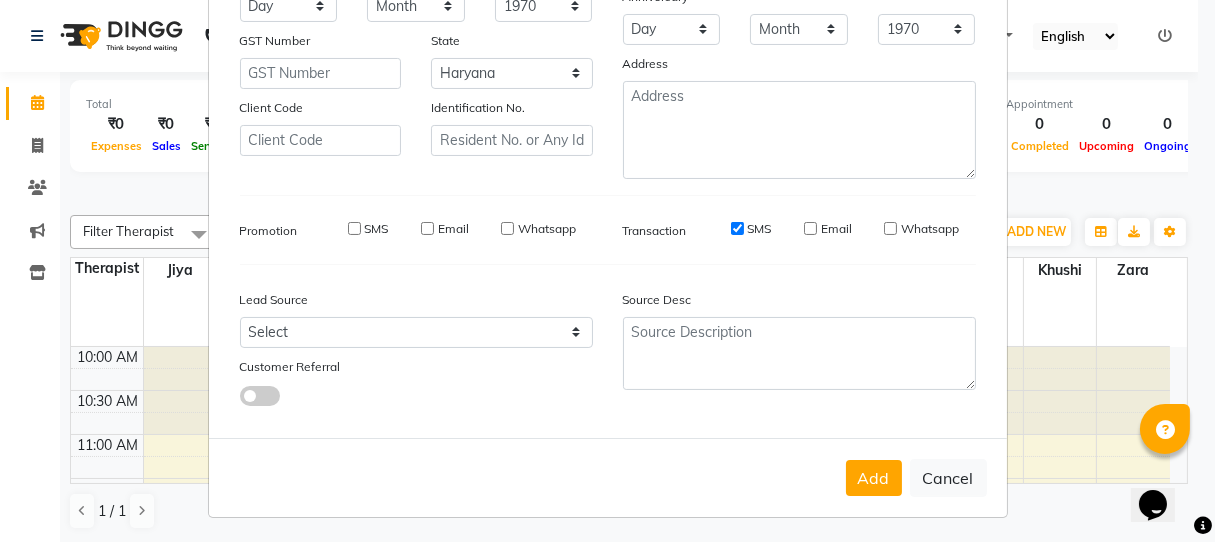 click on "SMS" at bounding box center (737, 228) 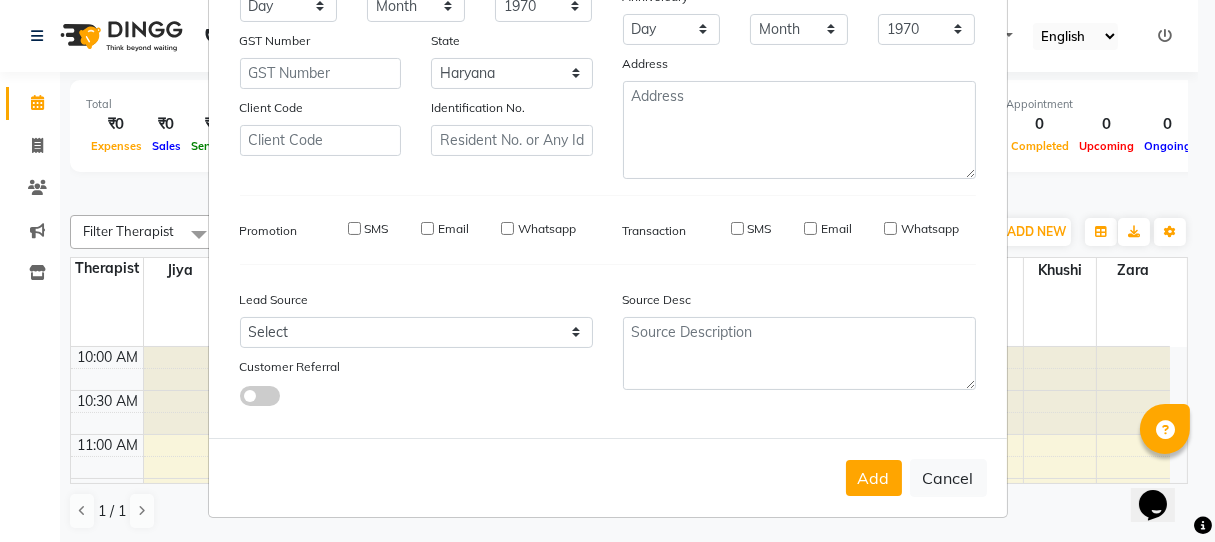 drag, startPoint x: 872, startPoint y: 484, endPoint x: 907, endPoint y: 366, distance: 123.081276 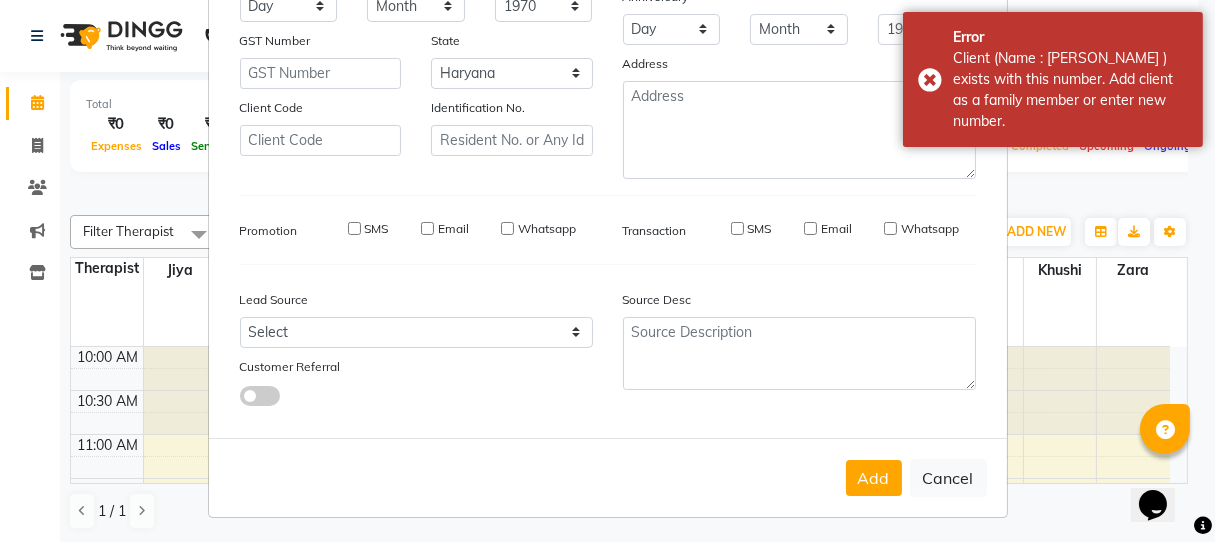 scroll, scrollTop: 0, scrollLeft: 0, axis: both 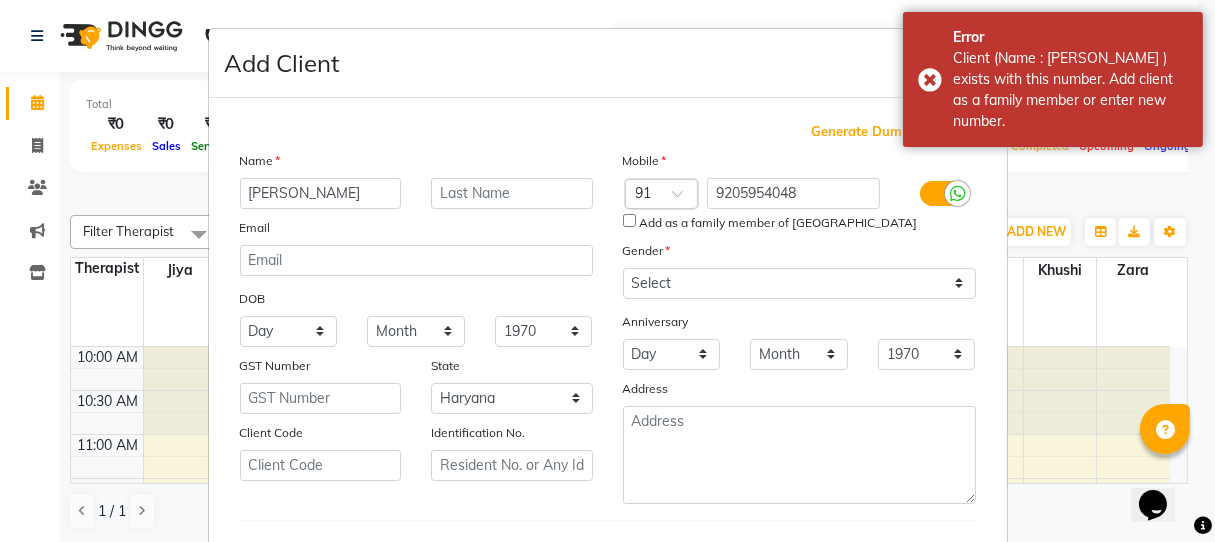 click on "Add Client" at bounding box center (608, 63) 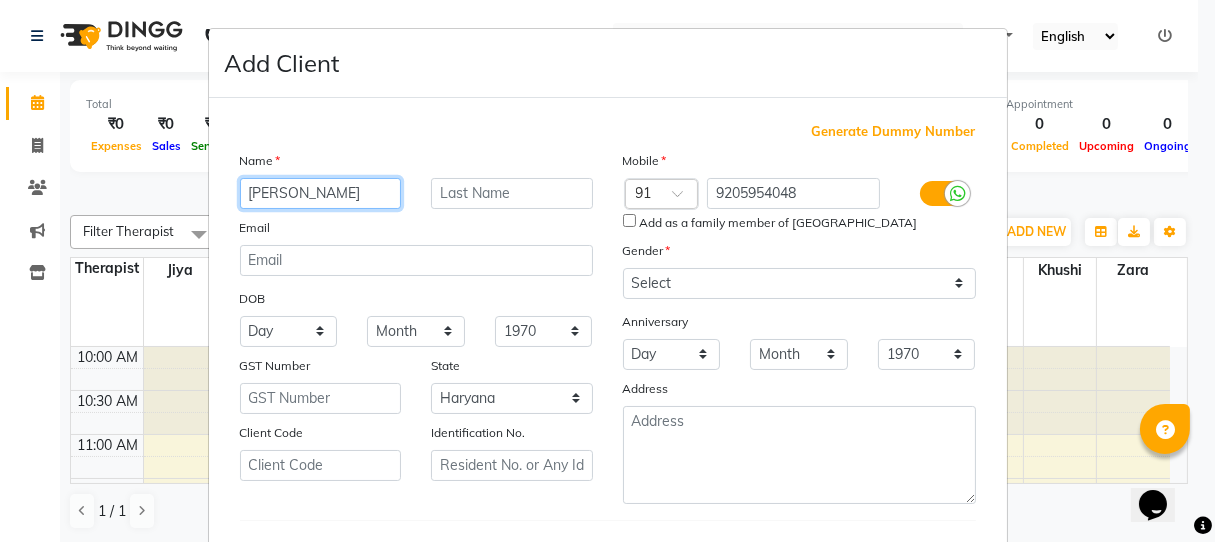 click on "kimberley" at bounding box center [321, 193] 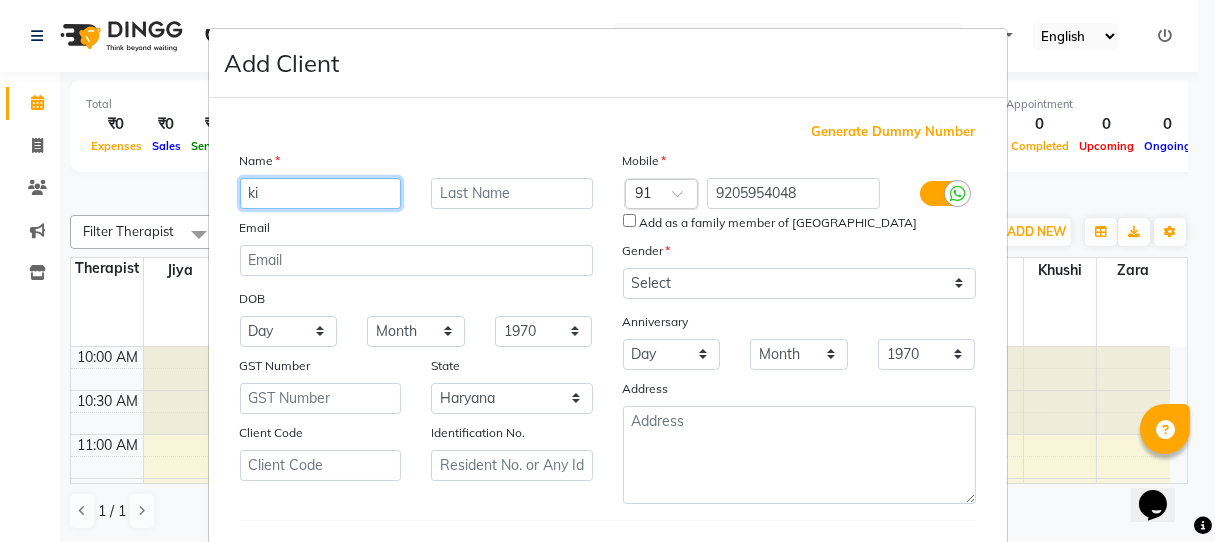 type on "k" 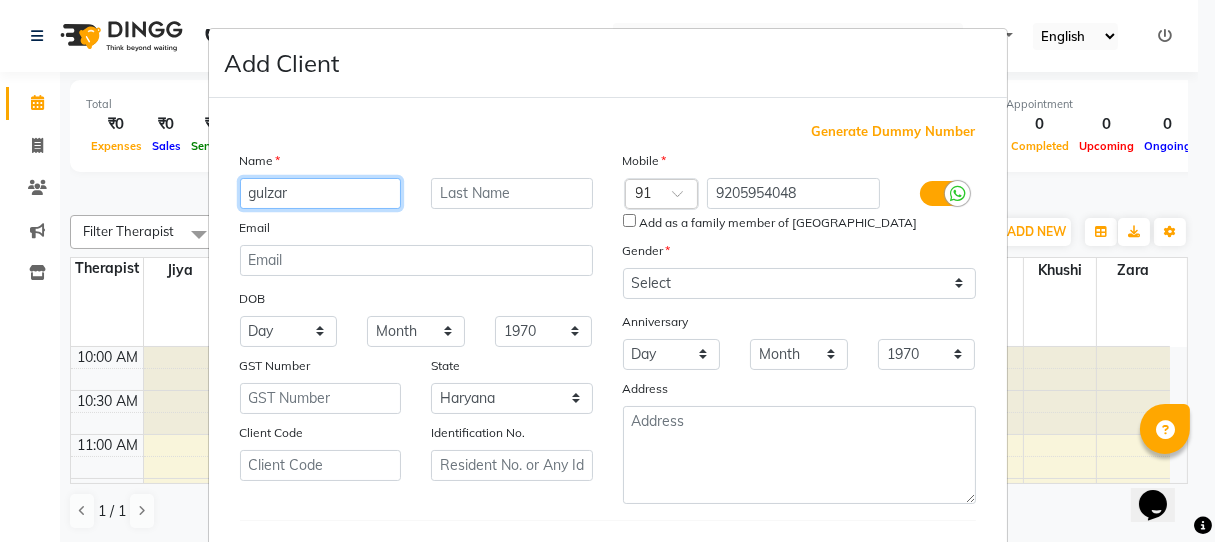 type on "gulzar" 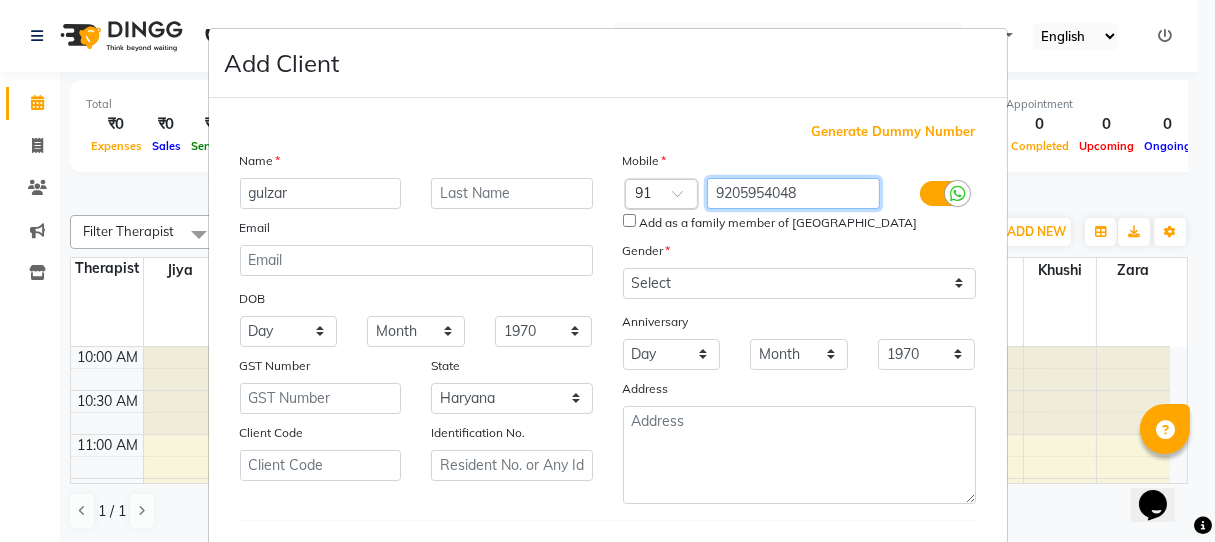 drag, startPoint x: 799, startPoint y: 194, endPoint x: 653, endPoint y: 194, distance: 146 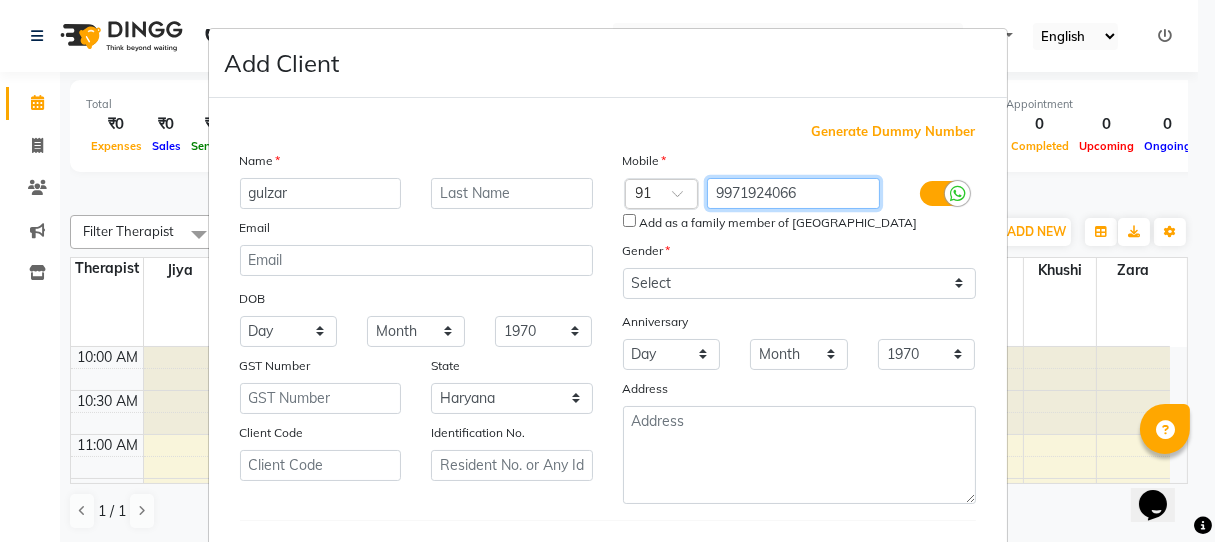scroll, scrollTop: 325, scrollLeft: 0, axis: vertical 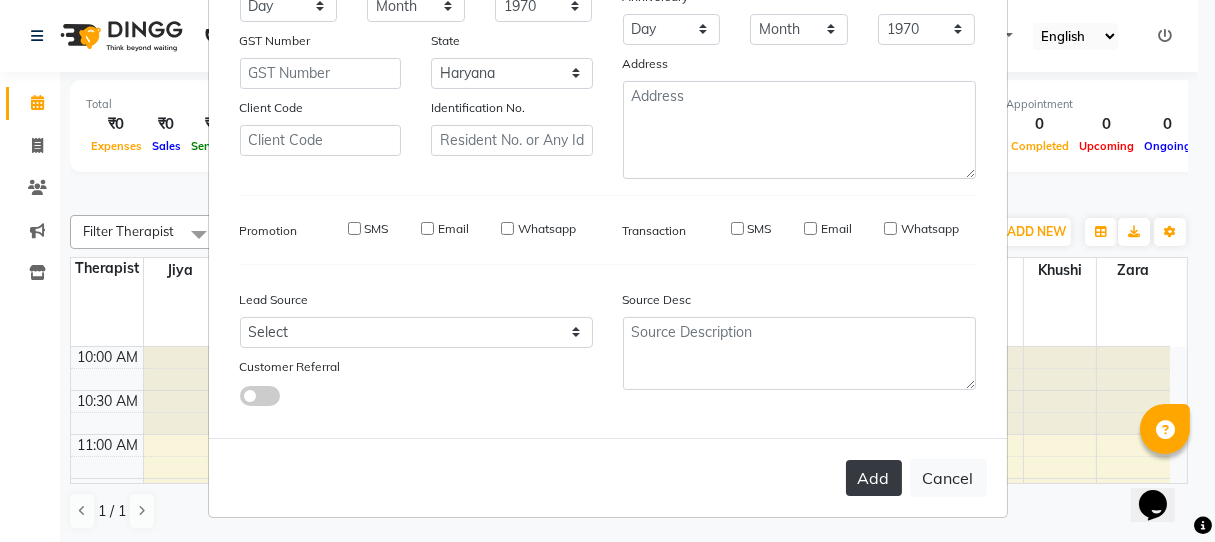 type on "9971924066" 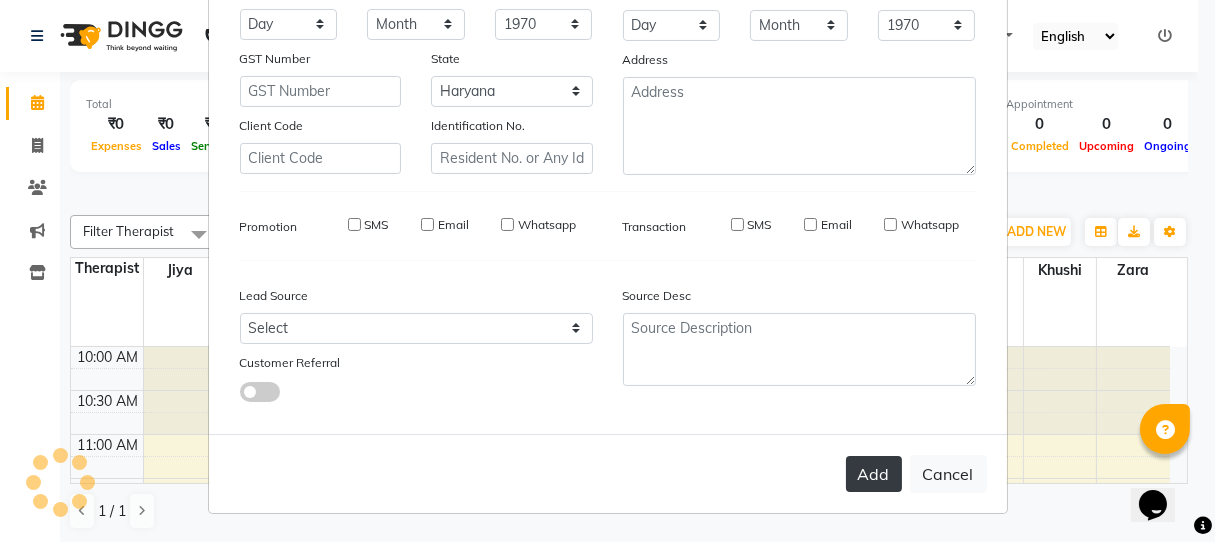 scroll, scrollTop: 303, scrollLeft: 0, axis: vertical 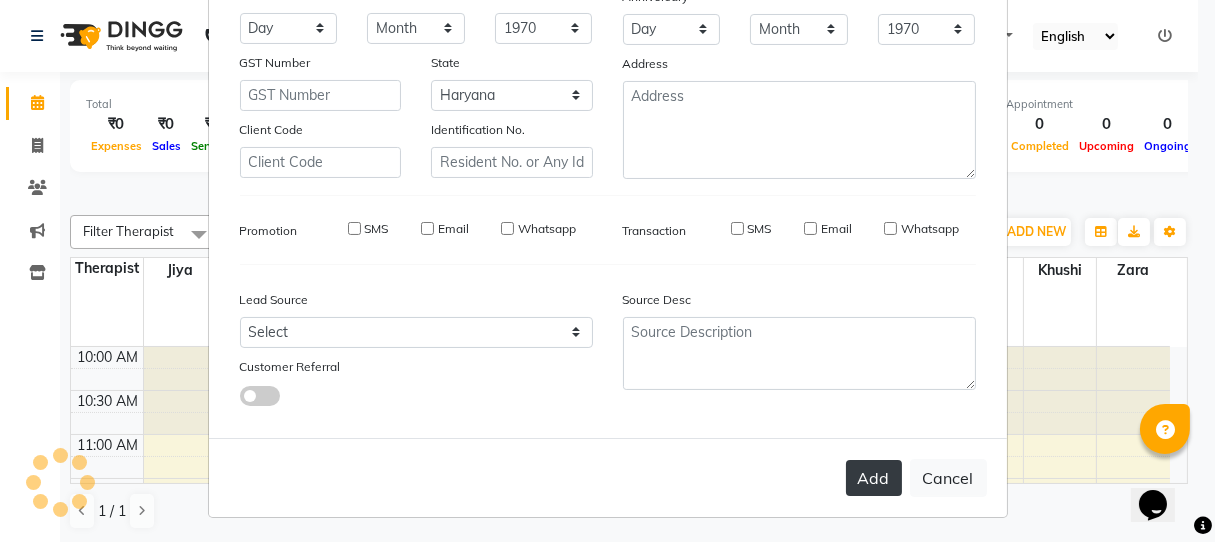 click on "Add" at bounding box center (874, 478) 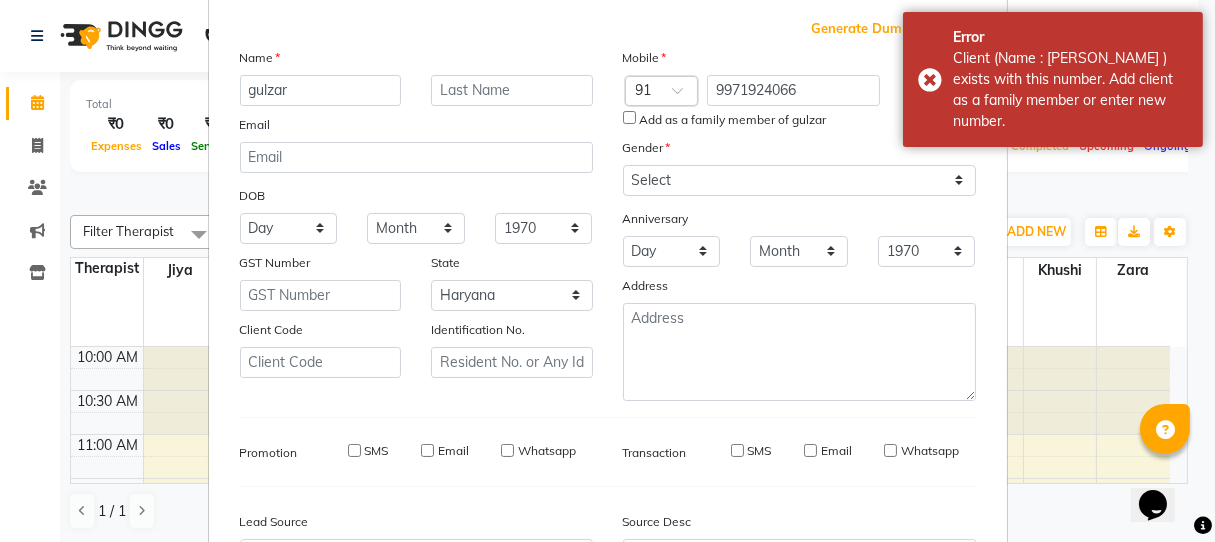 scroll, scrollTop: 0, scrollLeft: 0, axis: both 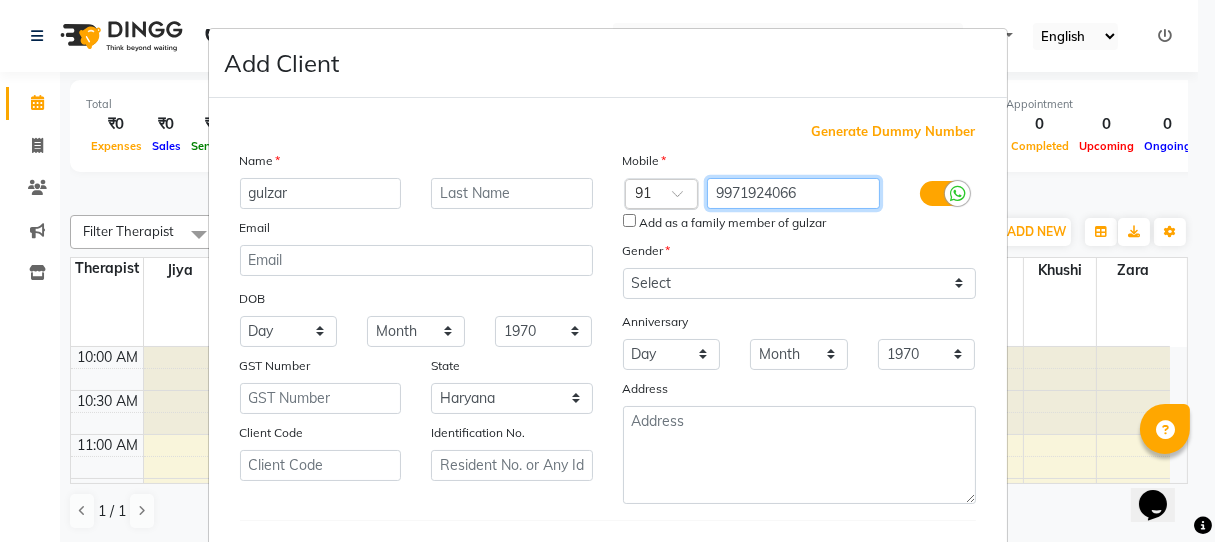 drag, startPoint x: 791, startPoint y: 192, endPoint x: 683, endPoint y: 189, distance: 108.04166 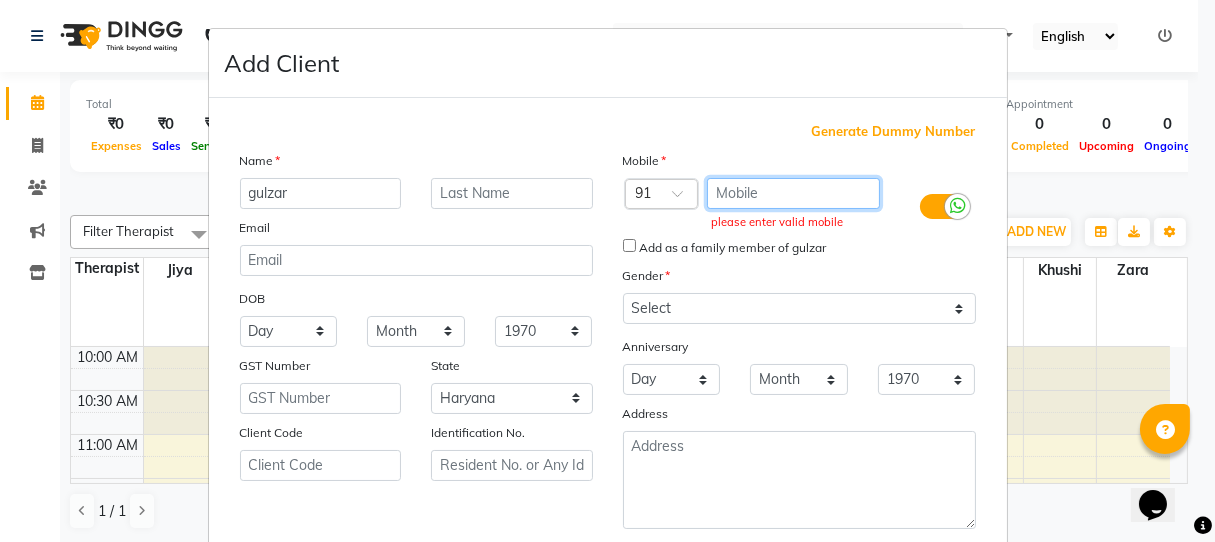 type 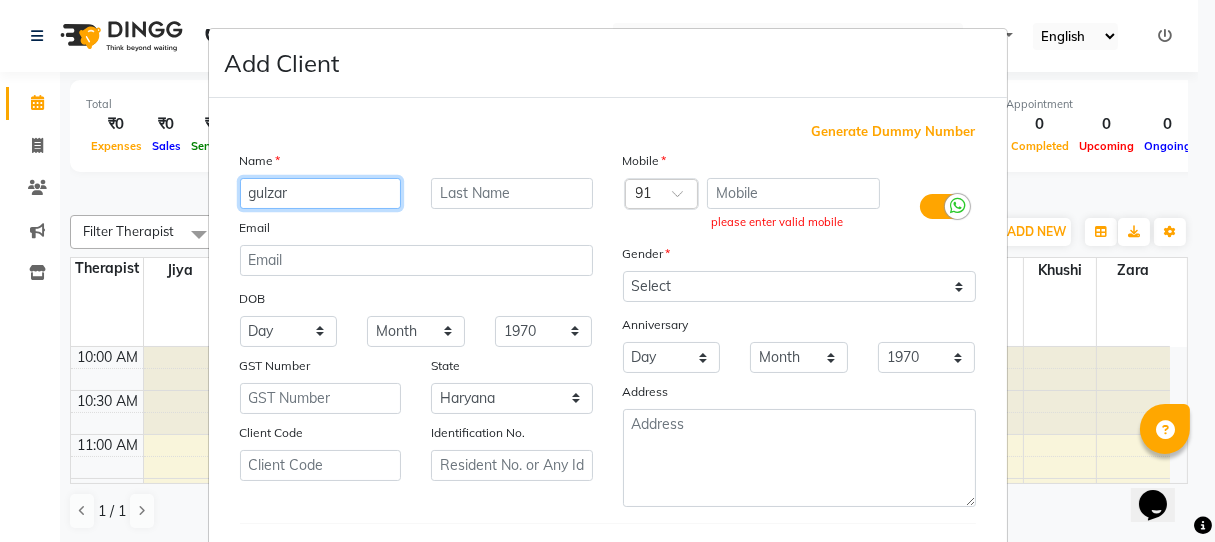 drag, startPoint x: 328, startPoint y: 205, endPoint x: 98, endPoint y: 195, distance: 230.21729 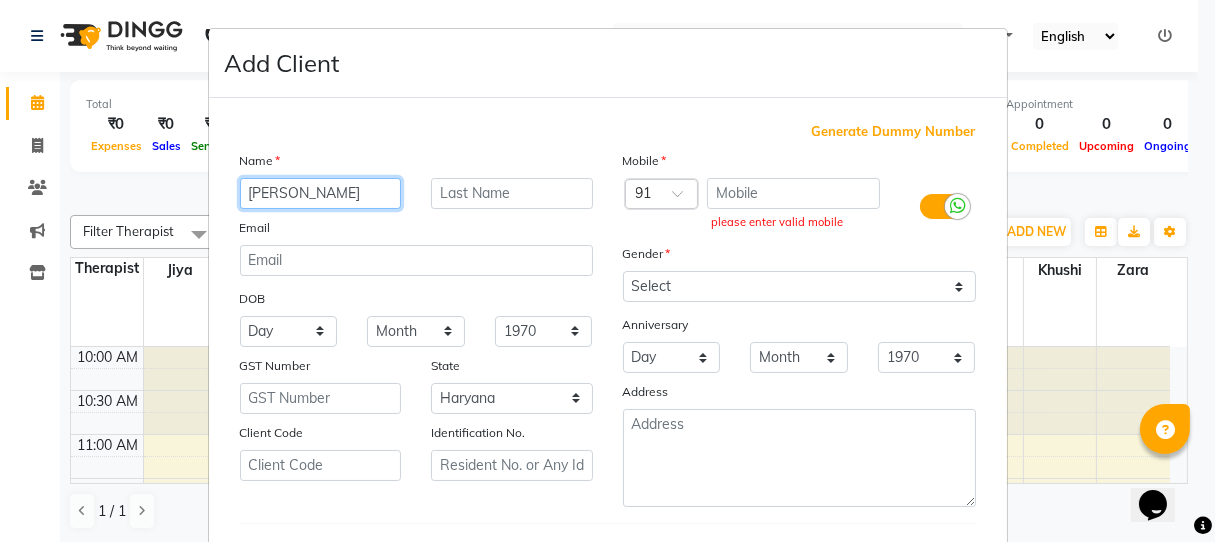 type on "mirza" 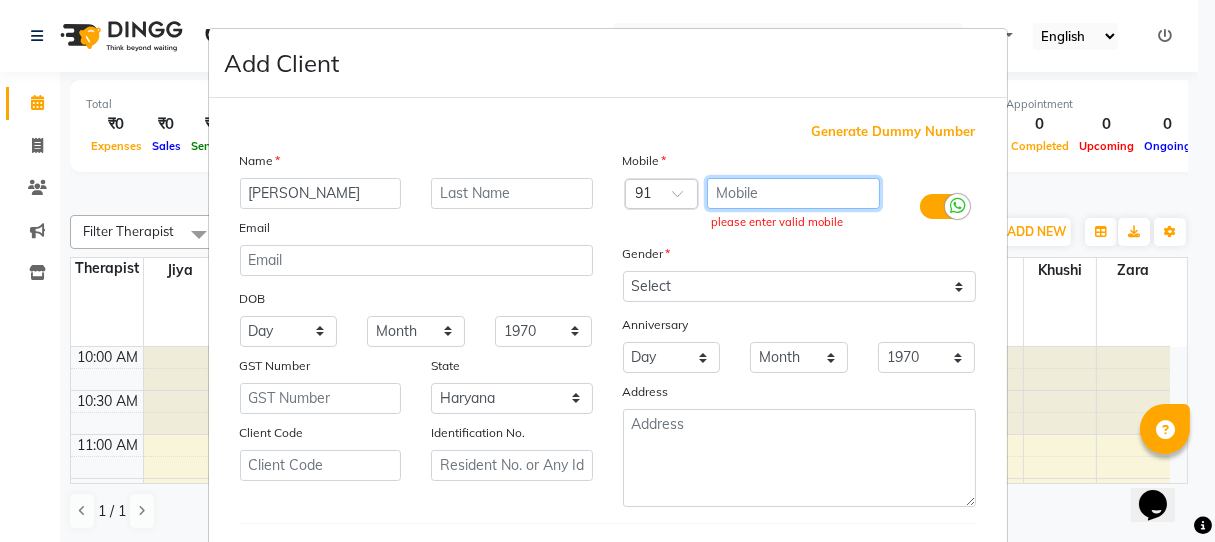 click at bounding box center (793, 193) 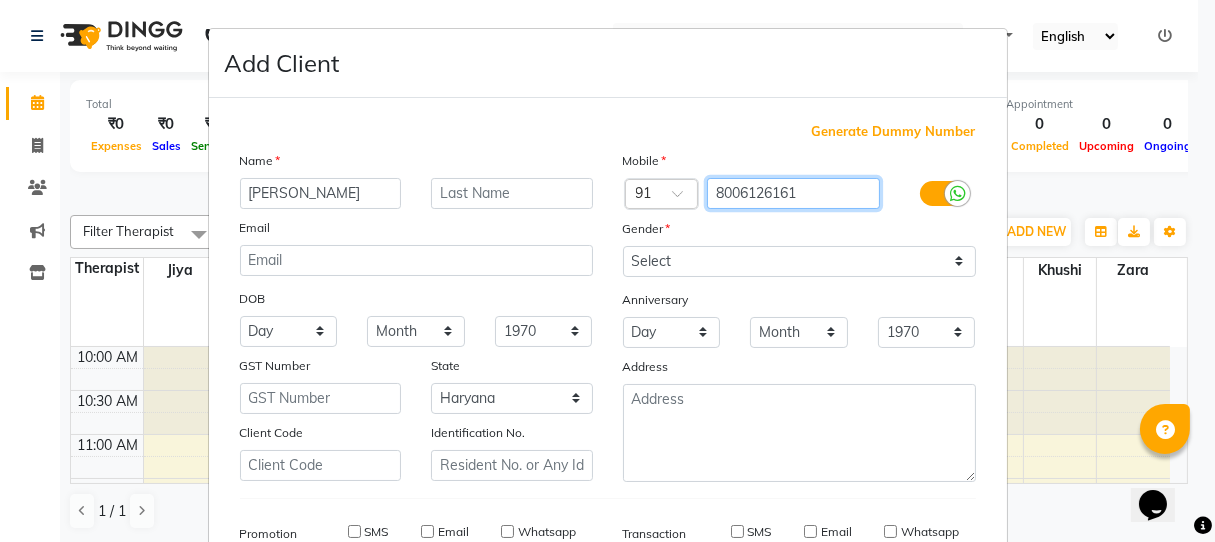 type on "8006126161" 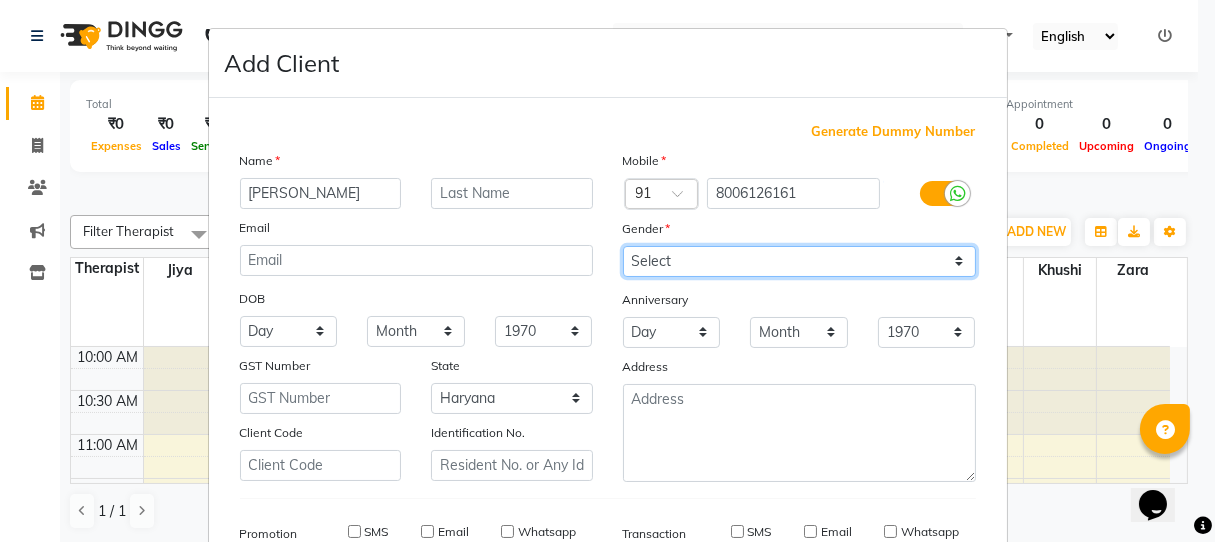 click on "Mobile Country Code × 91 8006126161 Gender Select Male Female Other Prefer Not To Say Anniversary Day 01 02 03 04 05 06 07 08 09 10 11 12 13 14 15 16 17 18 19 20 21 22 23 24 25 26 27 28 29 30 31 Month January February March April May June July August September October November December 1970 1971 1972 1973 1974 1975 1976 1977 1978 1979 1980 1981 1982 1983 1984 1985 1986 1987 1988 1989 1990 1991 1992 1993 1994 1995 1996 1997 1998 1999 2000 2001 2002 2003 2004 2005 2006 2007 2008 2009 2010 2011 2012 2013 2014 2015 2016 2017 2018 2019 2020 2021 2022 2023 2024 2025 Address" at bounding box center [799, 316] 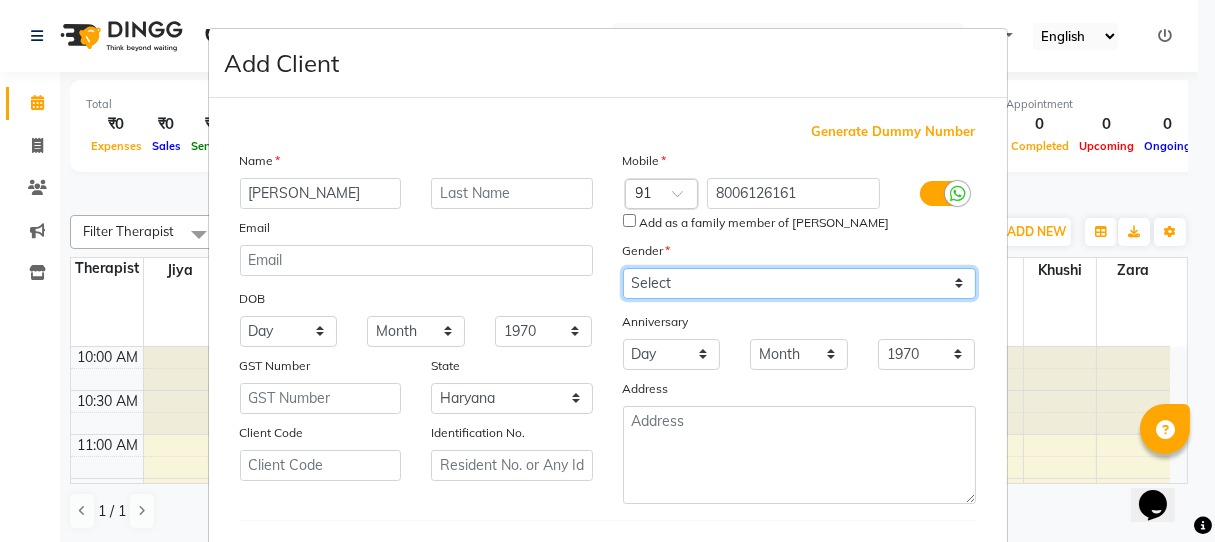 click on "Select Male Female Other Prefer Not To Say" at bounding box center (799, 283) 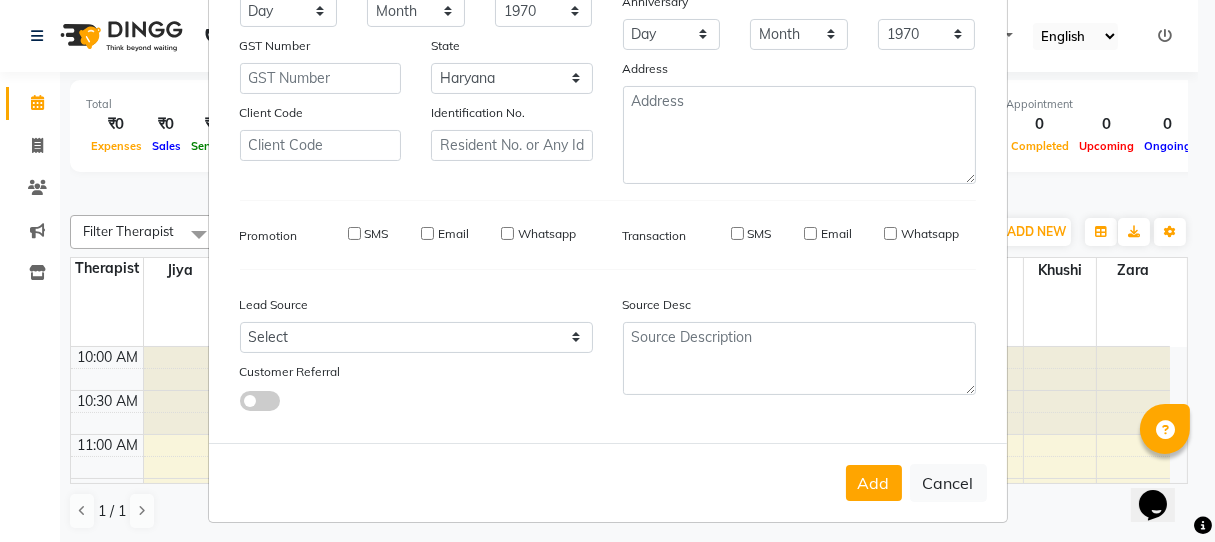 scroll, scrollTop: 325, scrollLeft: 0, axis: vertical 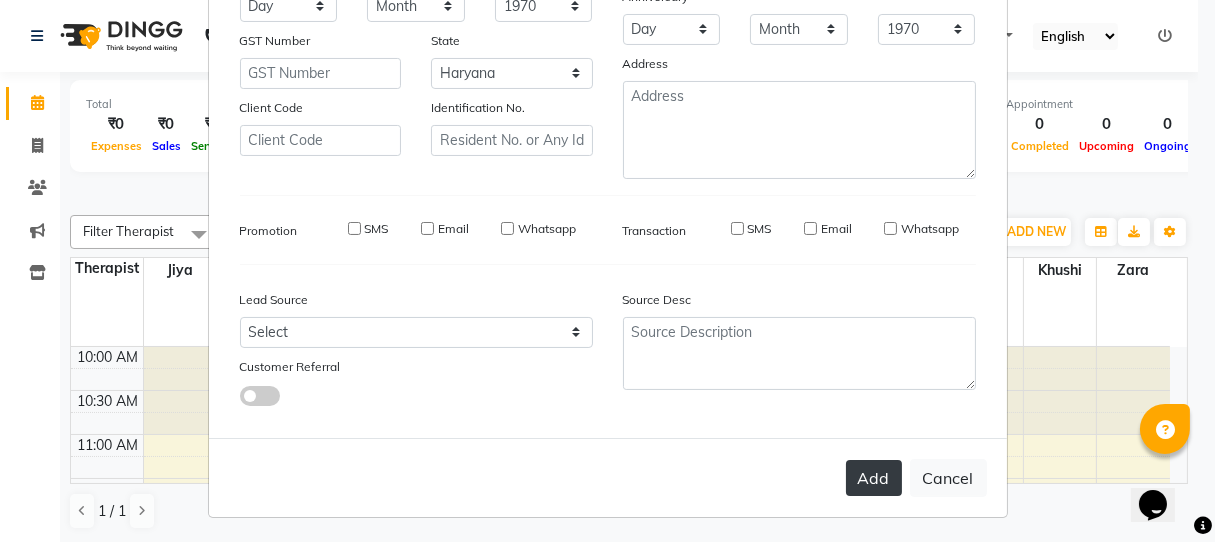 click on "Add" at bounding box center [874, 478] 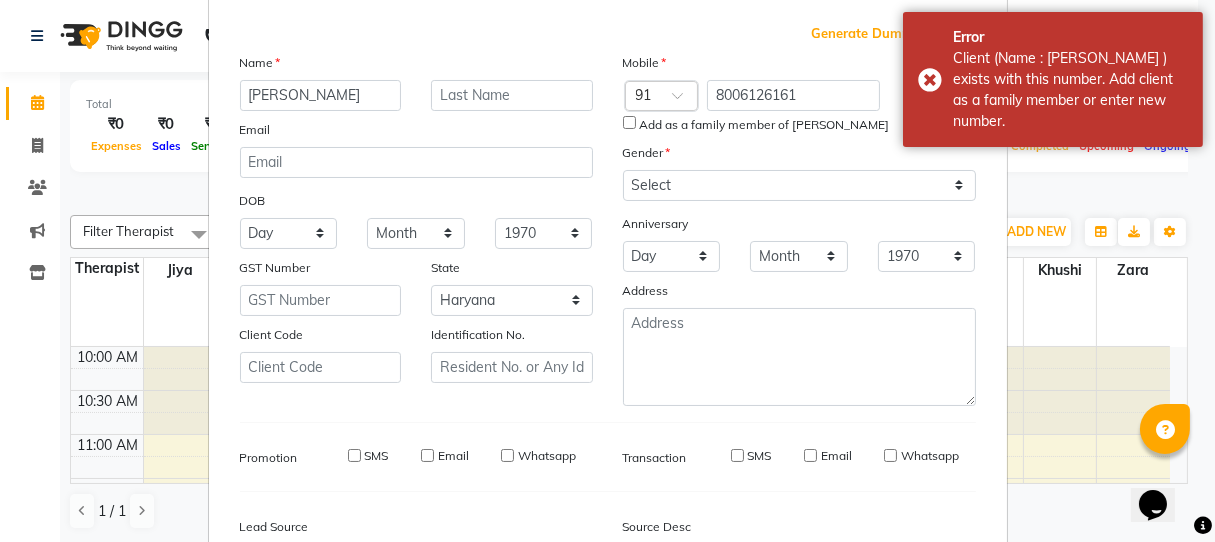 scroll, scrollTop: 0, scrollLeft: 0, axis: both 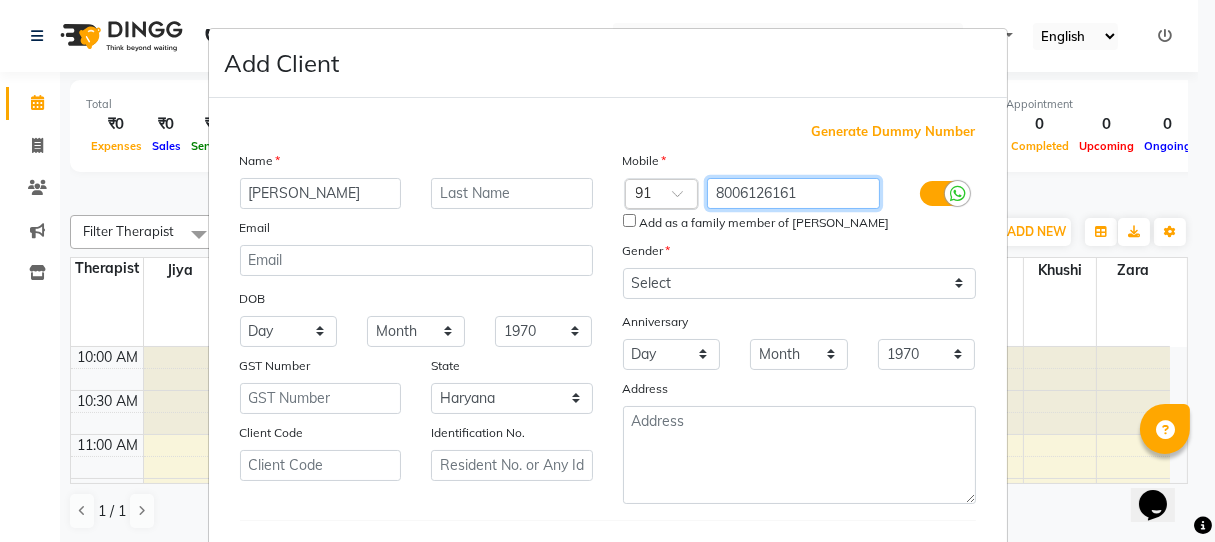 drag, startPoint x: 800, startPoint y: 194, endPoint x: 647, endPoint y: 205, distance: 153.39491 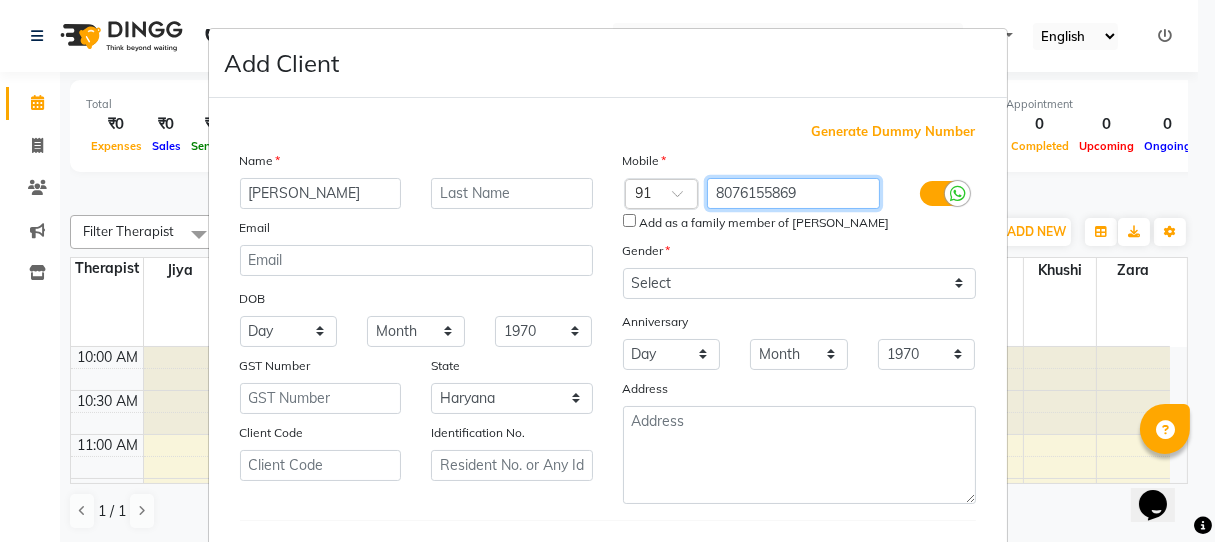type on "8076155869" 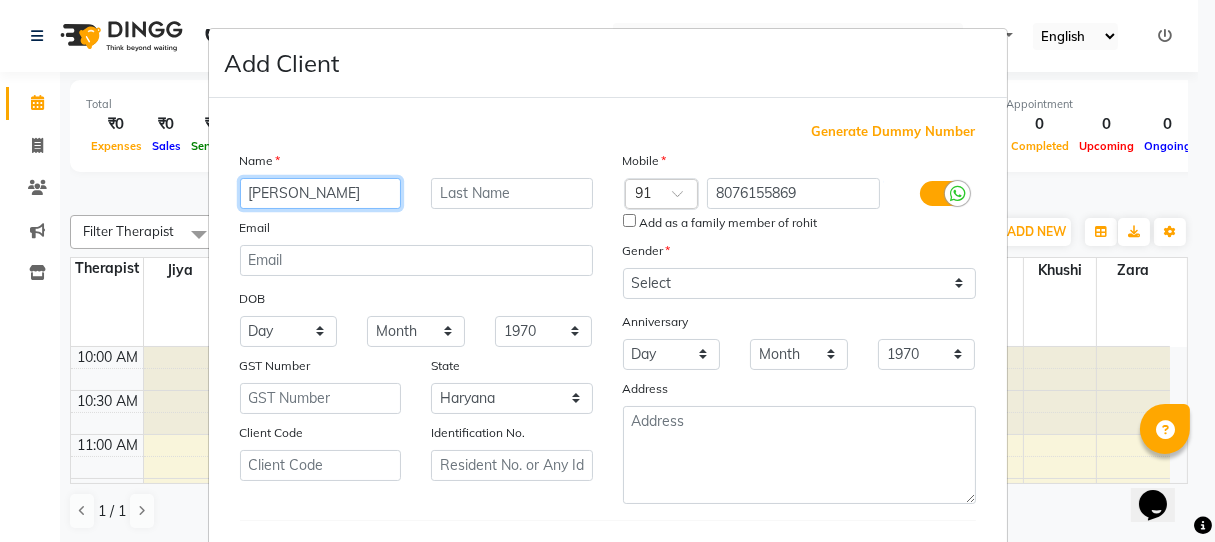 drag, startPoint x: 327, startPoint y: 197, endPoint x: 204, endPoint y: 187, distance: 123.40584 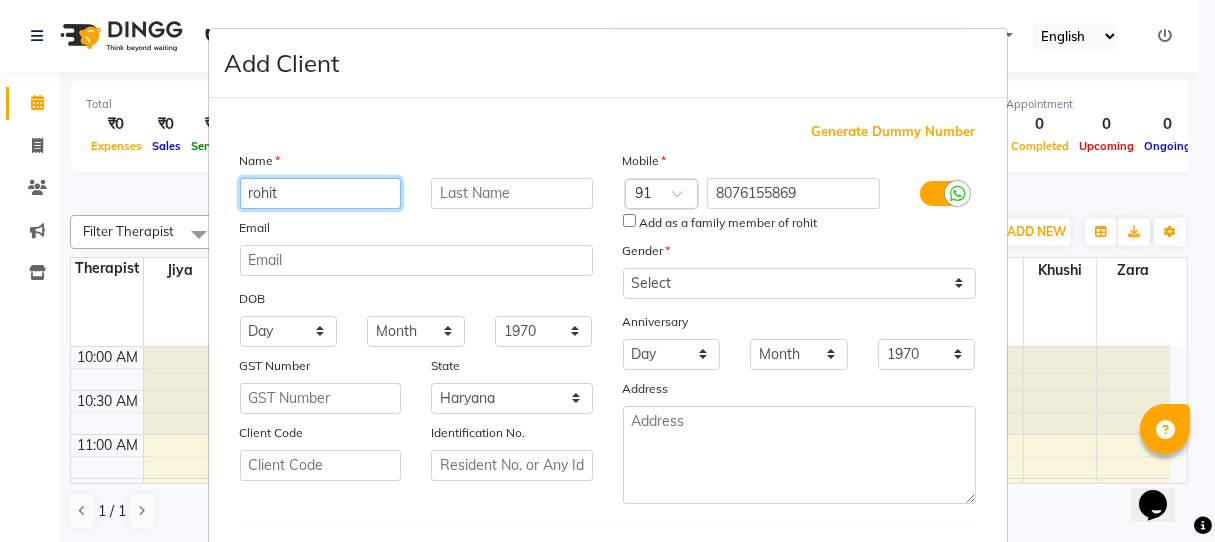 scroll, scrollTop: 325, scrollLeft: 0, axis: vertical 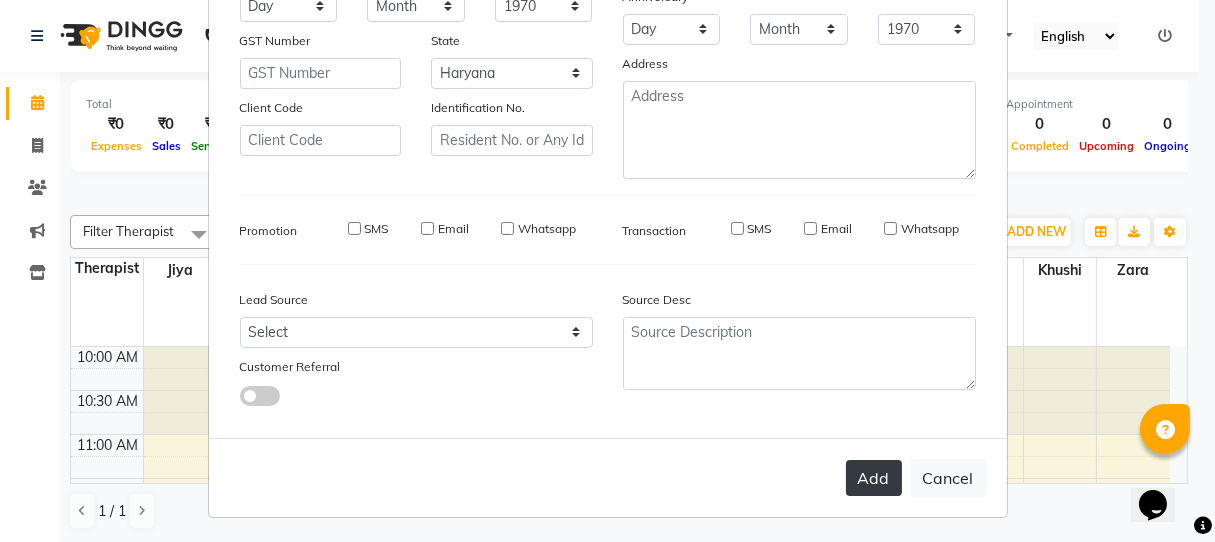 type on "rohit" 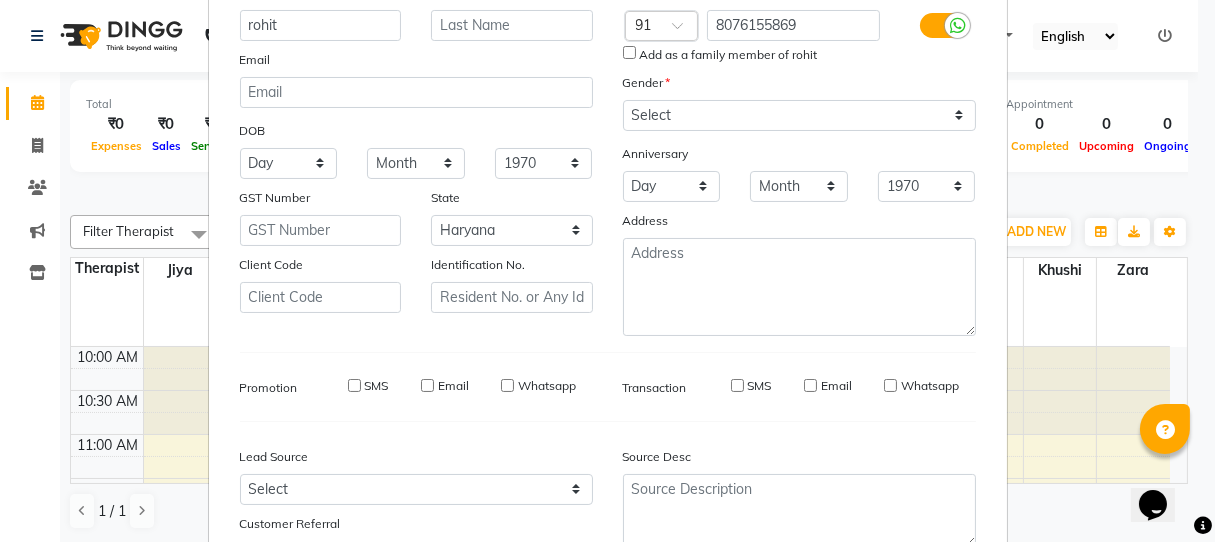 scroll, scrollTop: 0, scrollLeft: 0, axis: both 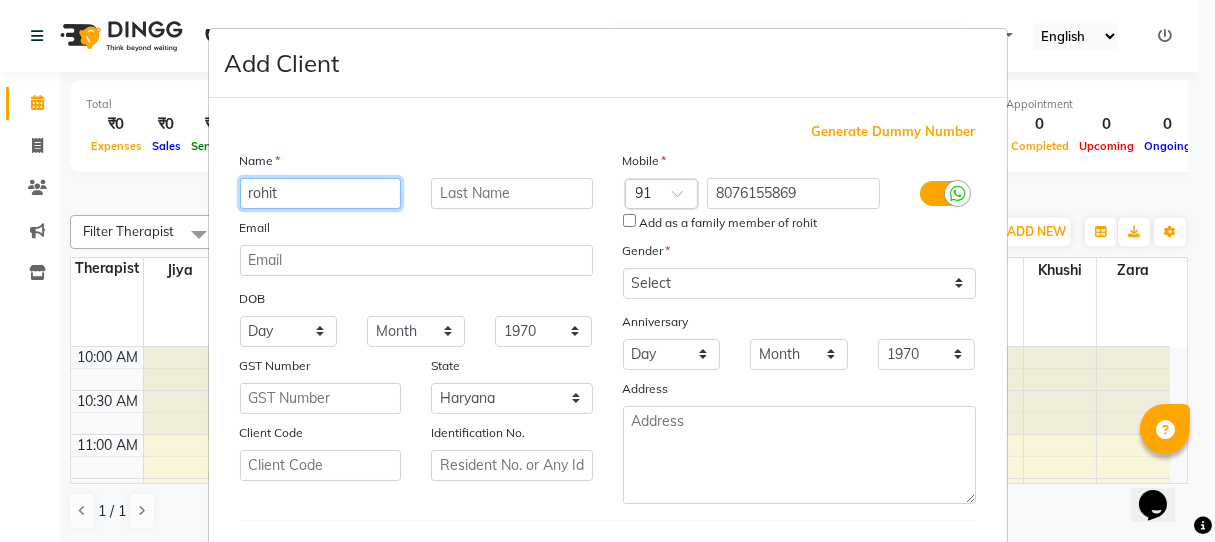 drag, startPoint x: 362, startPoint y: 204, endPoint x: 275, endPoint y: 219, distance: 88.28363 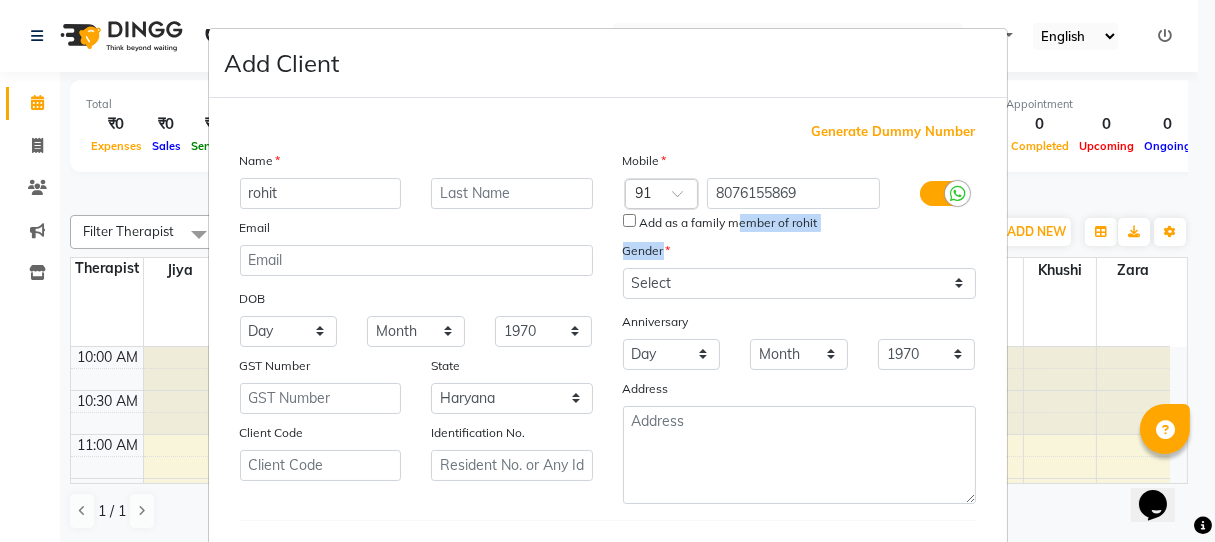 drag, startPoint x: 728, startPoint y: 221, endPoint x: 727, endPoint y: 232, distance: 11.045361 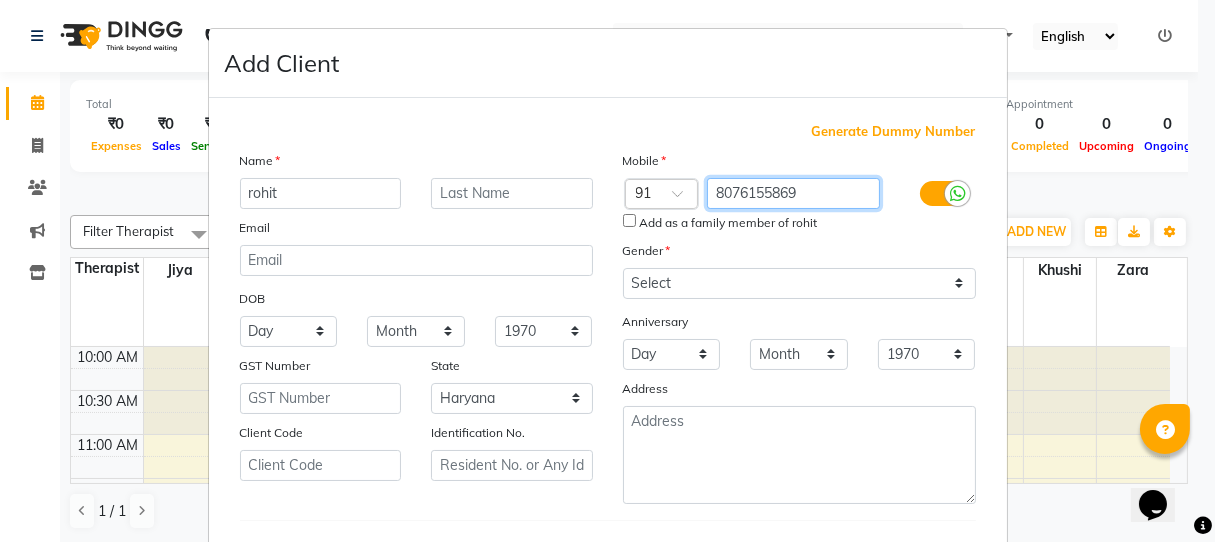 drag, startPoint x: 802, startPoint y: 184, endPoint x: 108, endPoint y: 181, distance: 694.0065 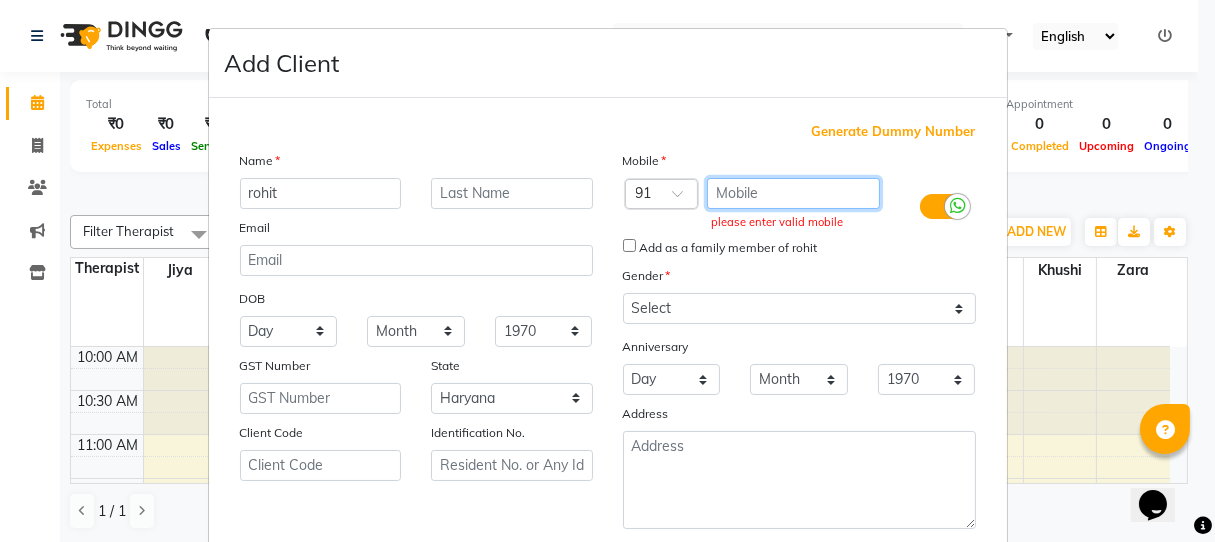 type 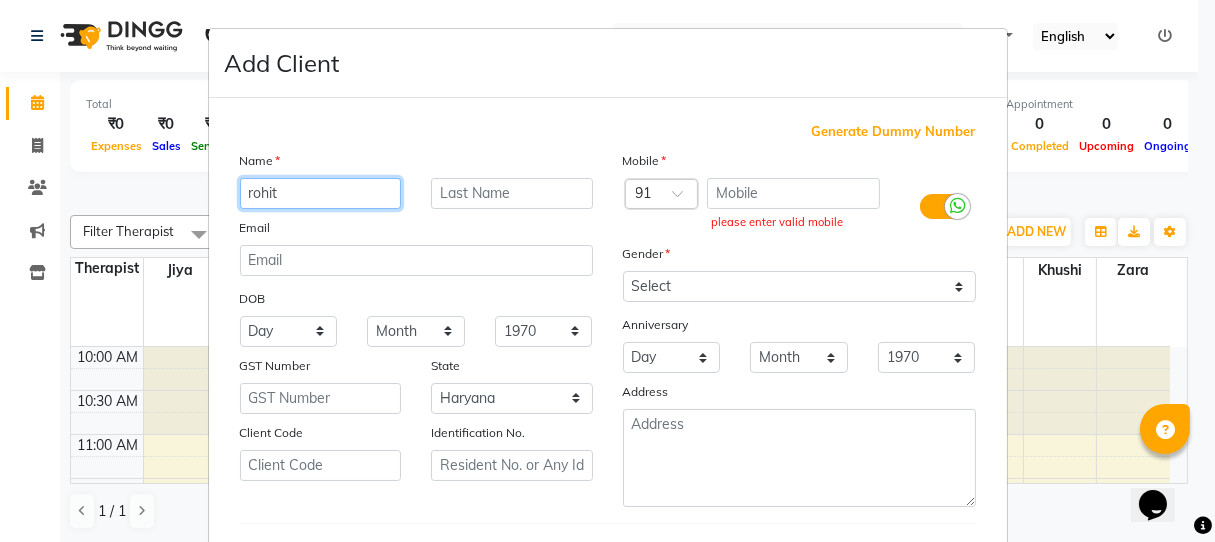 click on "Add Client Generate Dummy Number Name rohit Email DOB Day 01 02 03 04 05 06 07 08 09 10 11 12 13 14 15 16 17 18 19 20 21 22 23 24 25 26 27 28 29 30 31 Month January February March April May June July August September October November December 1940 1941 1942 1943 1944 1945 1946 1947 1948 1949 1950 1951 1952 1953 1954 1955 1956 1957 1958 1959 1960 1961 1962 1963 1964 1965 1966 1967 1968 1969 1970 1971 1972 1973 1974 1975 1976 1977 1978 1979 1980 1981 1982 1983 1984 1985 1986 1987 1988 1989 1990 1991 1992 1993 1994 1995 1996 1997 1998 1999 2000 2001 2002 2003 2004 2005 2006 2007 2008 2009 2010 2011 2012 2013 2014 2015 2016 2017 2018 2019 2020 2021 2022 2023 2024 GST Number State Select Andaman and Nicobar Islands Andhra Pradesh Arunachal Pradesh Assam Bihar Chandigarh Chhattisgarh Dadra and Nagar Haveli Daman and Diu Delhi Goa Gujarat Haryana Himachal Pradesh Jammu and Kashmir Jharkhand Karnataka Kerala Lakshadweep Madhya Pradesh Maharashtra Manipur Meghalaya Mizoram Nagaland Odisha Pondicherry Punjab Rajasthan" at bounding box center [607, 271] 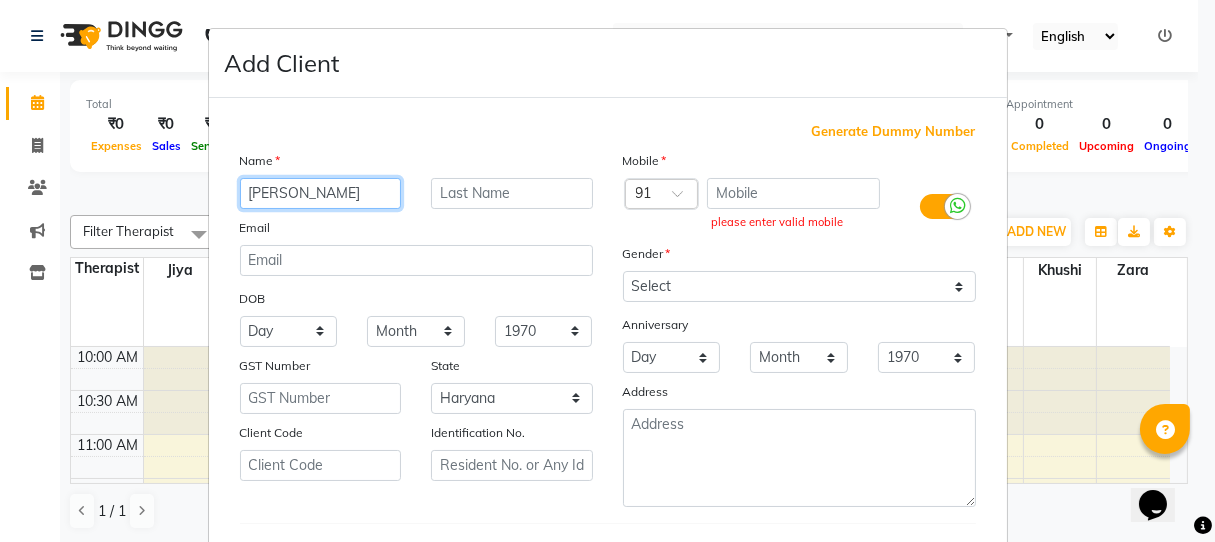 type on "vivek" 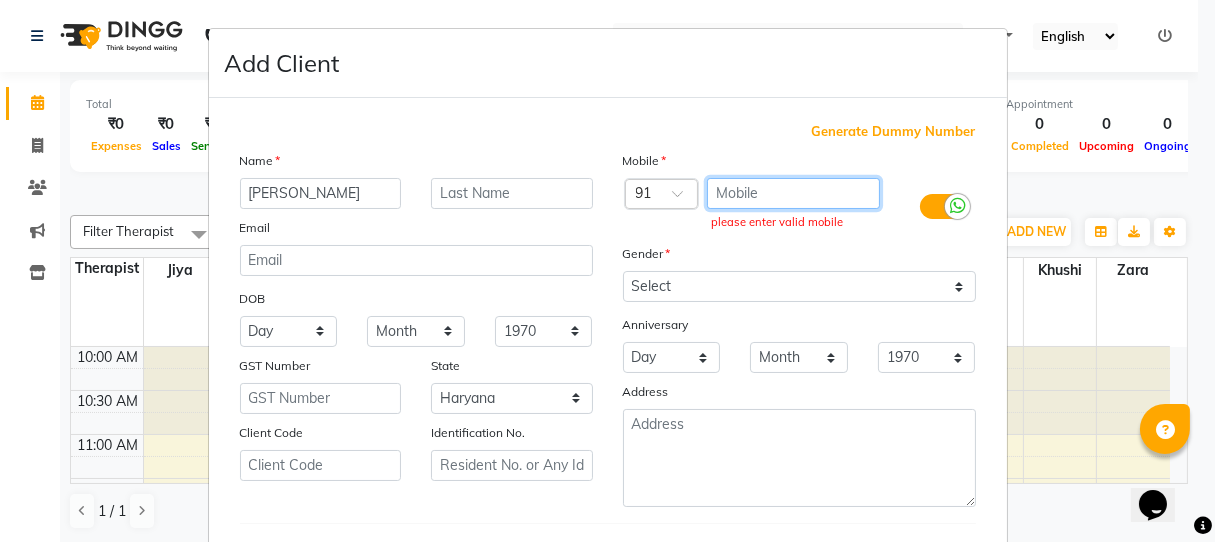 click at bounding box center (793, 193) 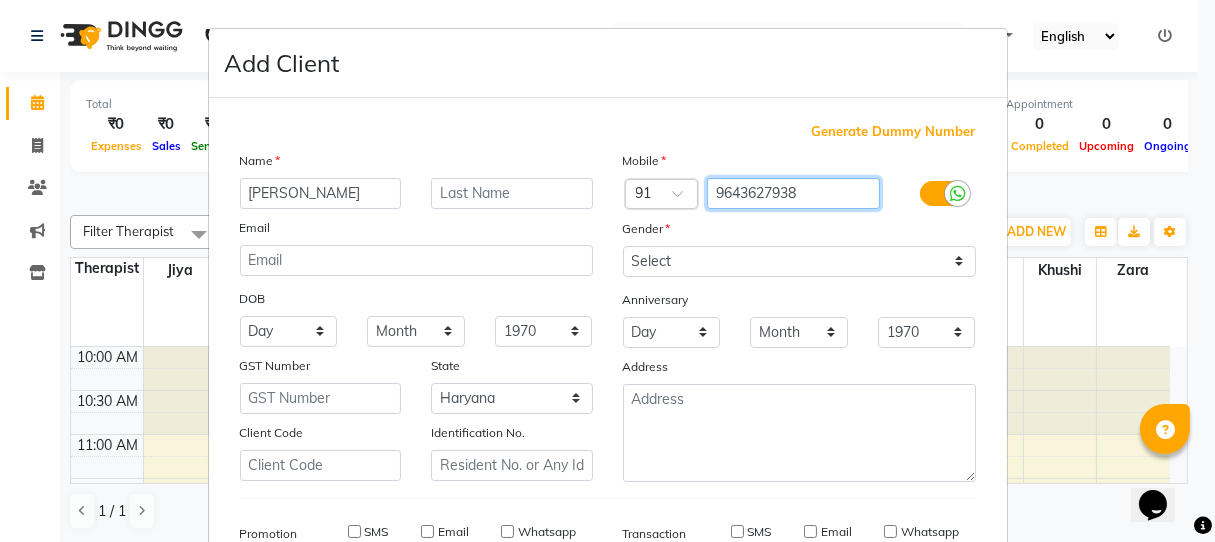 scroll, scrollTop: 303, scrollLeft: 0, axis: vertical 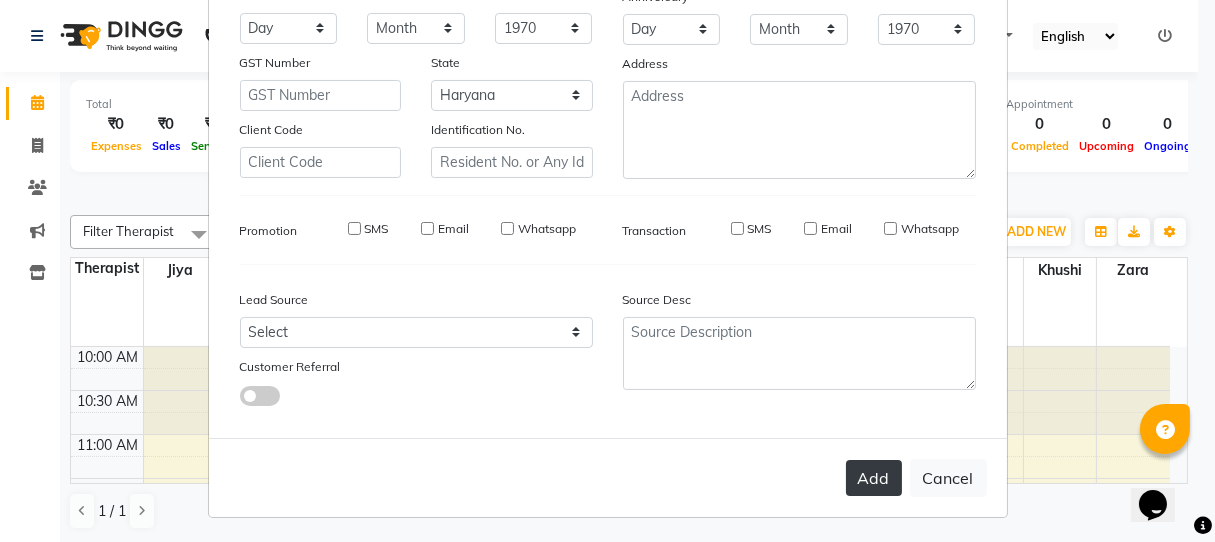 type on "9643627938" 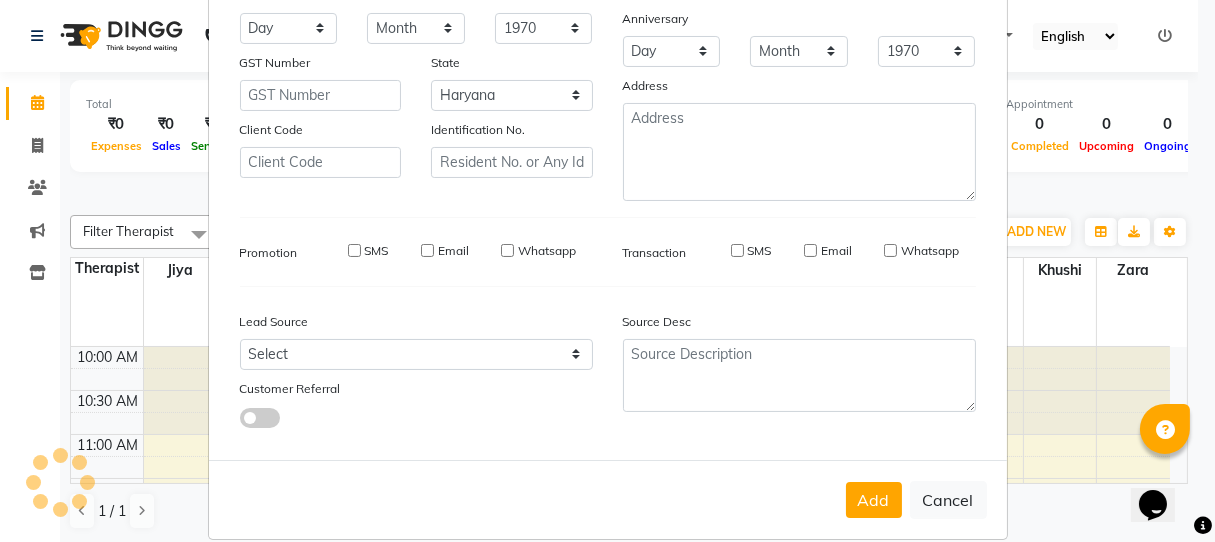 click on "Add" at bounding box center (874, 500) 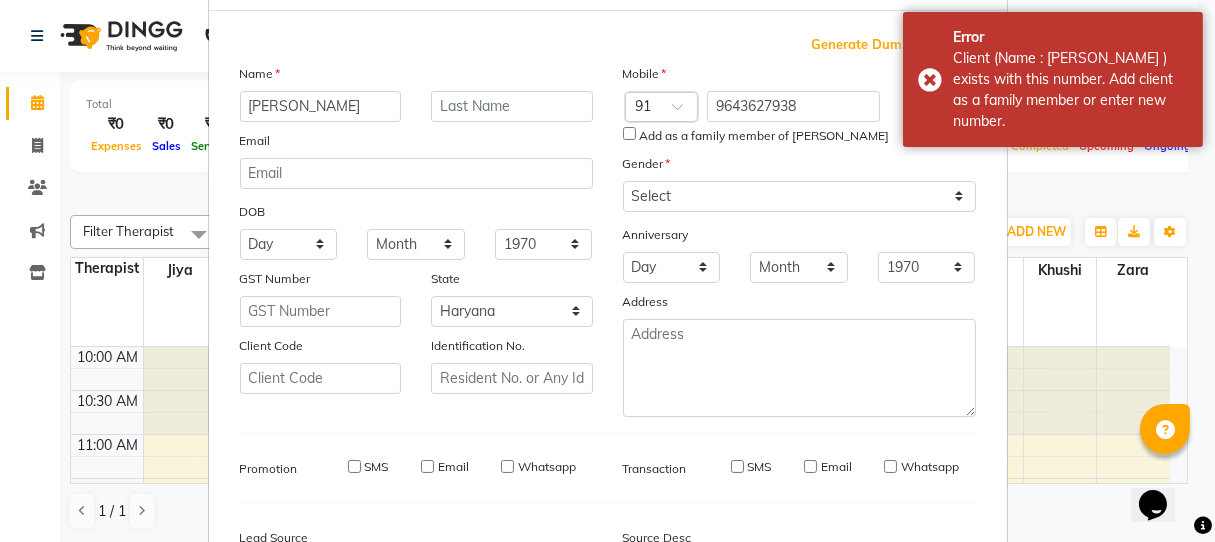 scroll, scrollTop: 0, scrollLeft: 0, axis: both 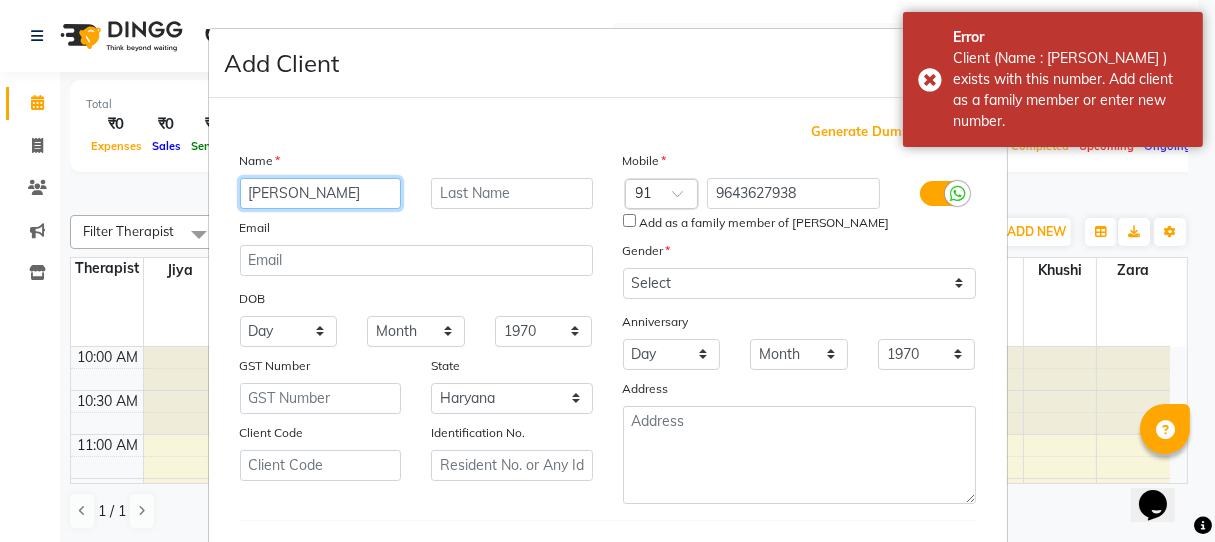 drag, startPoint x: 307, startPoint y: 193, endPoint x: 224, endPoint y: 193, distance: 83 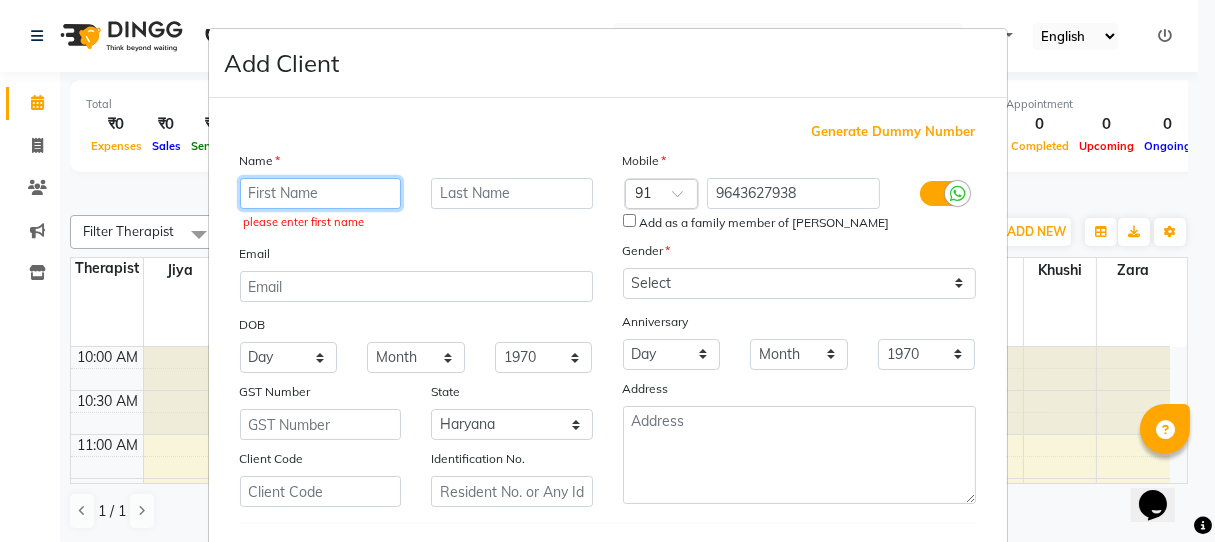 type 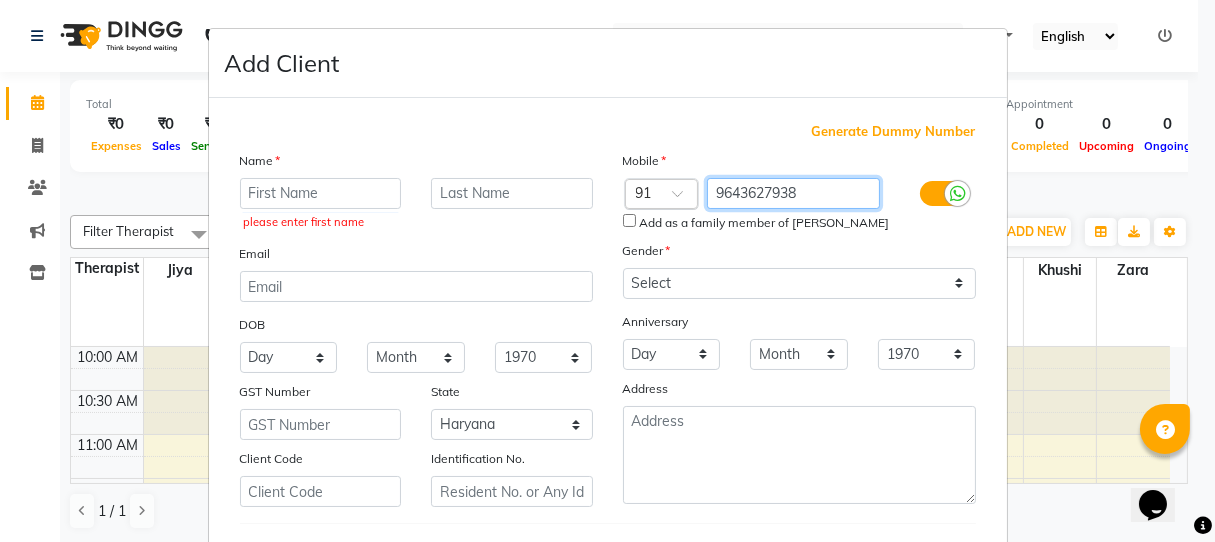 drag, startPoint x: 807, startPoint y: 193, endPoint x: 641, endPoint y: 203, distance: 166.30093 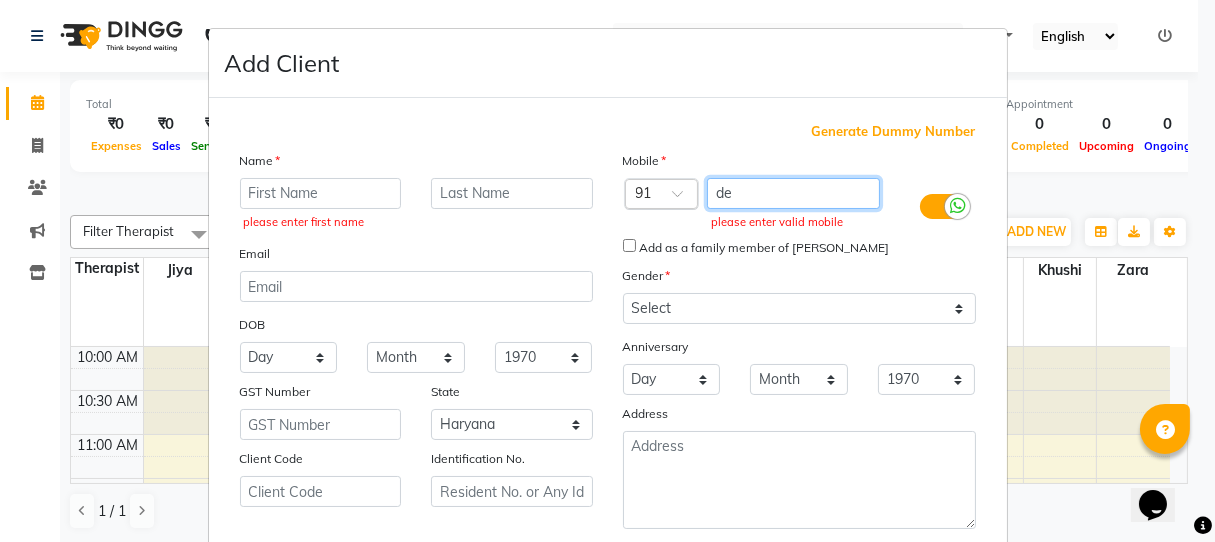 type on "d" 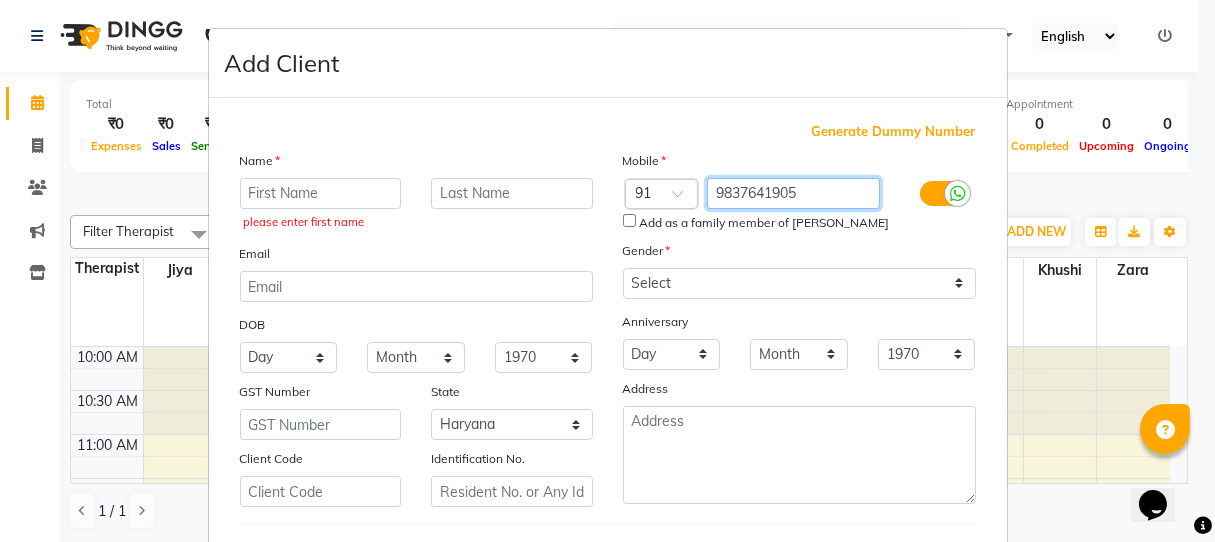 type on "9837641905" 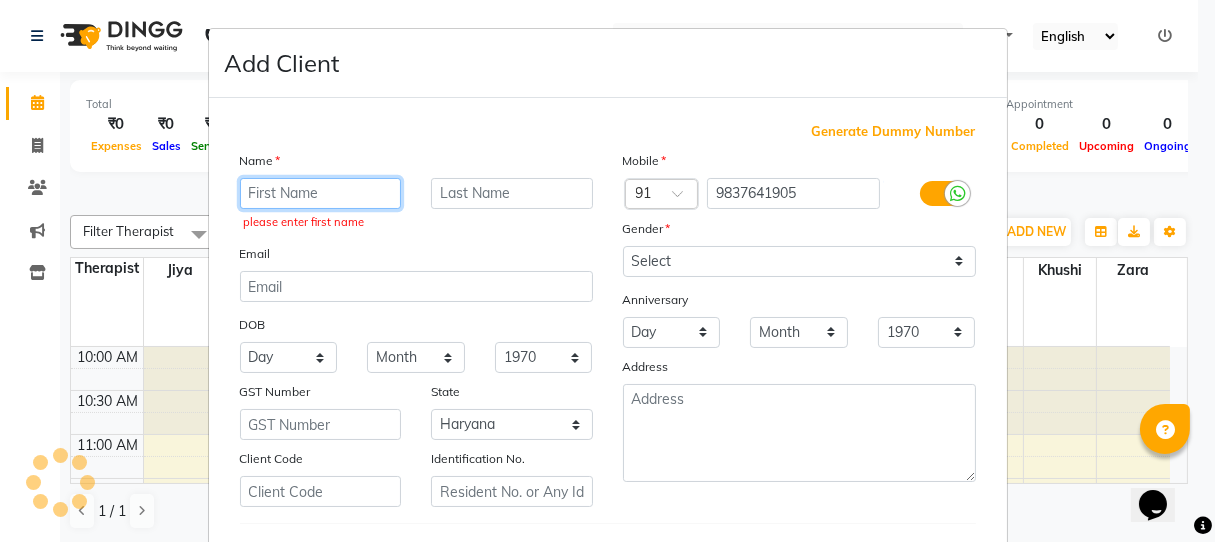 click at bounding box center [321, 193] 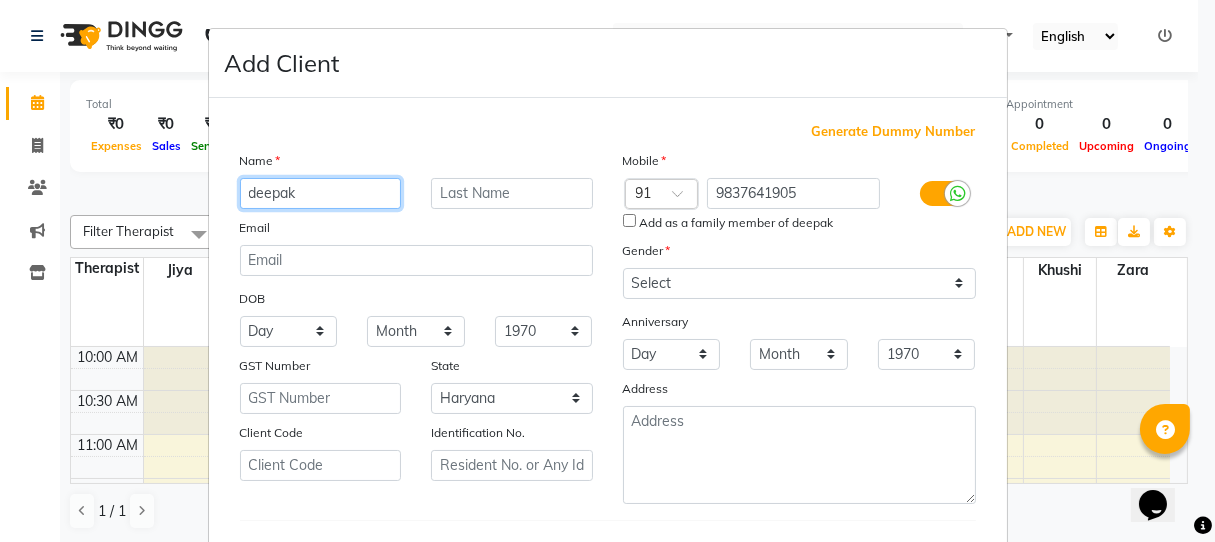 type on "deepak" 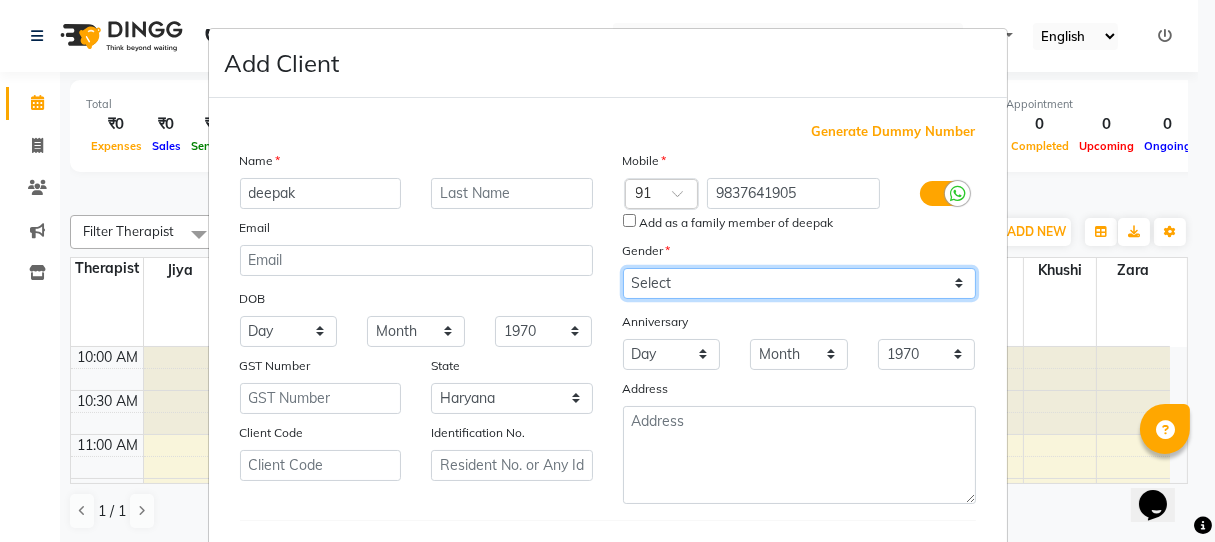 click on "Select Male Female Other Prefer Not To Say" at bounding box center (799, 283) 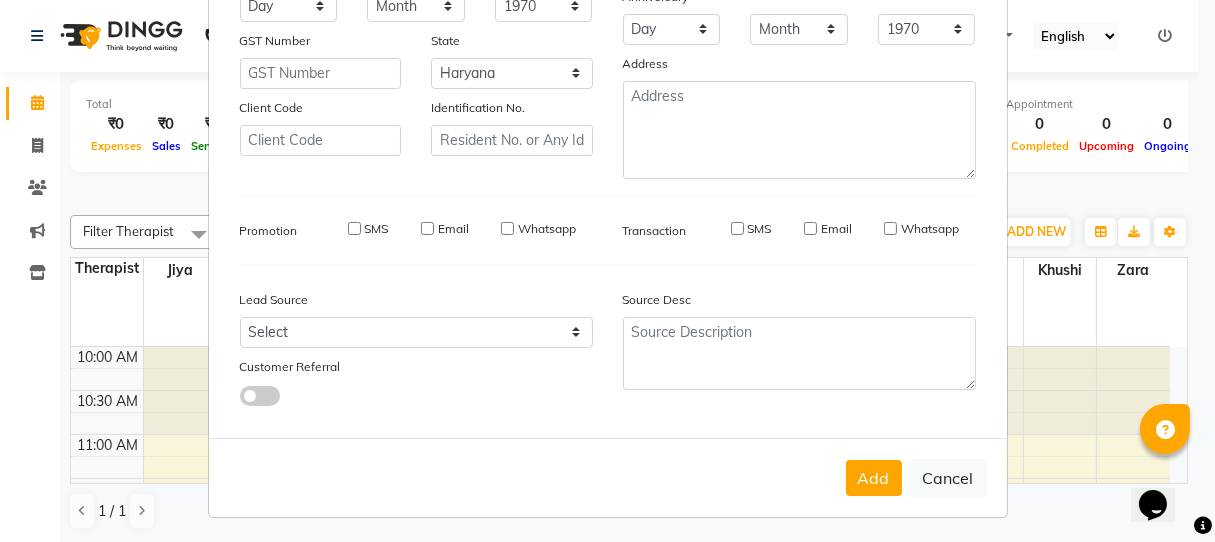 drag, startPoint x: 857, startPoint y: 485, endPoint x: 864, endPoint y: 451, distance: 34.713108 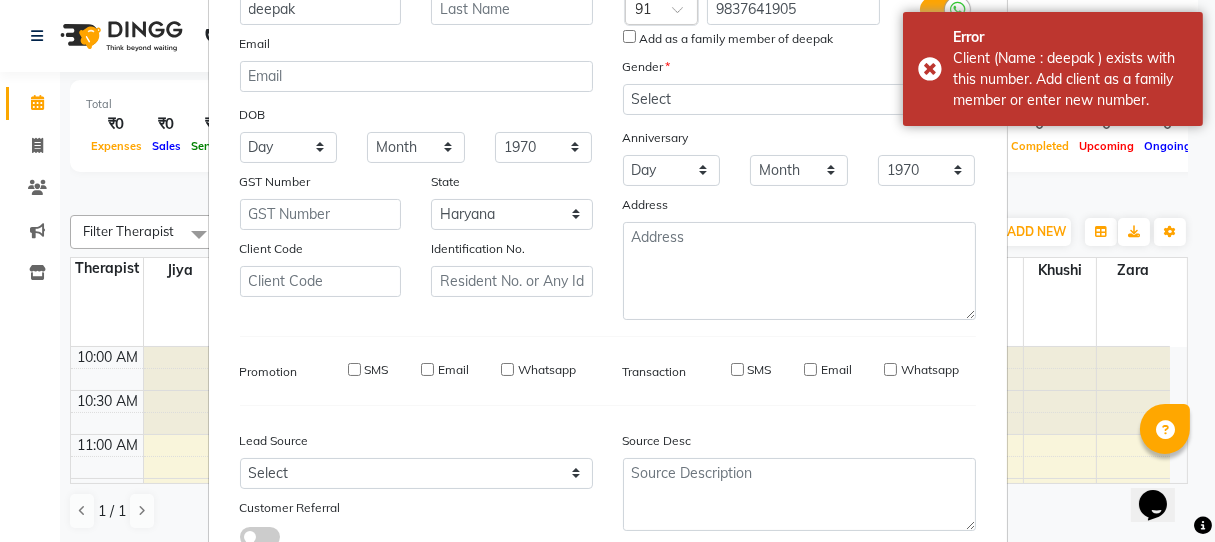 scroll, scrollTop: 0, scrollLeft: 0, axis: both 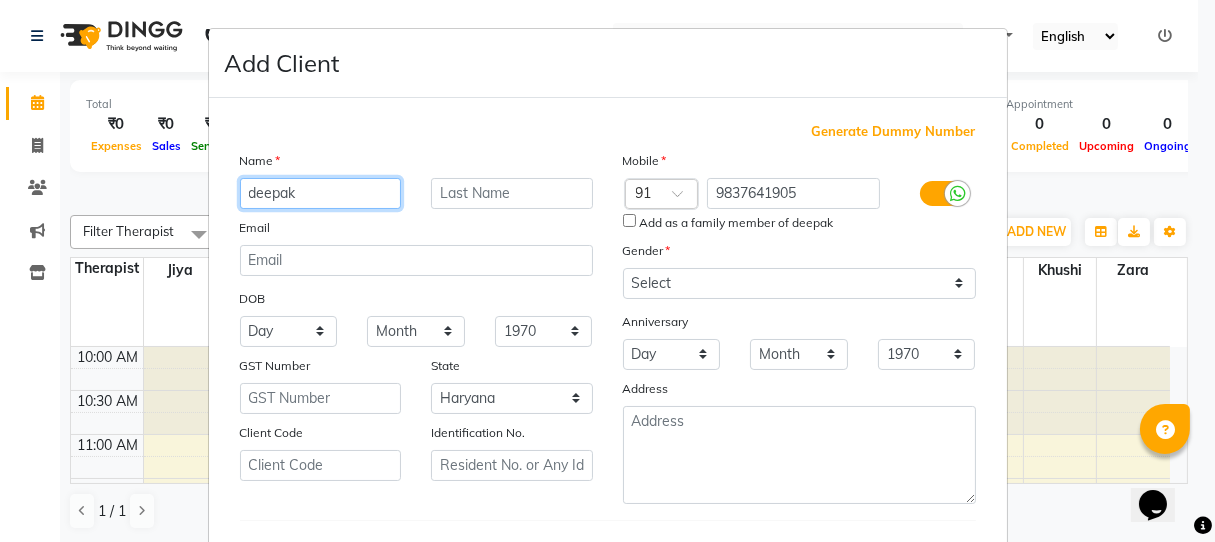 drag, startPoint x: 343, startPoint y: 191, endPoint x: 98, endPoint y: 241, distance: 250.04999 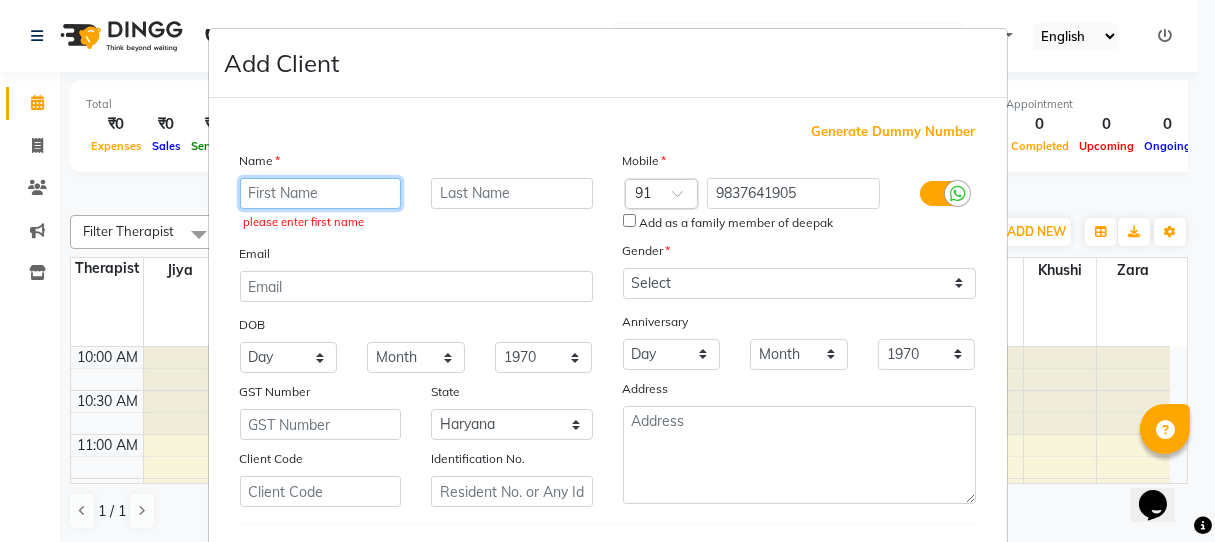 type 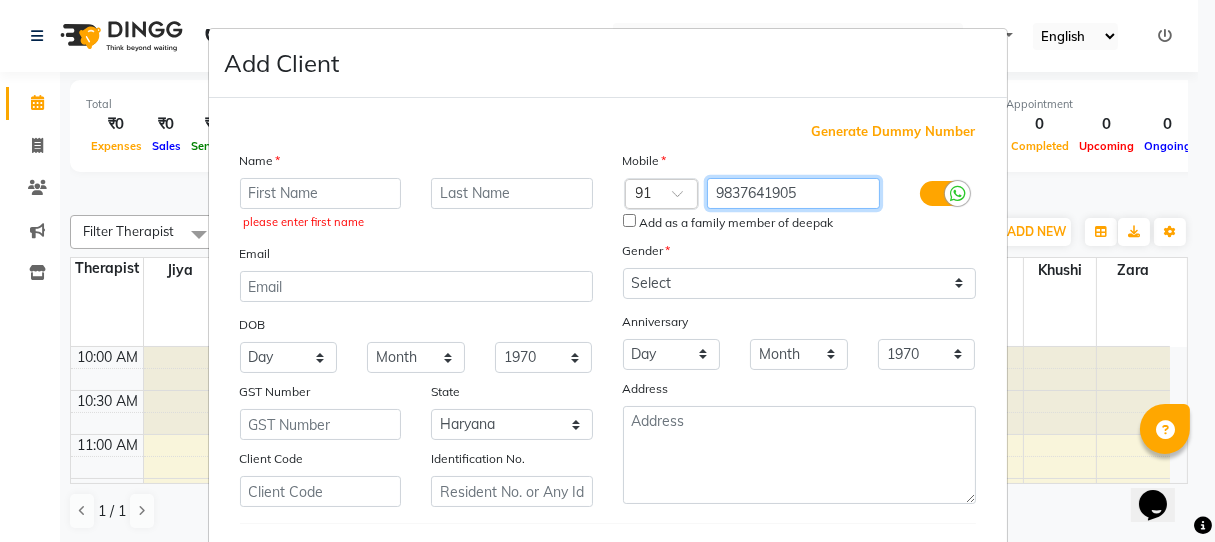 drag, startPoint x: 816, startPoint y: 193, endPoint x: 610, endPoint y: 187, distance: 206.08736 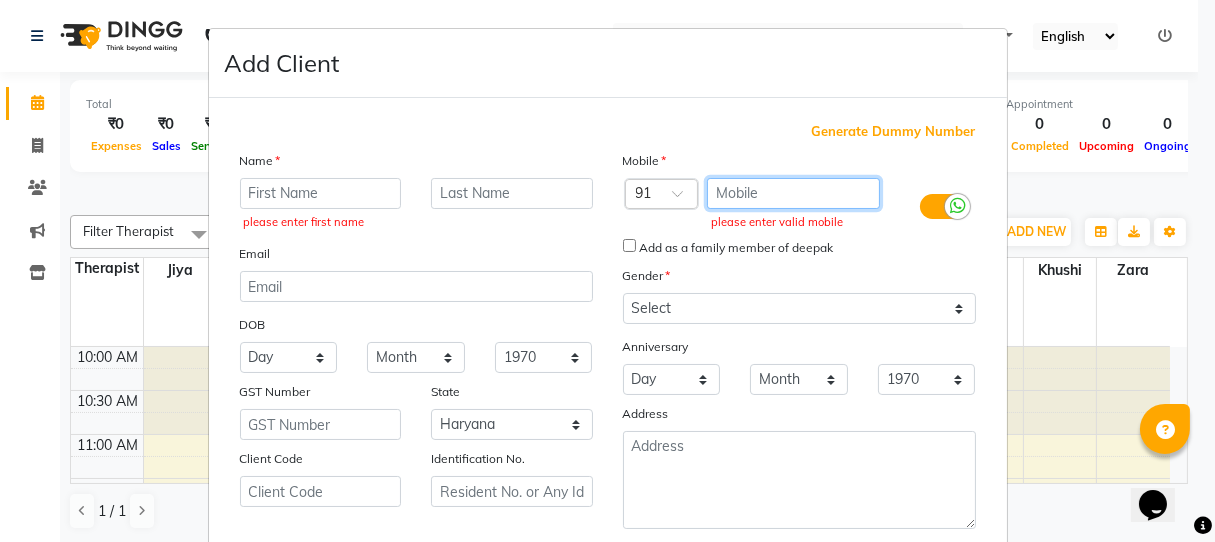 type 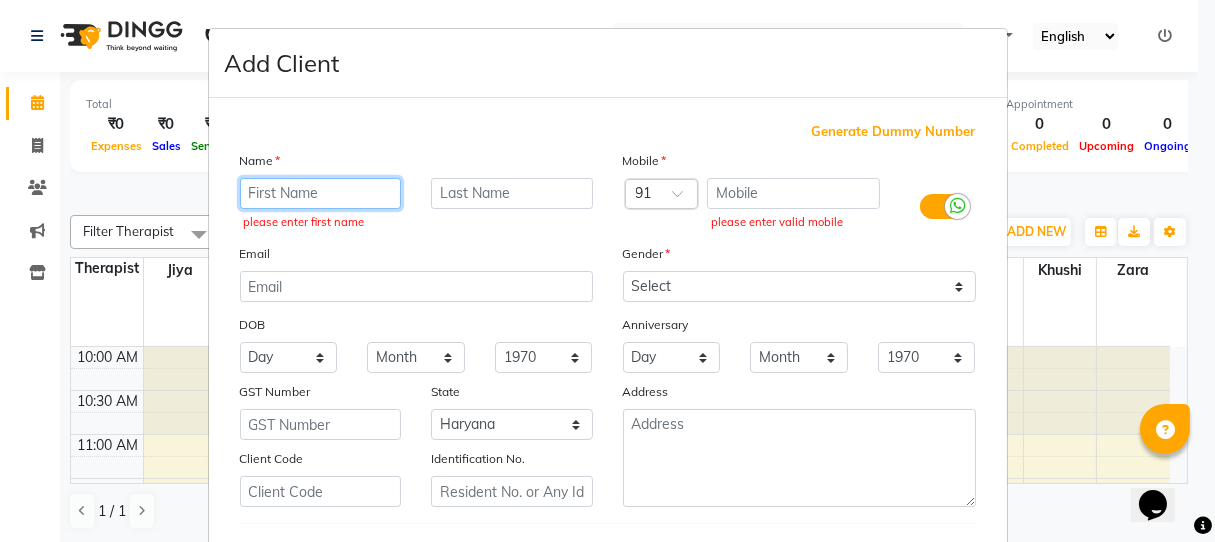 click at bounding box center (321, 193) 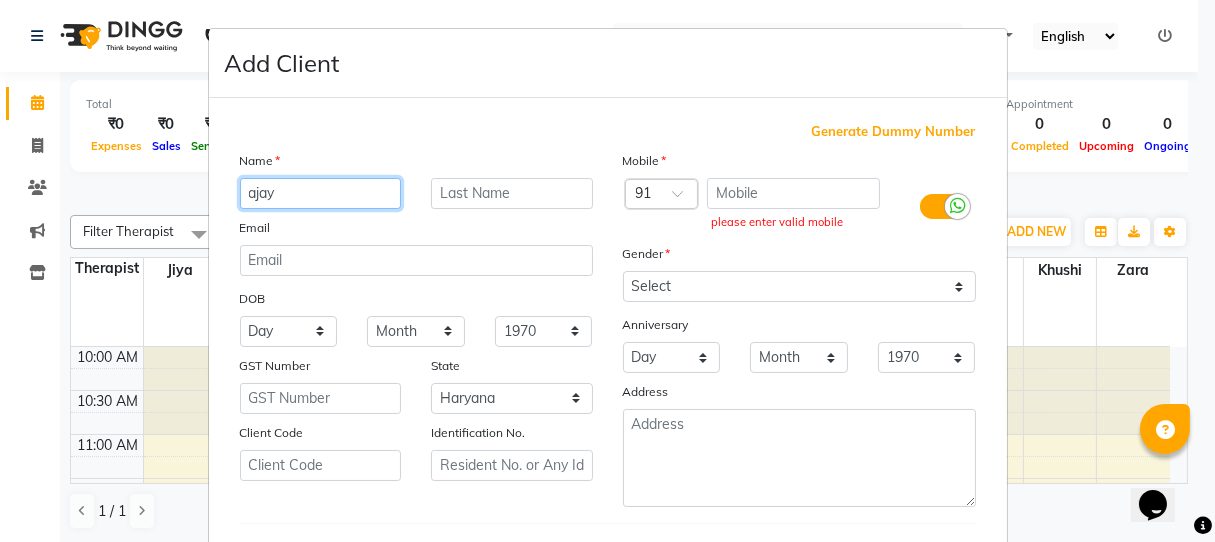 type on "ajay" 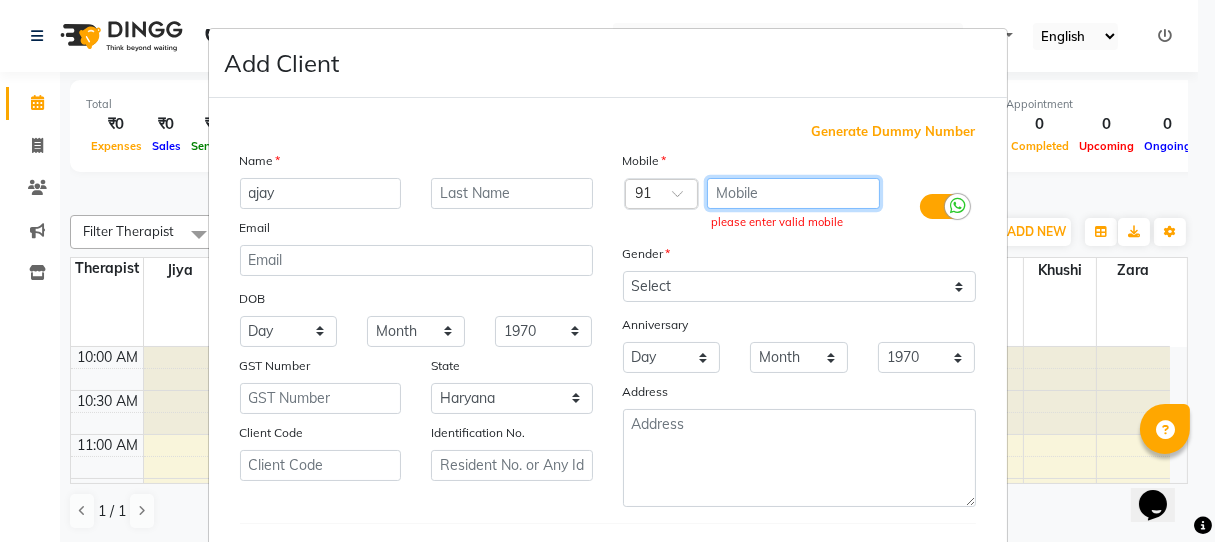 click at bounding box center [793, 193] 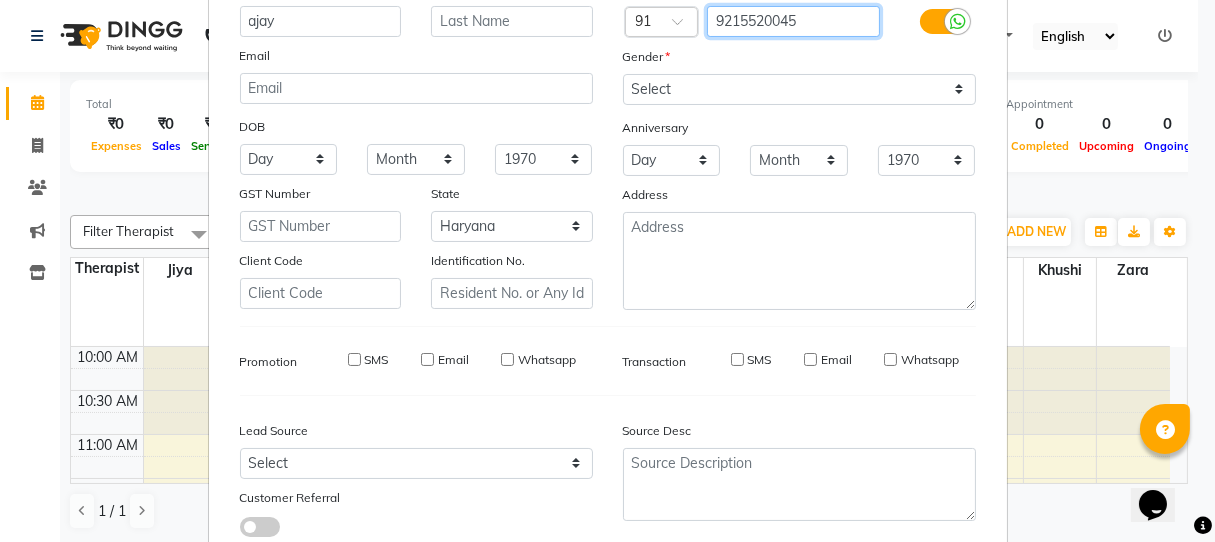 scroll, scrollTop: 303, scrollLeft: 0, axis: vertical 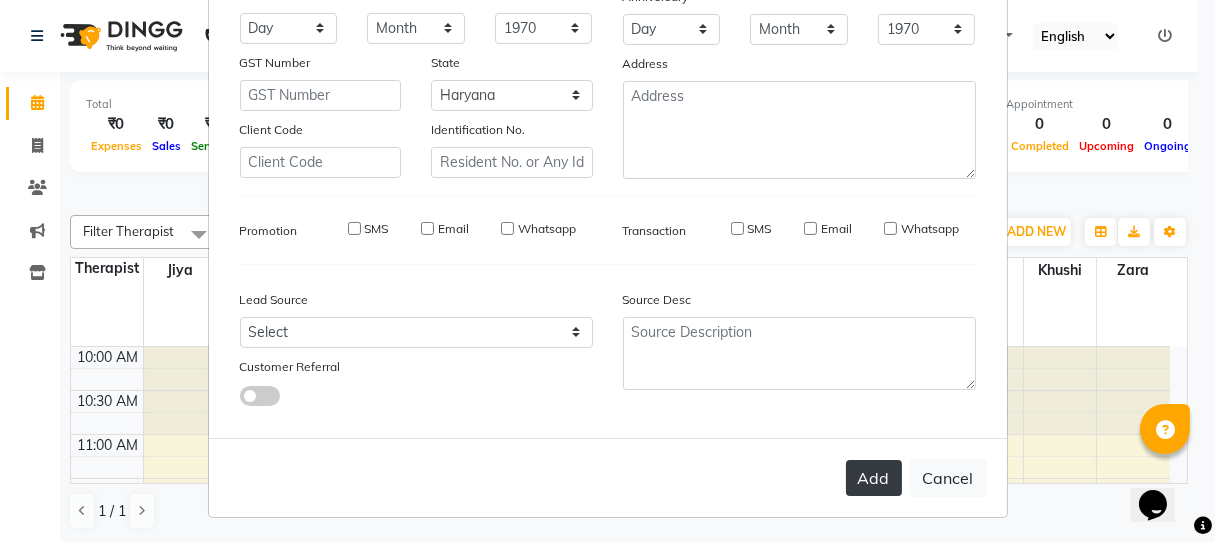 type on "9215520045" 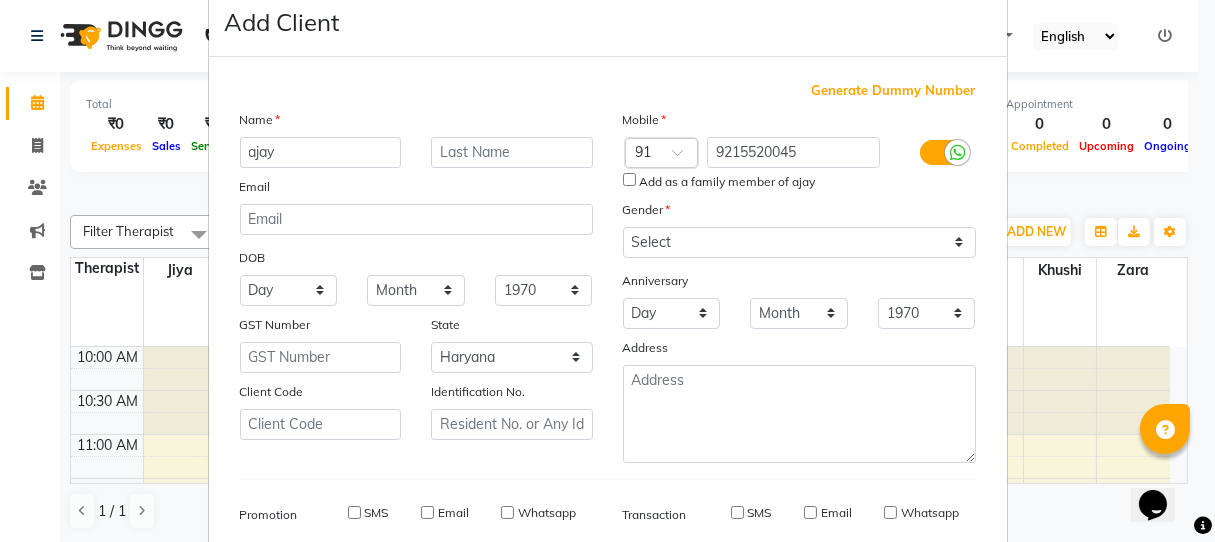 scroll, scrollTop: 0, scrollLeft: 0, axis: both 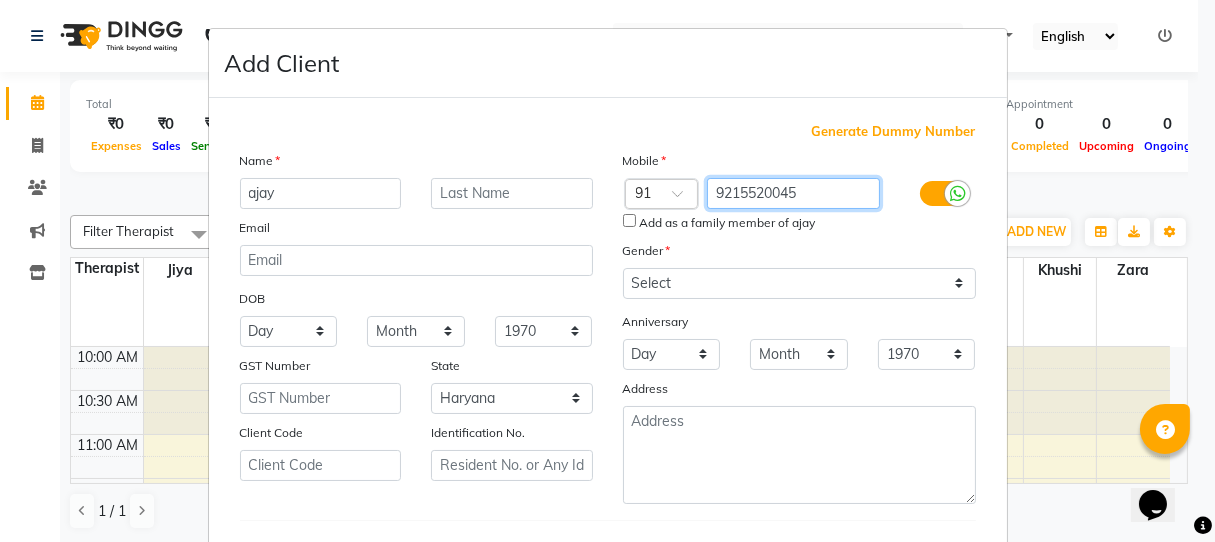 drag, startPoint x: 808, startPoint y: 188, endPoint x: 689, endPoint y: 169, distance: 120.50726 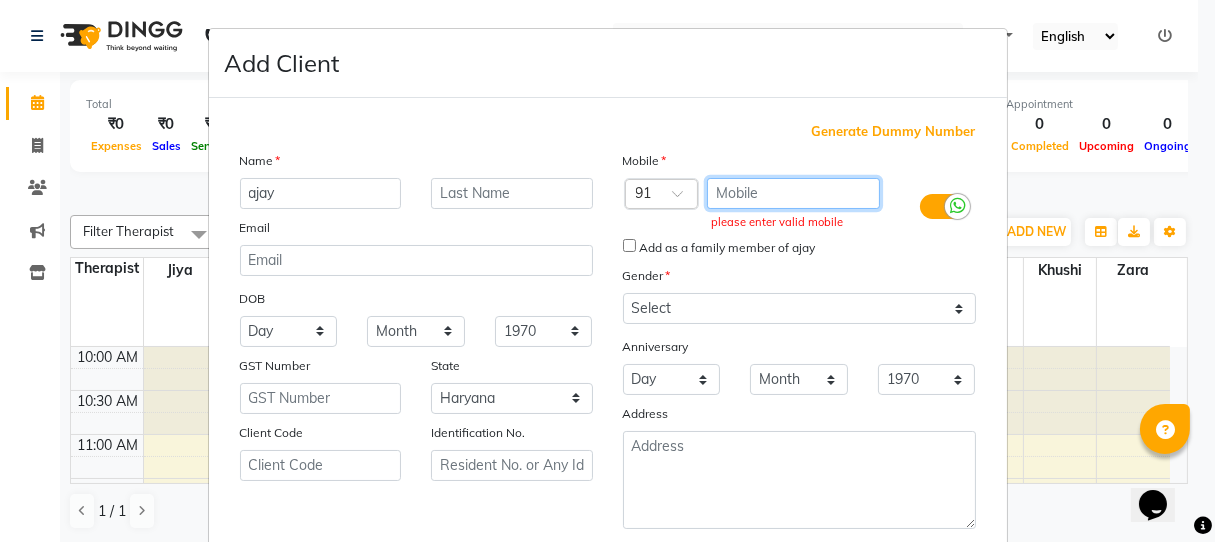 type 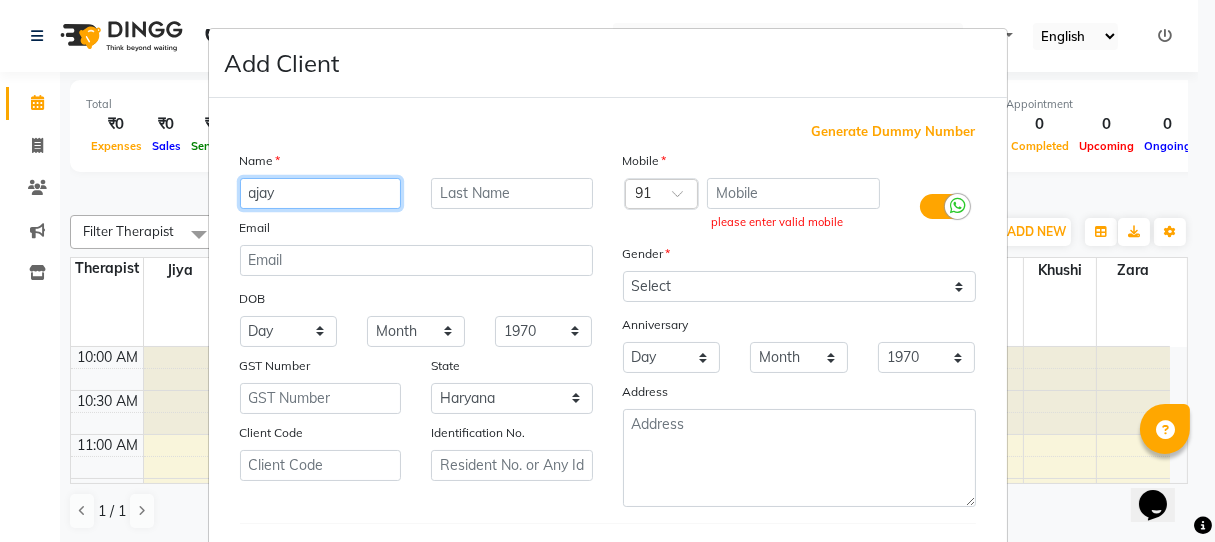 drag, startPoint x: 371, startPoint y: 193, endPoint x: 1, endPoint y: 171, distance: 370.65347 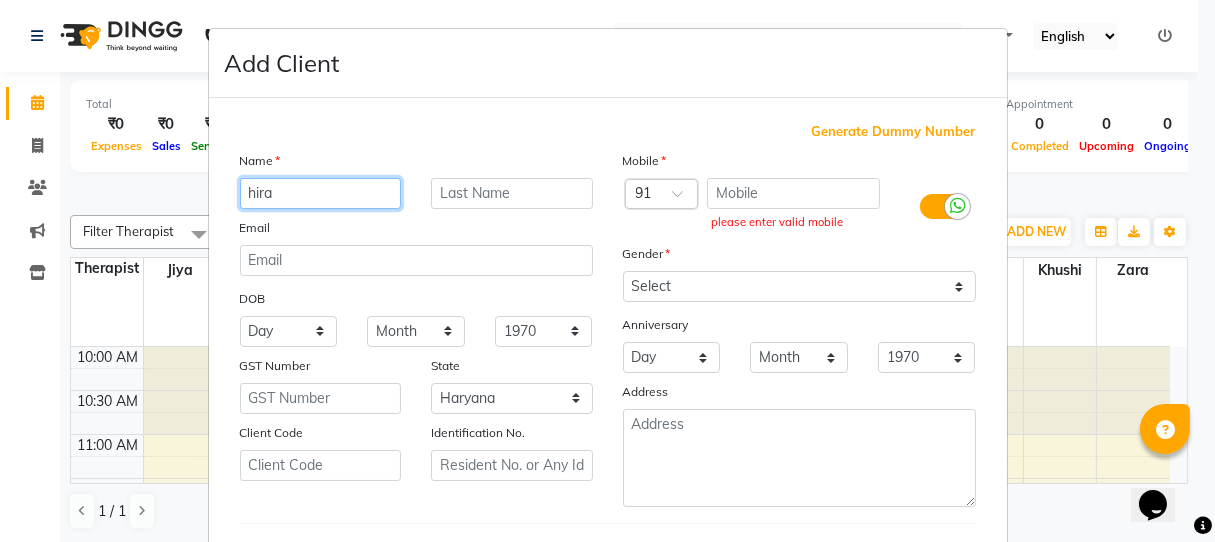 type on "hira" 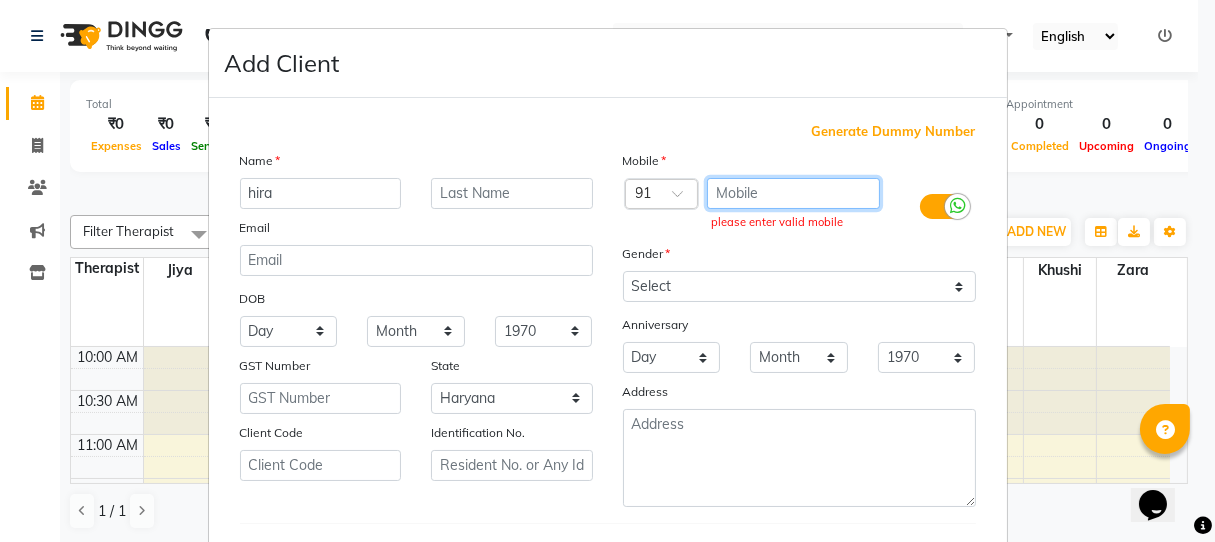 click at bounding box center (793, 193) 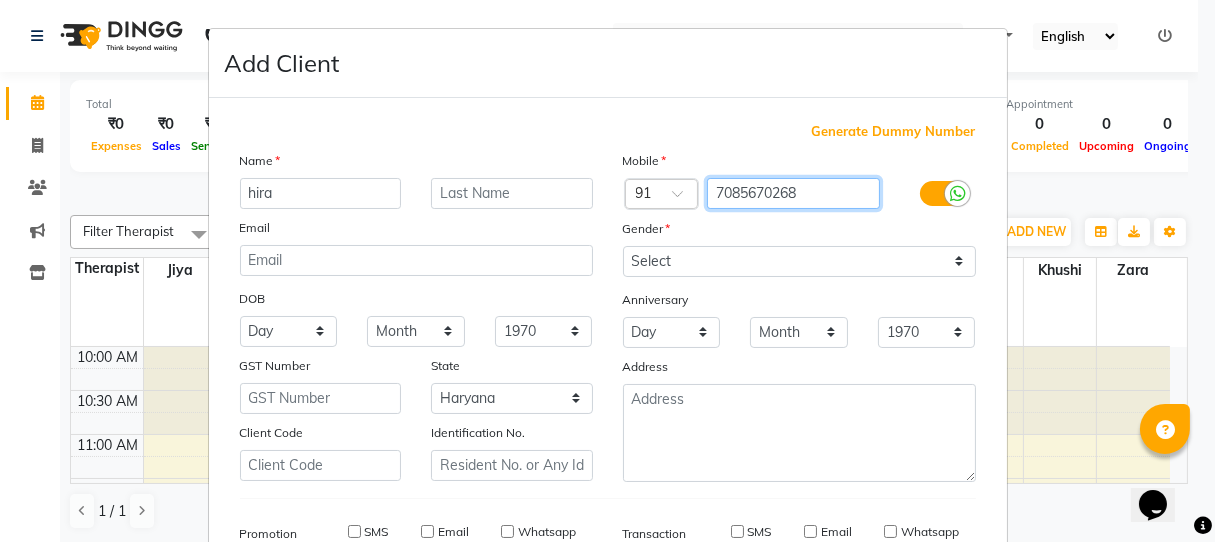 scroll, scrollTop: 303, scrollLeft: 0, axis: vertical 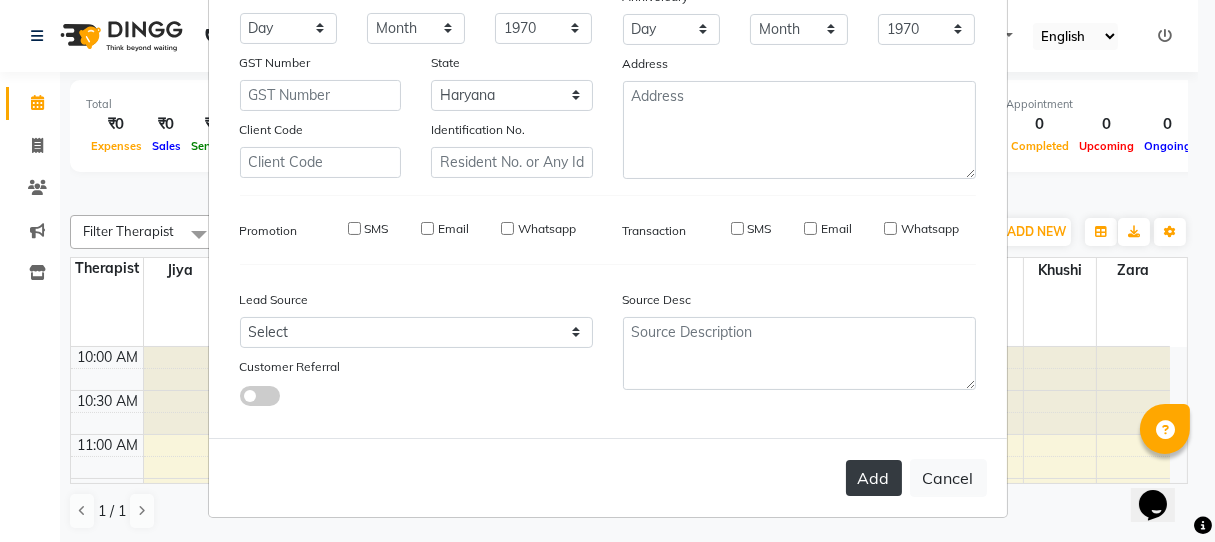 type on "7085670268" 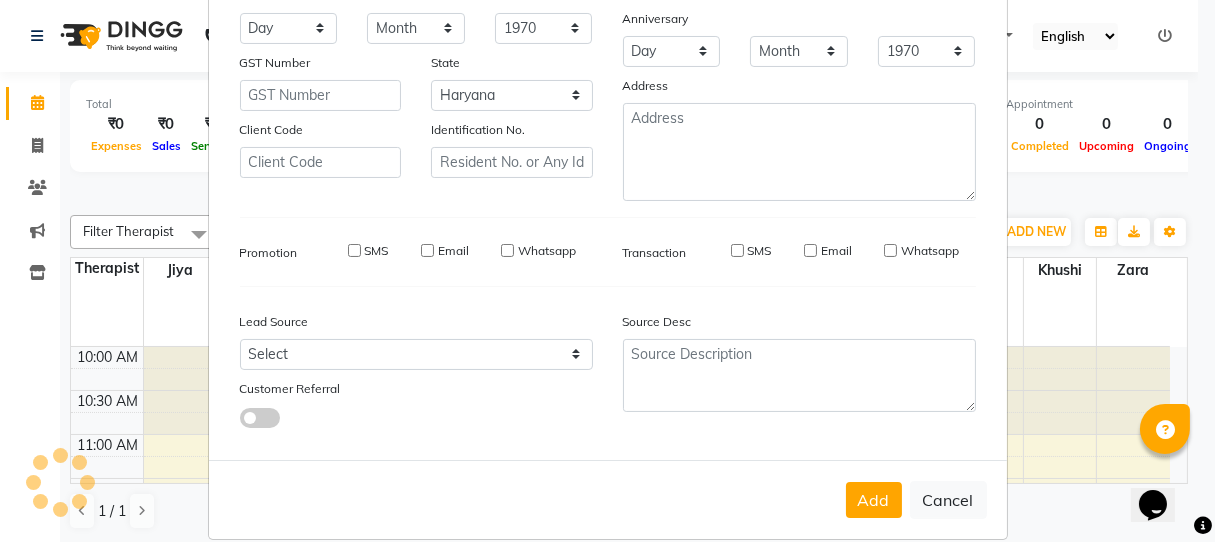 click on "Add   Cancel" at bounding box center (608, 499) 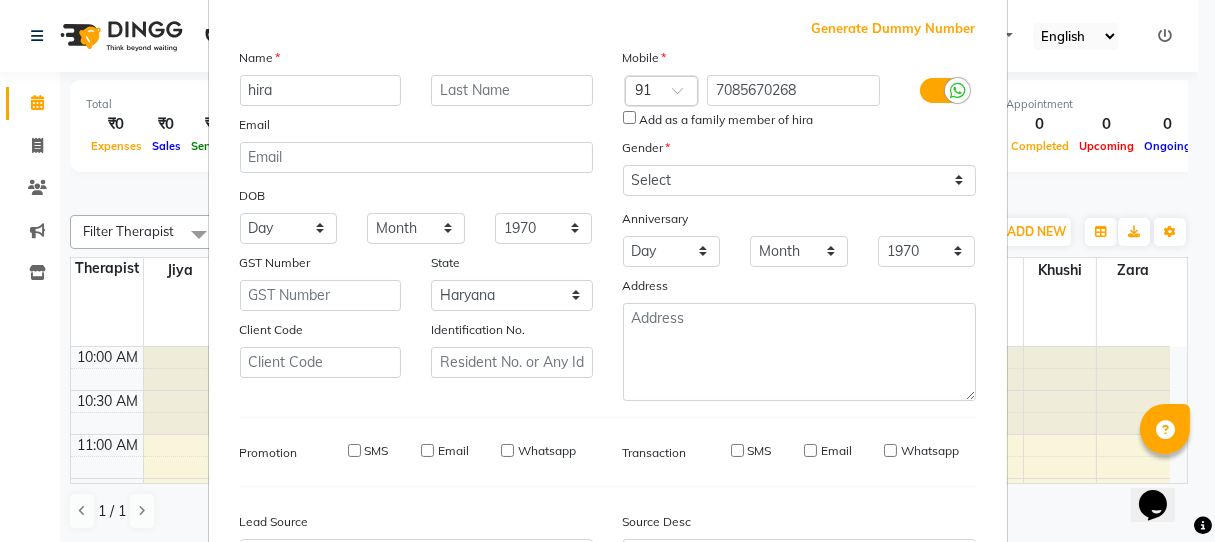 scroll, scrollTop: 325, scrollLeft: 0, axis: vertical 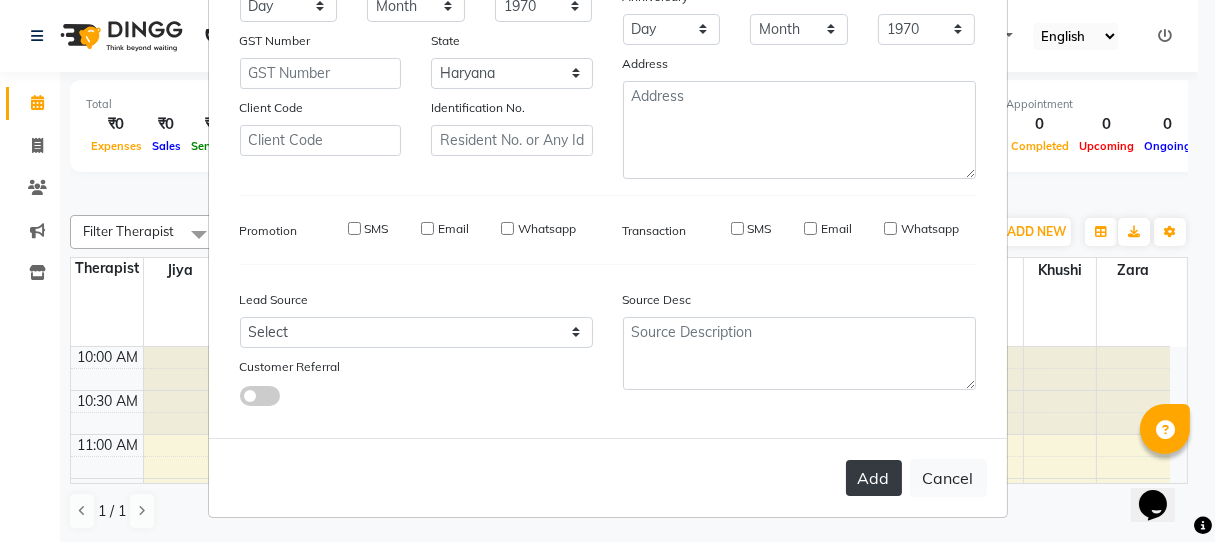 click on "Add" at bounding box center (874, 478) 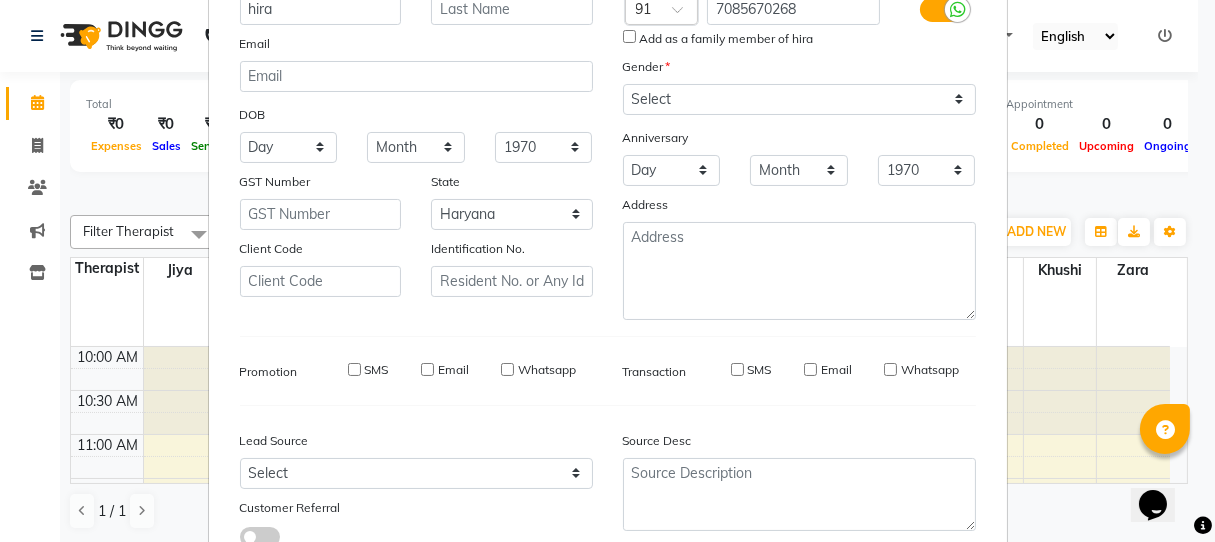 scroll, scrollTop: 0, scrollLeft: 0, axis: both 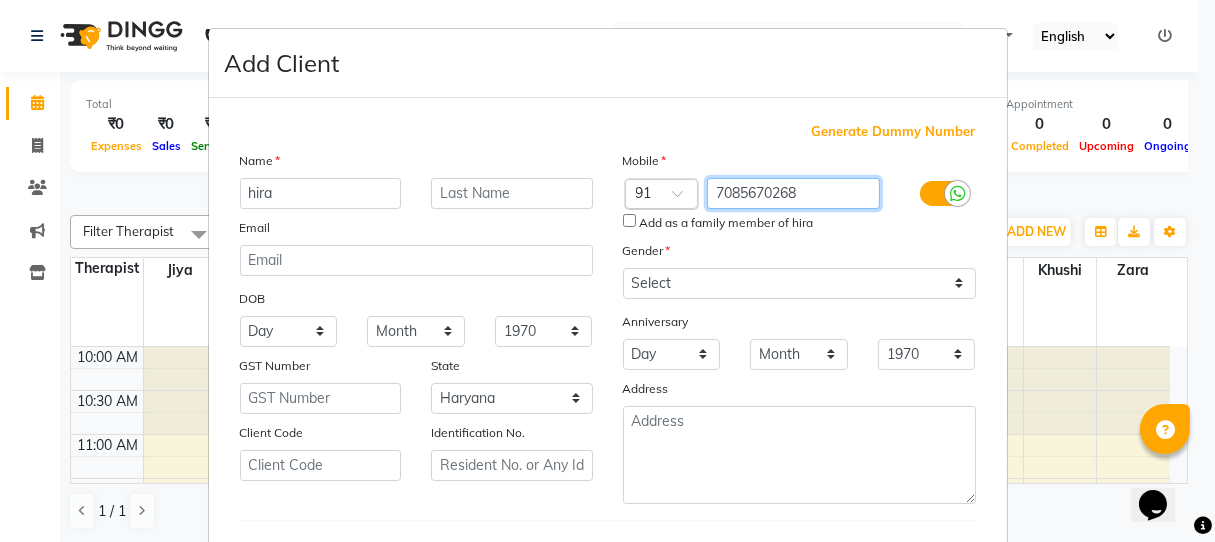 drag, startPoint x: 734, startPoint y: 190, endPoint x: 669, endPoint y: 199, distance: 65.62012 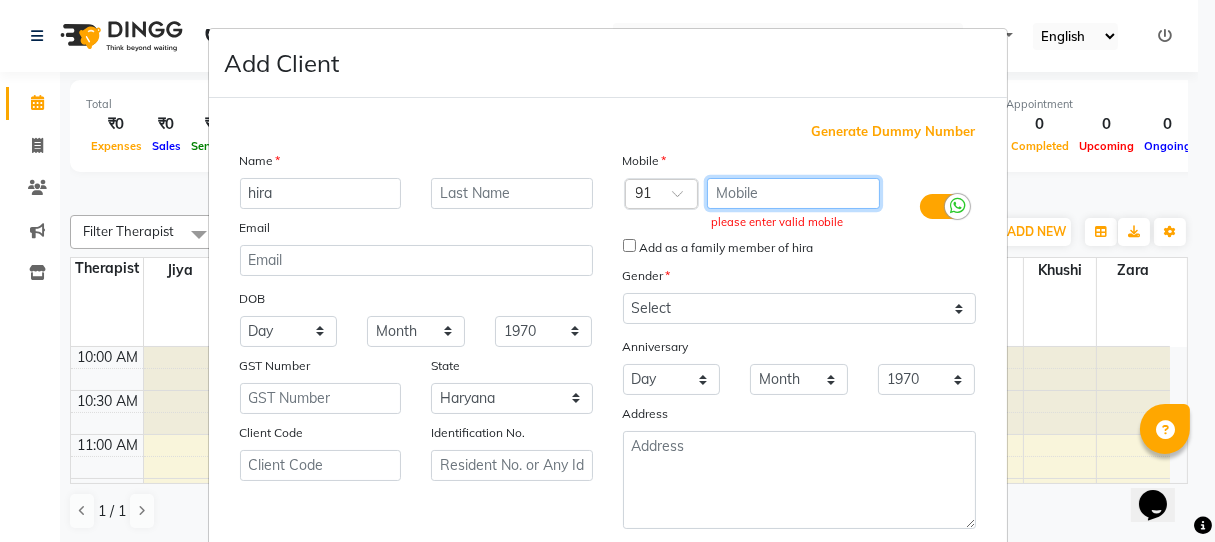 type 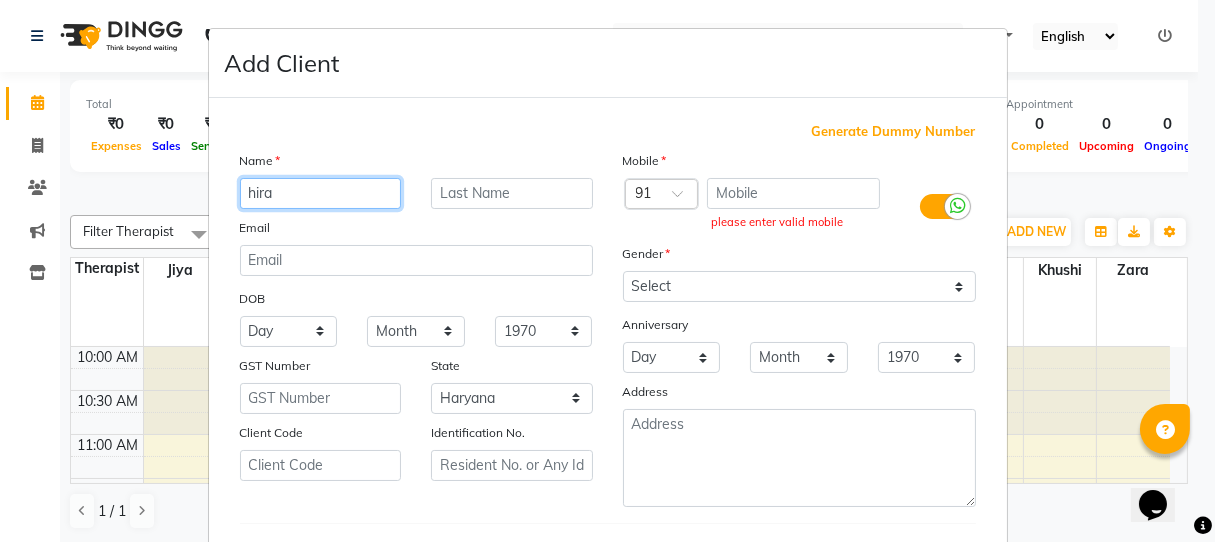 drag, startPoint x: 351, startPoint y: 180, endPoint x: 90, endPoint y: 194, distance: 261.3752 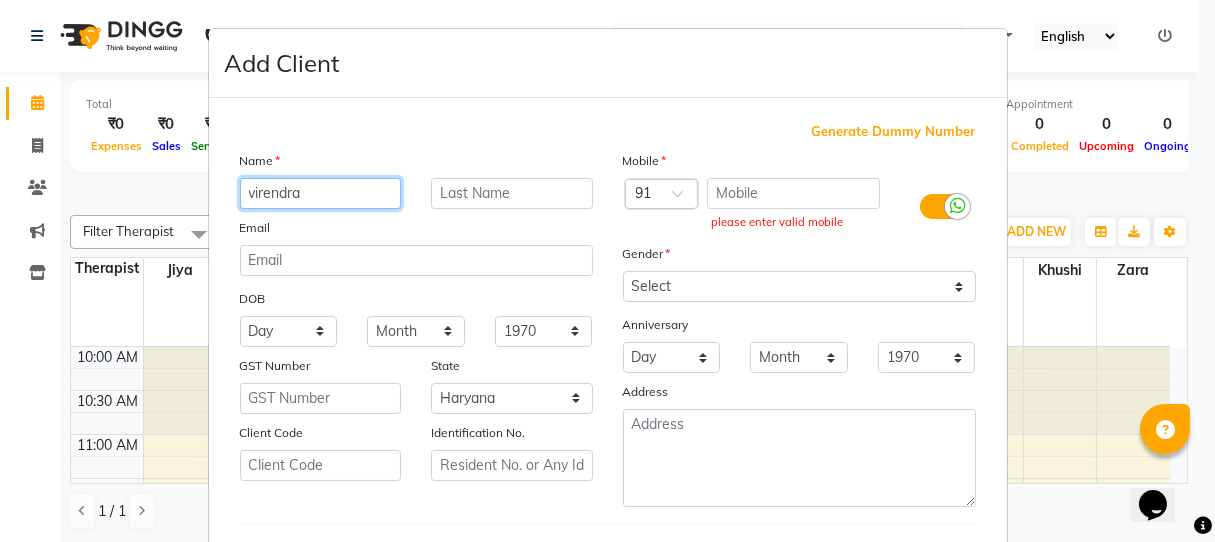 type on "virendra" 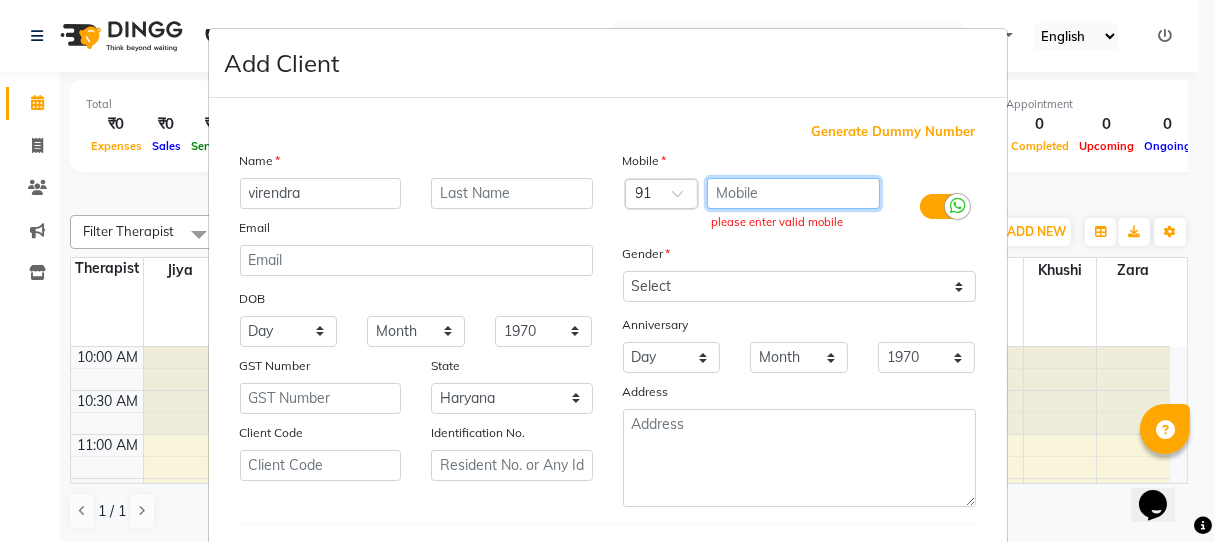 click at bounding box center (793, 193) 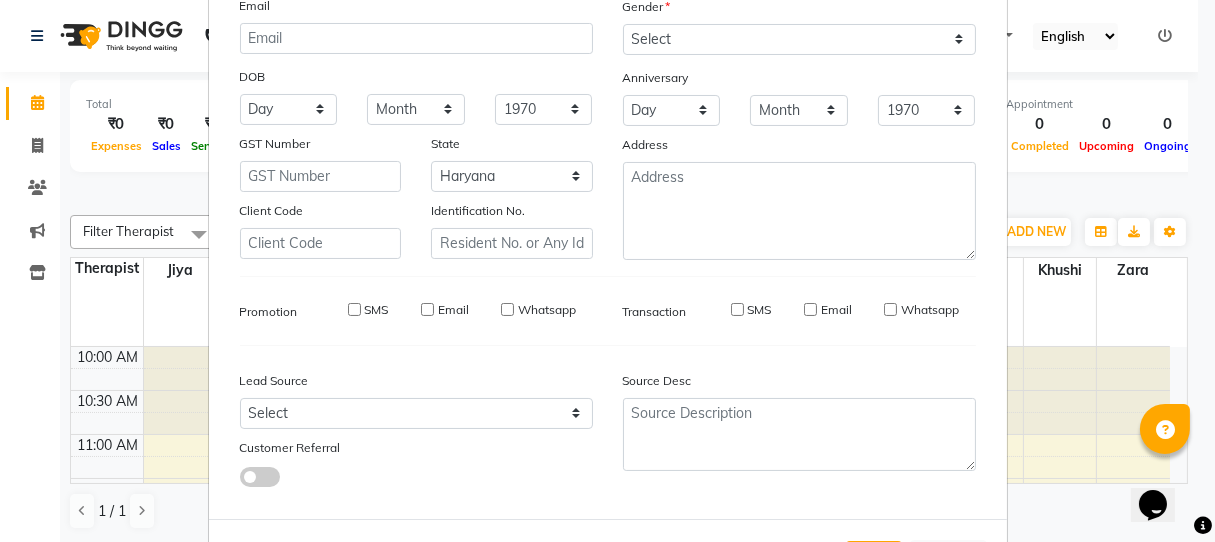 scroll, scrollTop: 303, scrollLeft: 0, axis: vertical 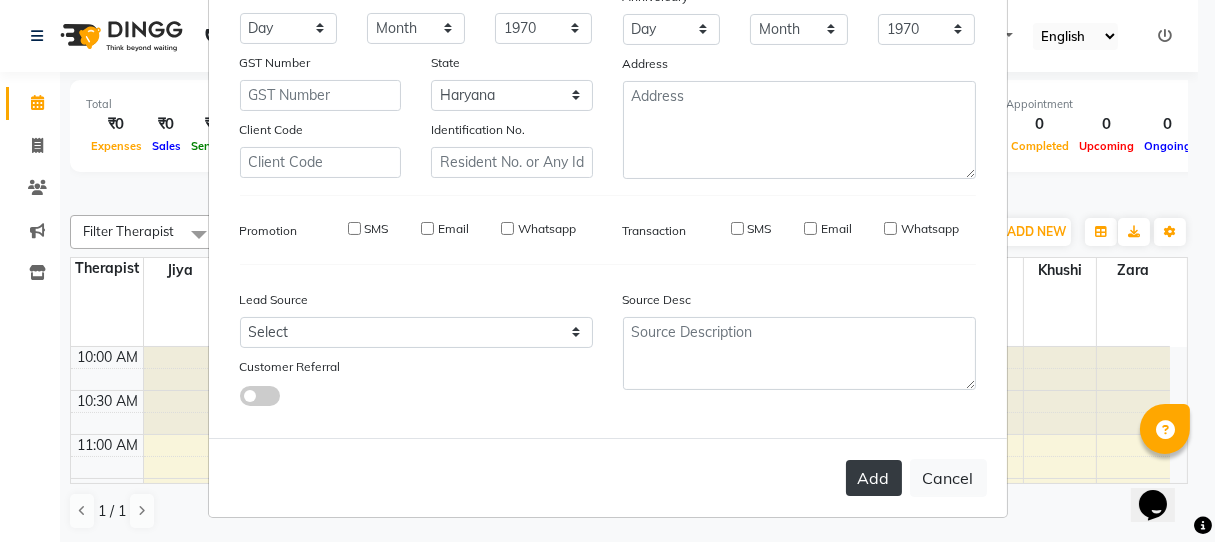 type on "9871211317" 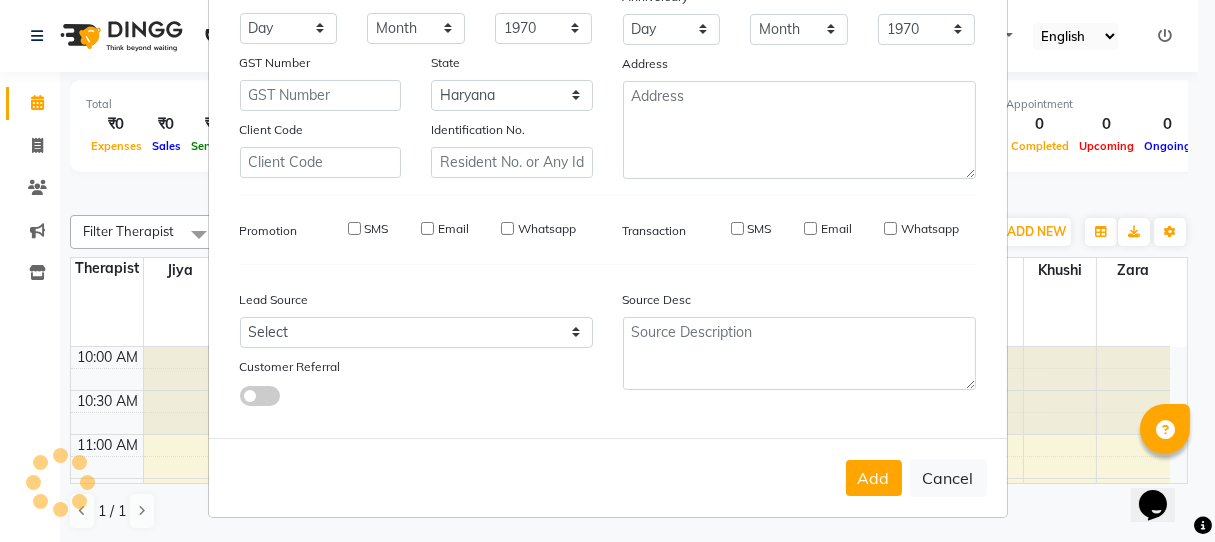 click on "Add" at bounding box center [874, 478] 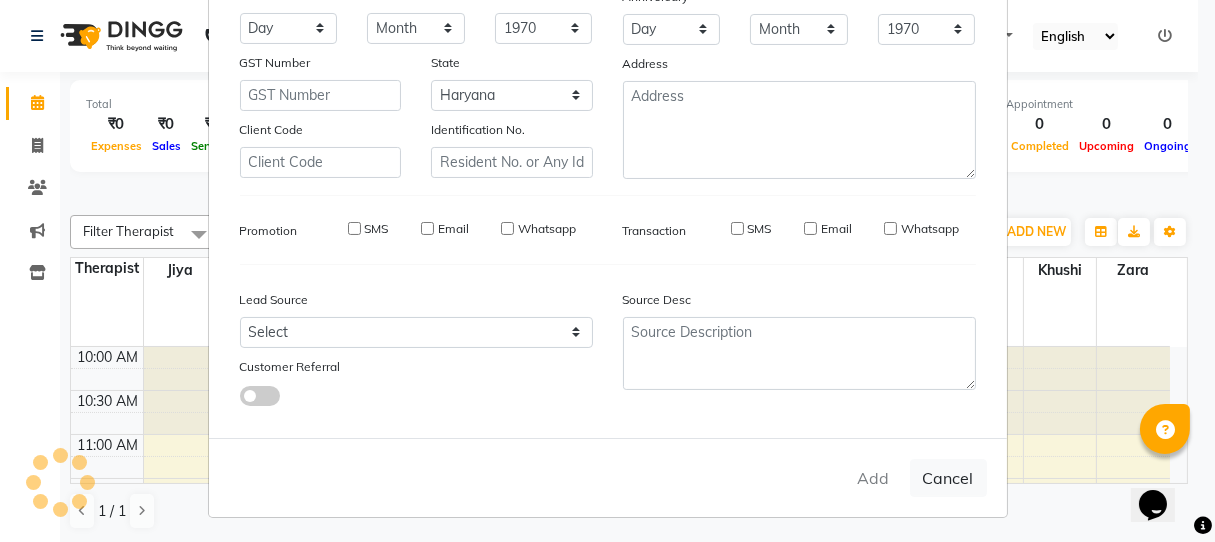 type 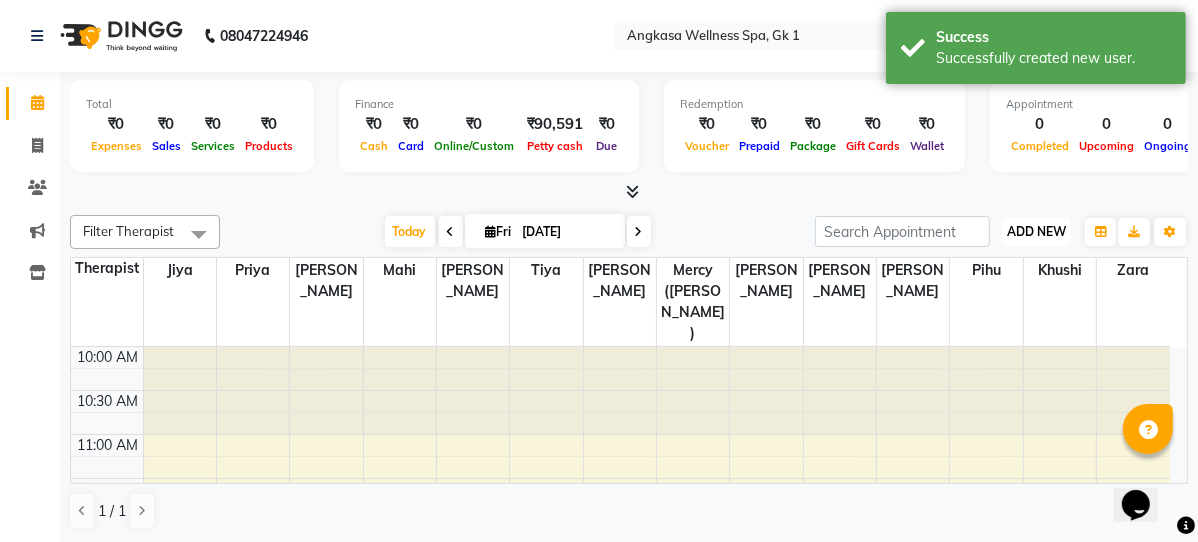 click on "ADD NEW" at bounding box center (1036, 231) 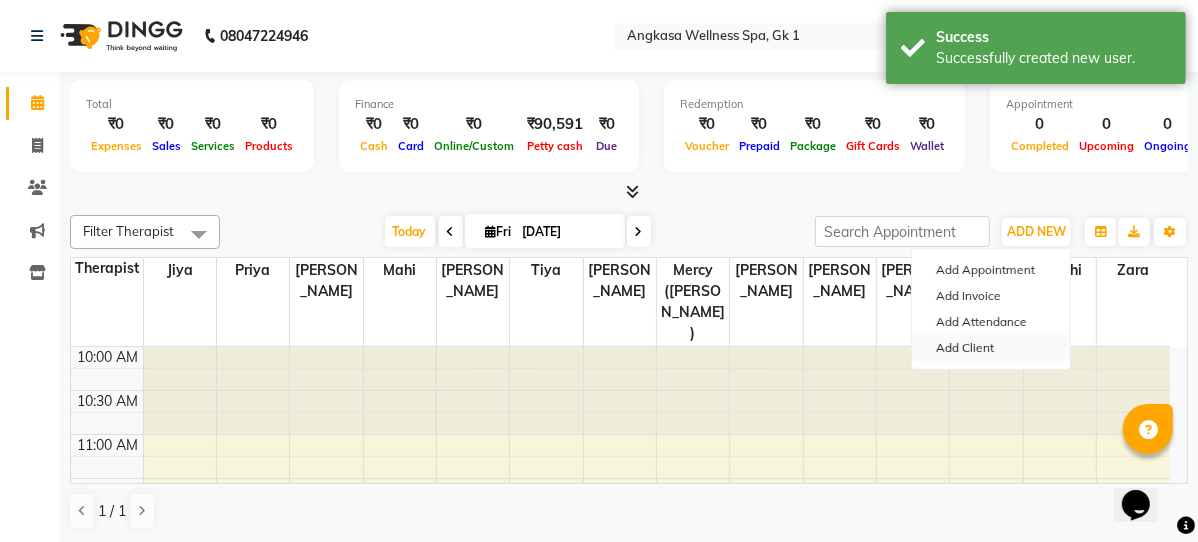 click on "Add Client" at bounding box center [991, 348] 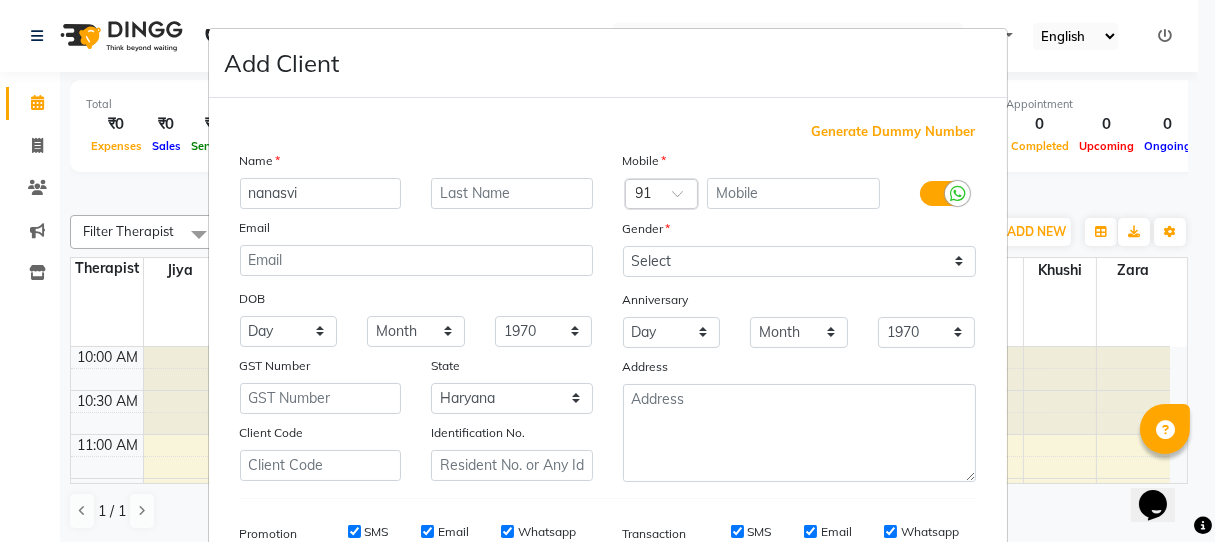 type on "nanasvi" 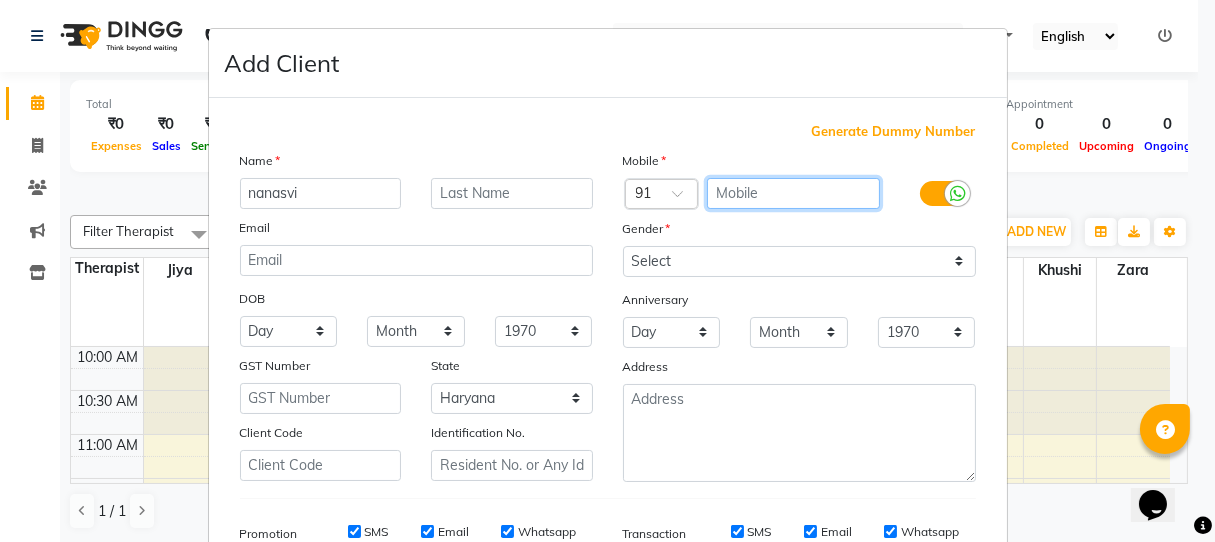 click at bounding box center (793, 193) 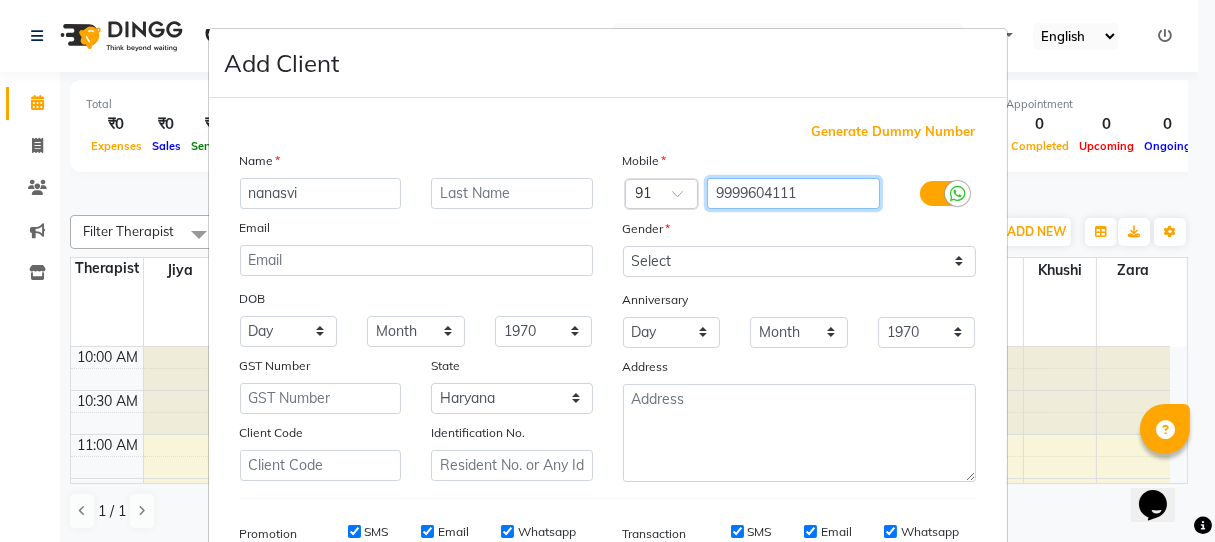 type on "9999604111" 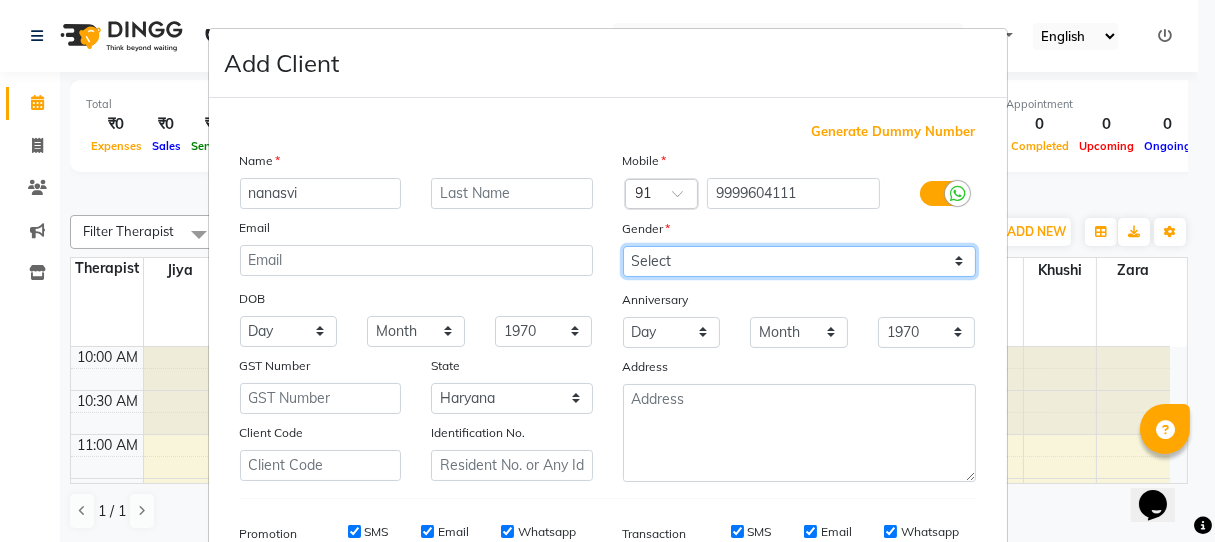 click on "Select Male Female Other Prefer Not To Say" at bounding box center [799, 261] 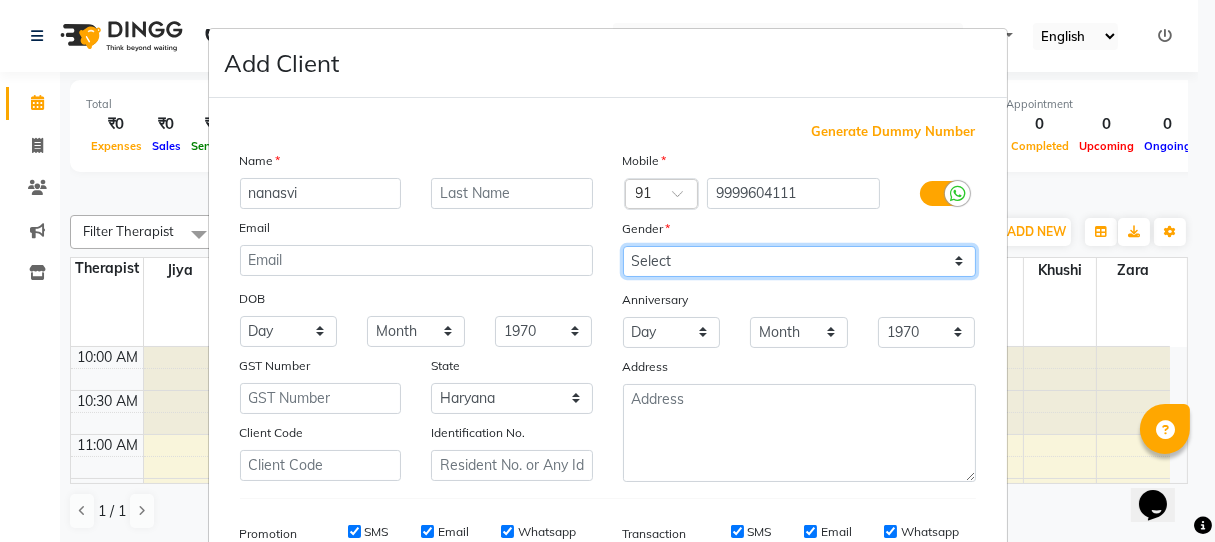 select on "male" 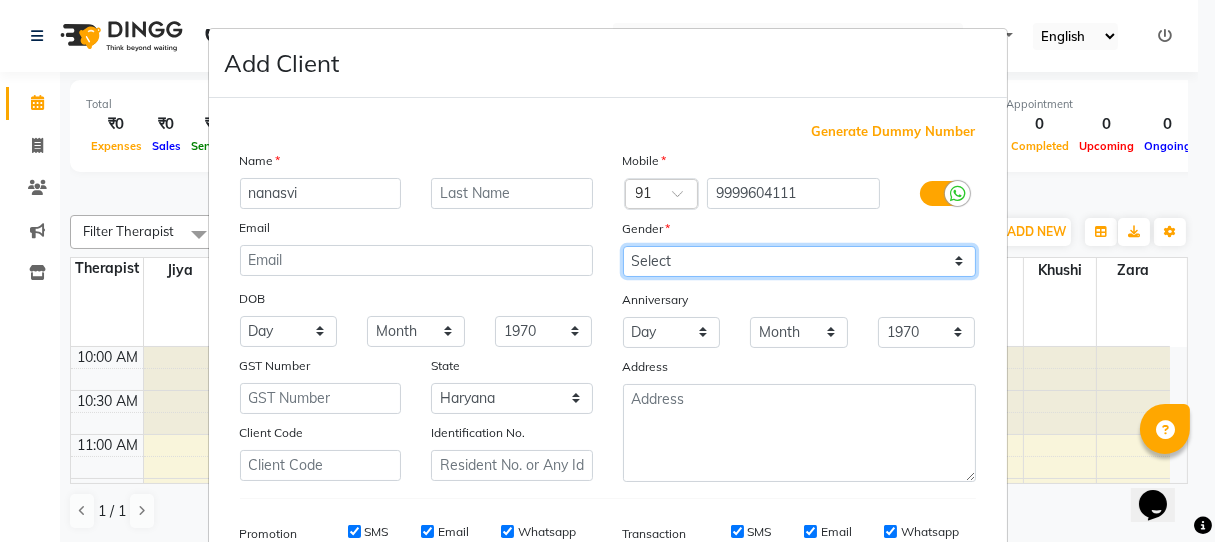 click on "Select Male Female Other Prefer Not To Say" at bounding box center [799, 261] 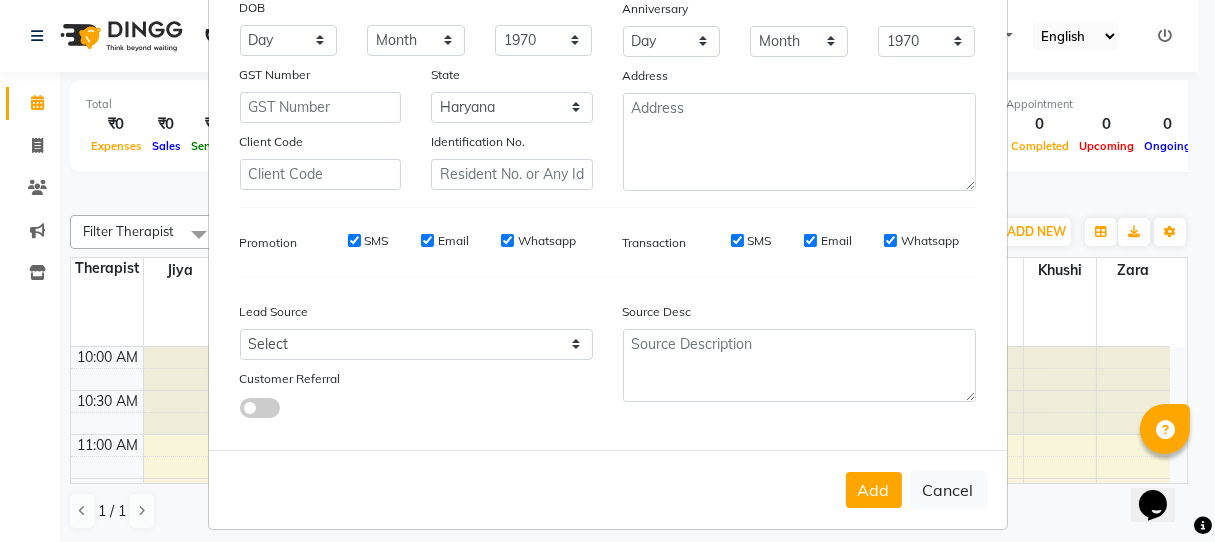 scroll, scrollTop: 303, scrollLeft: 0, axis: vertical 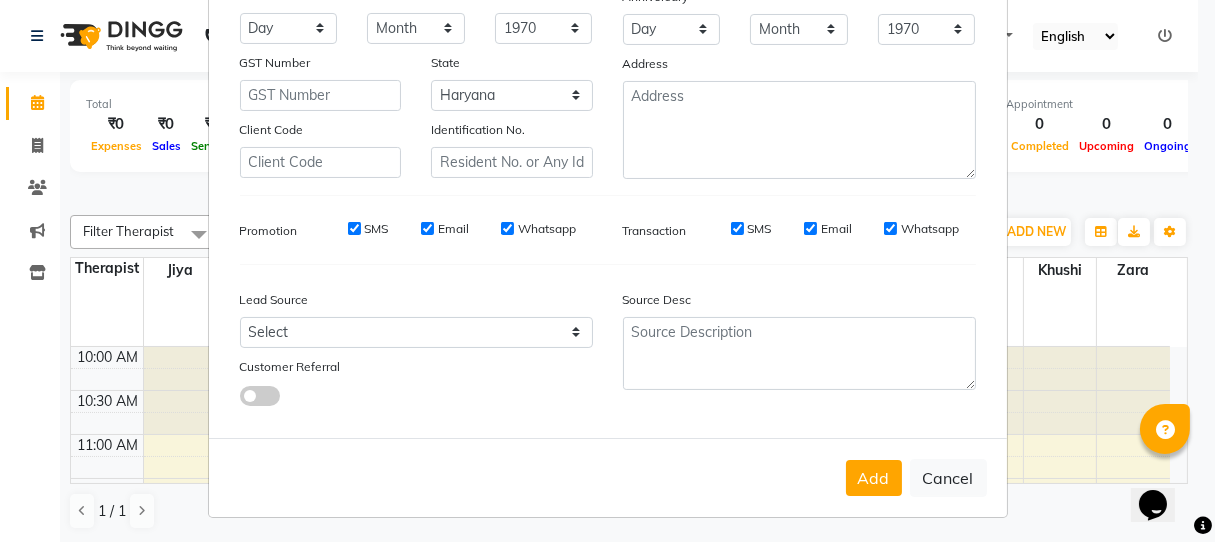drag, startPoint x: 349, startPoint y: 230, endPoint x: 360, endPoint y: 232, distance: 11.18034 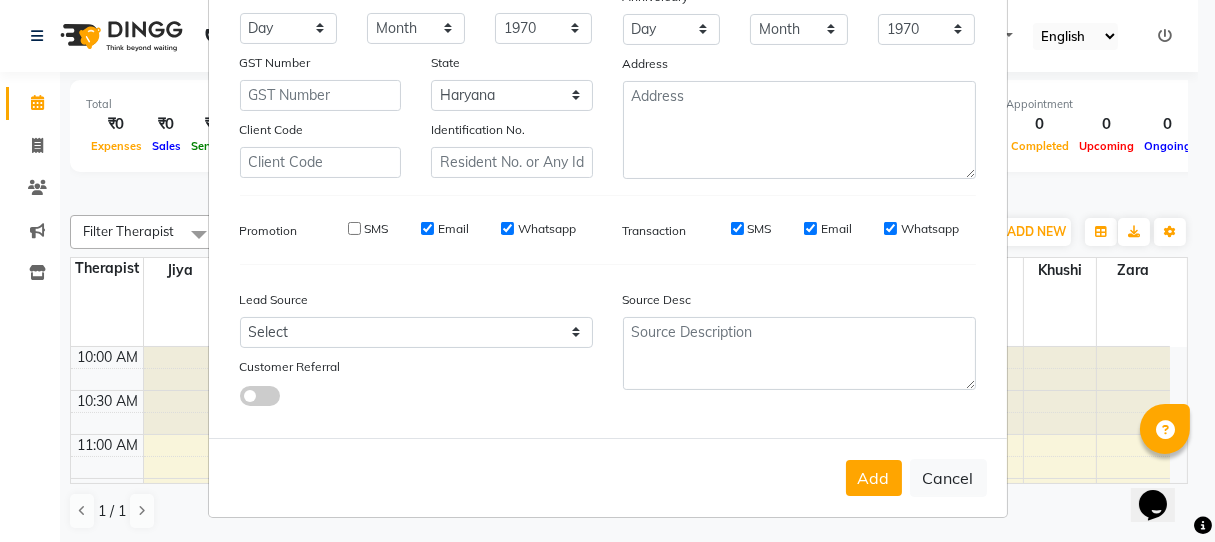 click on "Email" at bounding box center (427, 228) 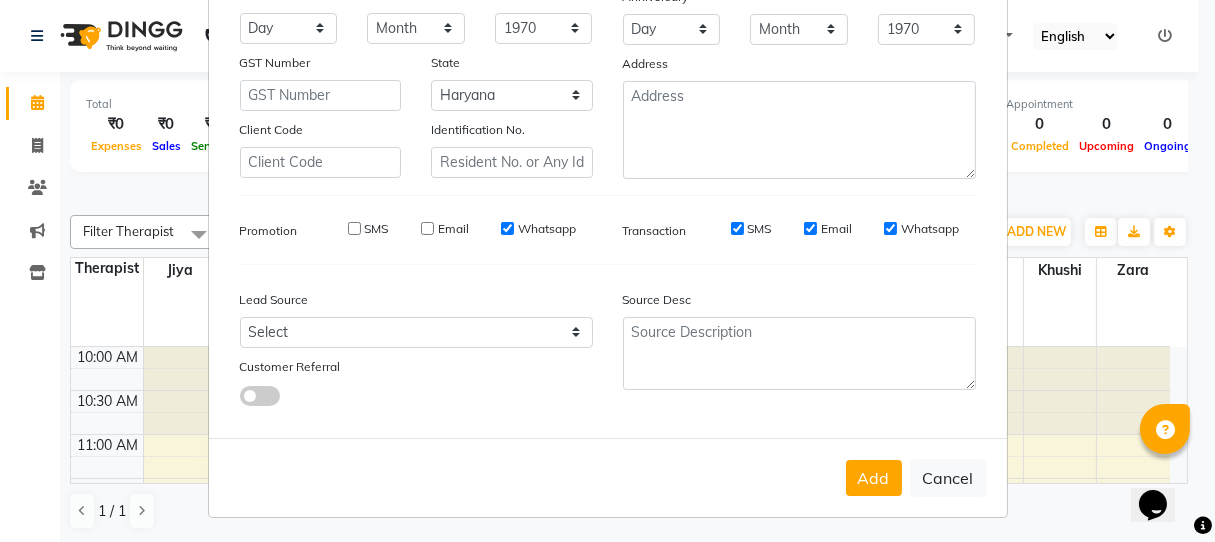 drag, startPoint x: 501, startPoint y: 221, endPoint x: 575, endPoint y: 219, distance: 74.02702 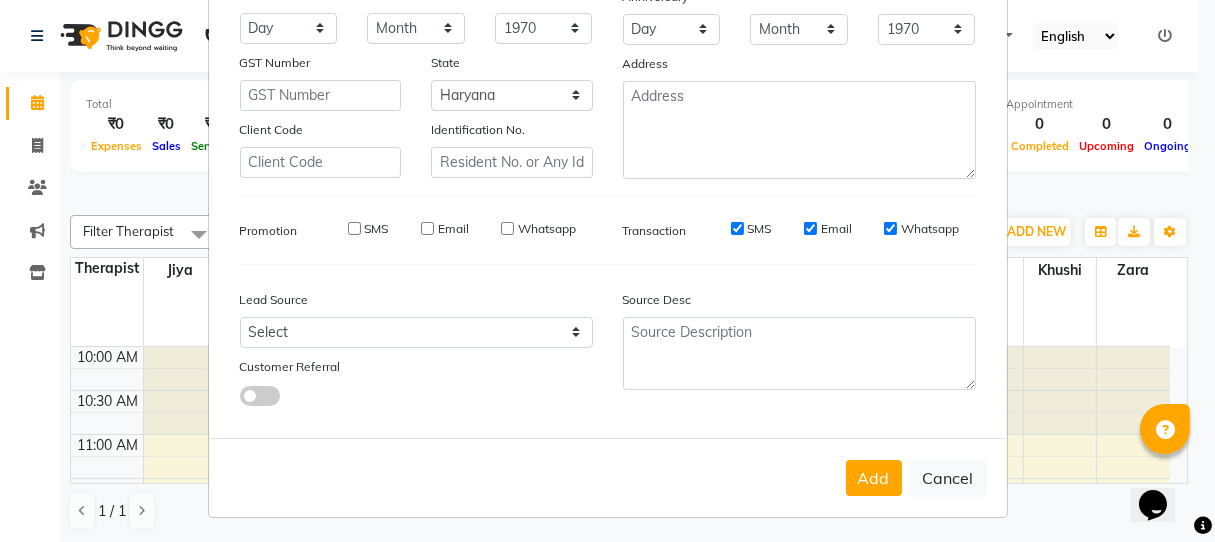drag, startPoint x: 731, startPoint y: 225, endPoint x: 804, endPoint y: 226, distance: 73.00685 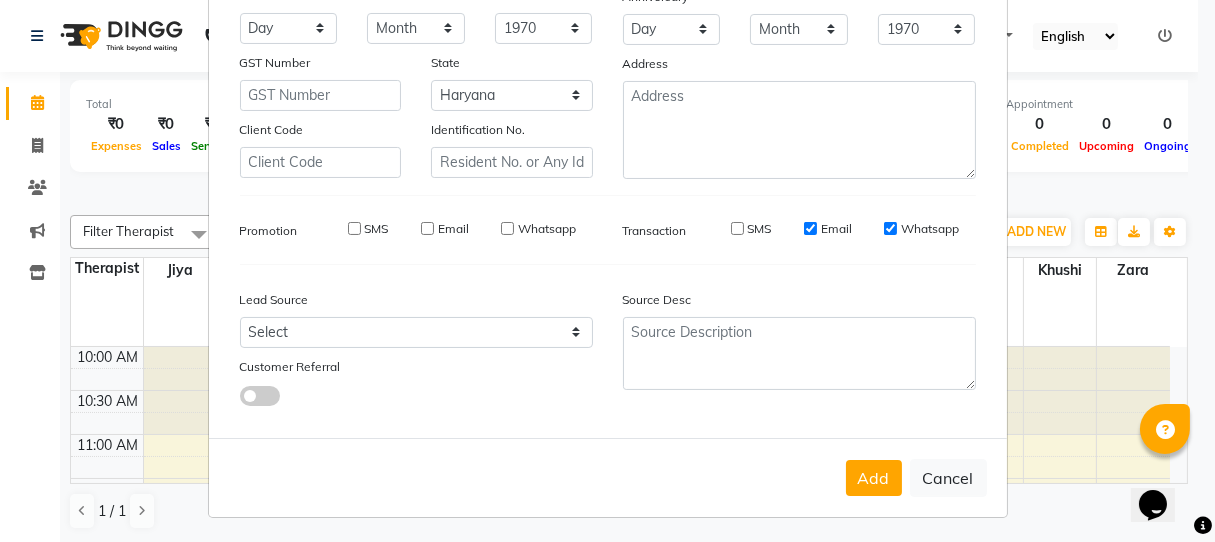 drag, startPoint x: 806, startPoint y: 226, endPoint x: 828, endPoint y: 223, distance: 22.203604 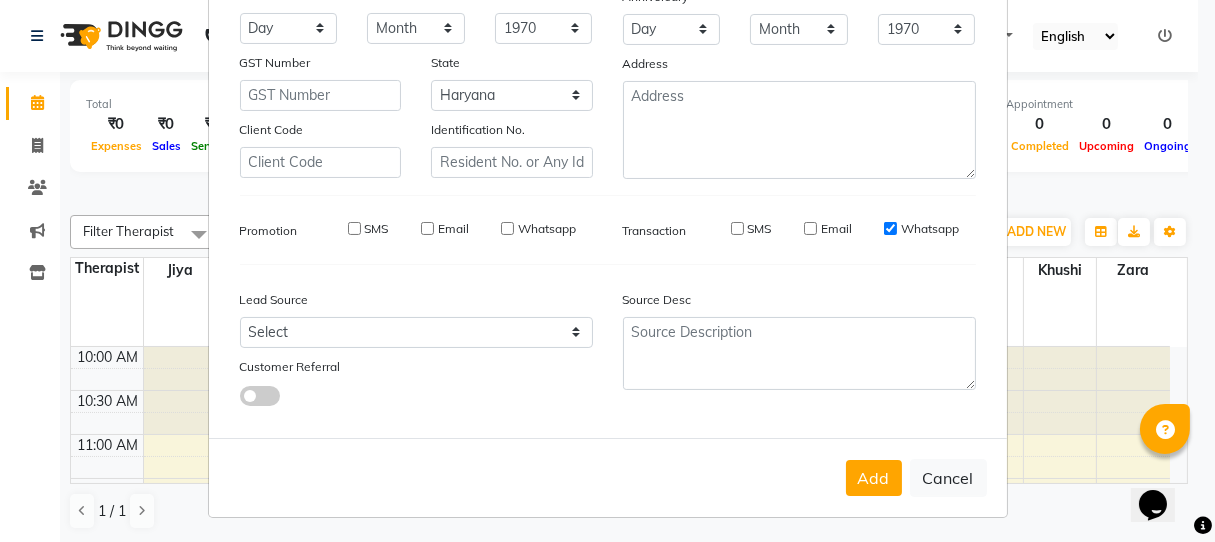 click on "Whatsapp" at bounding box center [890, 228] 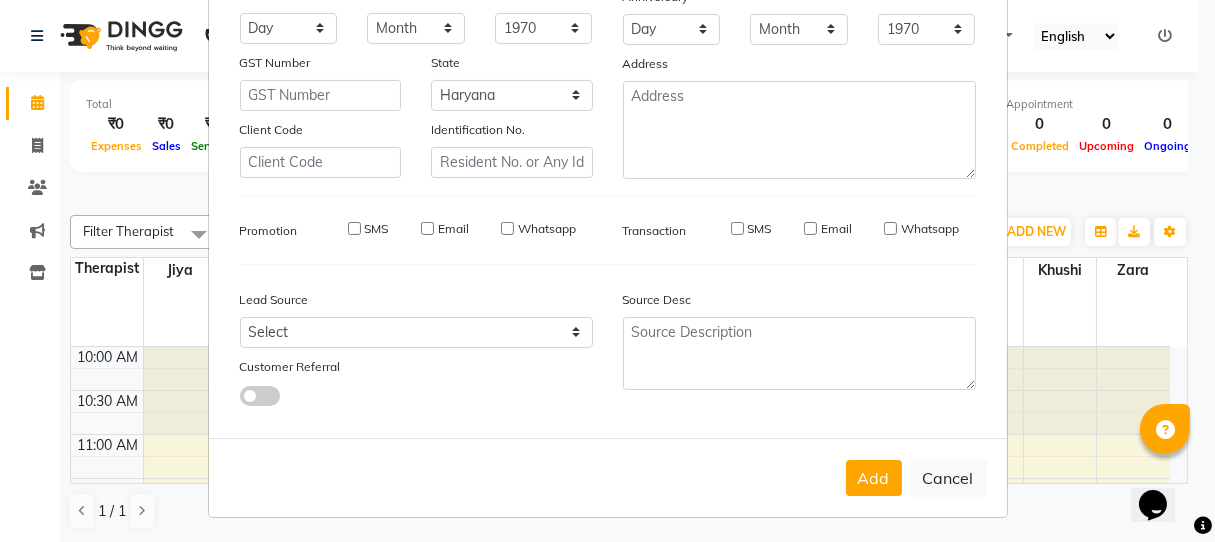 drag, startPoint x: 862, startPoint y: 485, endPoint x: 863, endPoint y: 460, distance: 25.019993 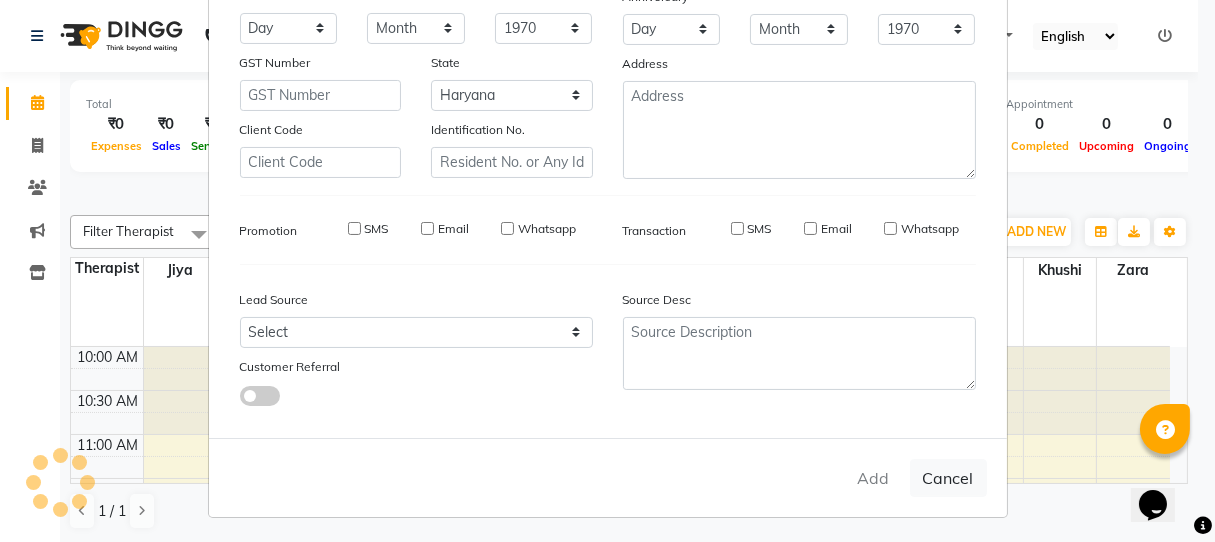 type 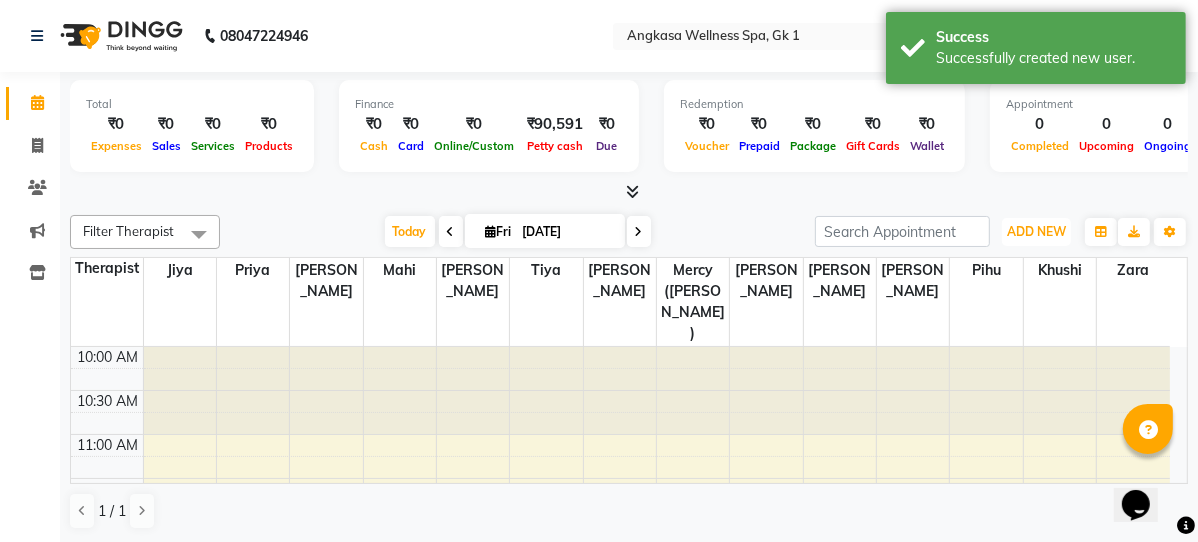 drag, startPoint x: 1024, startPoint y: 237, endPoint x: 1032, endPoint y: 210, distance: 28.160255 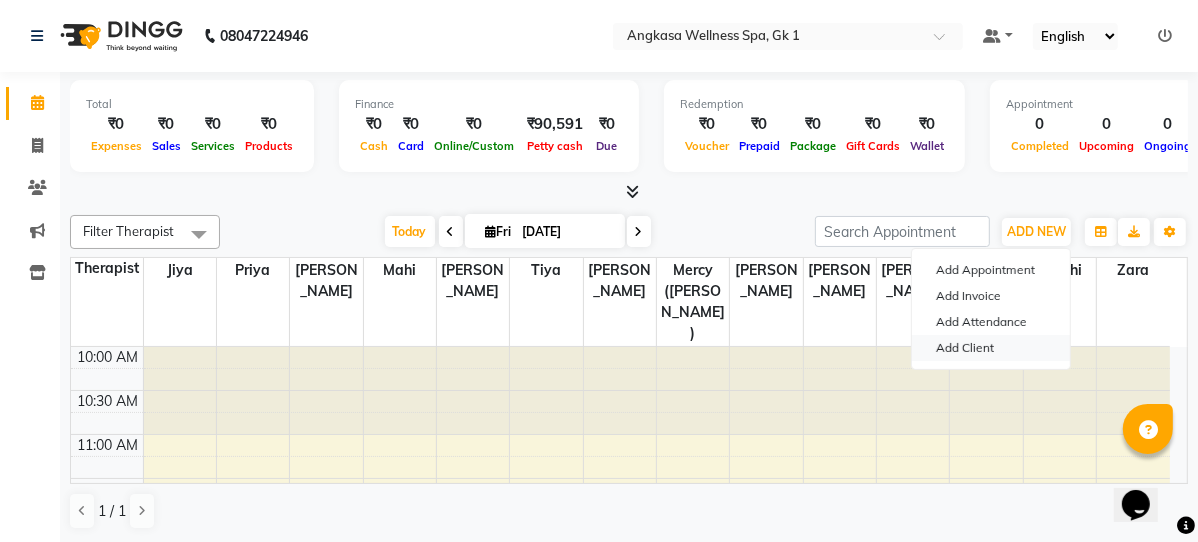 click on "Add Client" at bounding box center (991, 348) 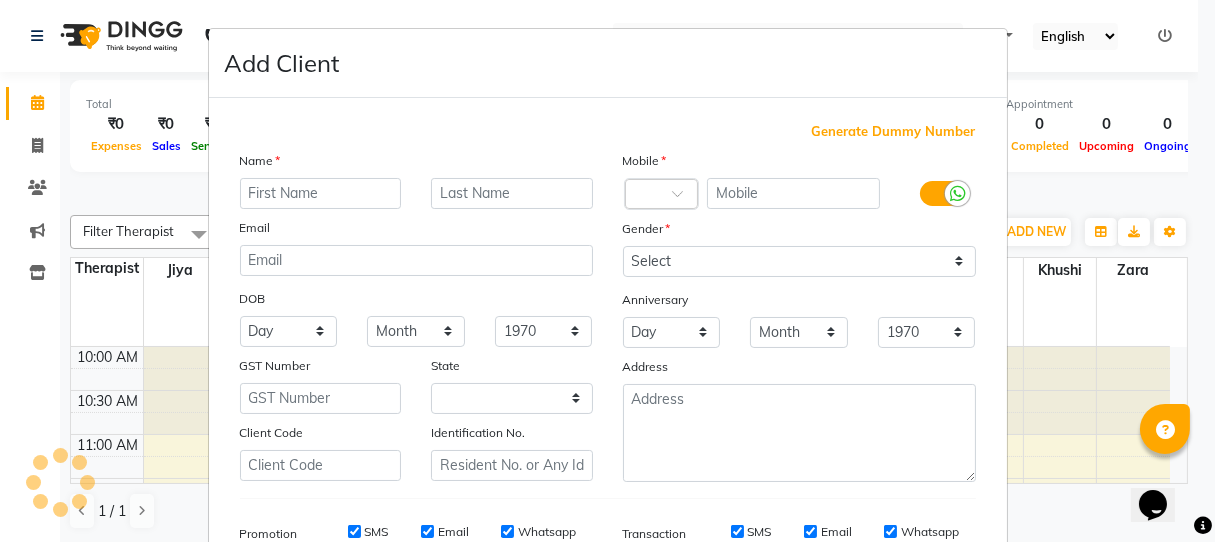 select on "13" 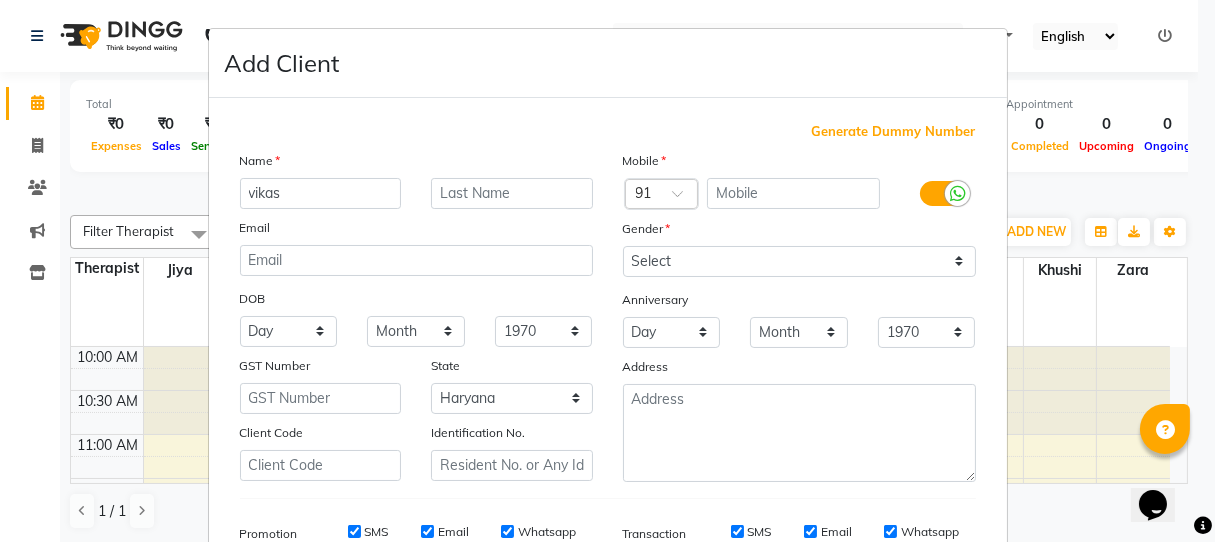 type on "vikas" 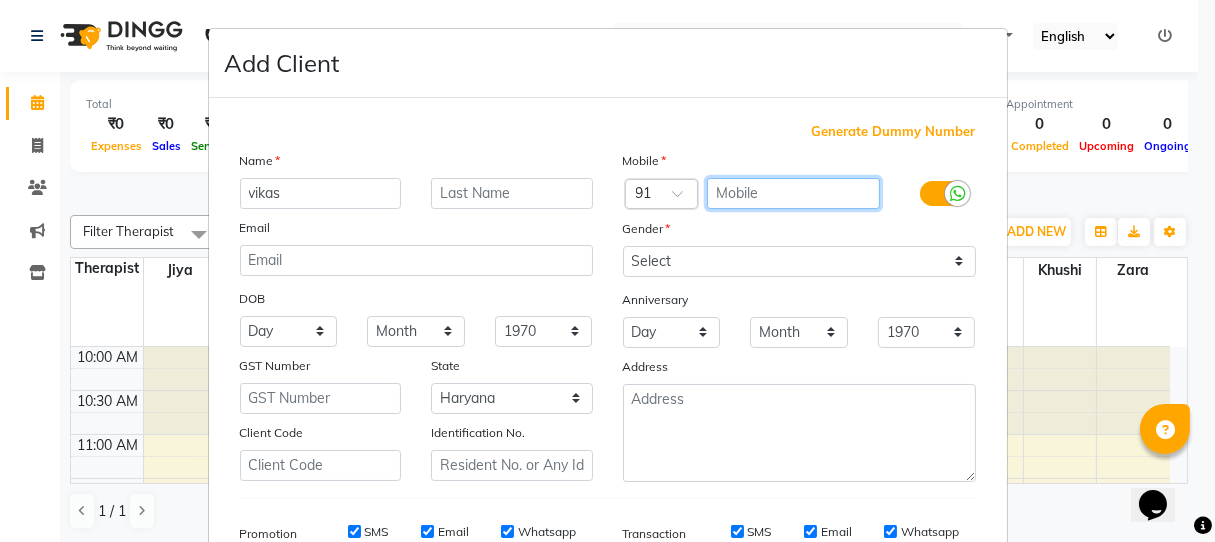 click at bounding box center (793, 193) 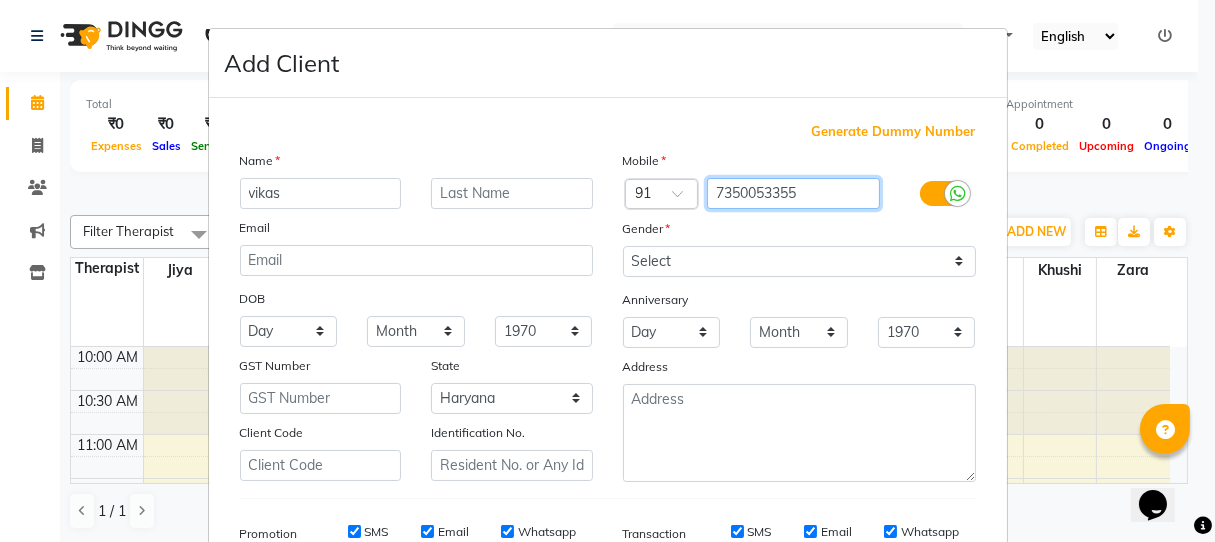 type on "7350053355" 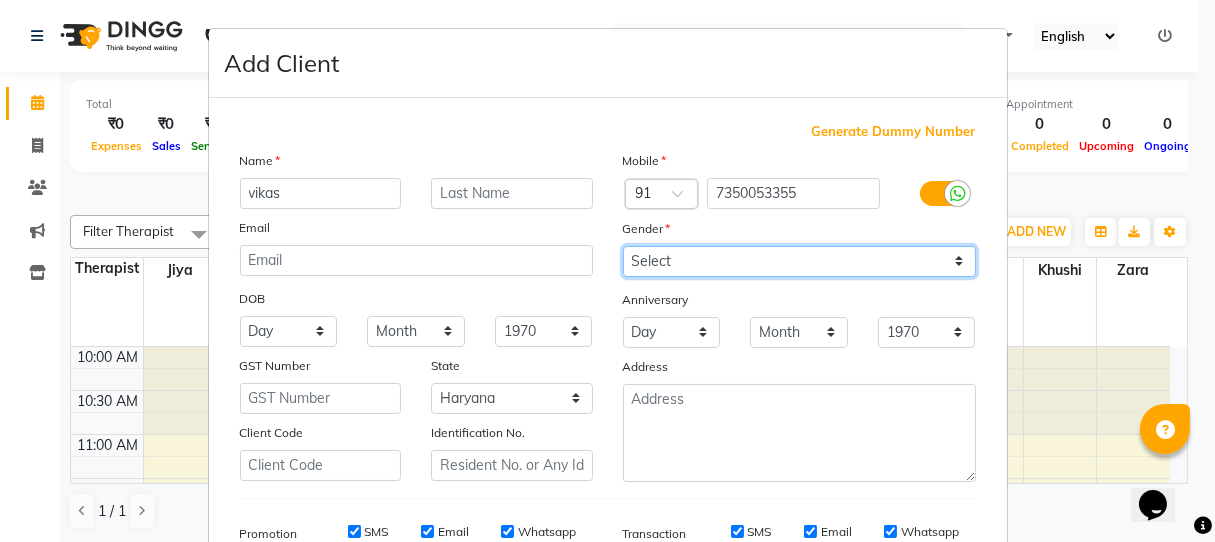click on "Select Male Female Other Prefer Not To Say" at bounding box center [799, 261] 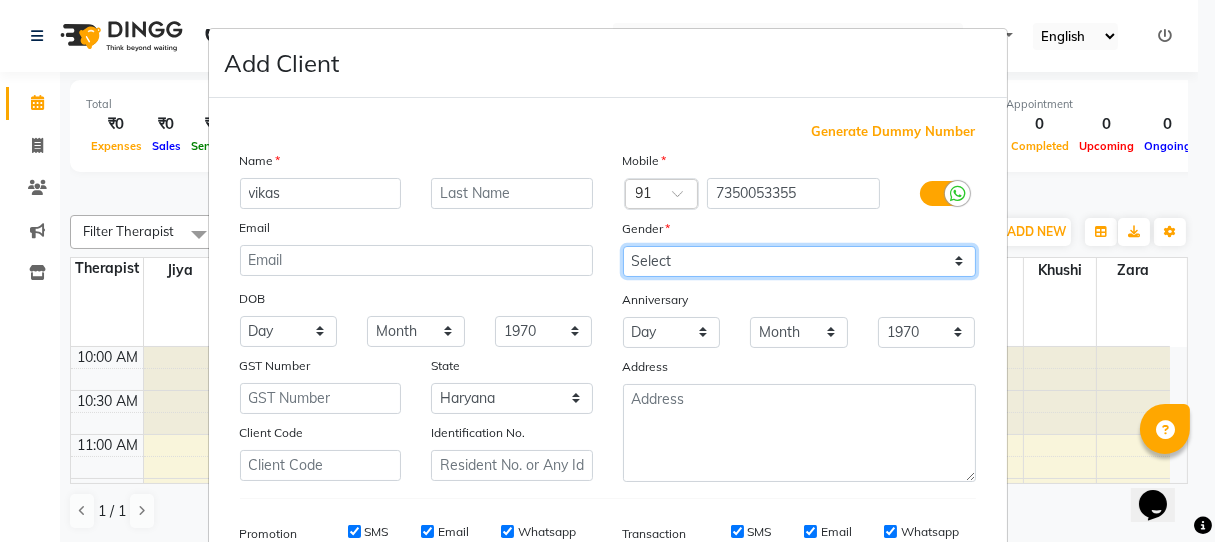 select on "male" 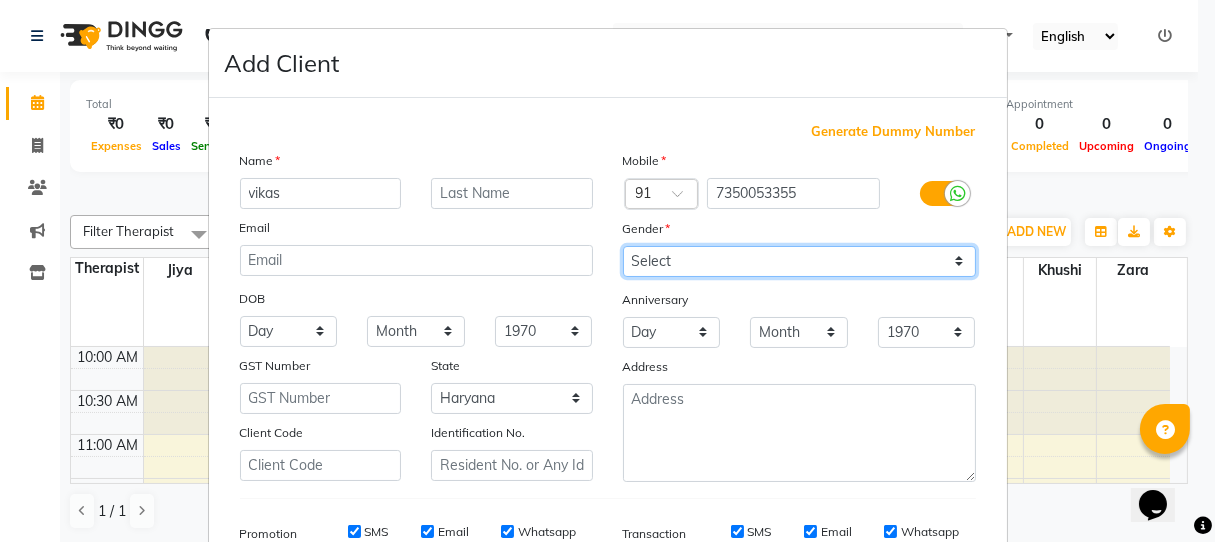 click on "Select Male Female Other Prefer Not To Say" at bounding box center (799, 261) 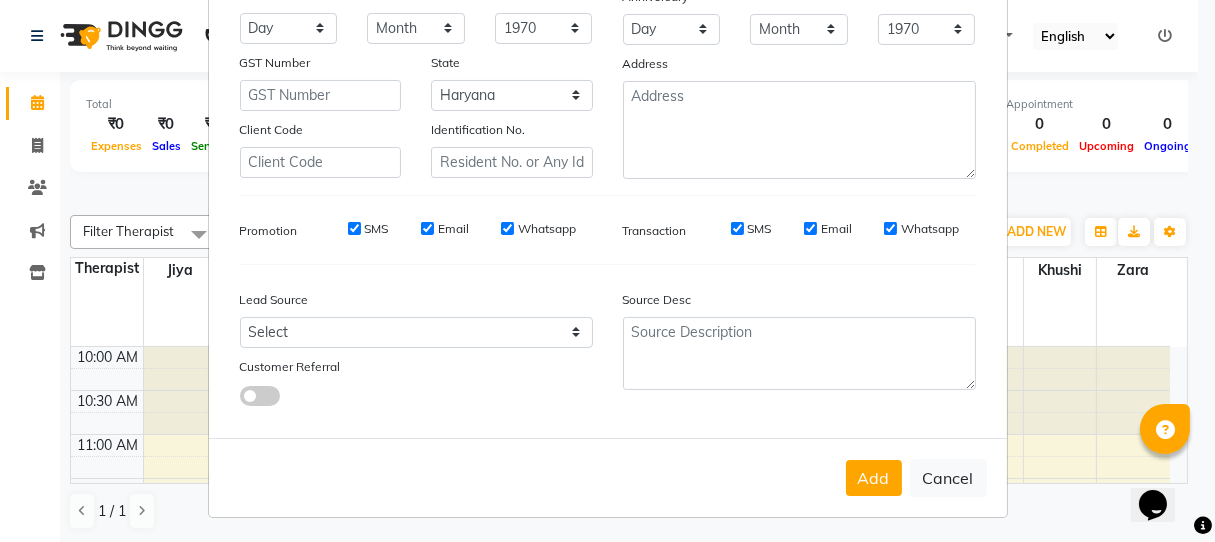 click on "SMS" at bounding box center (354, 229) 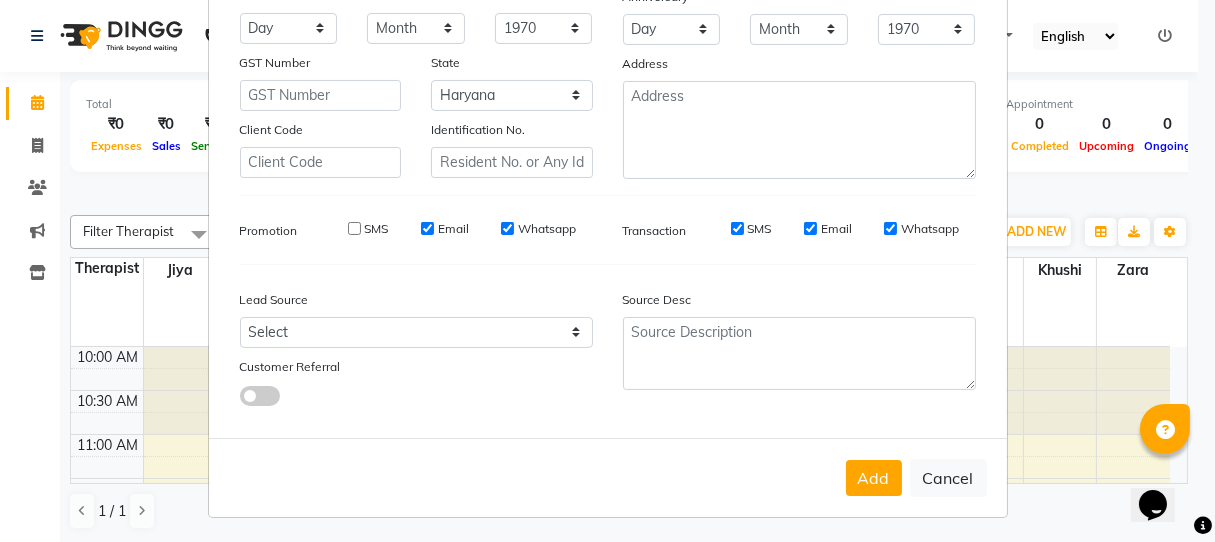 click on "Email" at bounding box center [453, 229] 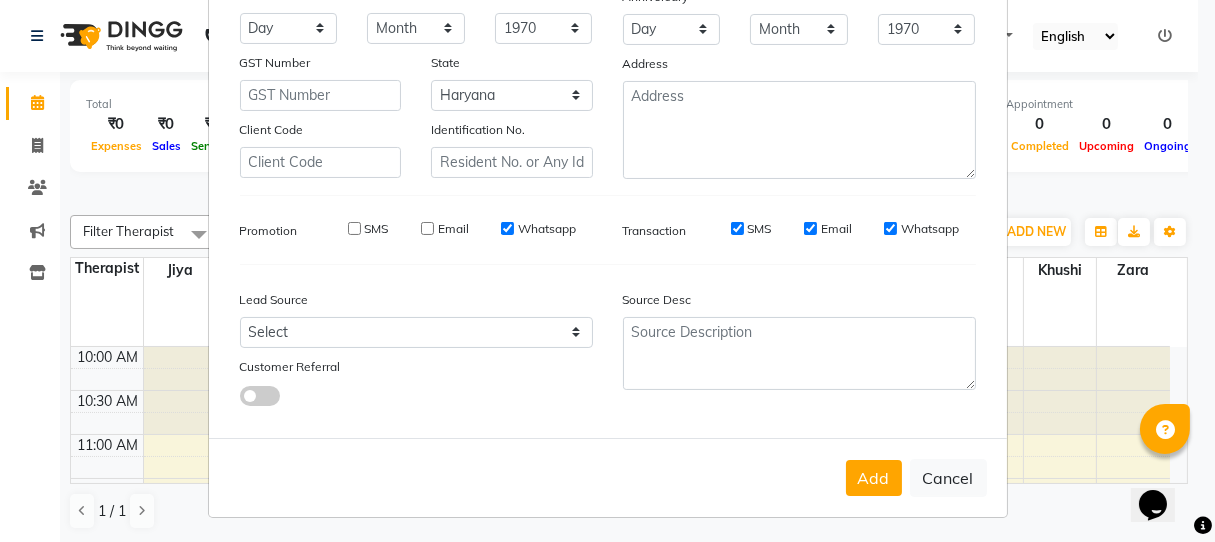 drag, startPoint x: 510, startPoint y: 225, endPoint x: 616, endPoint y: 225, distance: 106 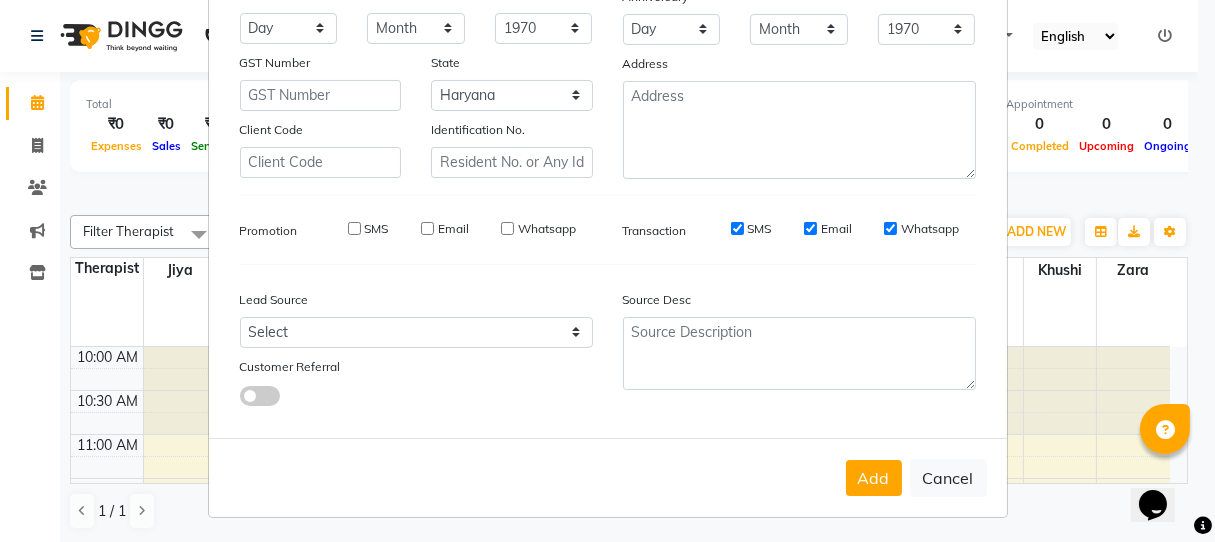 drag, startPoint x: 650, startPoint y: 227, endPoint x: 816, endPoint y: 222, distance: 166.07529 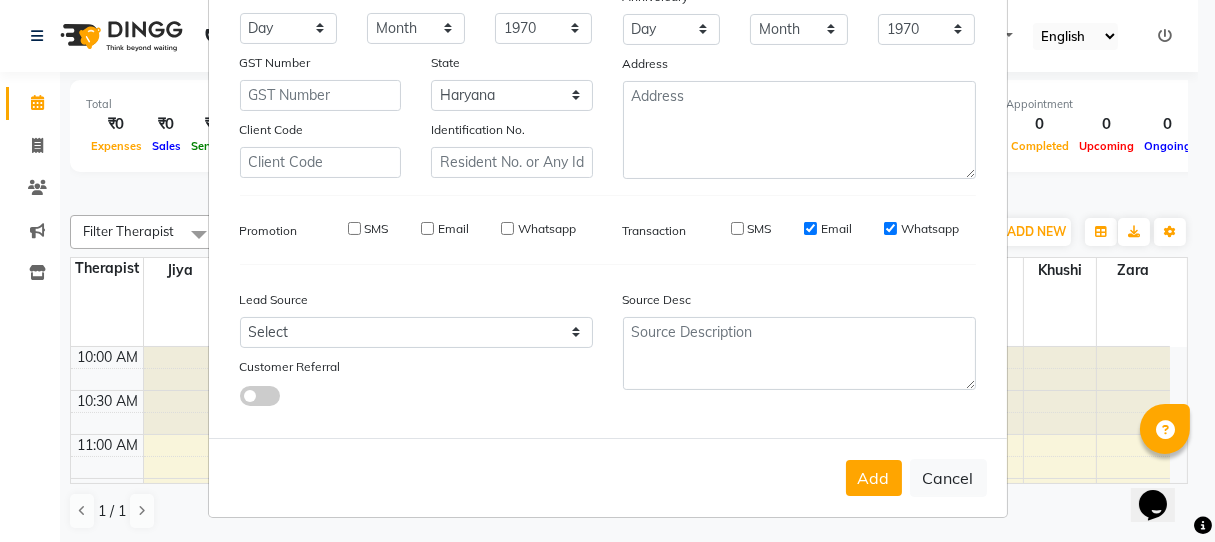drag, startPoint x: 821, startPoint y: 229, endPoint x: 886, endPoint y: 231, distance: 65.03076 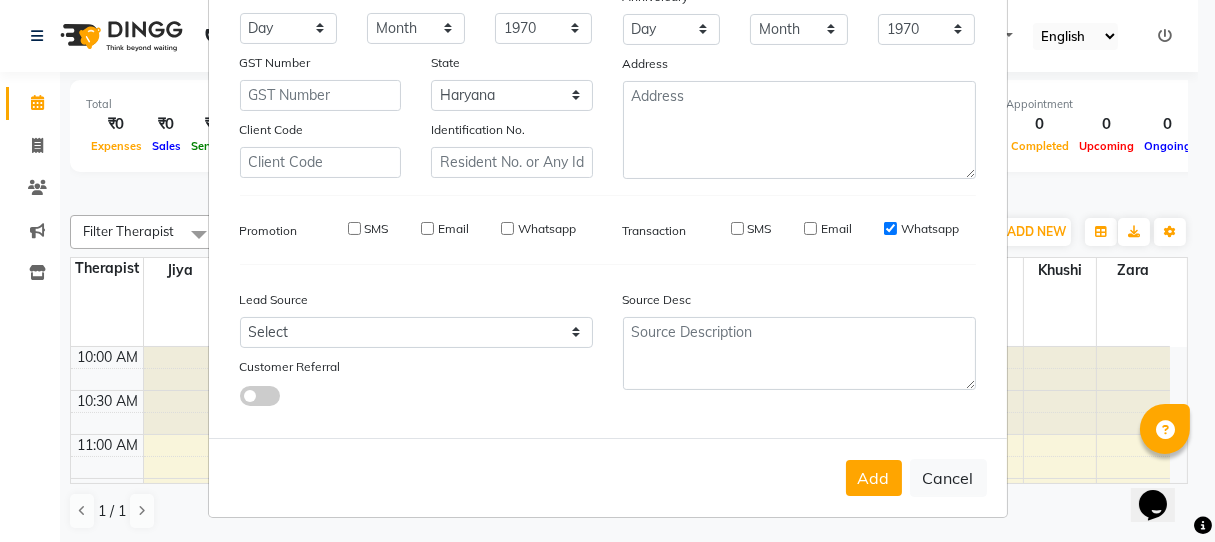 click on "Whatsapp" at bounding box center (930, 229) 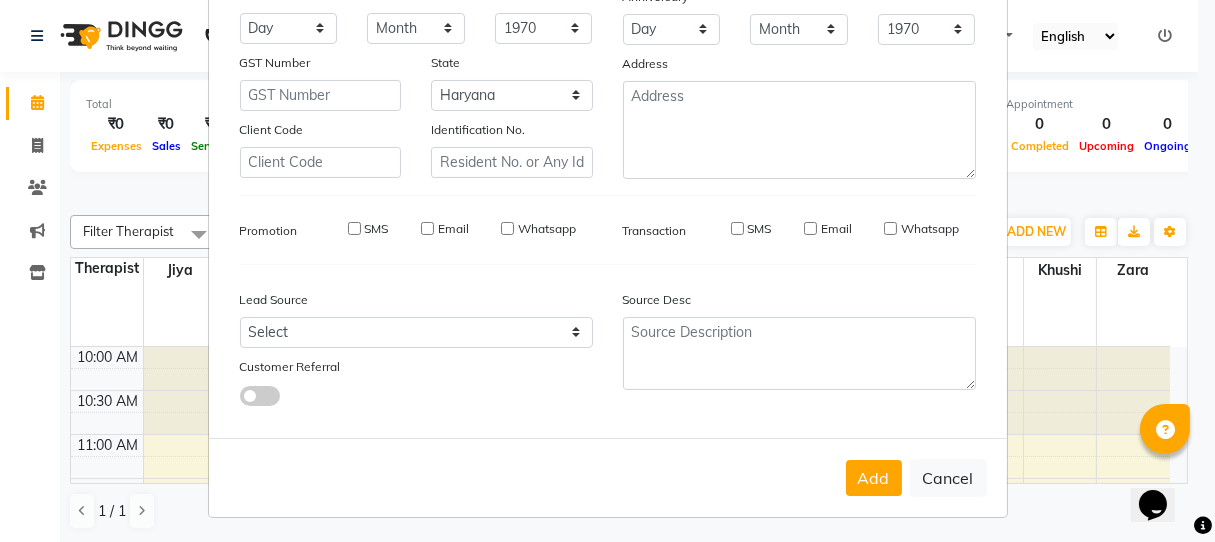 click on "Add" at bounding box center (874, 478) 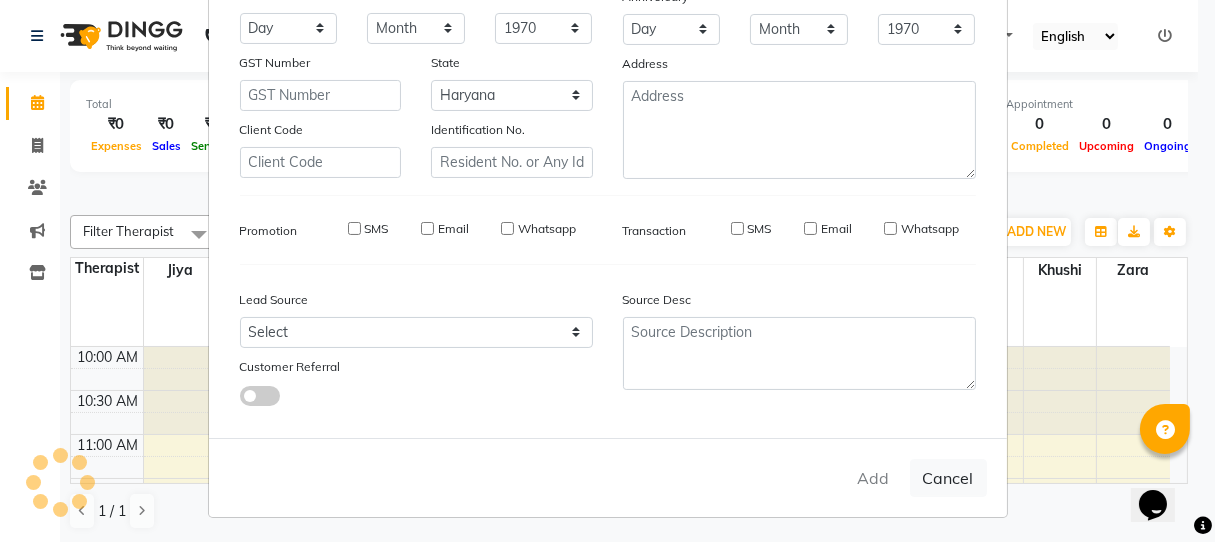 type 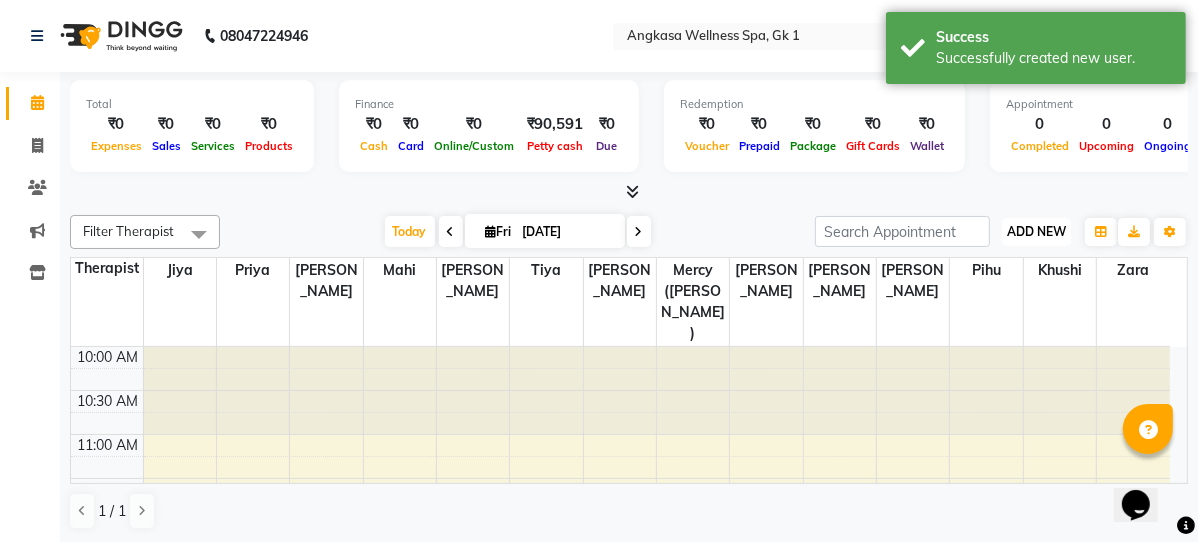 click on "ADD NEW Toggle Dropdown" at bounding box center [1036, 232] 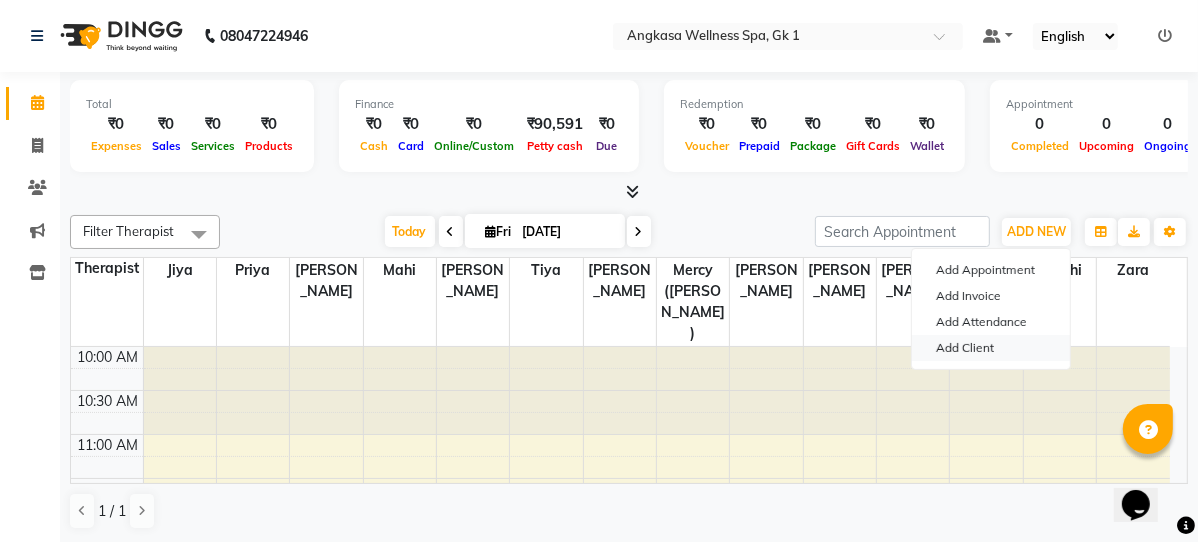 click on "Add Client" at bounding box center [991, 348] 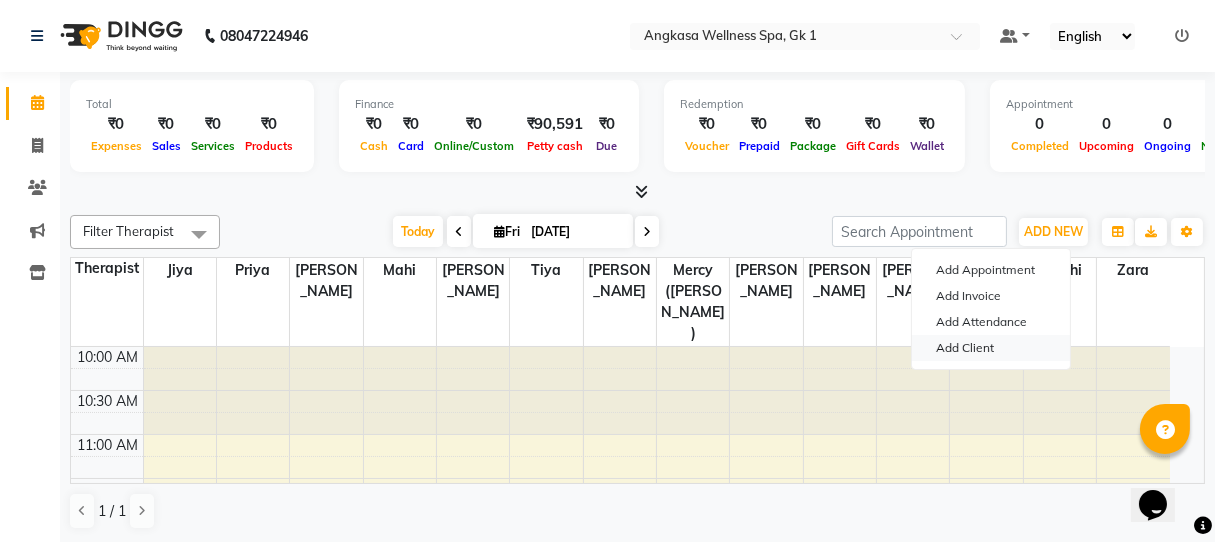 select on "13" 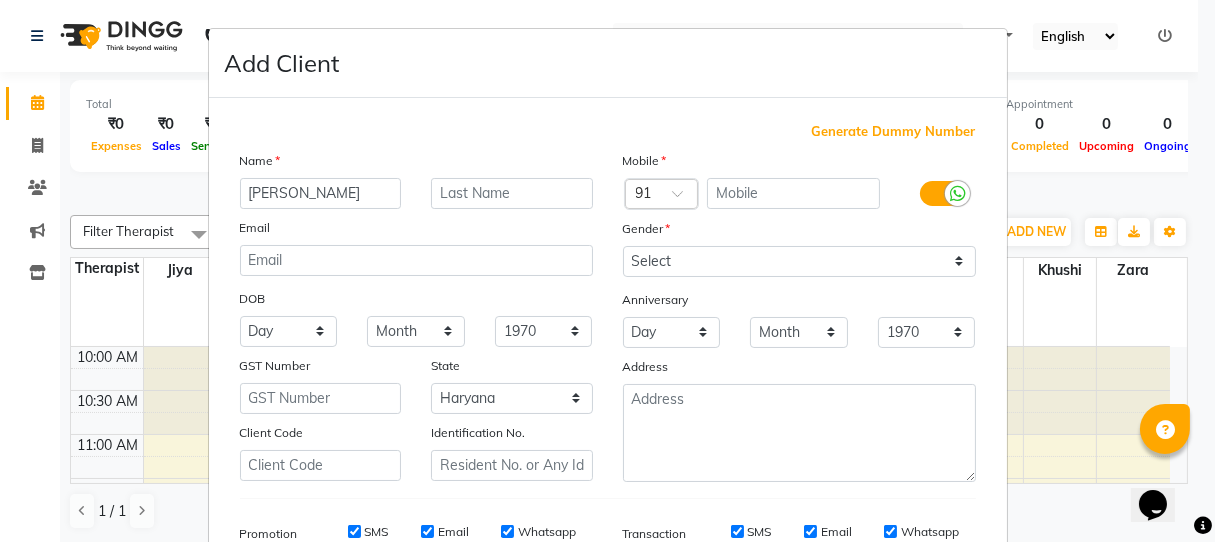 type on "amol" 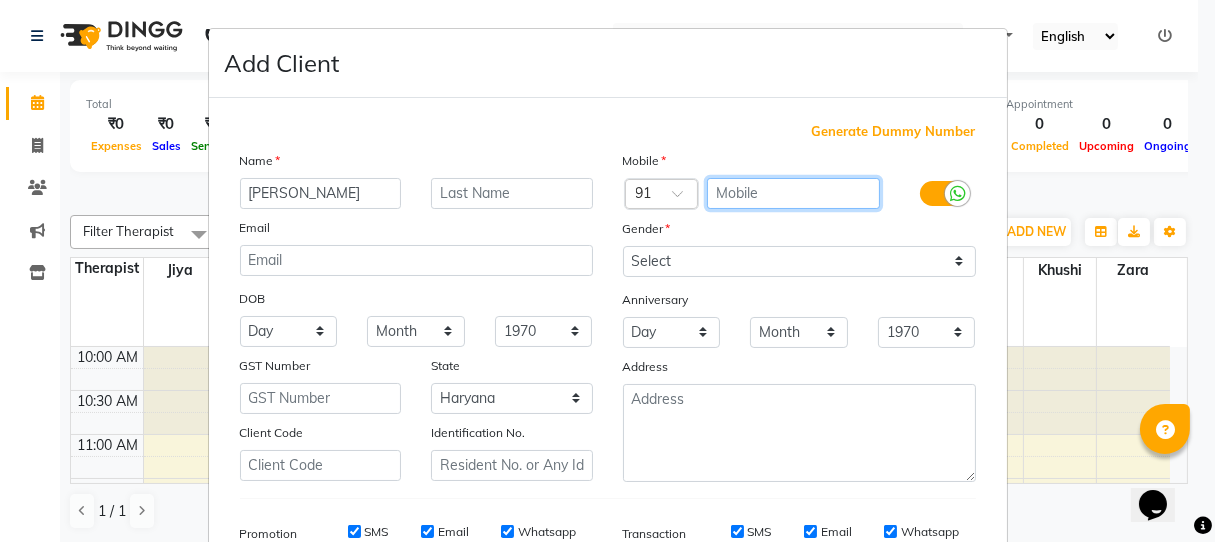 click at bounding box center (793, 193) 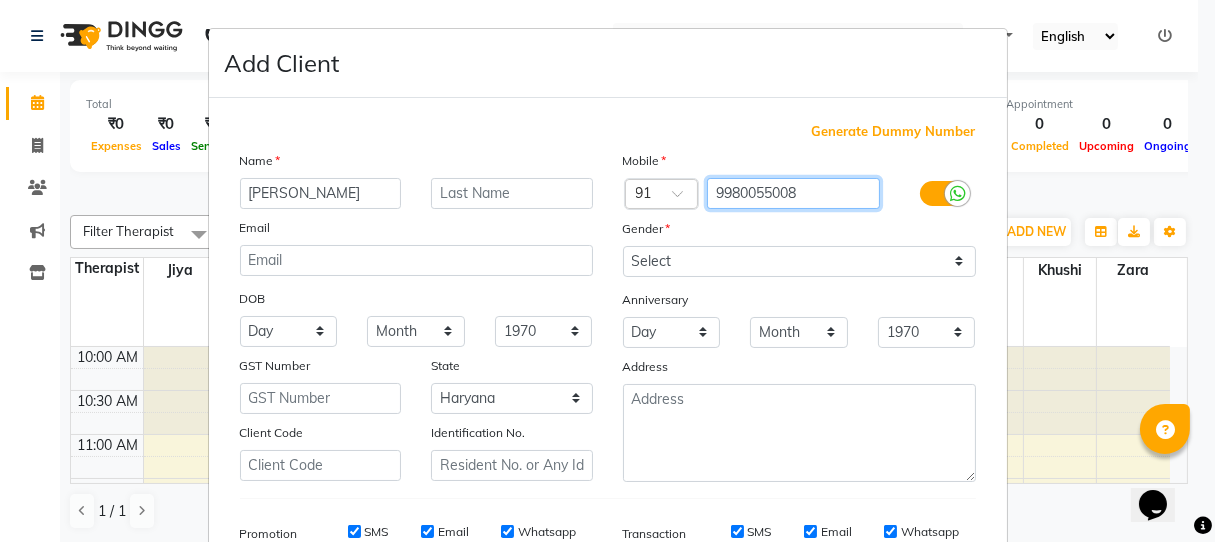type on "9980055008" 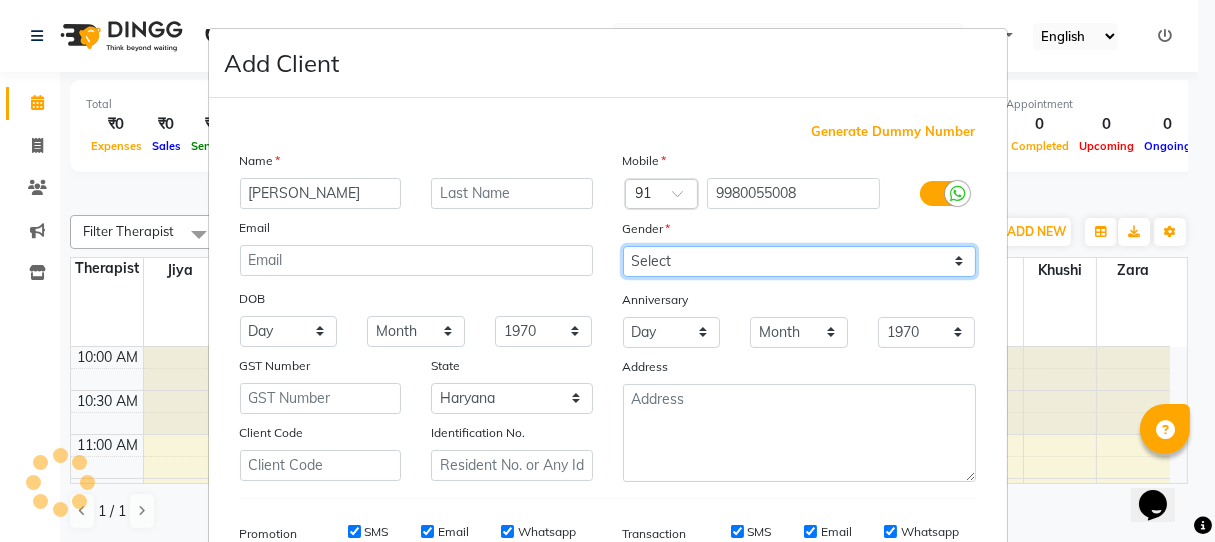 click on "Select Male Female Other Prefer Not To Say" at bounding box center [799, 261] 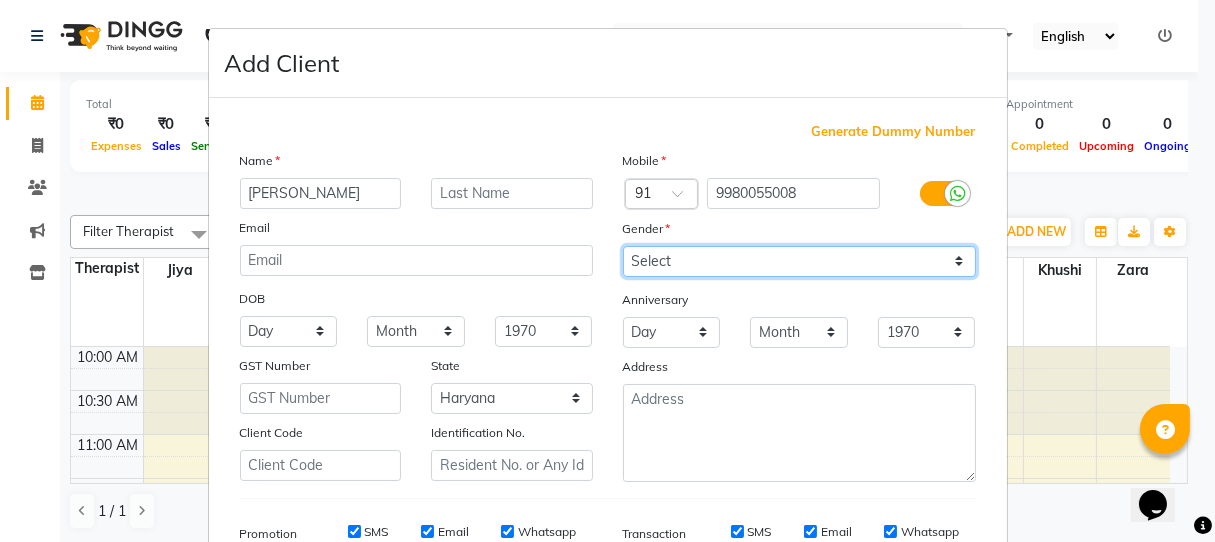 select on "male" 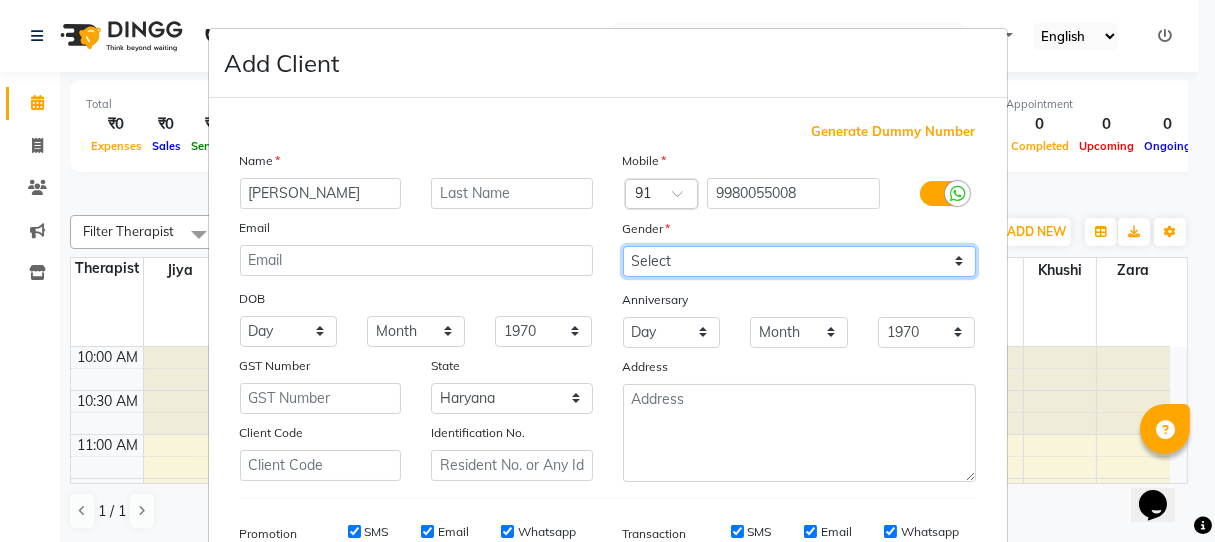 click on "Select Male Female Other Prefer Not To Say" at bounding box center (799, 261) 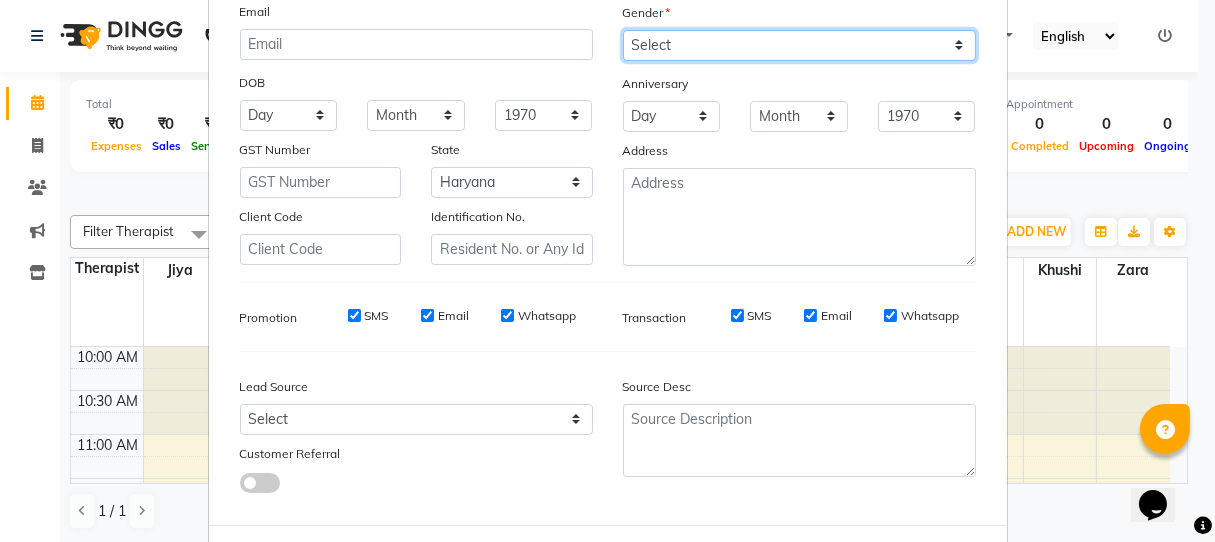 scroll, scrollTop: 222, scrollLeft: 0, axis: vertical 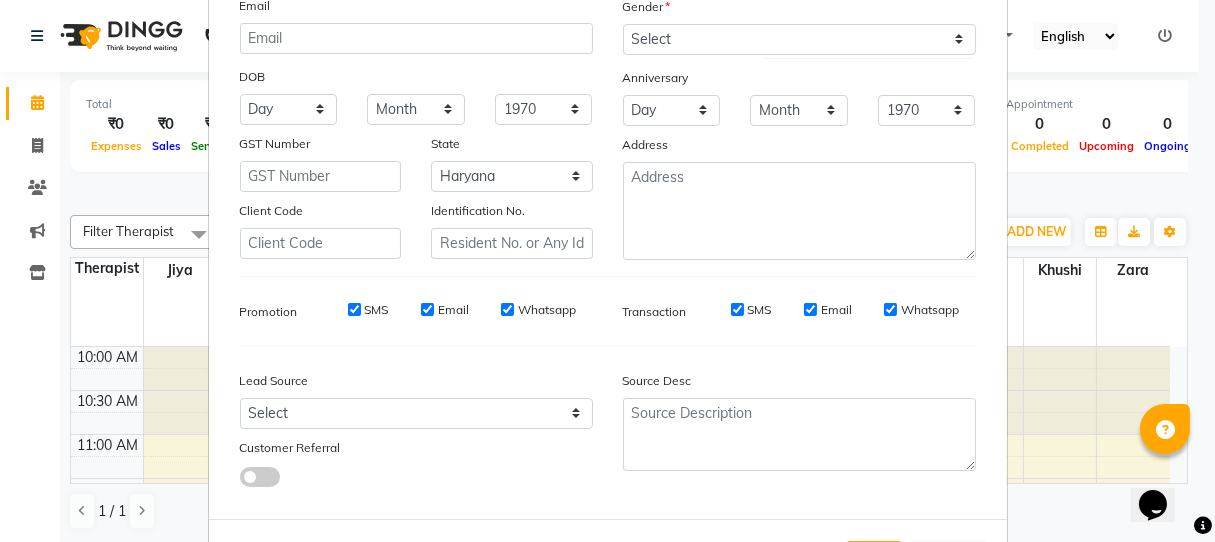click on "SMS" at bounding box center [354, 310] 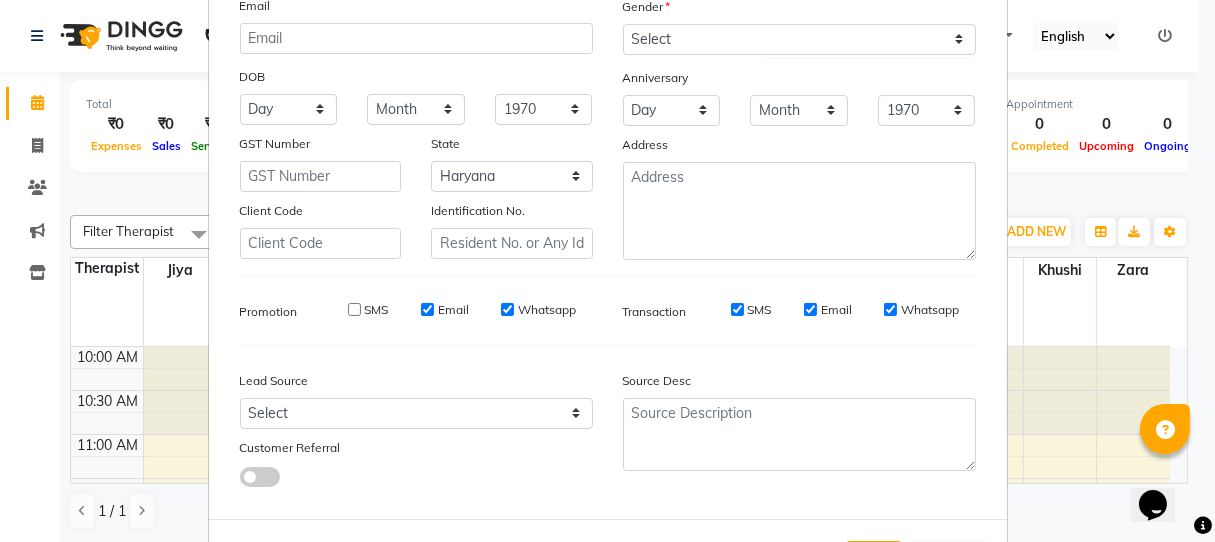 drag, startPoint x: 453, startPoint y: 307, endPoint x: 530, endPoint y: 302, distance: 77.16217 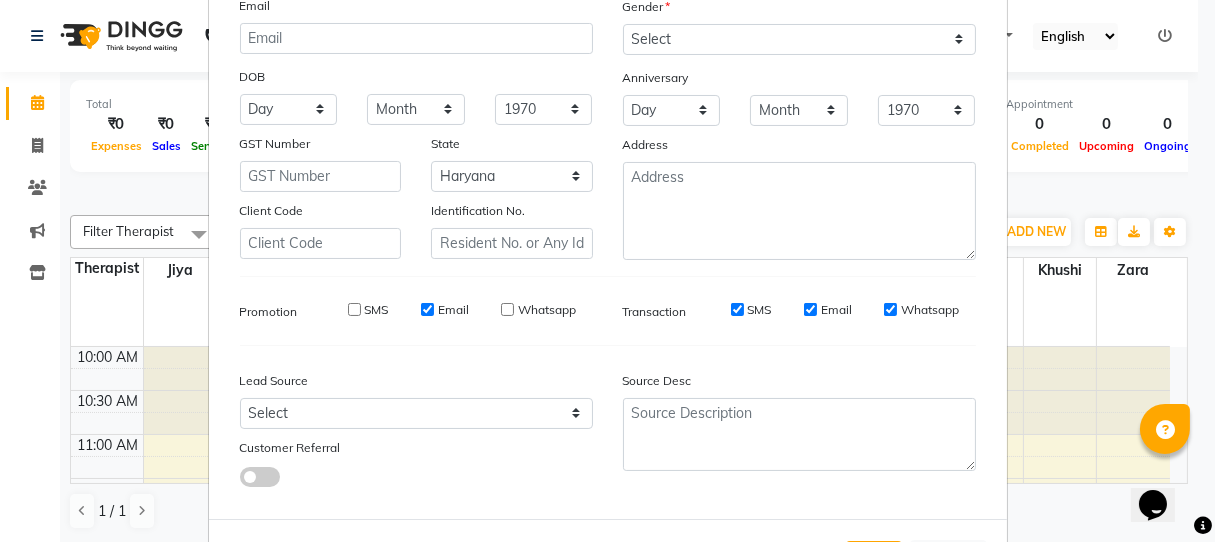 drag, startPoint x: 754, startPoint y: 310, endPoint x: 761, endPoint y: 301, distance: 11.401754 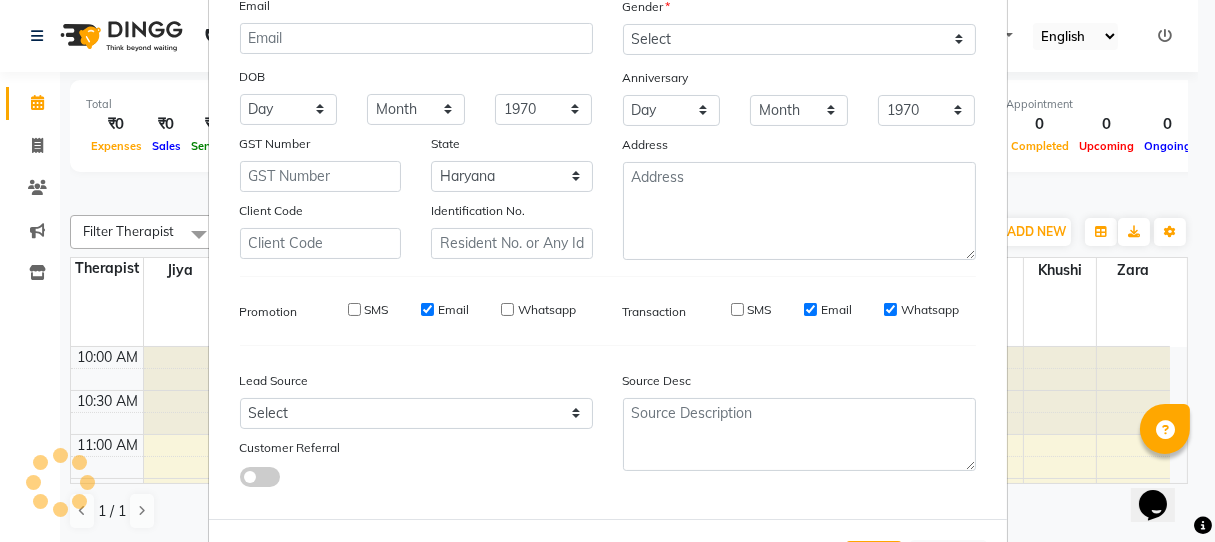 click on "Email" at bounding box center (836, 310) 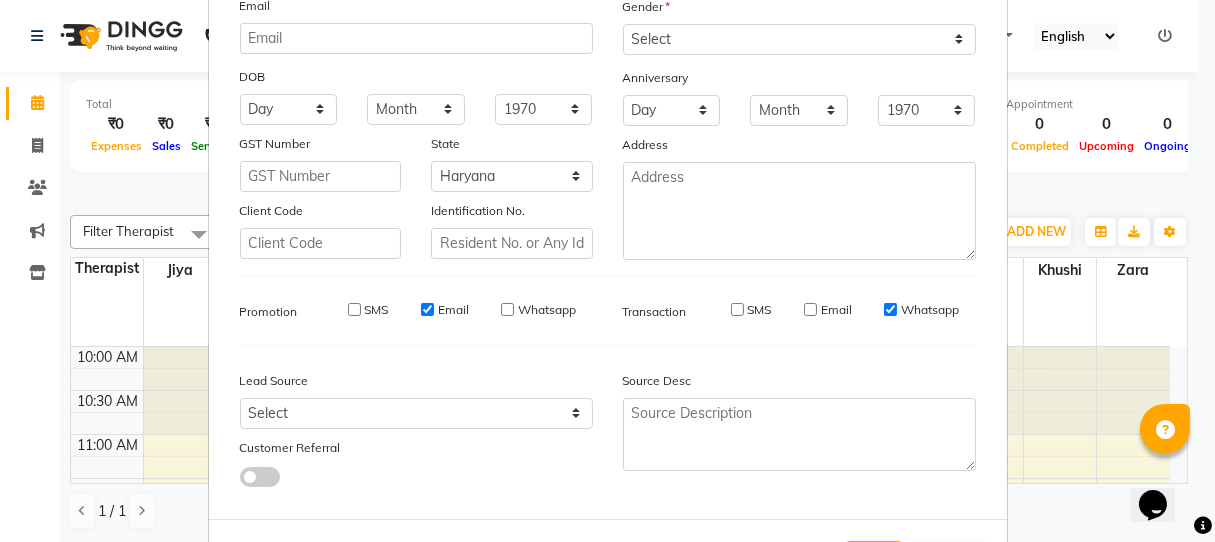 click on "Whatsapp" at bounding box center [930, 310] 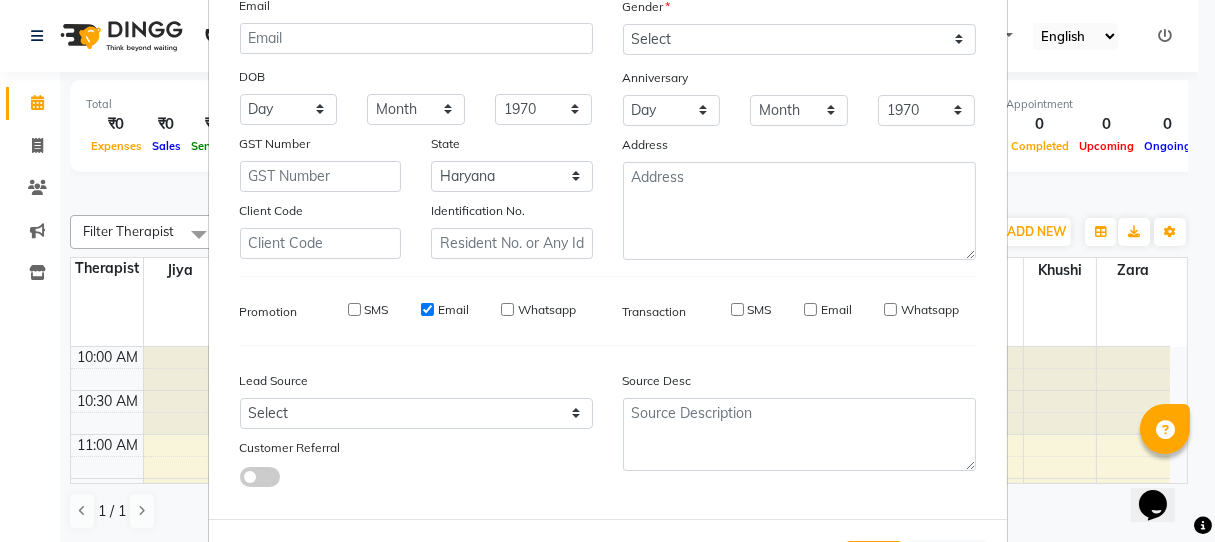 click on "Email" at bounding box center [453, 310] 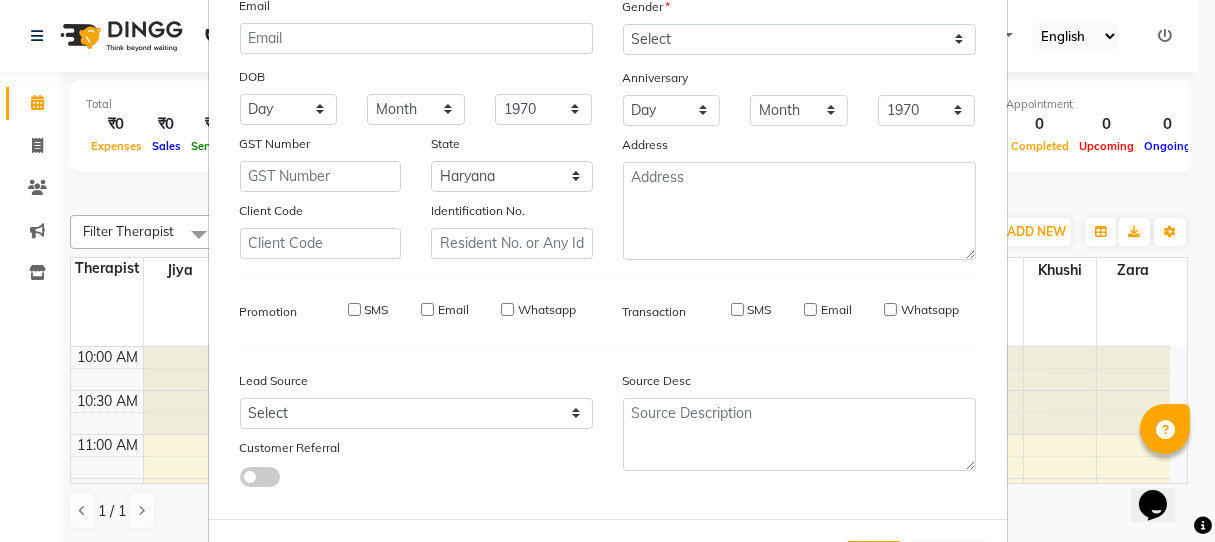 scroll, scrollTop: 303, scrollLeft: 0, axis: vertical 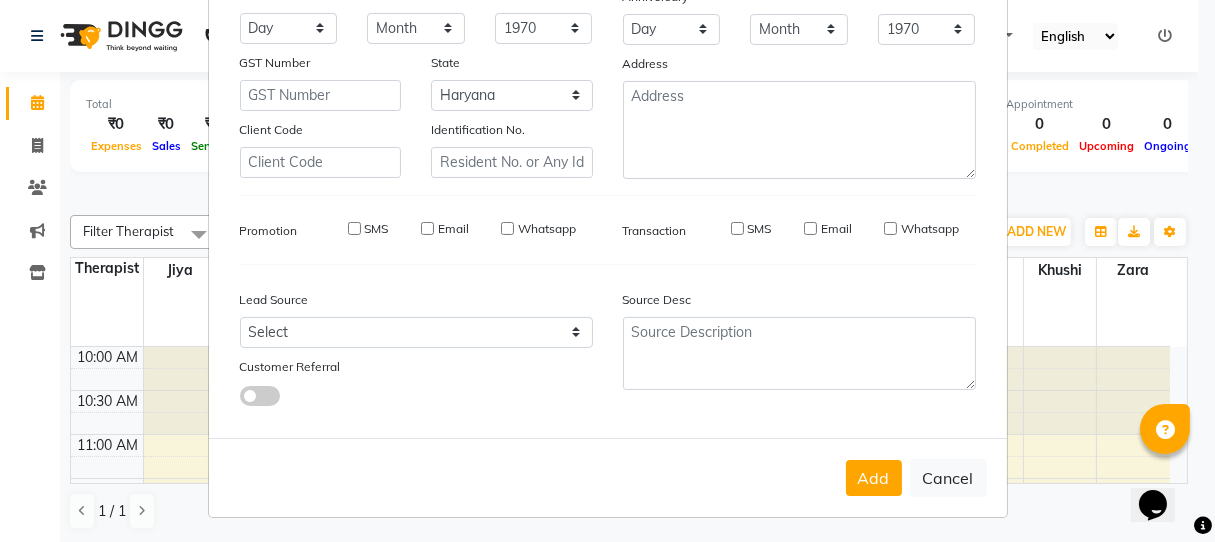 drag, startPoint x: 874, startPoint y: 467, endPoint x: 866, endPoint y: 381, distance: 86.37129 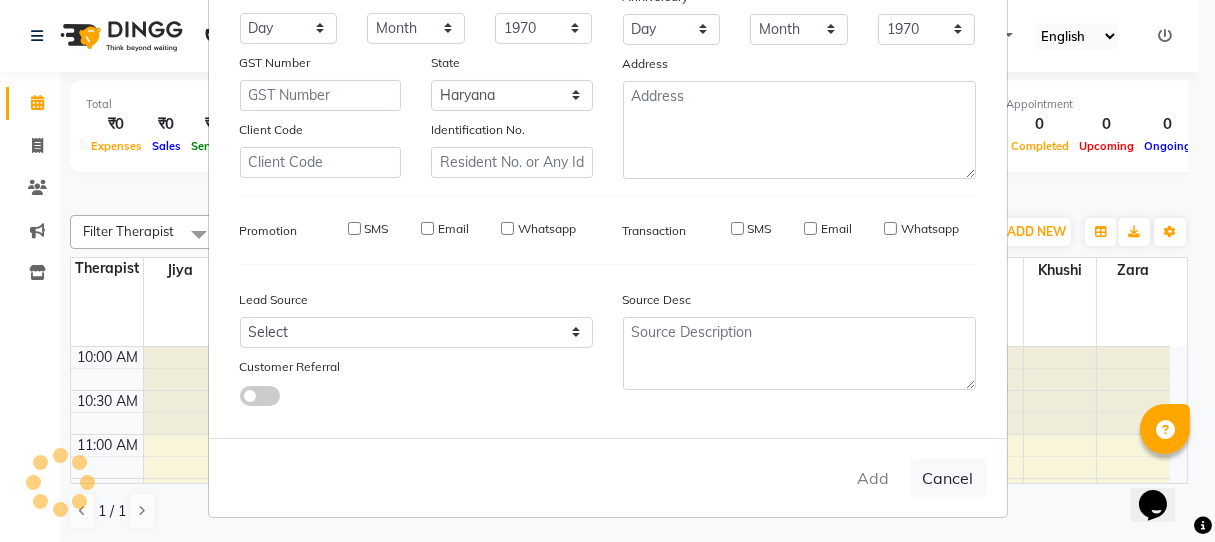 type 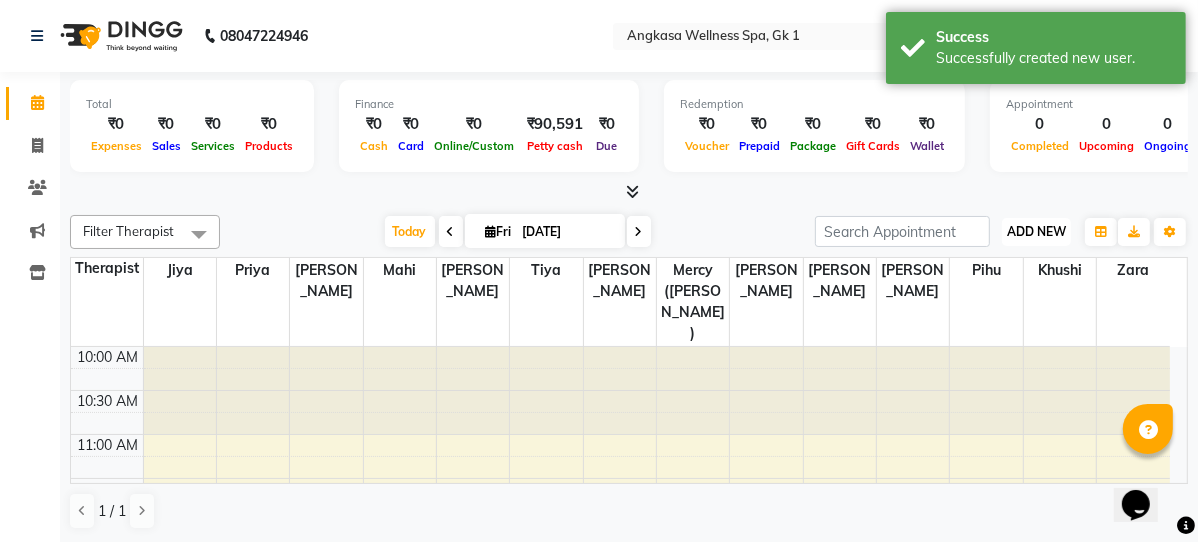 click on "ADD NEW" at bounding box center [1036, 231] 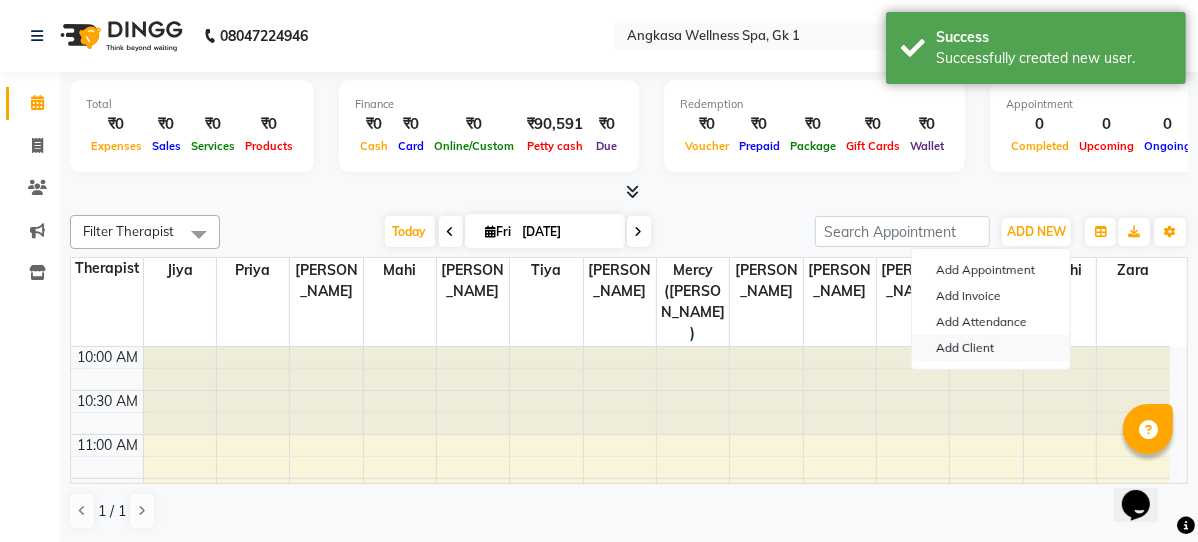click on "Add Client" at bounding box center (991, 348) 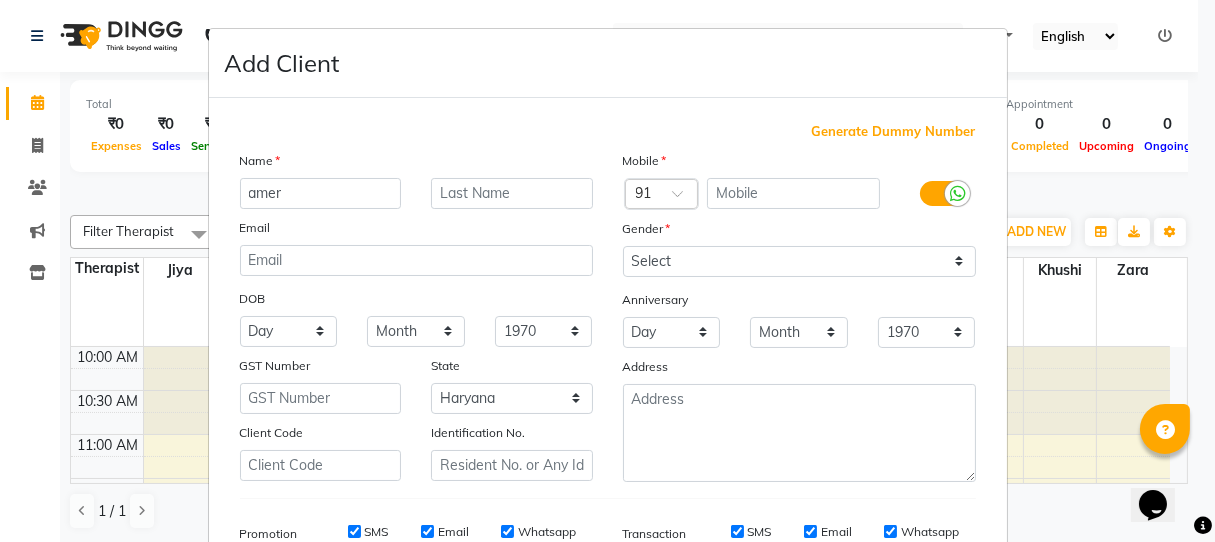 type on "amer" 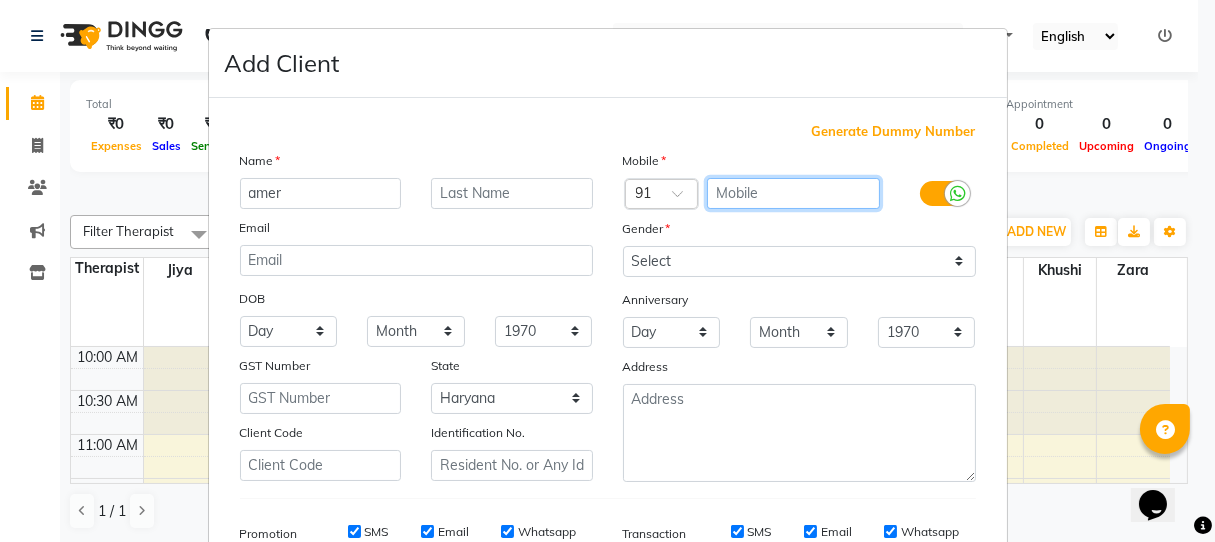click at bounding box center (793, 193) 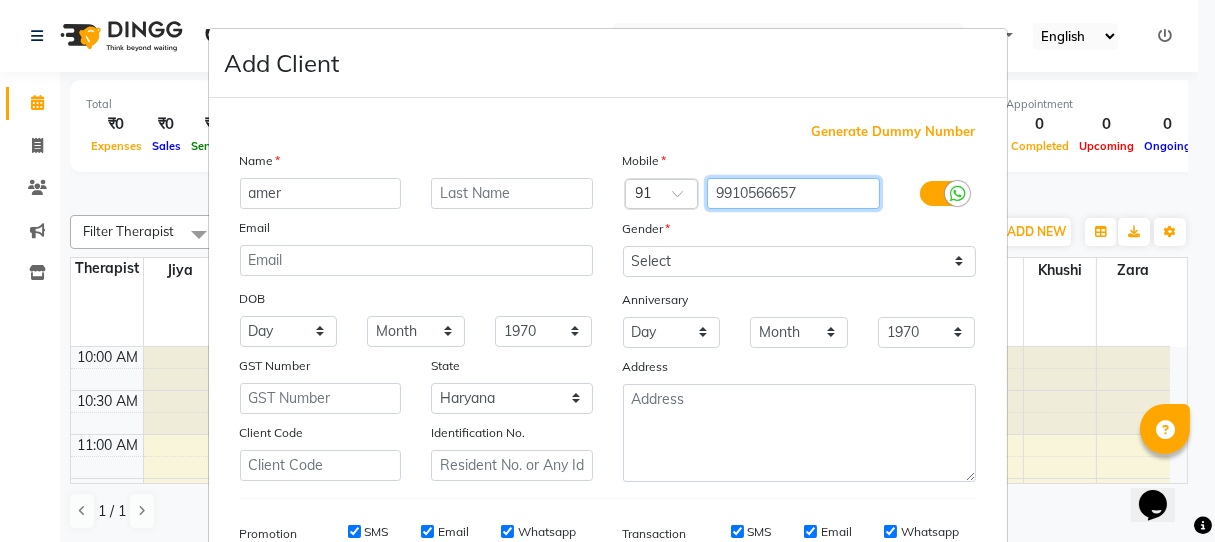 type on "9910566657" 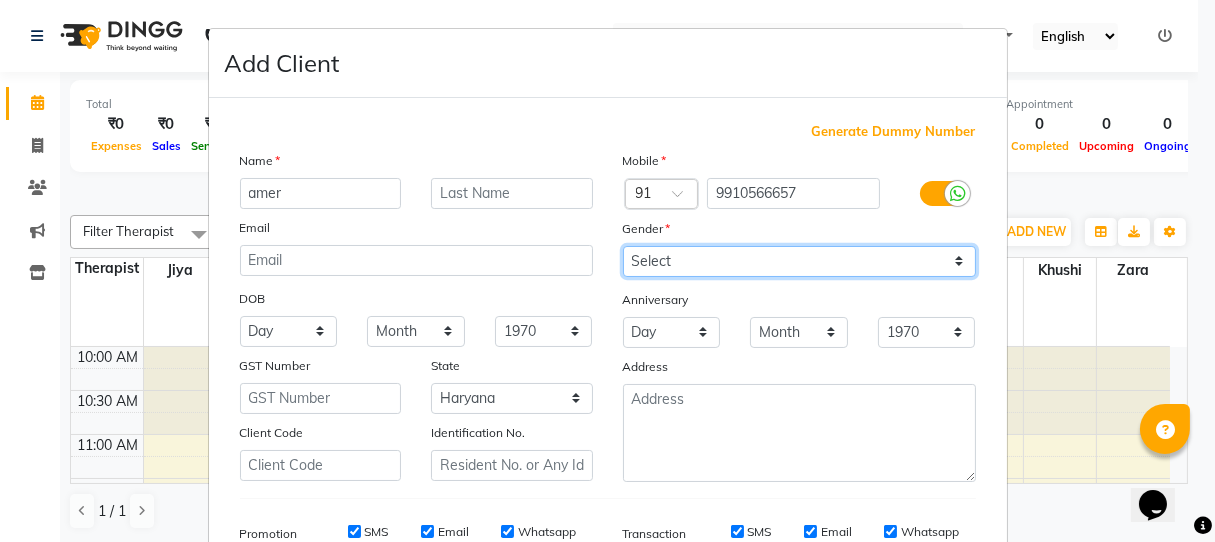 click on "Select Male Female Other Prefer Not To Say" at bounding box center (799, 261) 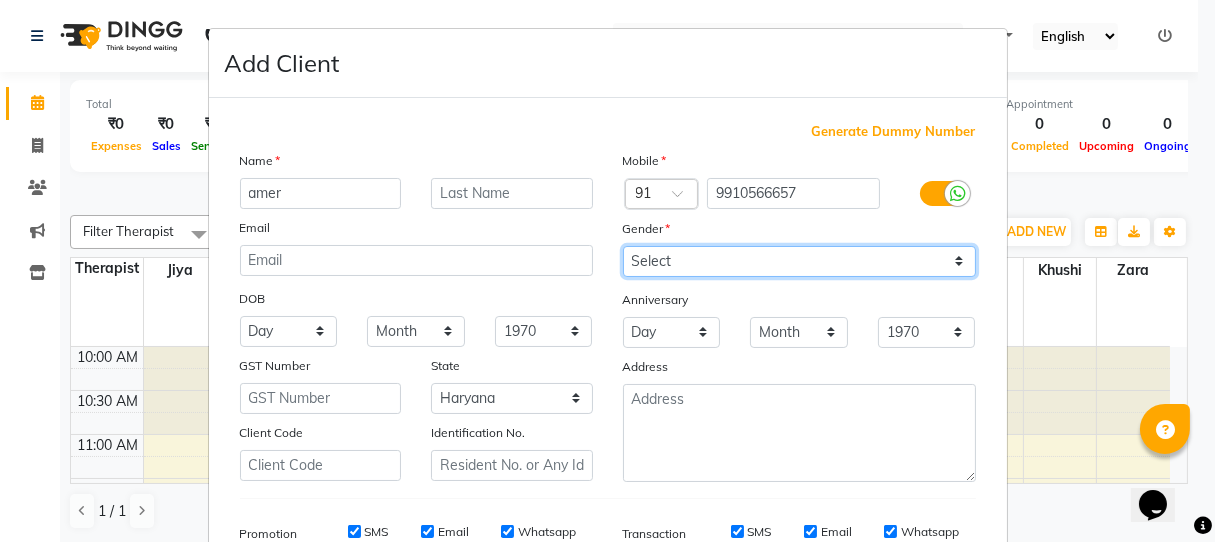 click on "Select Male Female Other Prefer Not To Say" at bounding box center (799, 261) 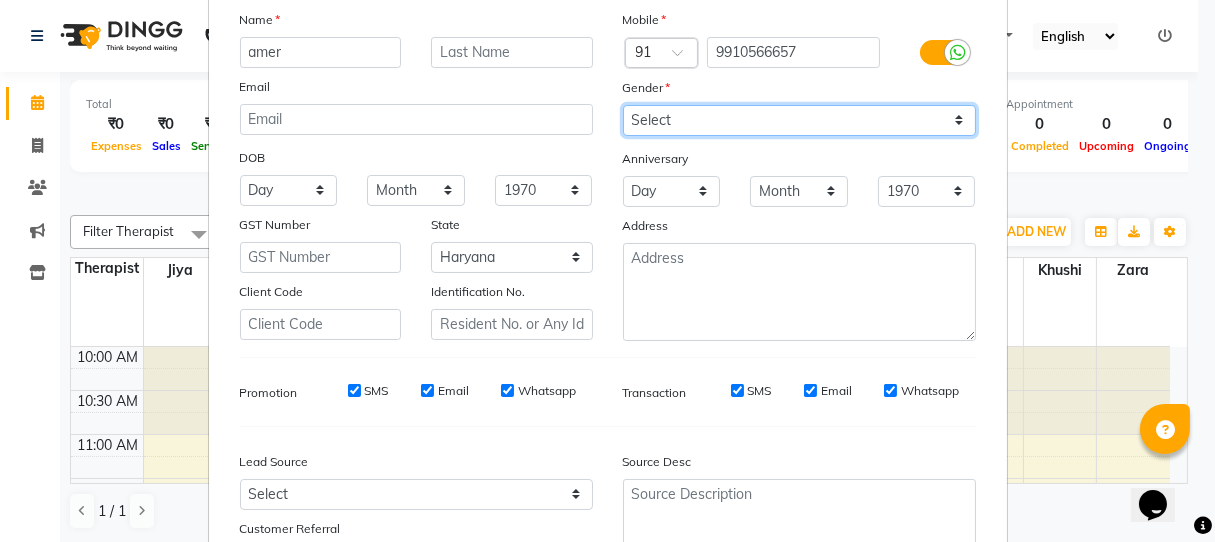 scroll, scrollTop: 303, scrollLeft: 0, axis: vertical 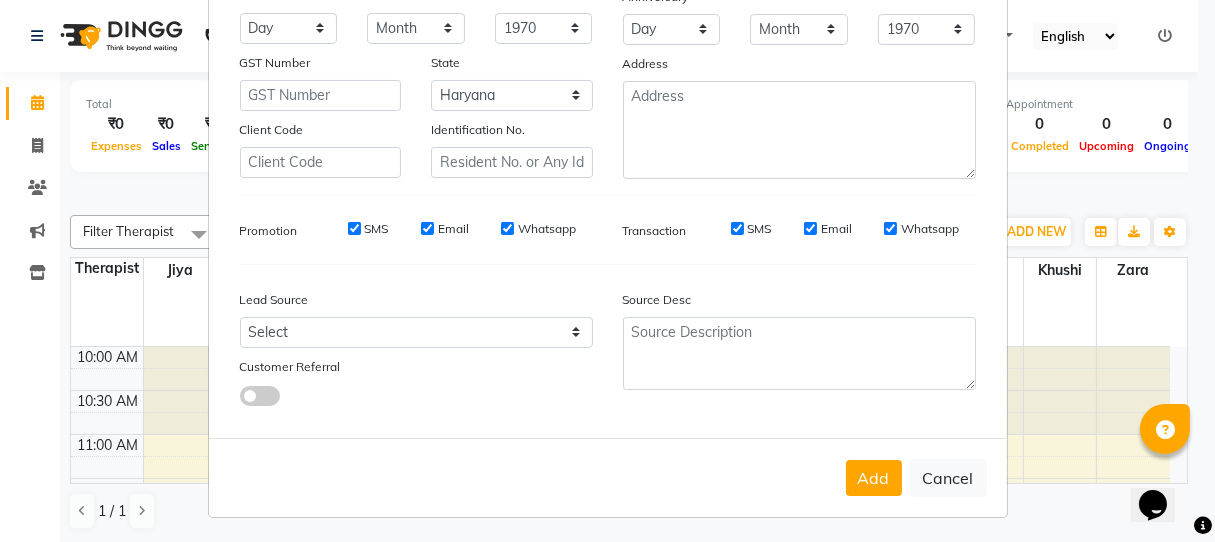 click on "SMS" at bounding box center (354, 229) 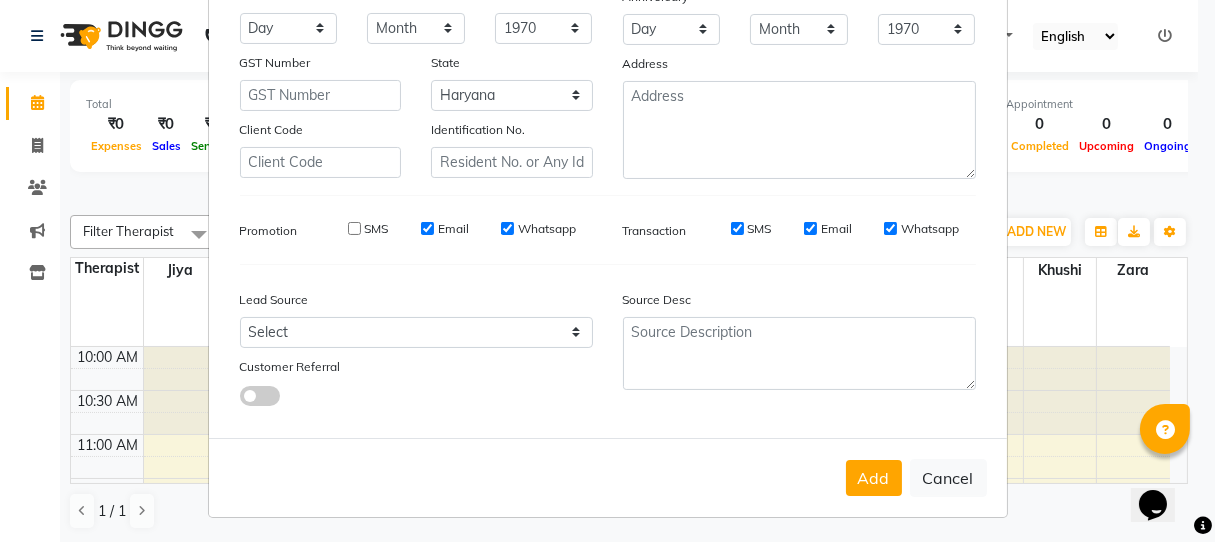 click on "Email" at bounding box center [427, 228] 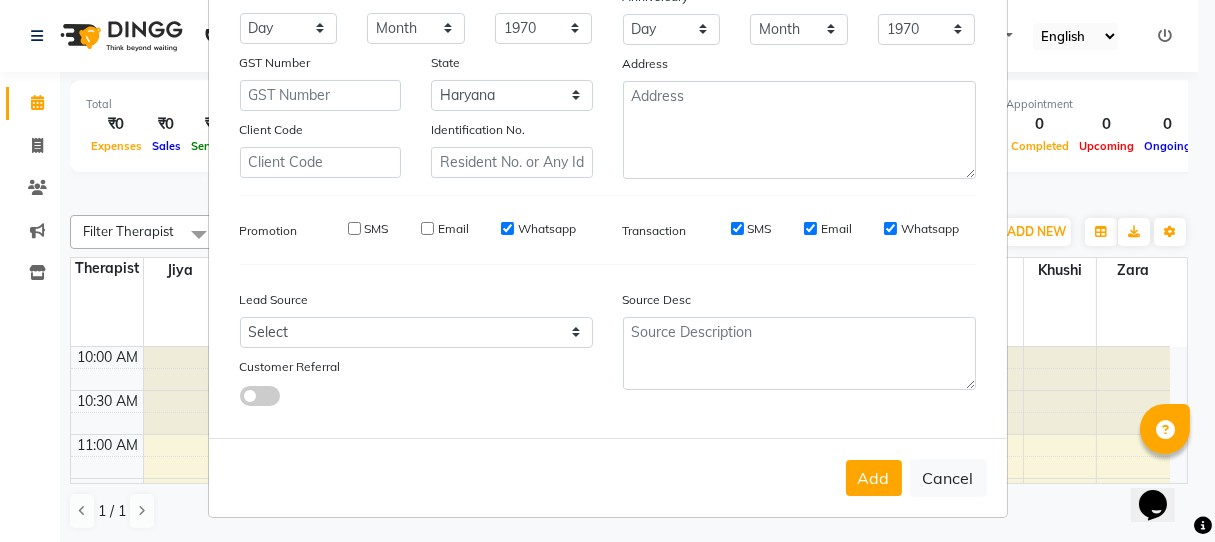 drag, startPoint x: 497, startPoint y: 226, endPoint x: 808, endPoint y: 240, distance: 311.31494 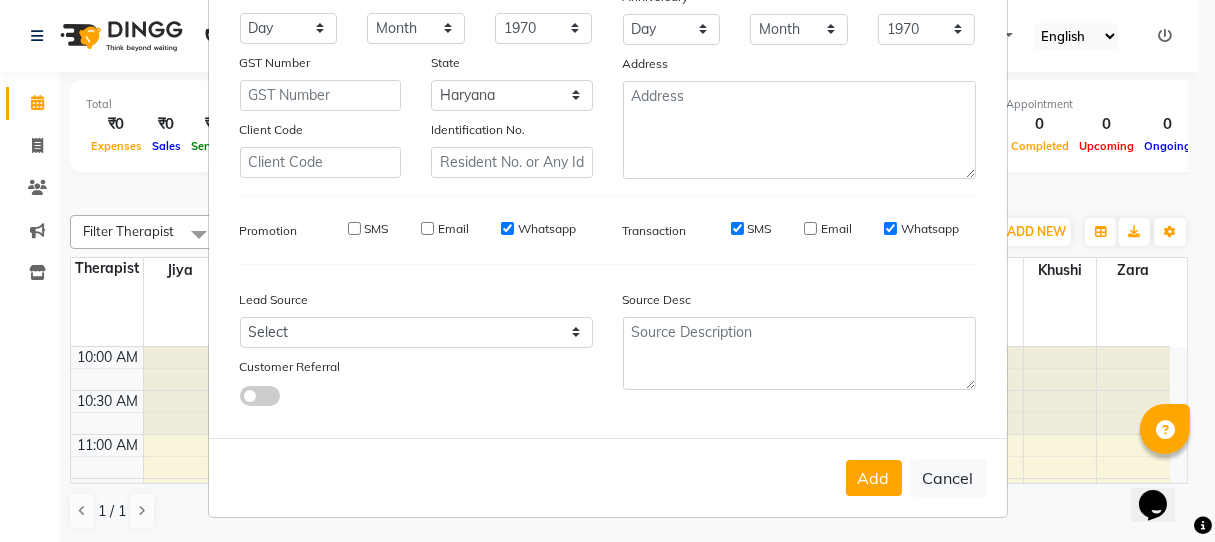 click on "Whatsapp" at bounding box center (890, 228) 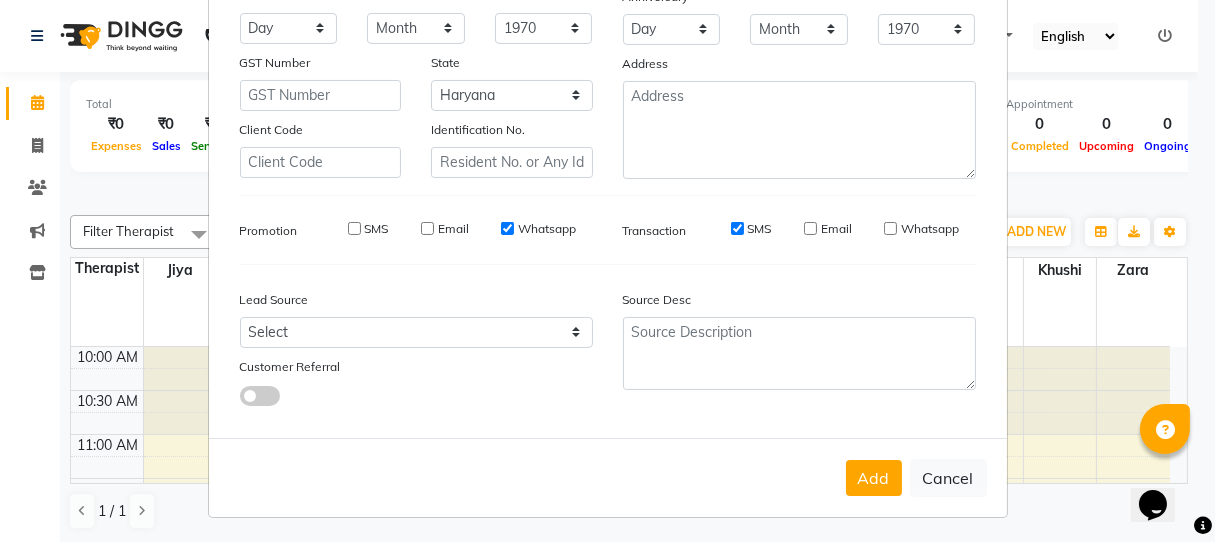 click on "SMS" at bounding box center [737, 228] 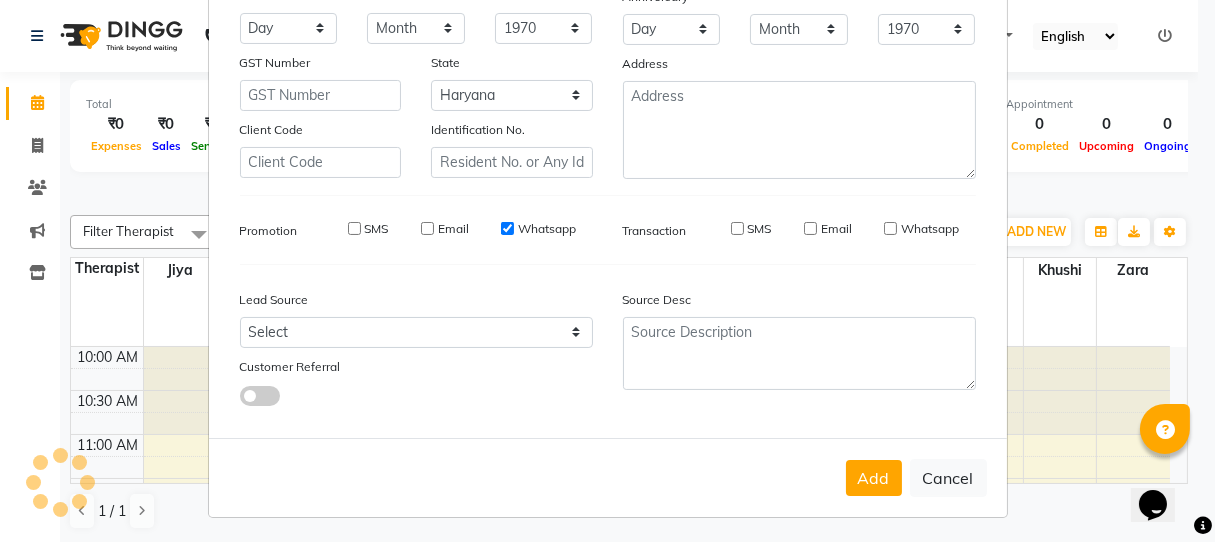 click on "Whatsapp" at bounding box center (547, 229) 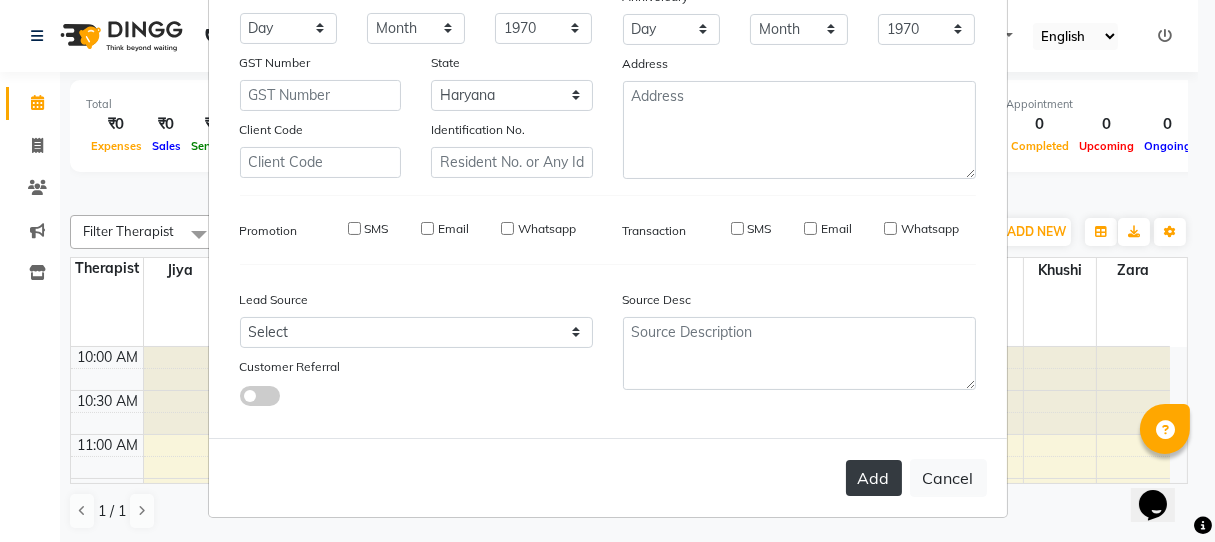 click on "Add" at bounding box center [874, 478] 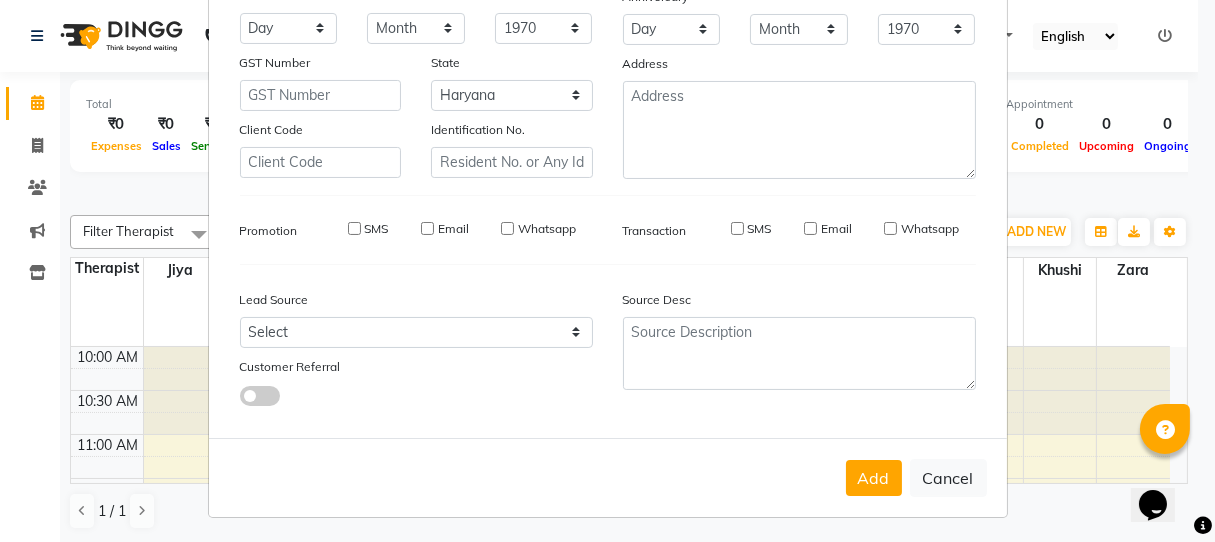 type 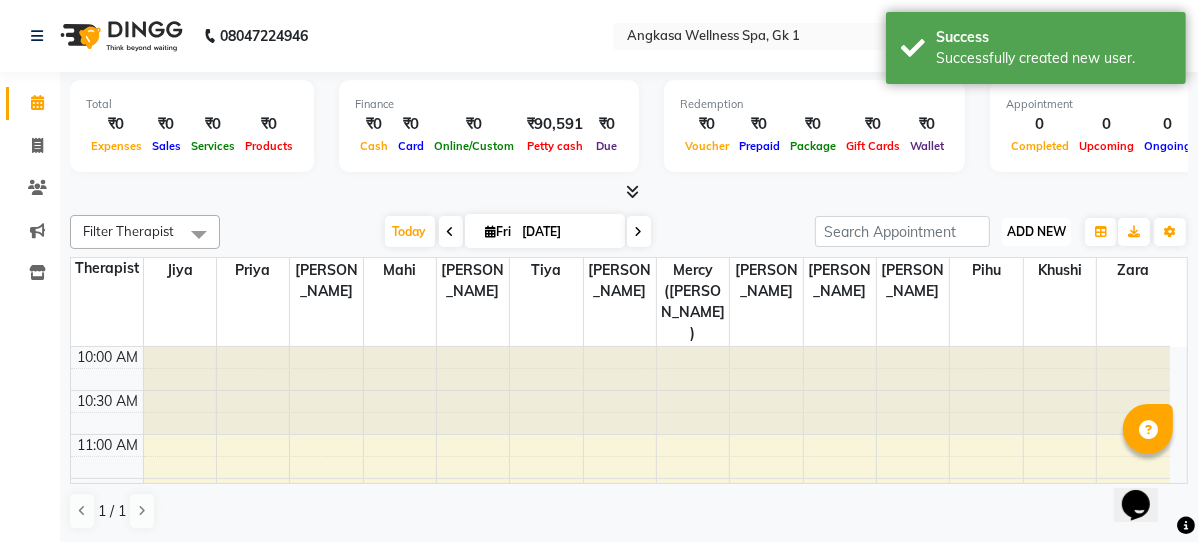 click on "ADD NEW" at bounding box center [1036, 231] 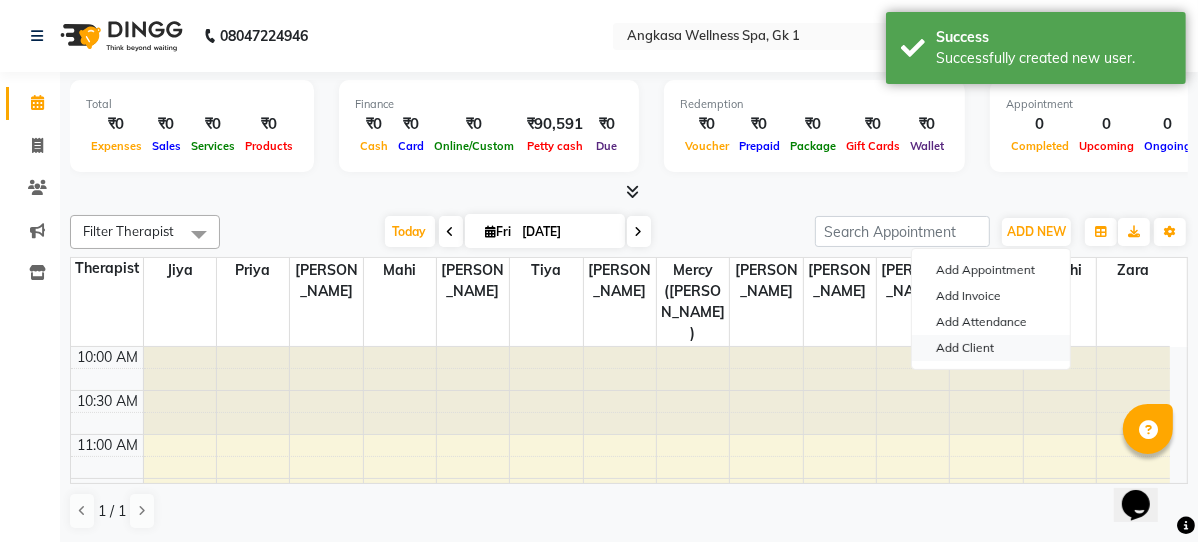 click on "Add Client" at bounding box center (991, 348) 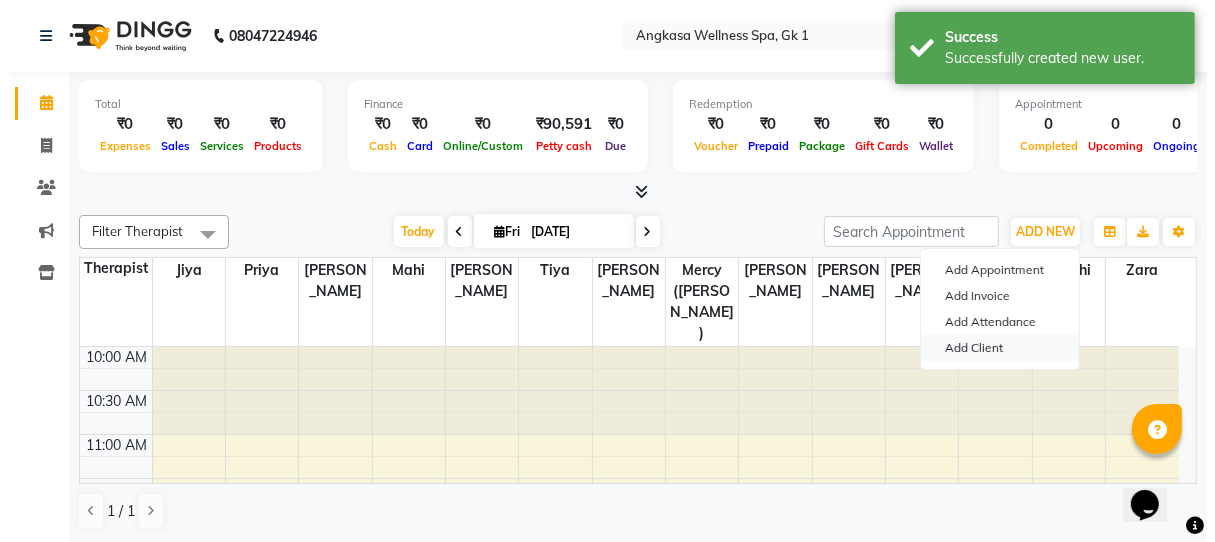 select on "13" 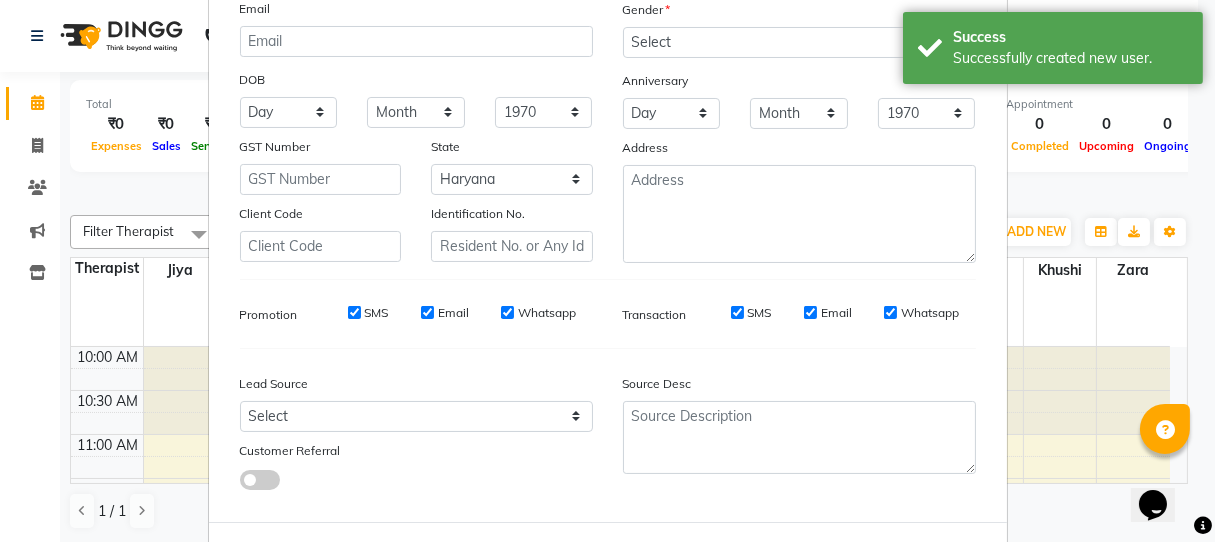 scroll, scrollTop: 222, scrollLeft: 0, axis: vertical 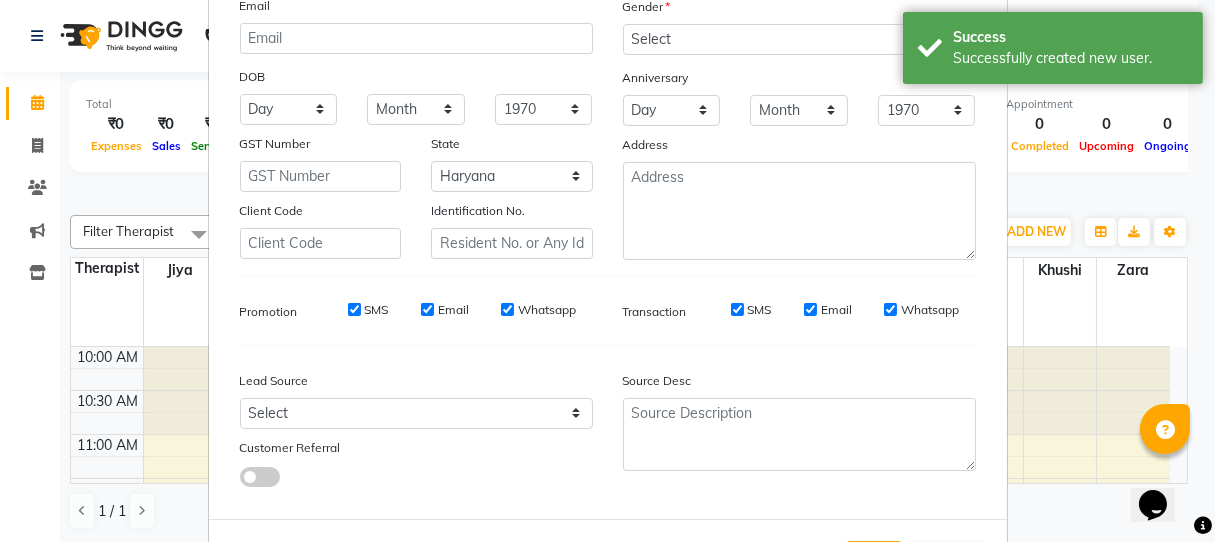 click on "Promotion SMS Email Whatsapp" at bounding box center [416, 311] 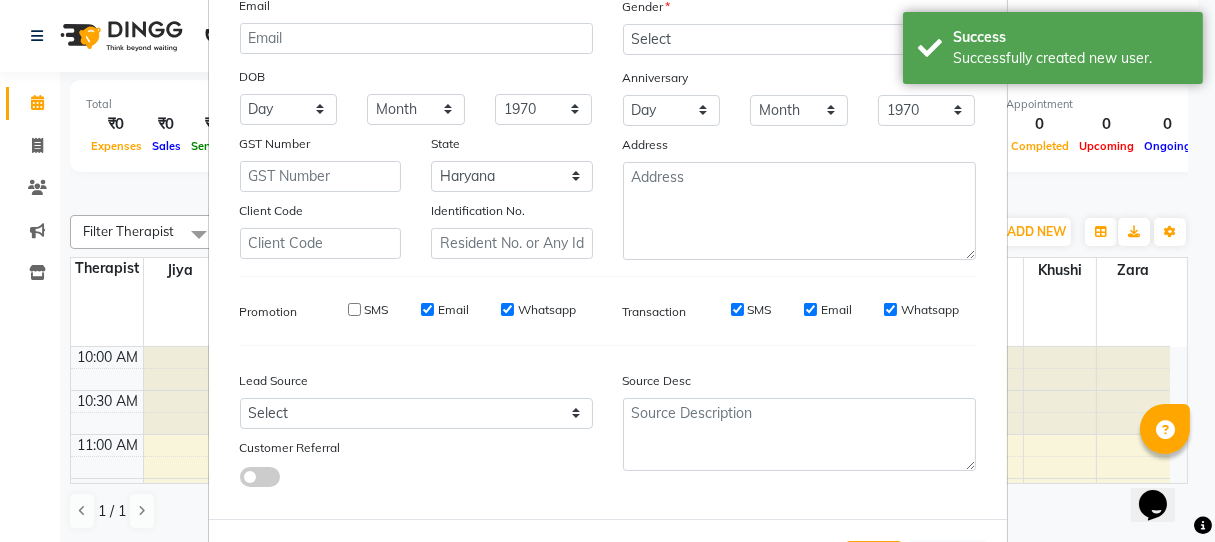 drag, startPoint x: 447, startPoint y: 306, endPoint x: 572, endPoint y: 306, distance: 125 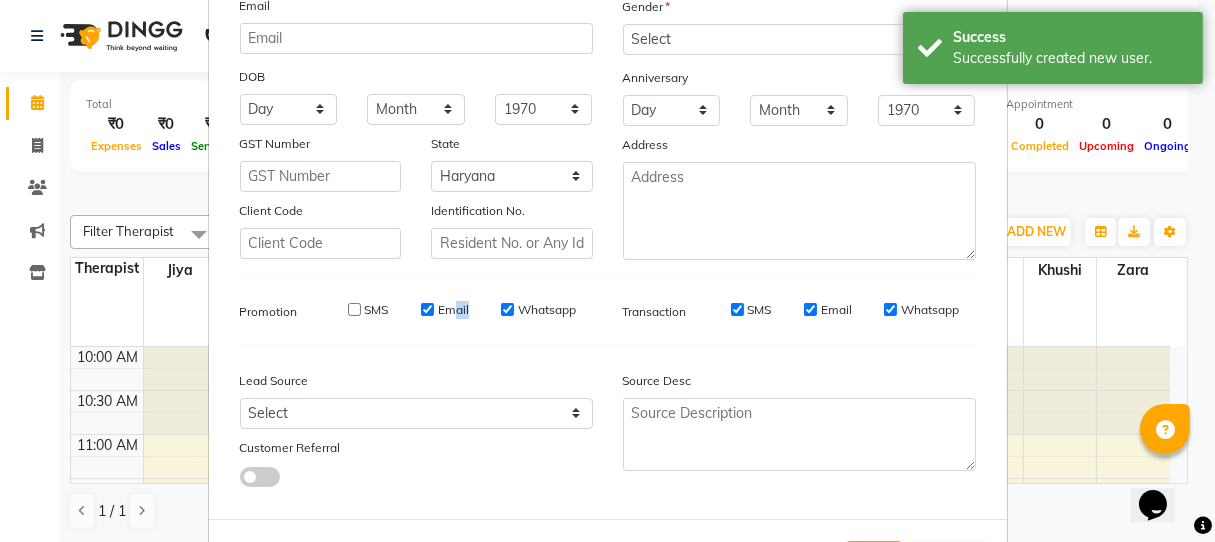 drag, startPoint x: 414, startPoint y: 304, endPoint x: 460, endPoint y: 304, distance: 46 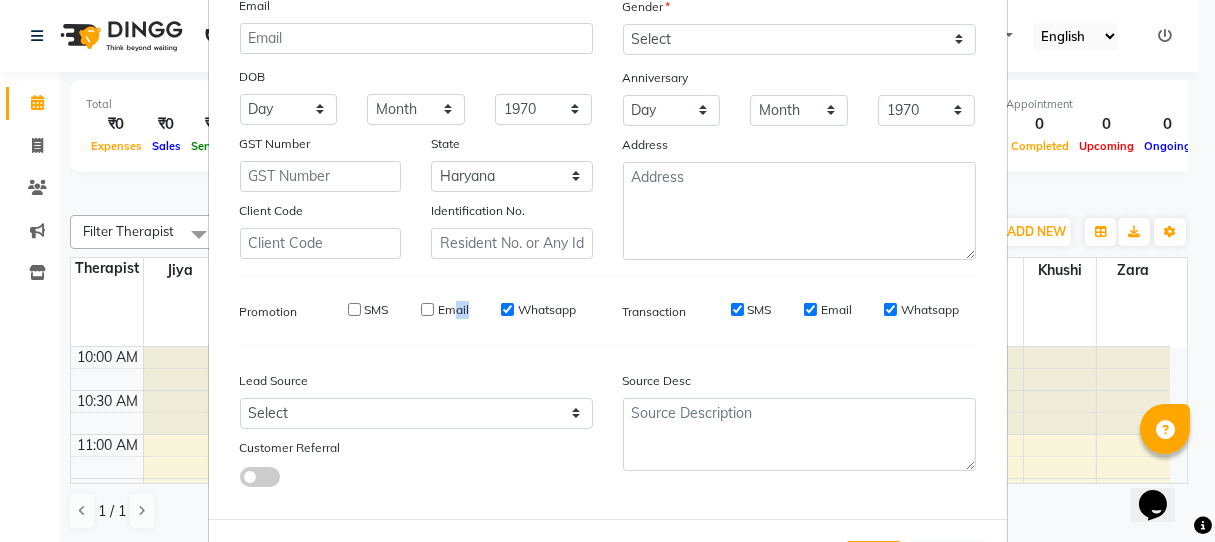 click on "Whatsapp" at bounding box center [507, 309] 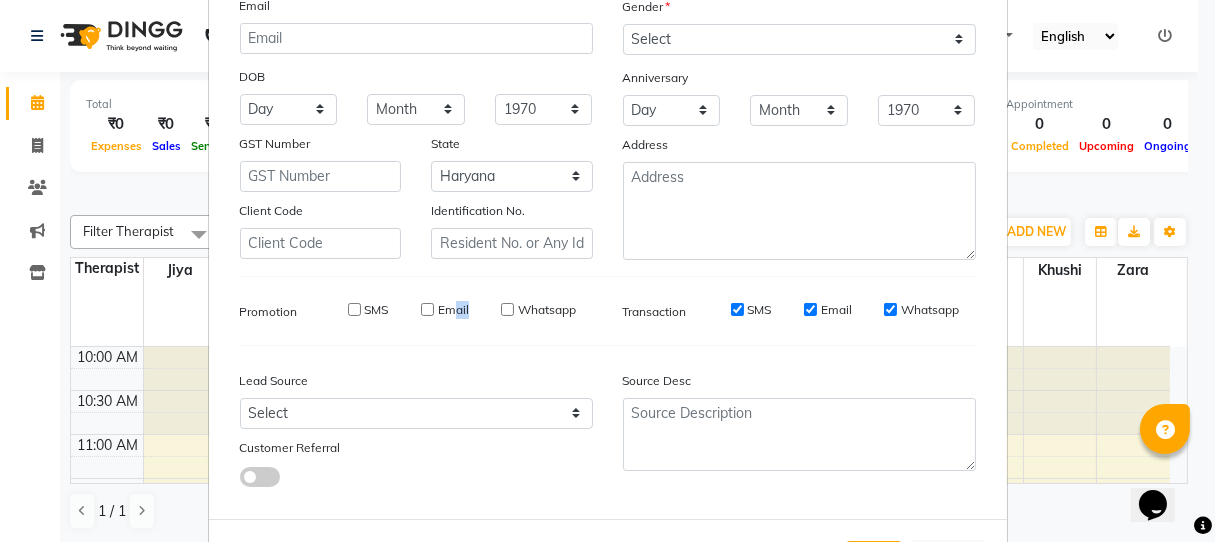 drag, startPoint x: 728, startPoint y: 311, endPoint x: 749, endPoint y: 303, distance: 22.472204 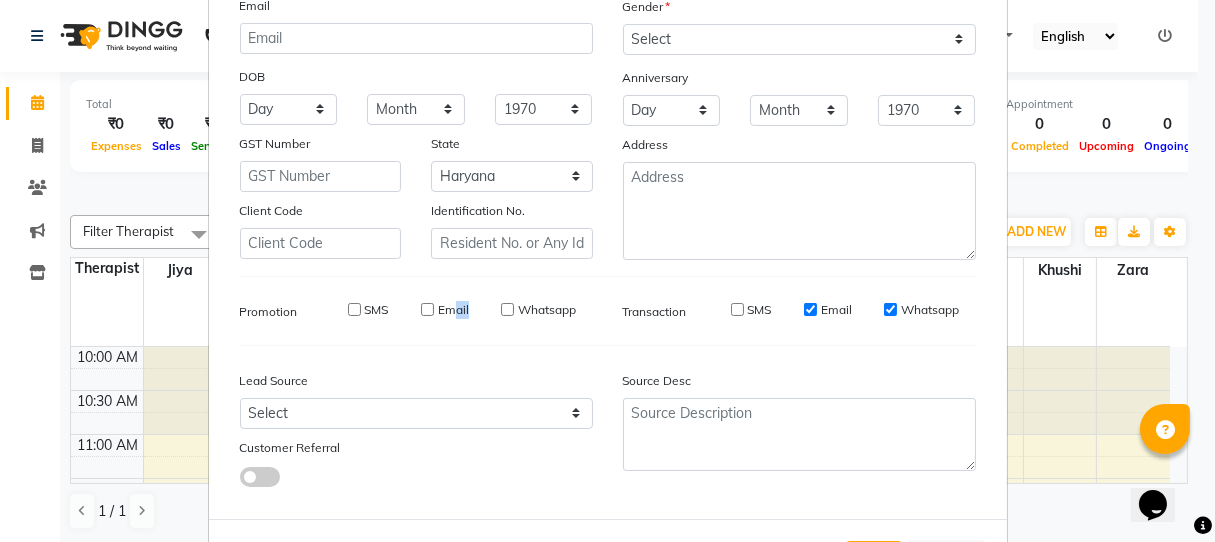 click on "Email" at bounding box center (810, 309) 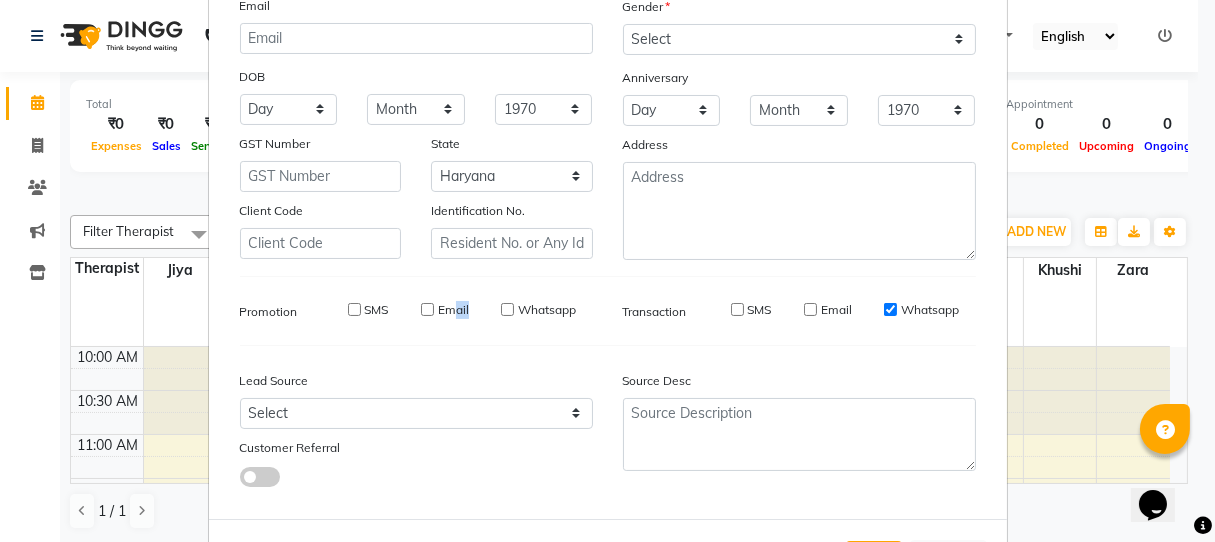 click on "Whatsapp" at bounding box center (890, 309) 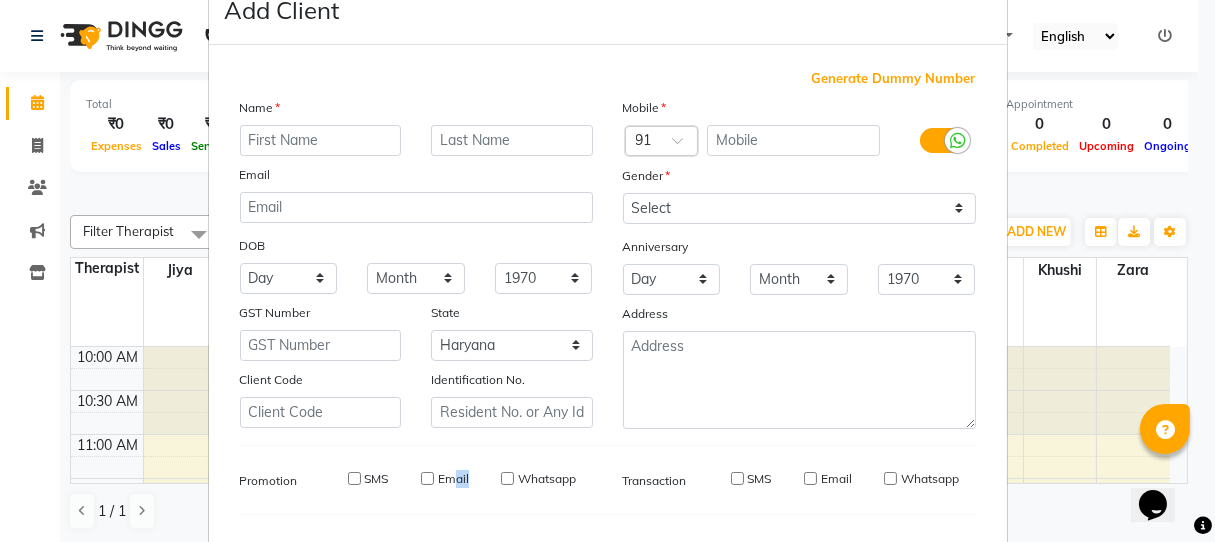 scroll, scrollTop: 0, scrollLeft: 0, axis: both 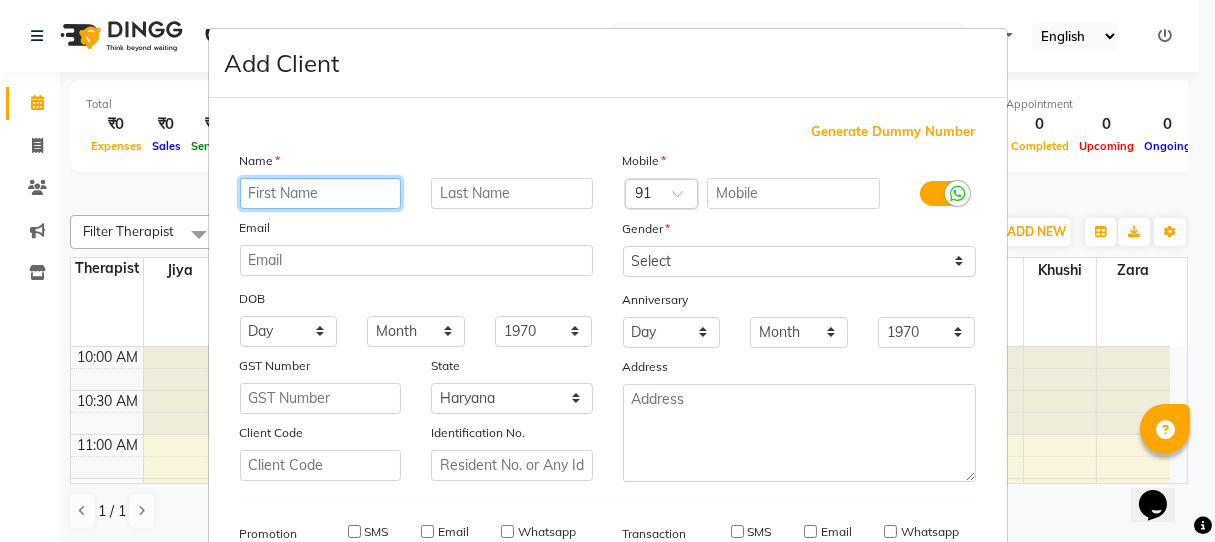 click at bounding box center [321, 193] 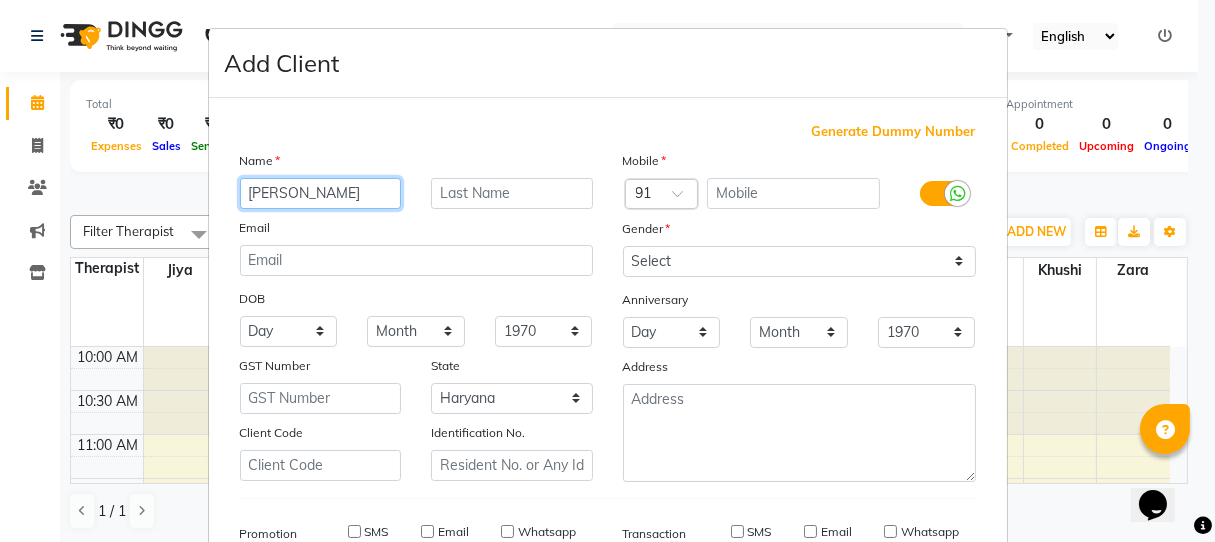 type on "amit" 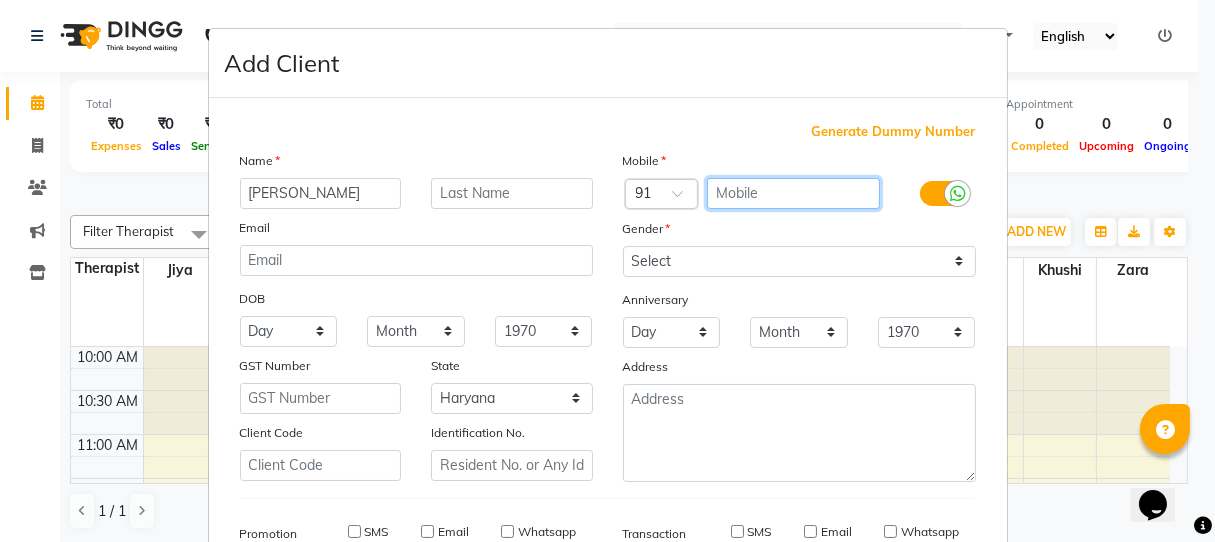 click at bounding box center [793, 193] 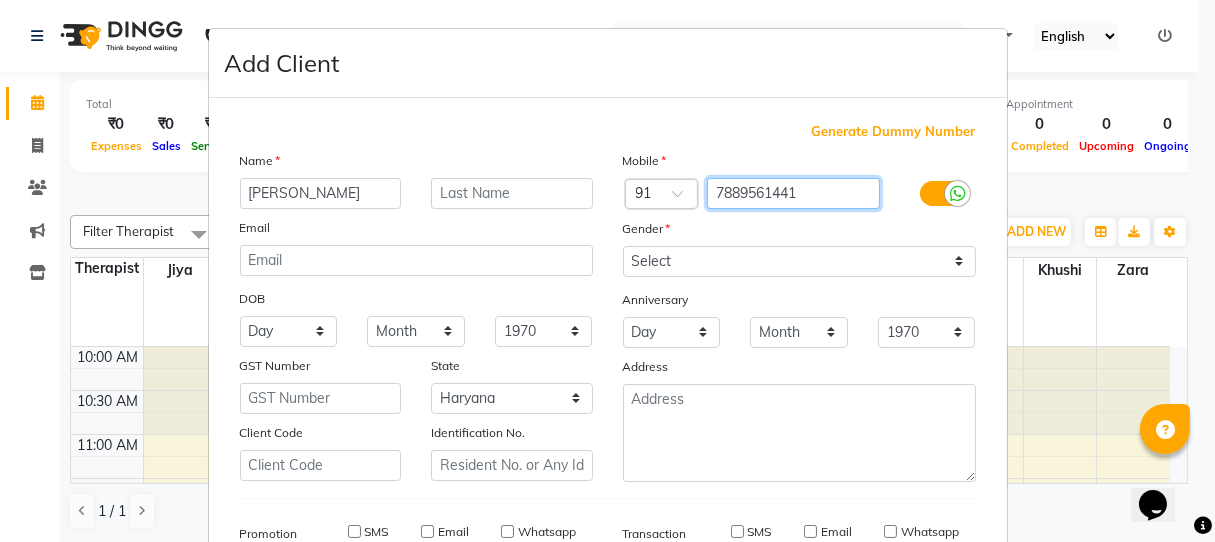 type on "7889561441" 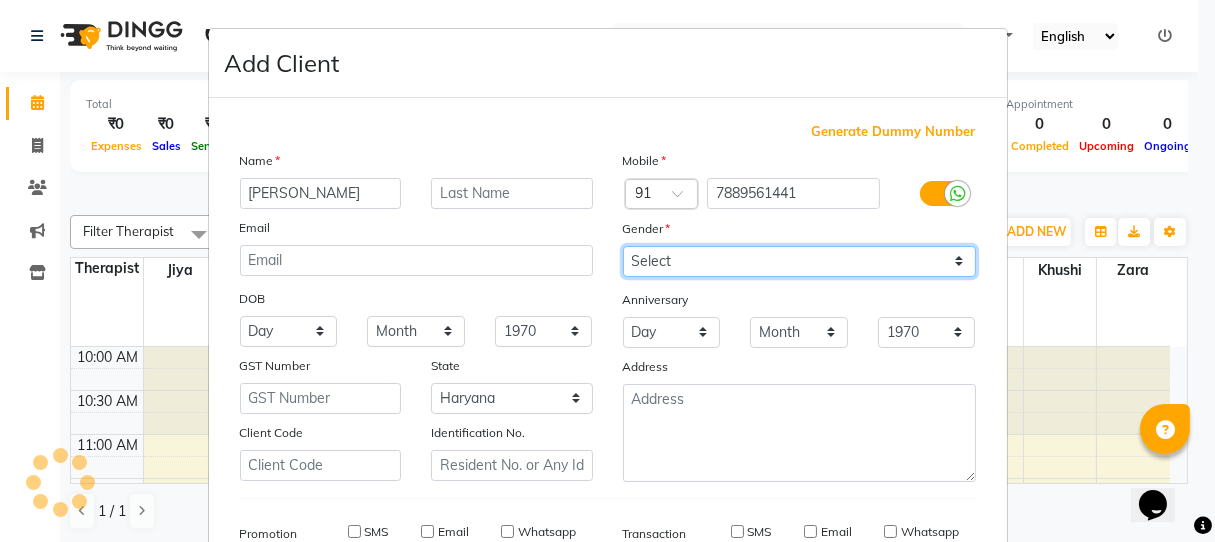 click on "Select Male Female Other Prefer Not To Say" at bounding box center (799, 261) 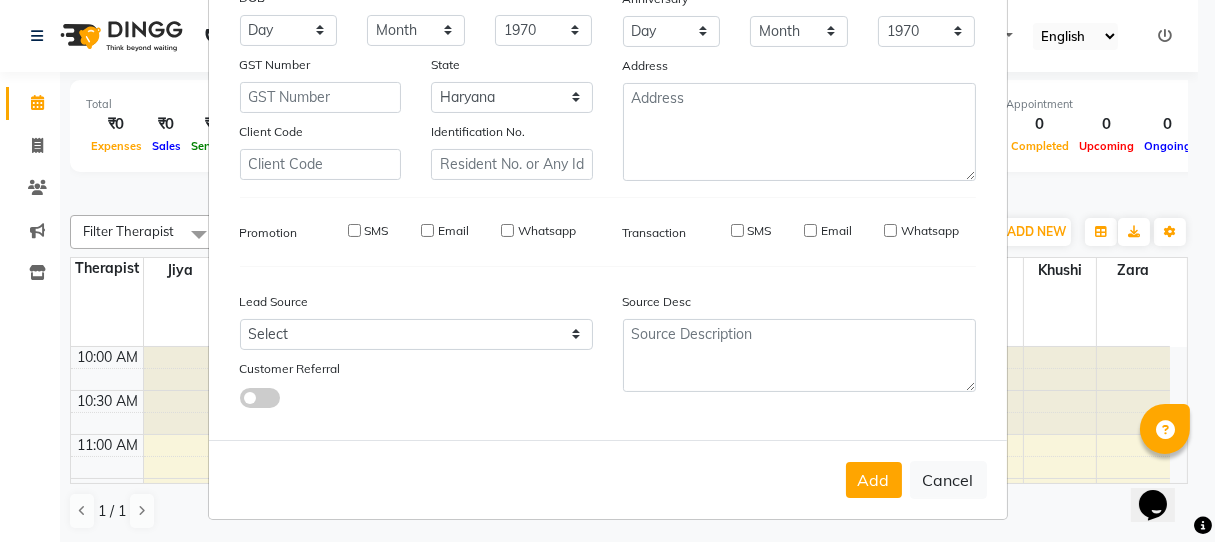 scroll, scrollTop: 303, scrollLeft: 0, axis: vertical 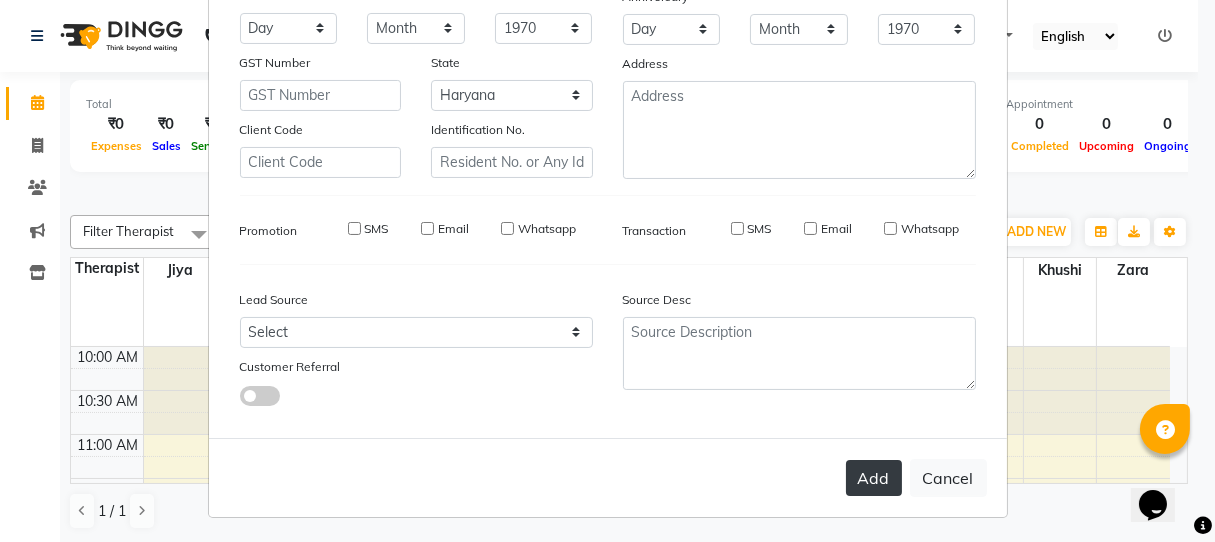 click on "Add" at bounding box center (874, 478) 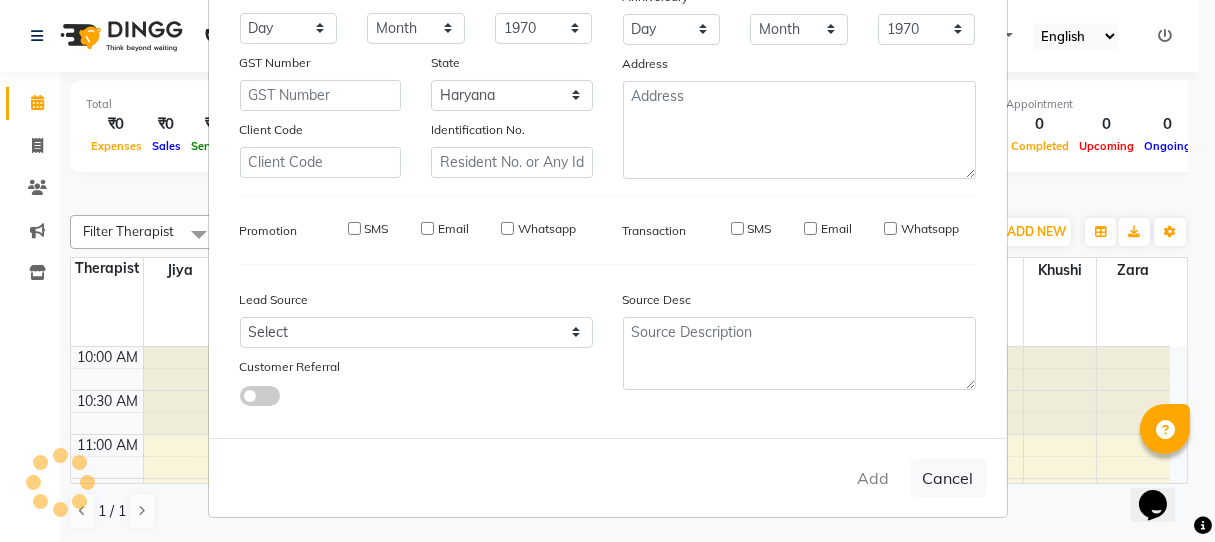 type 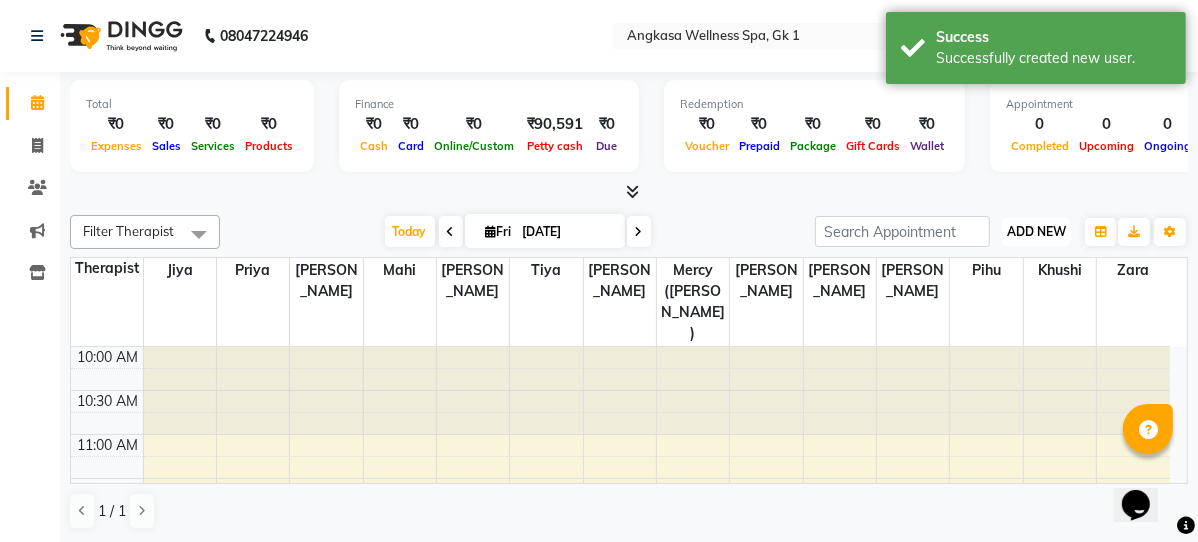 click on "ADD NEW" at bounding box center [1036, 231] 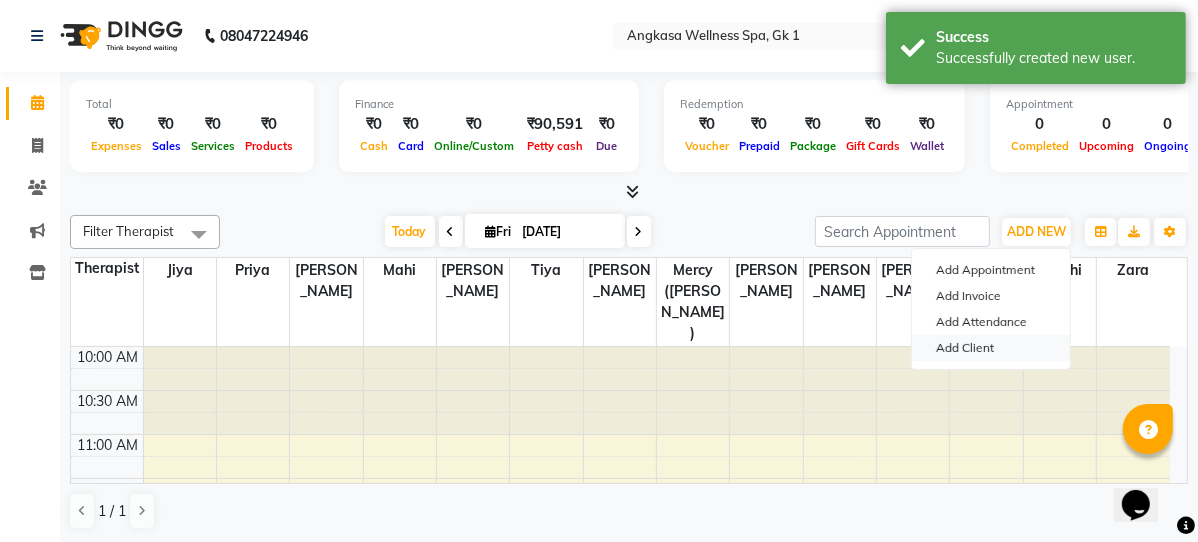 click on "Add Client" at bounding box center [991, 348] 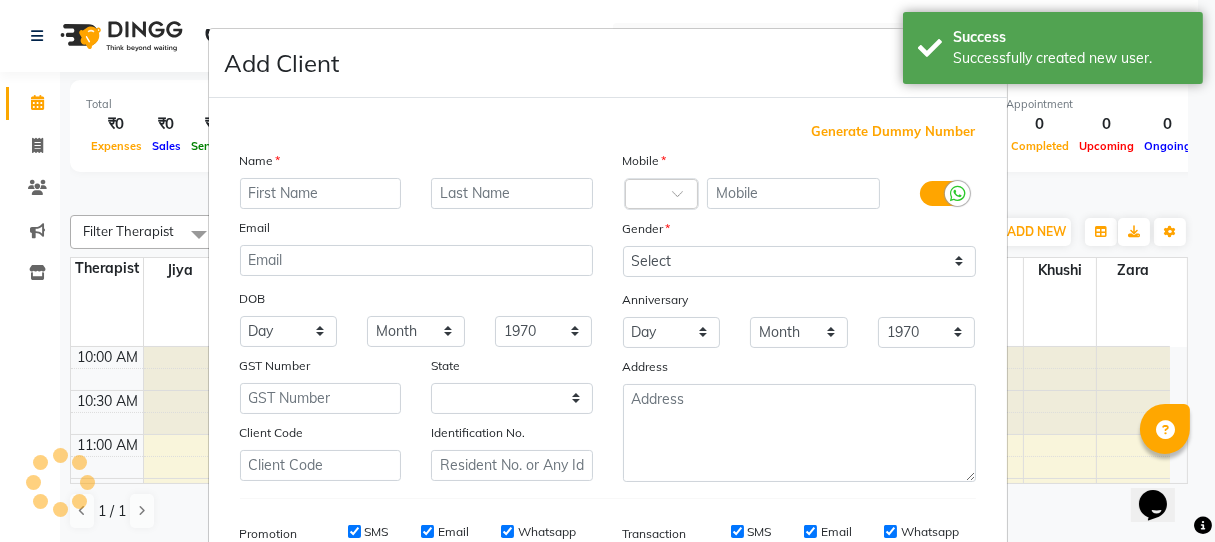 select on "13" 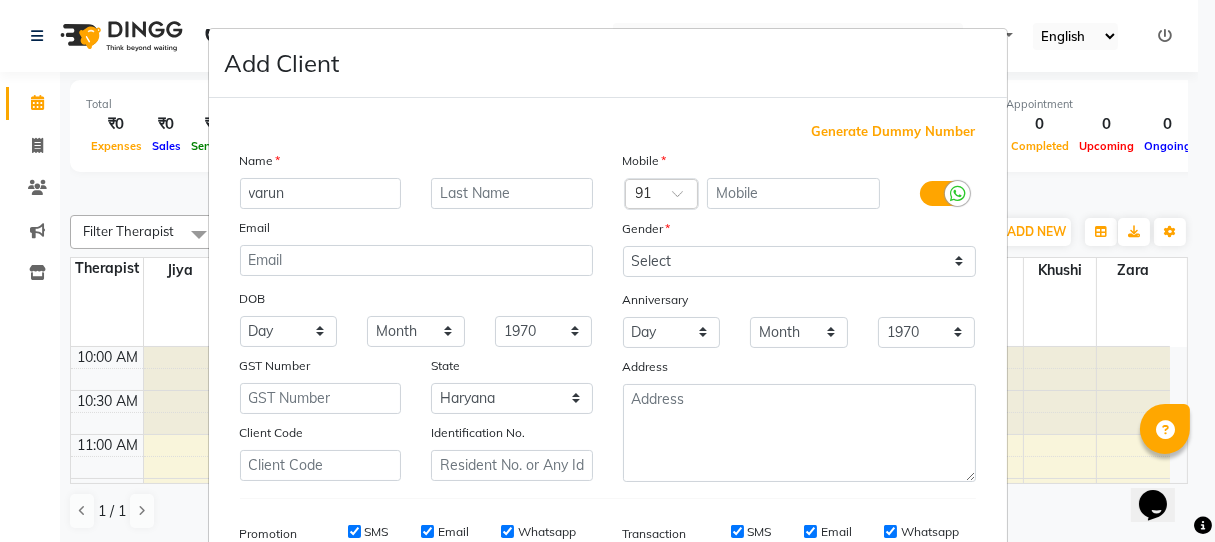 type on "varun" 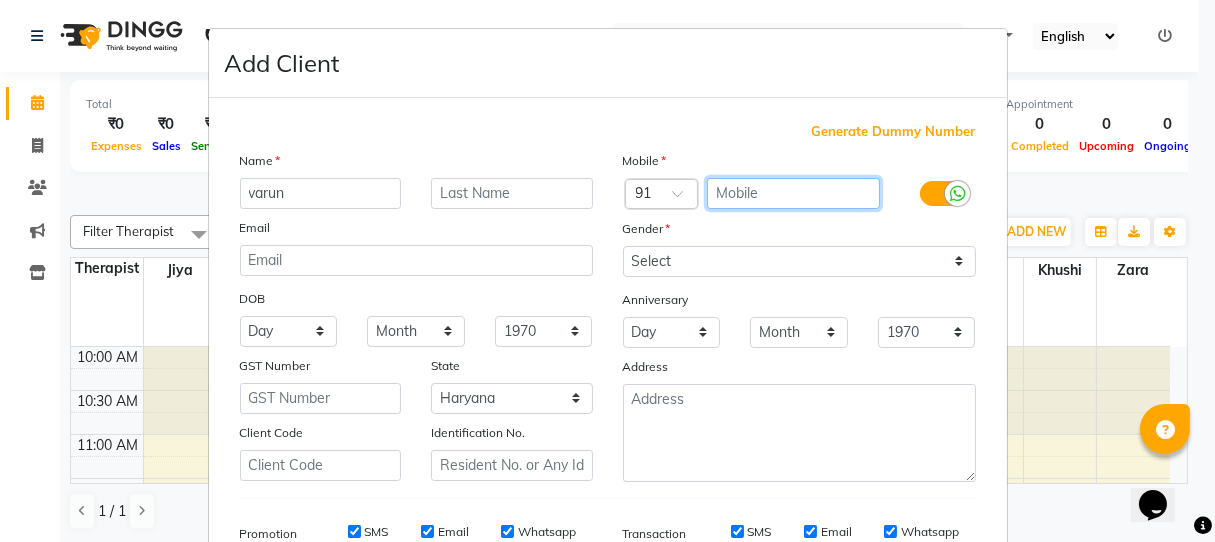 click at bounding box center (793, 193) 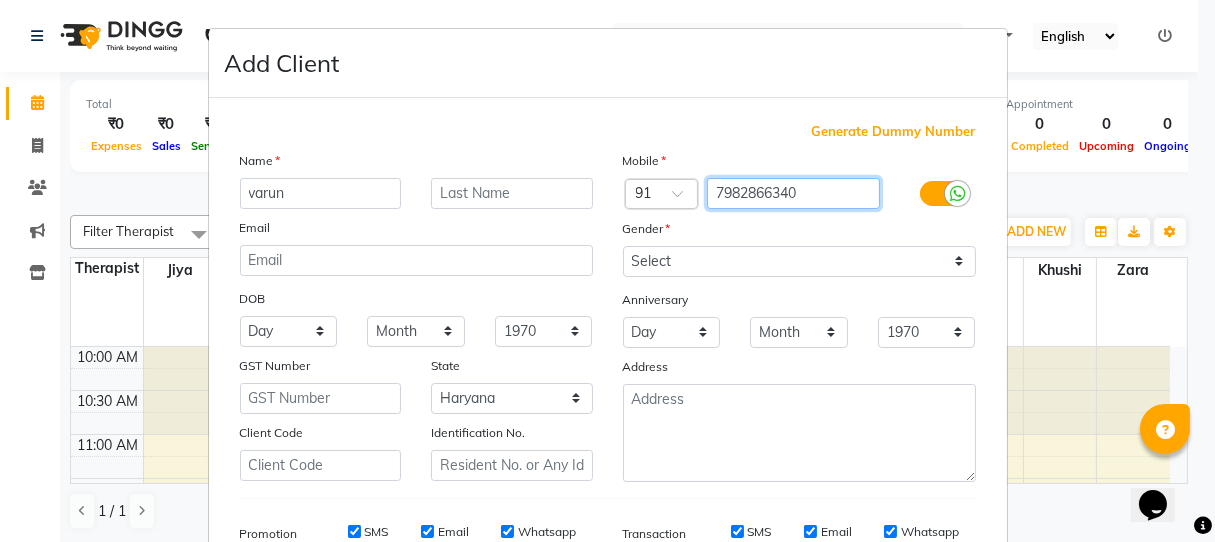 type on "7982866340" 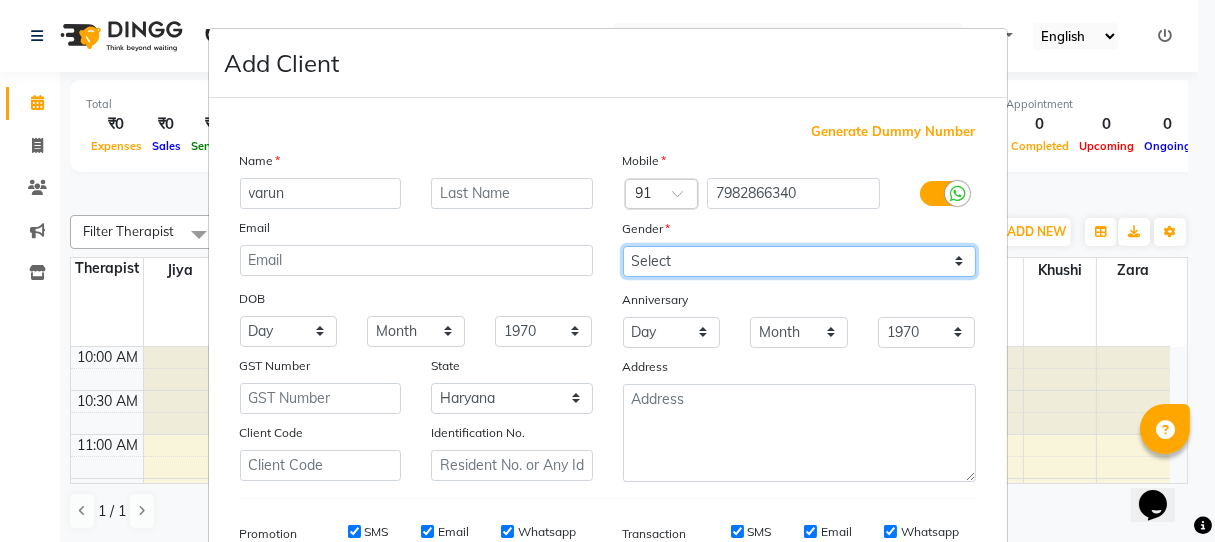 click on "Select Male Female Other Prefer Not To Say" at bounding box center [799, 261] 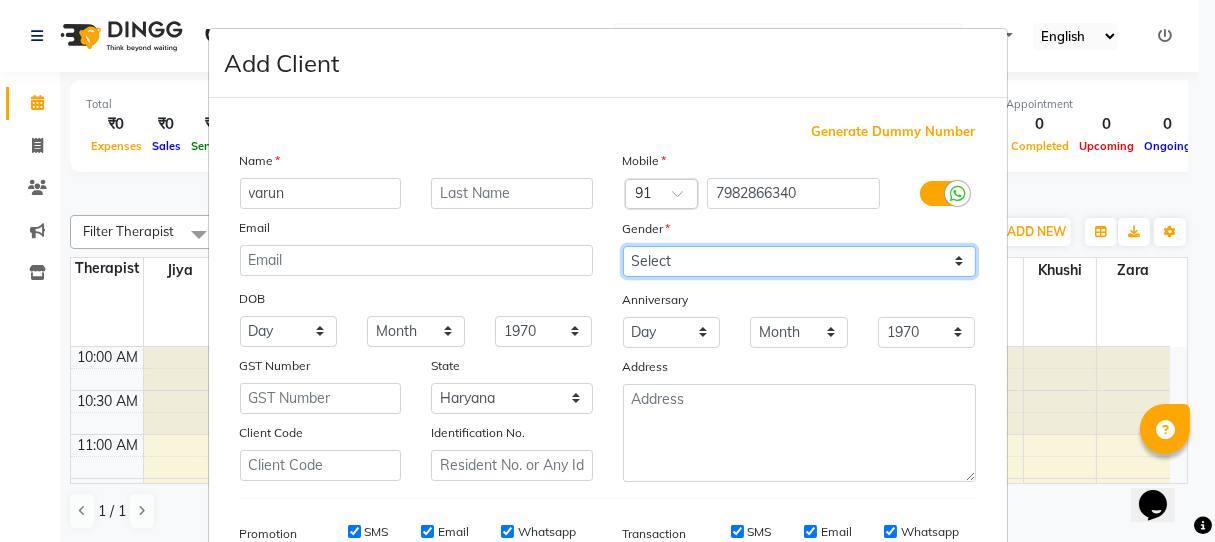 click on "Select Male Female Other Prefer Not To Say" at bounding box center (799, 261) 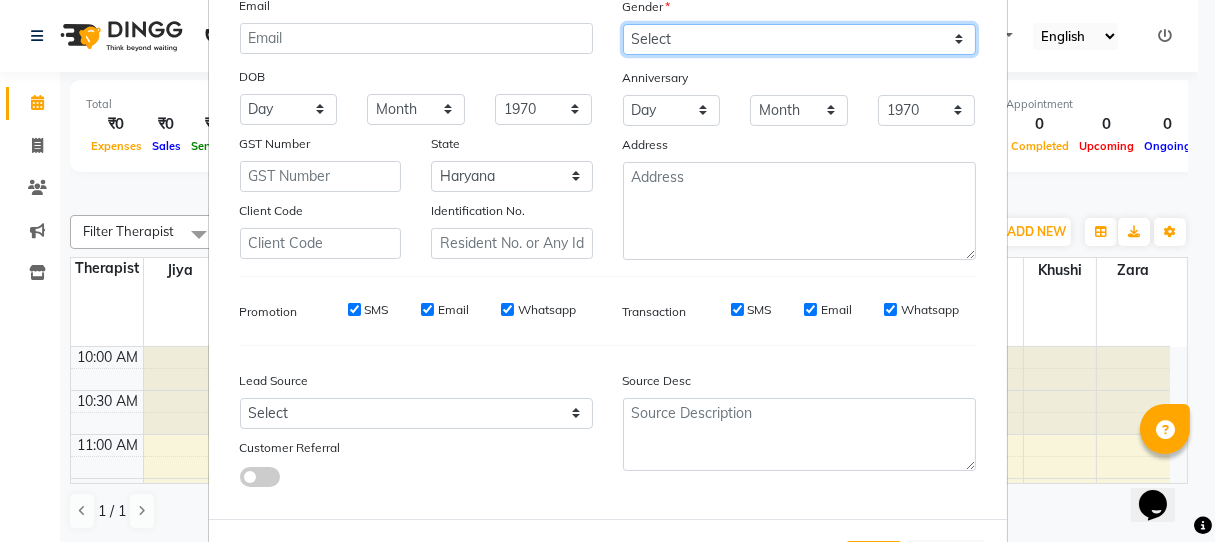 scroll, scrollTop: 303, scrollLeft: 0, axis: vertical 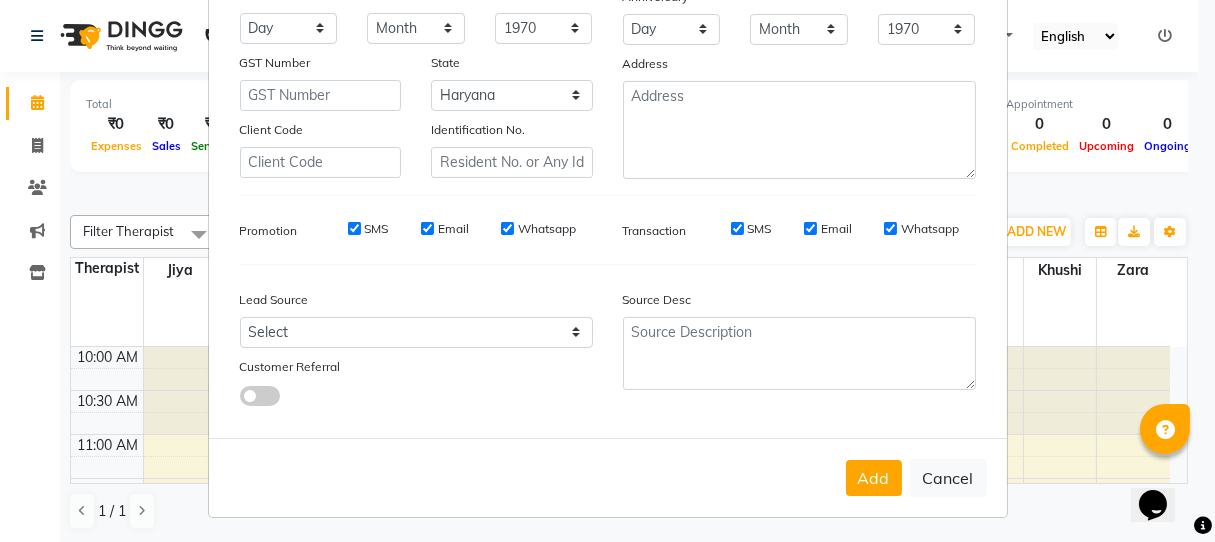 click on "SMS" at bounding box center (377, 229) 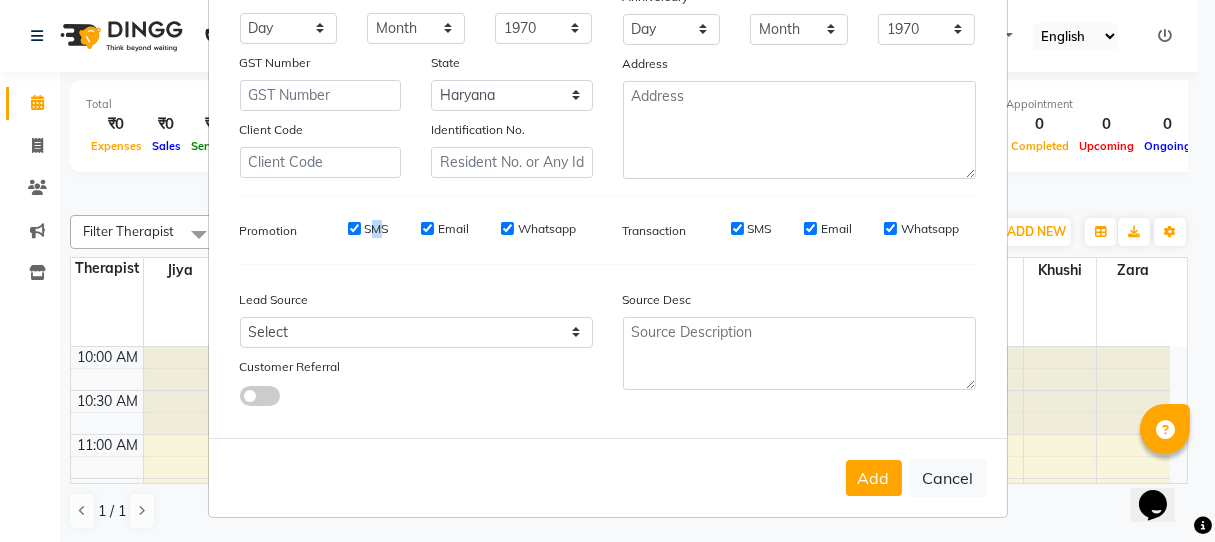 drag, startPoint x: 344, startPoint y: 226, endPoint x: 426, endPoint y: 249, distance: 85.16454 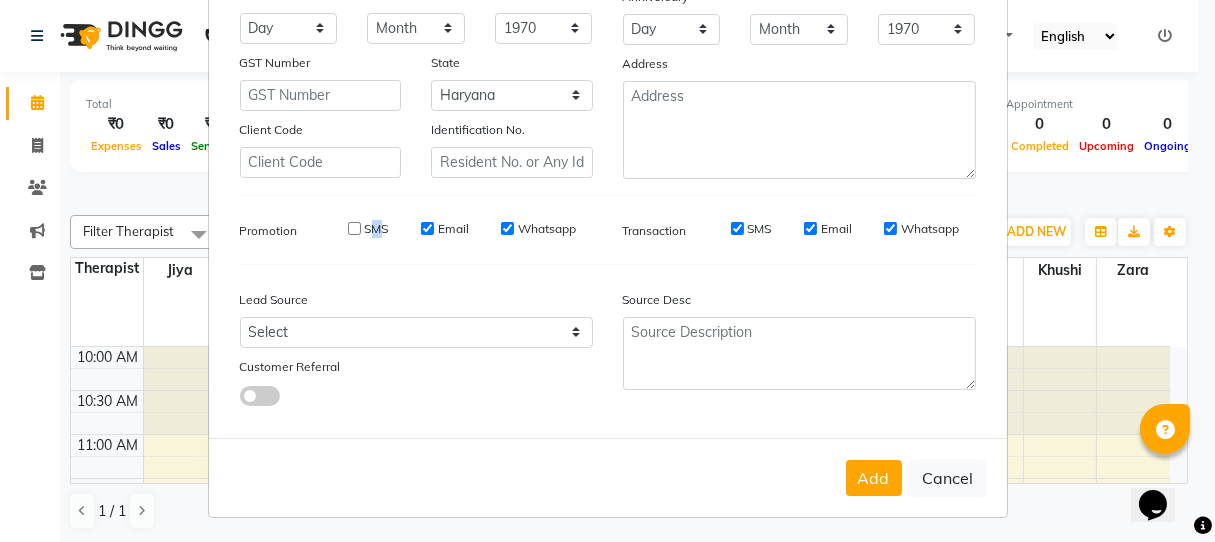 click on "Email" at bounding box center [427, 228] 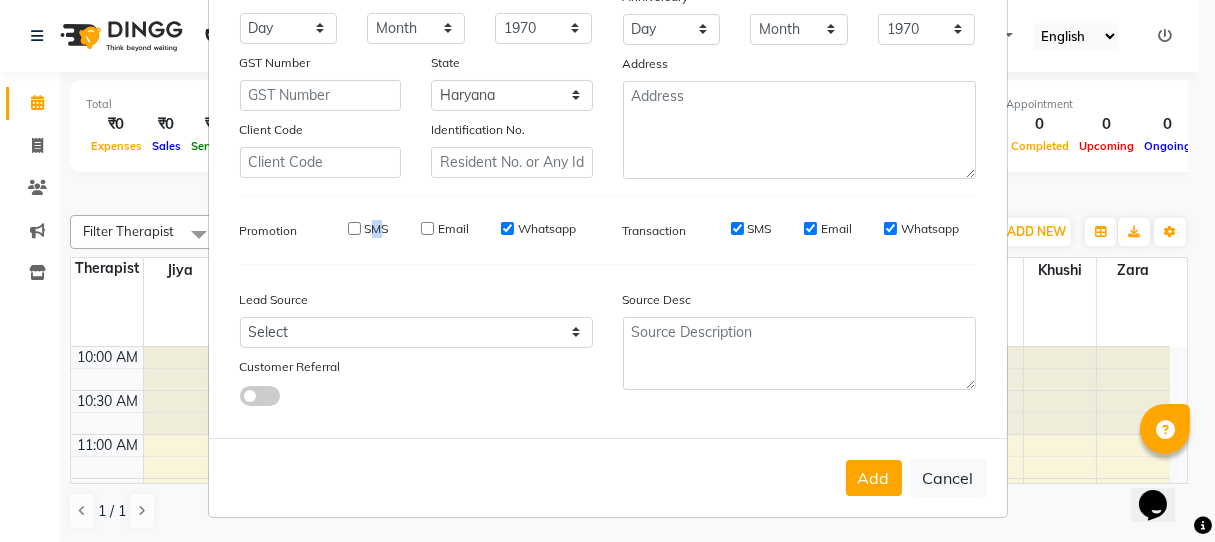 drag, startPoint x: 495, startPoint y: 225, endPoint x: 632, endPoint y: 239, distance: 137.71347 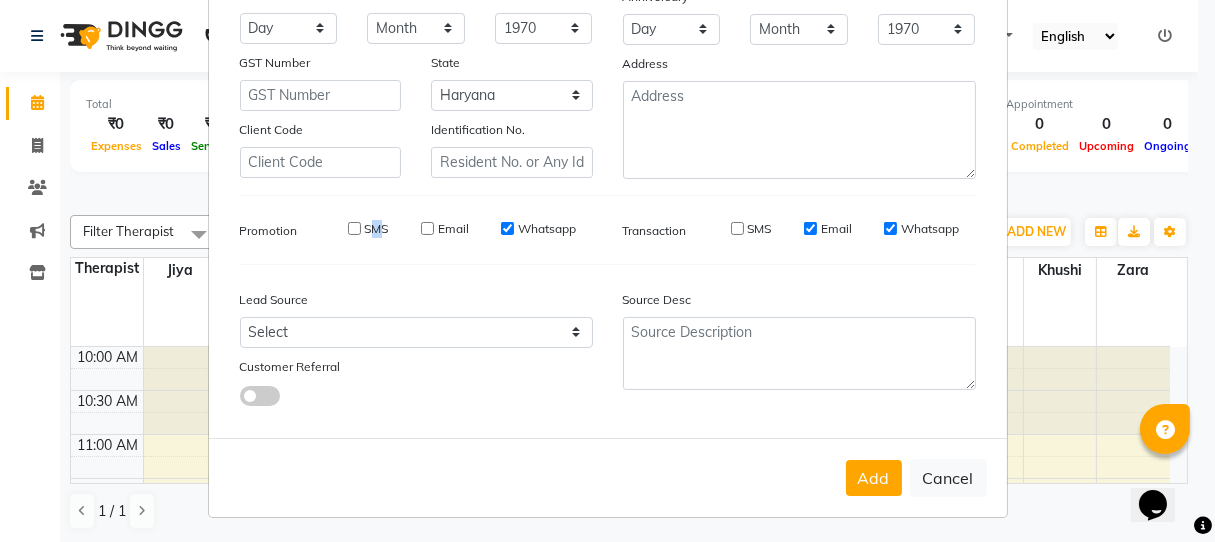 click on "Email" at bounding box center (810, 228) 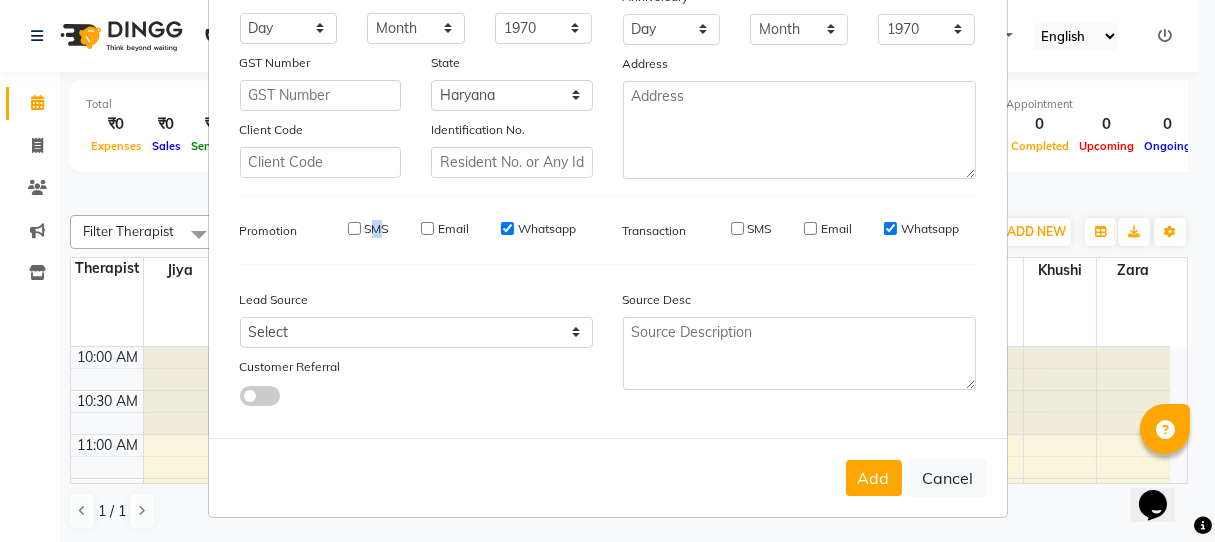 click on "Whatsapp" at bounding box center (890, 228) 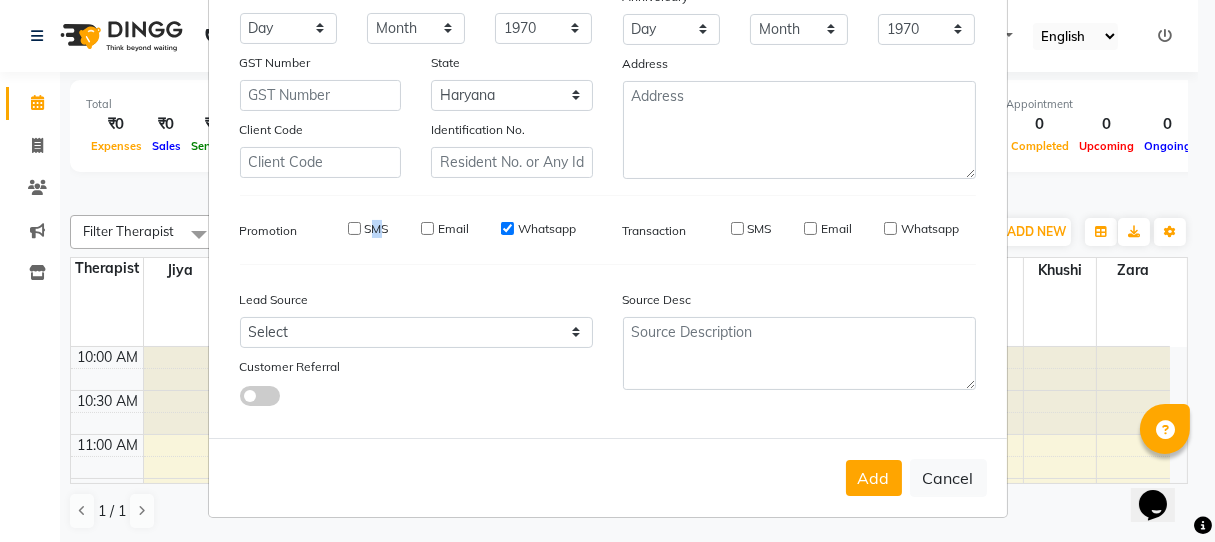 click on "Whatsapp" at bounding box center (507, 228) 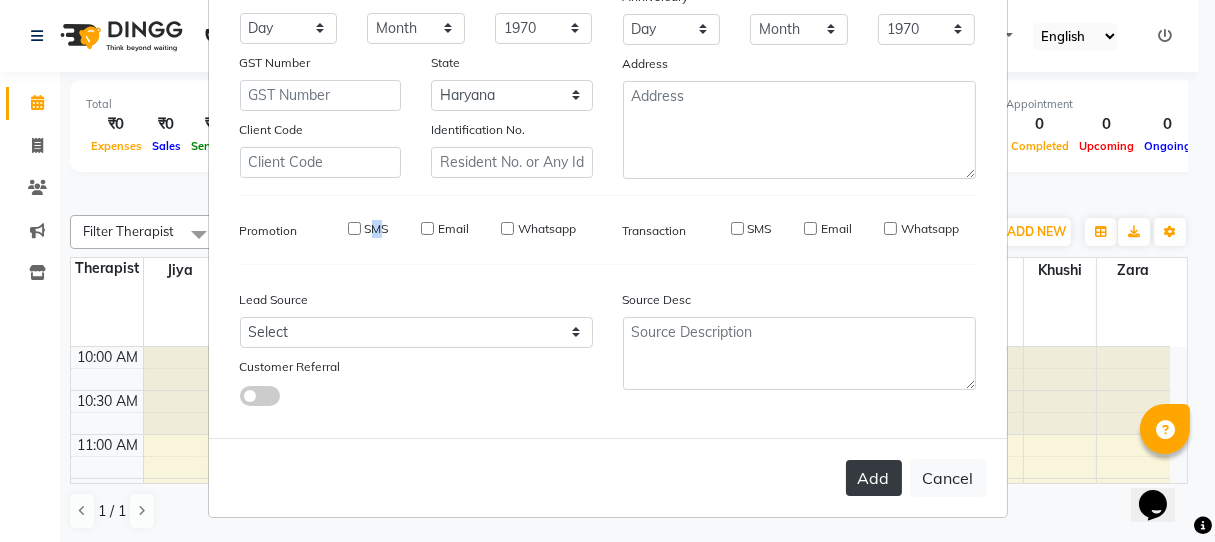 click on "Add" at bounding box center [874, 478] 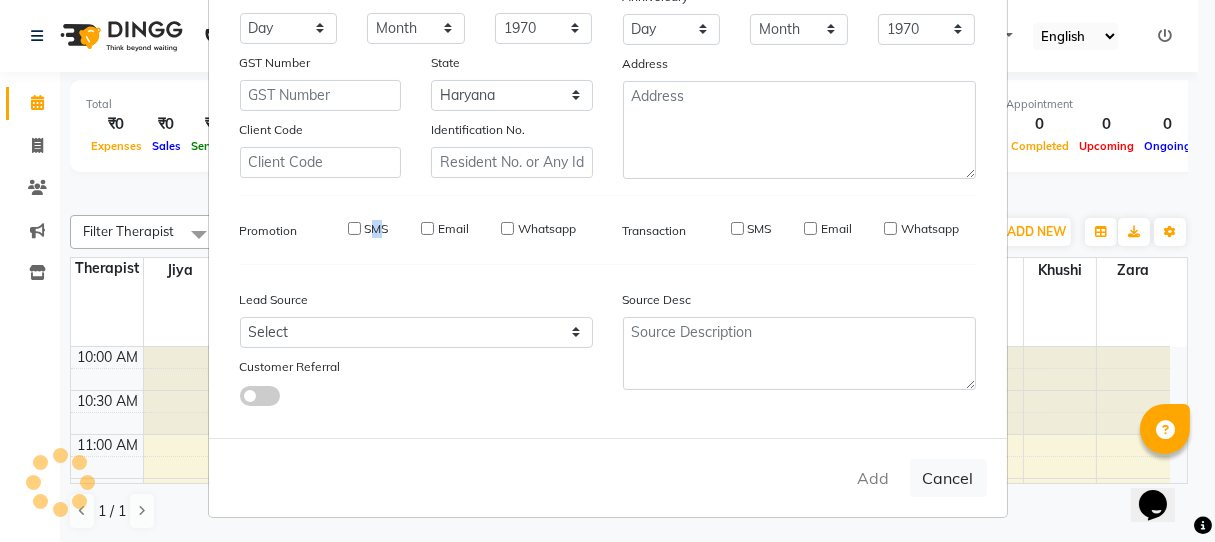 type 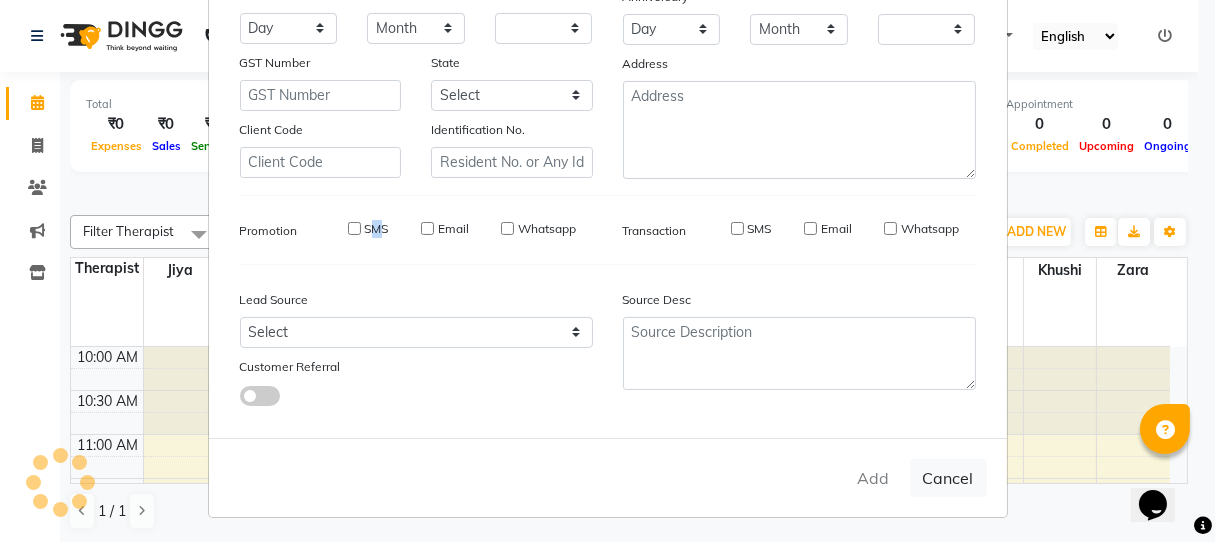 checkbox on "false" 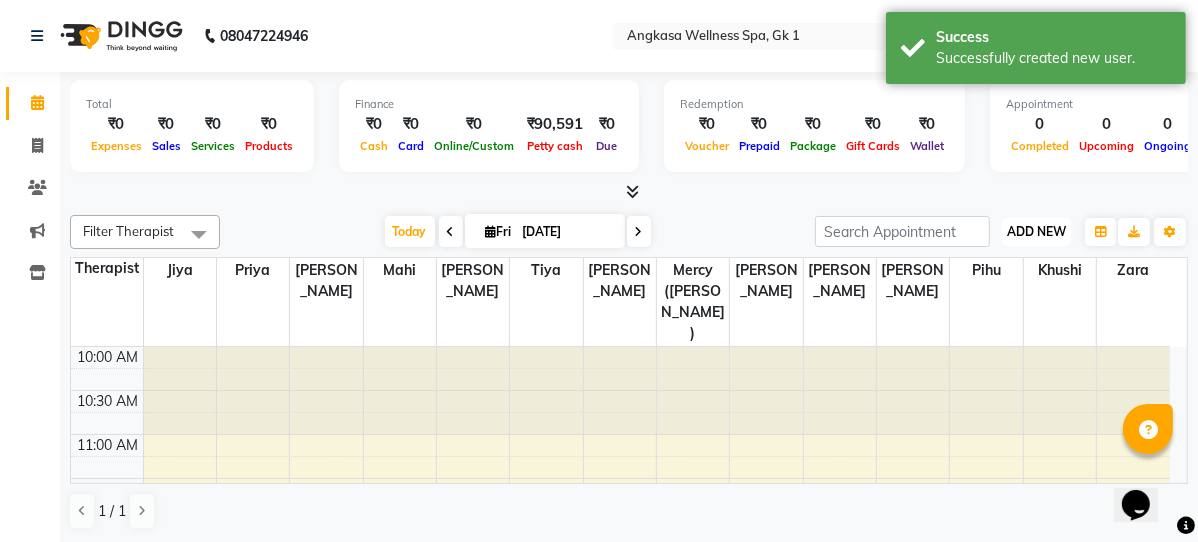 click on "ADD NEW" at bounding box center [1036, 231] 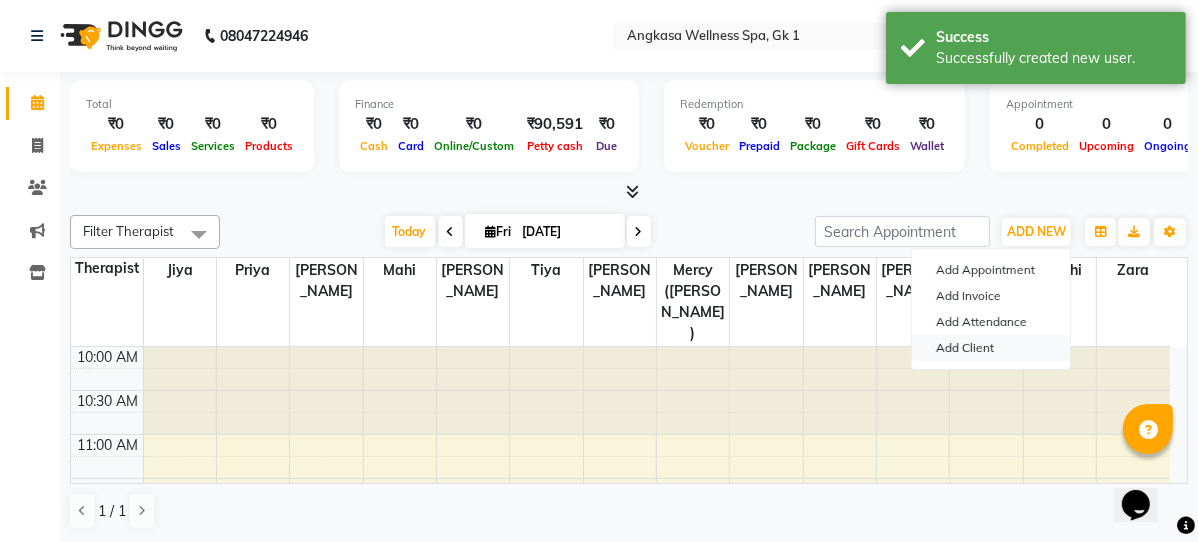 click on "Add Client" at bounding box center [991, 348] 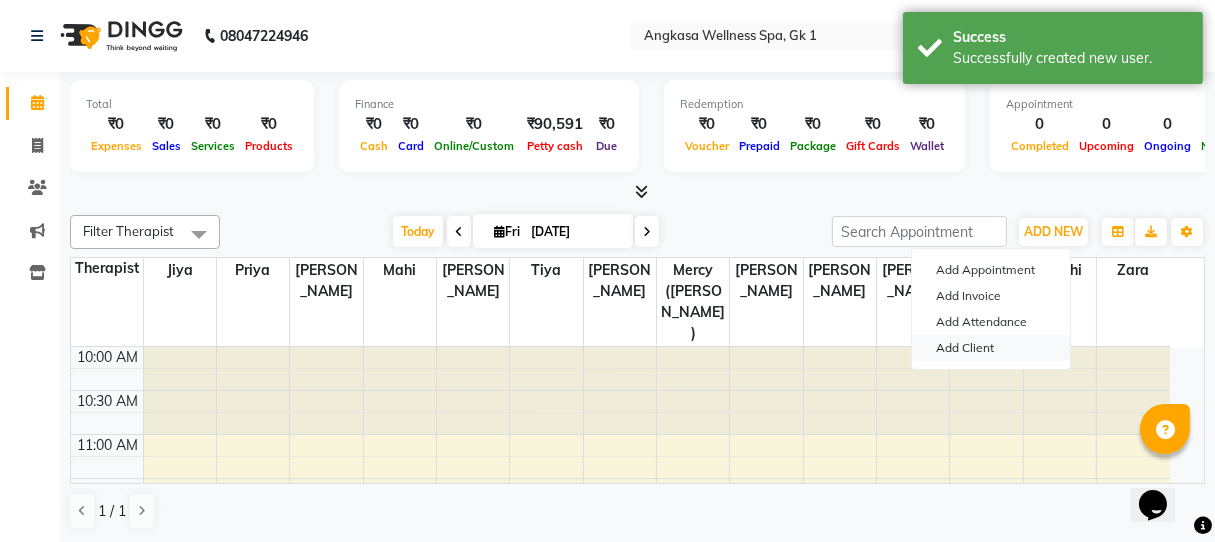 select on "13" 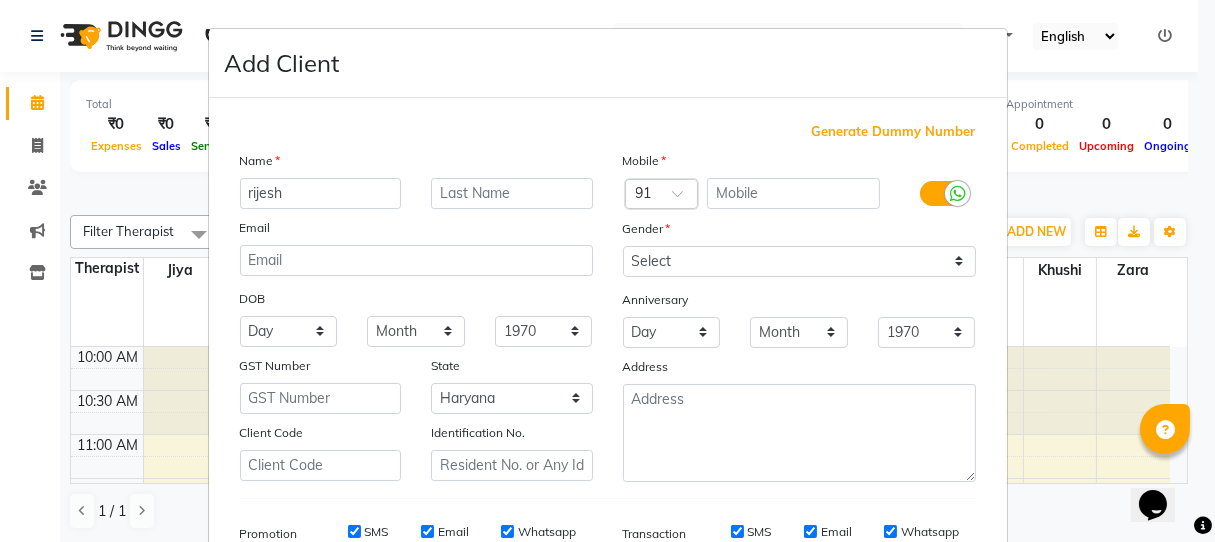 type on "rijesh" 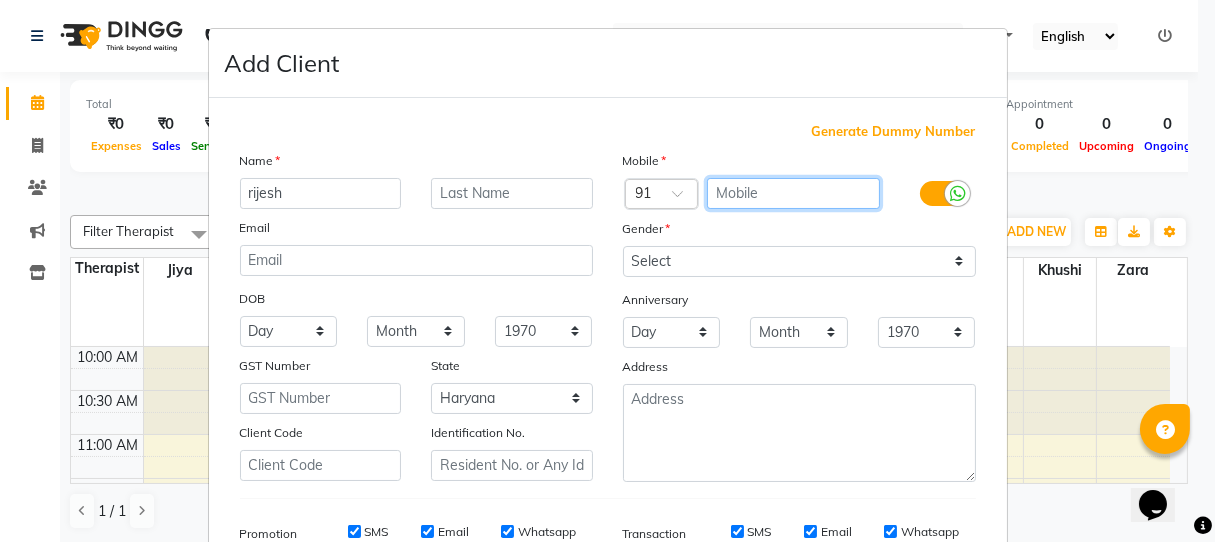 click at bounding box center (793, 193) 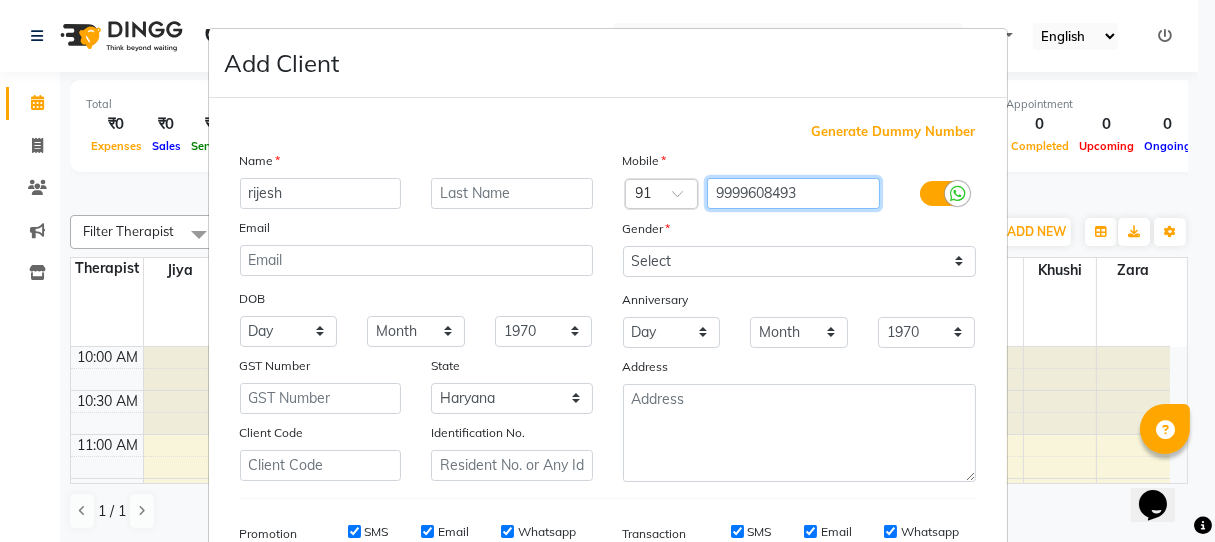 type on "9999608493" 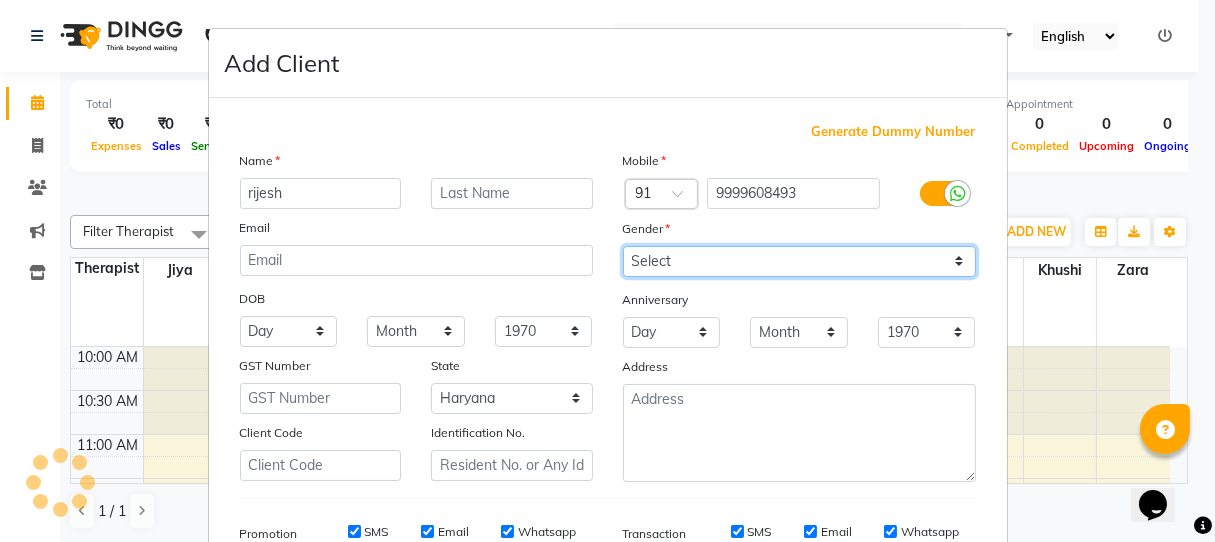 click on "Select Male Female Other Prefer Not To Say" at bounding box center [799, 261] 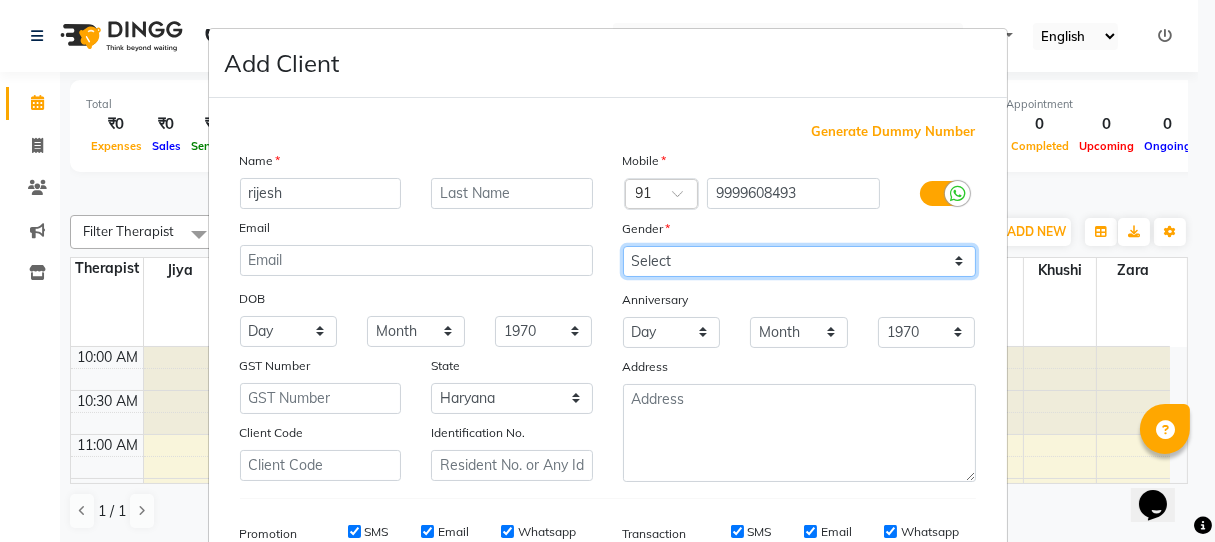 select on "male" 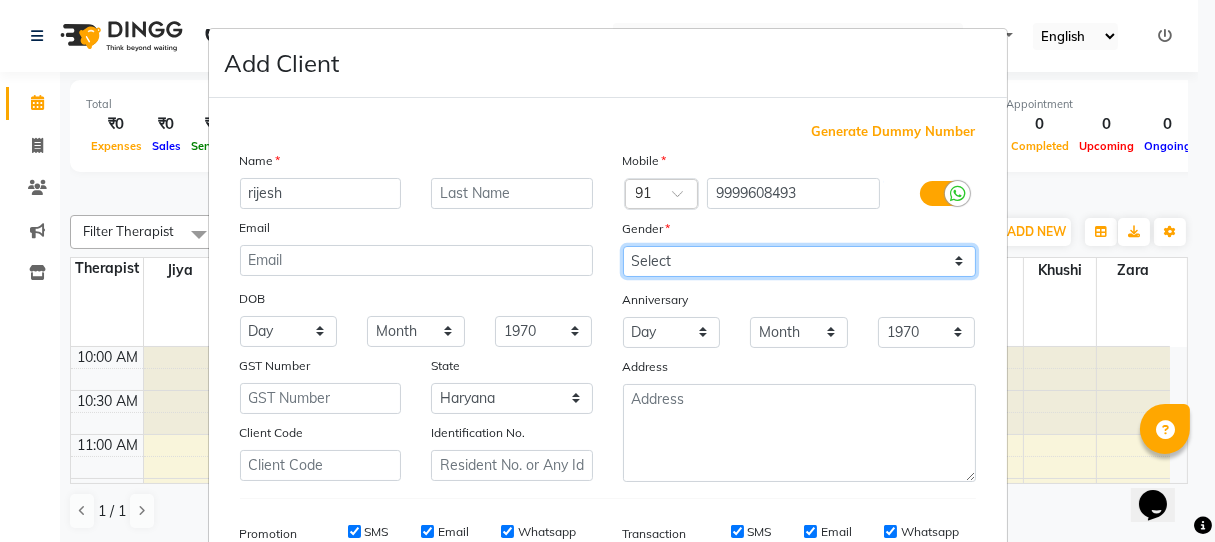 scroll, scrollTop: 303, scrollLeft: 0, axis: vertical 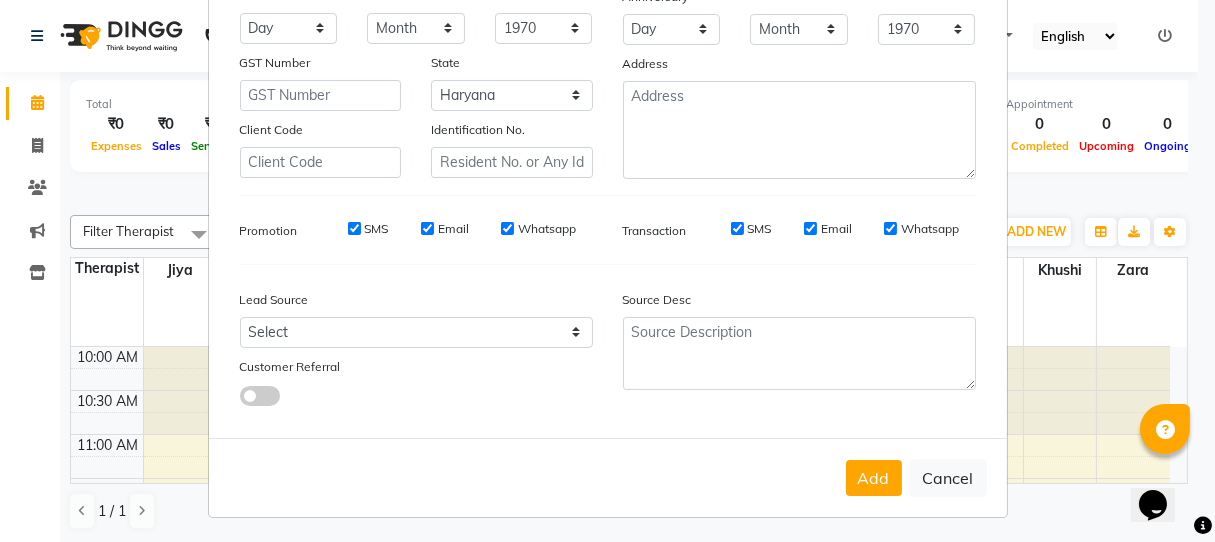 click on "SMS" at bounding box center [377, 229] 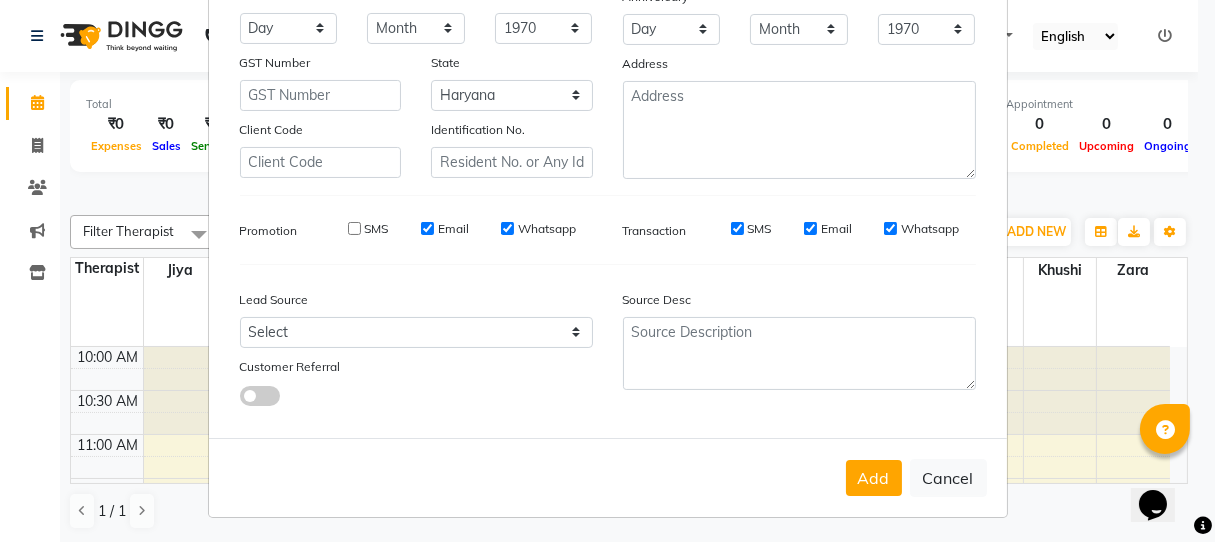 click on "SMS Email Whatsapp" at bounding box center (447, 229) 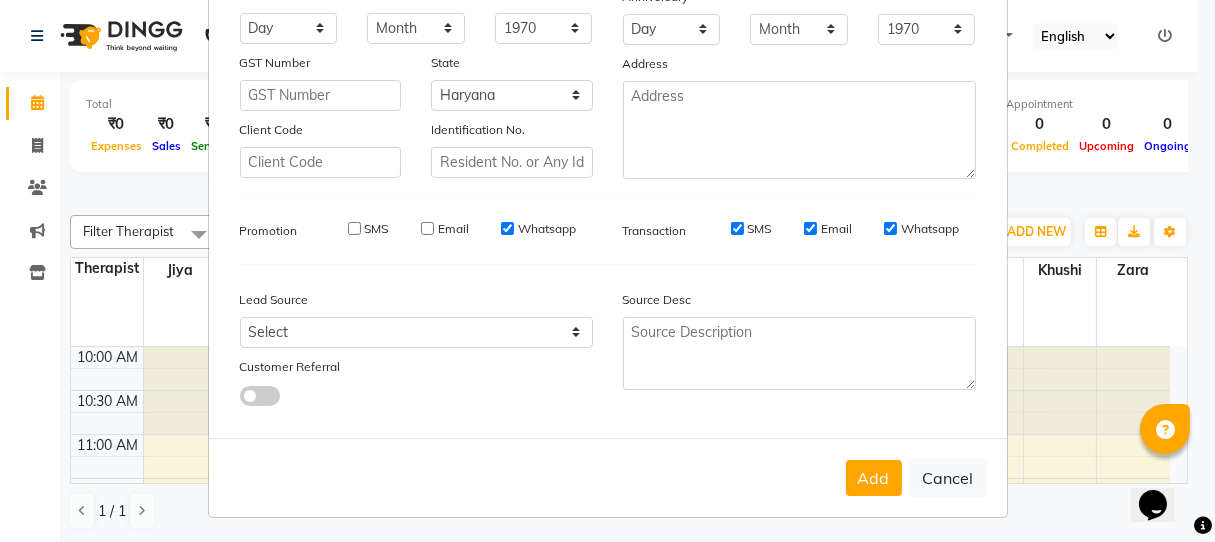 drag, startPoint x: 557, startPoint y: 223, endPoint x: 621, endPoint y: 225, distance: 64.03124 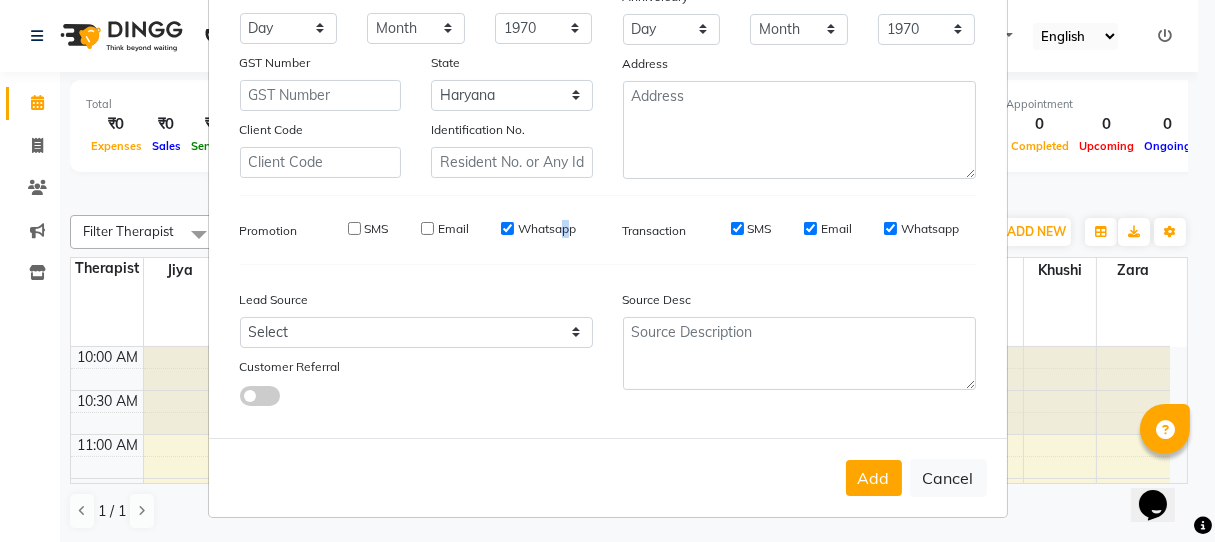 click on "Whatsapp" at bounding box center (507, 228) 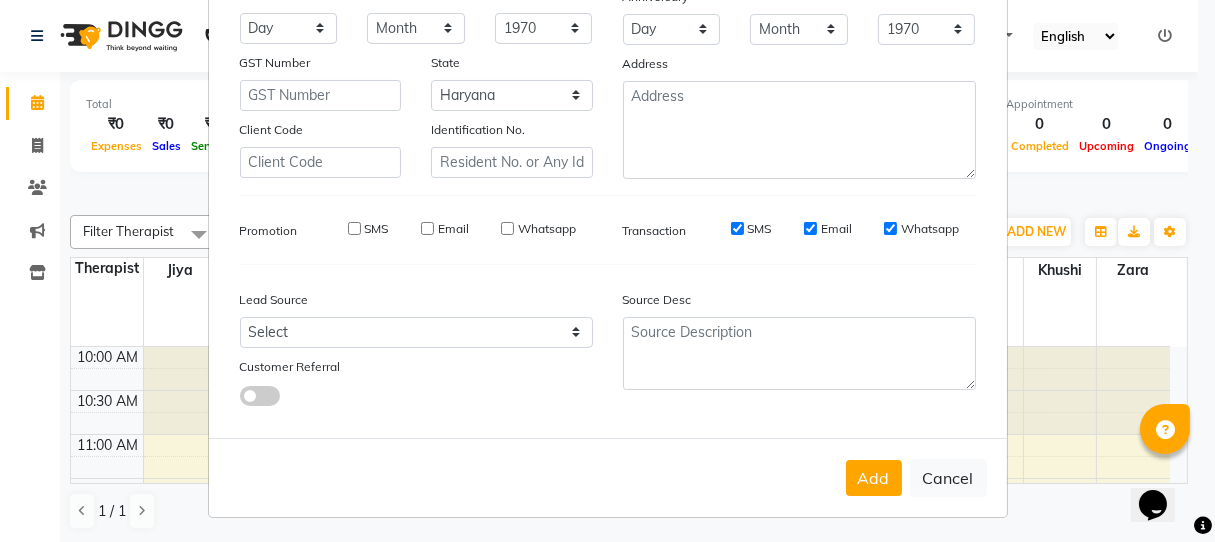 click on "SMS" at bounding box center (737, 229) 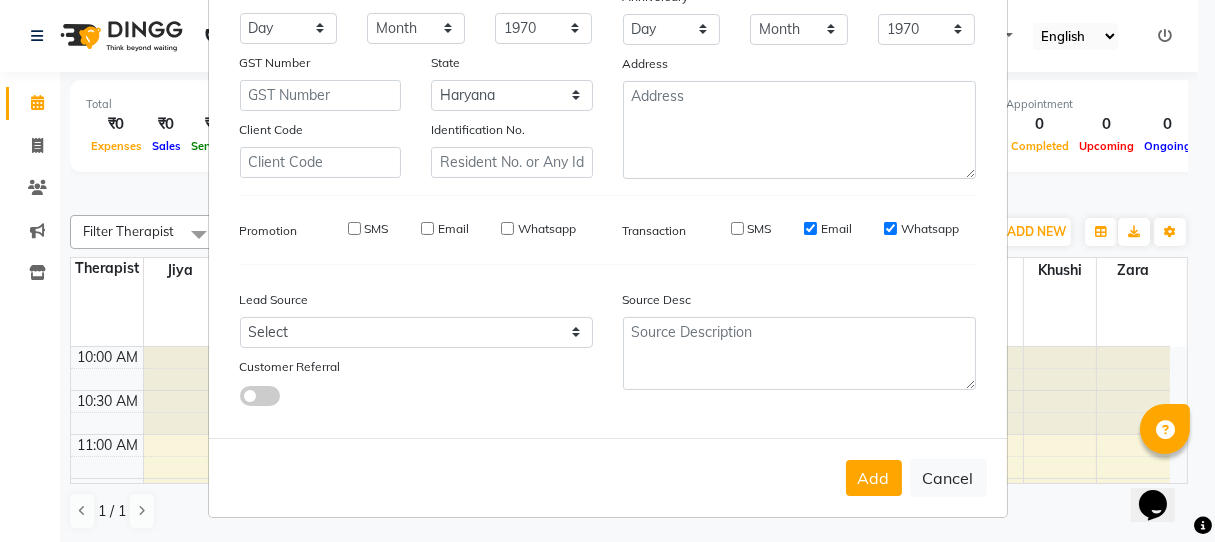 click on "Email" at bounding box center [810, 228] 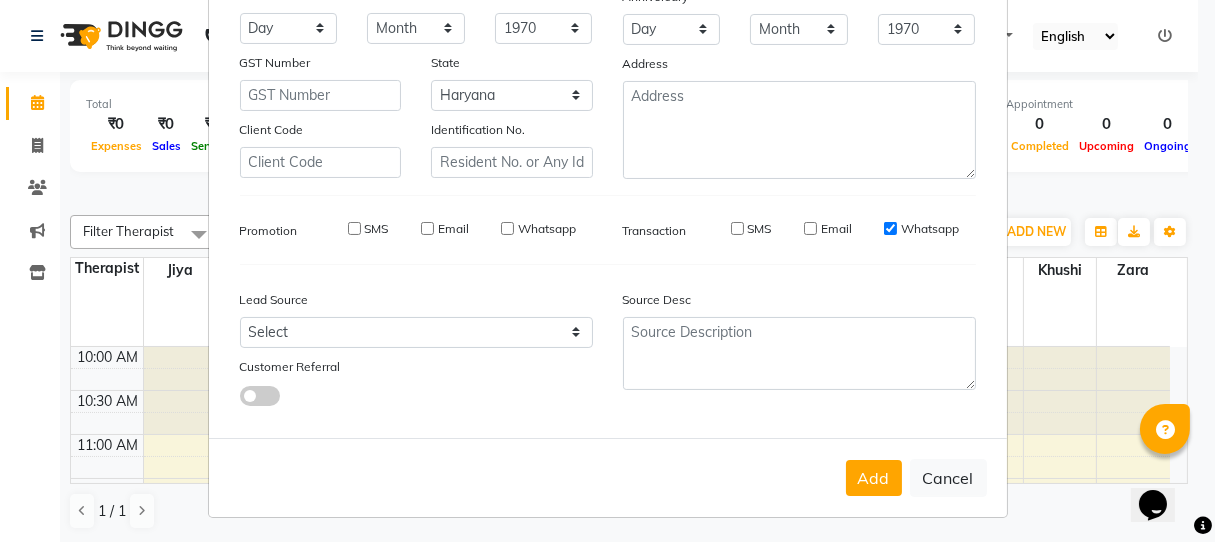 drag, startPoint x: 879, startPoint y: 226, endPoint x: 879, endPoint y: 238, distance: 12 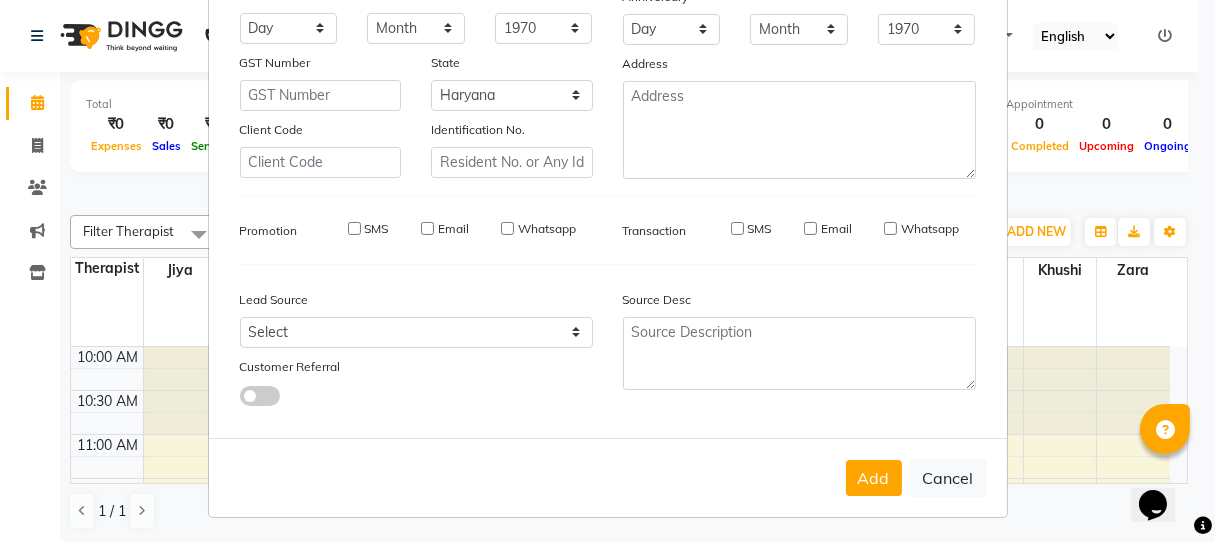 click on "Add" at bounding box center [874, 478] 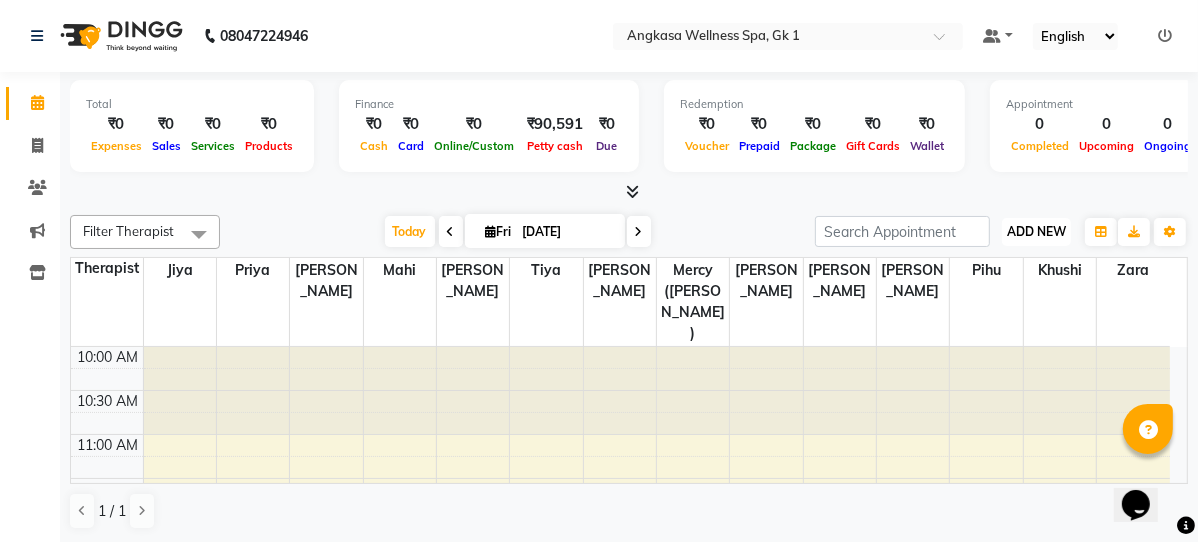 click on "ADD NEW" at bounding box center (1036, 231) 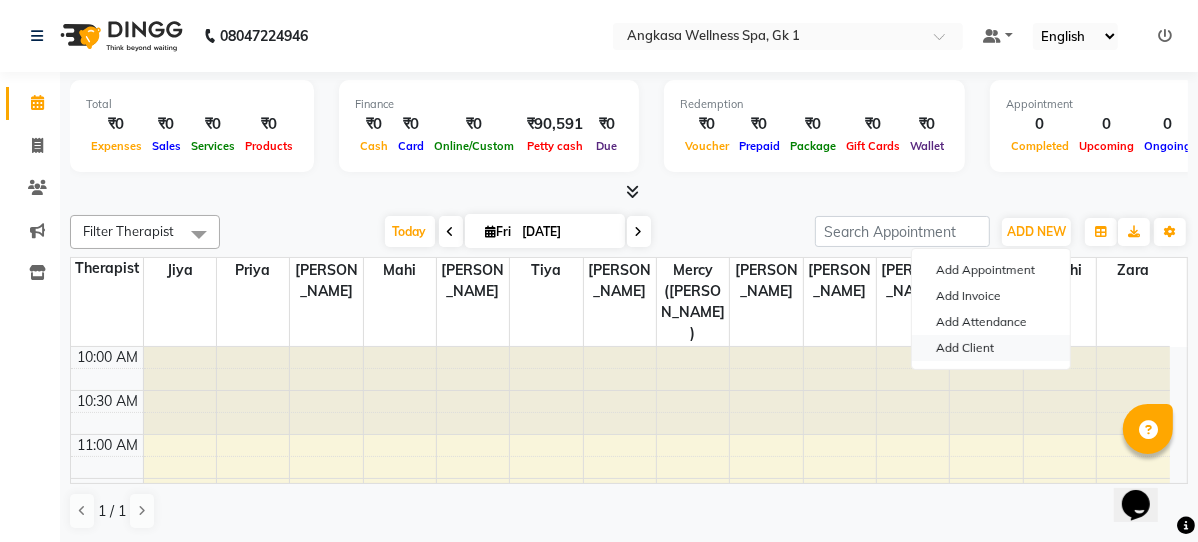 click on "Add Client" at bounding box center [991, 348] 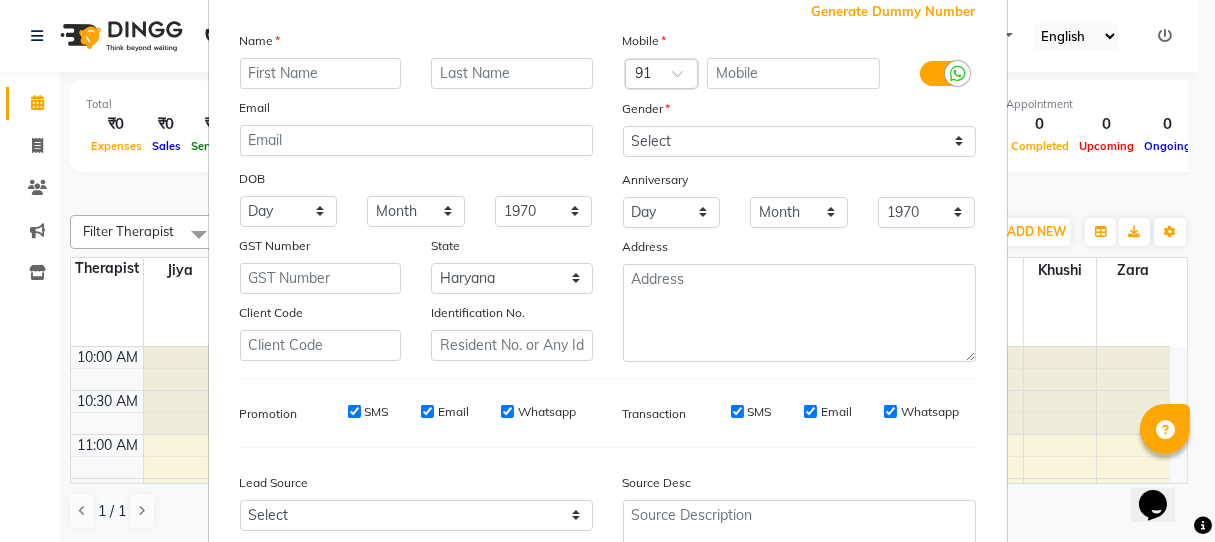 scroll, scrollTop: 303, scrollLeft: 0, axis: vertical 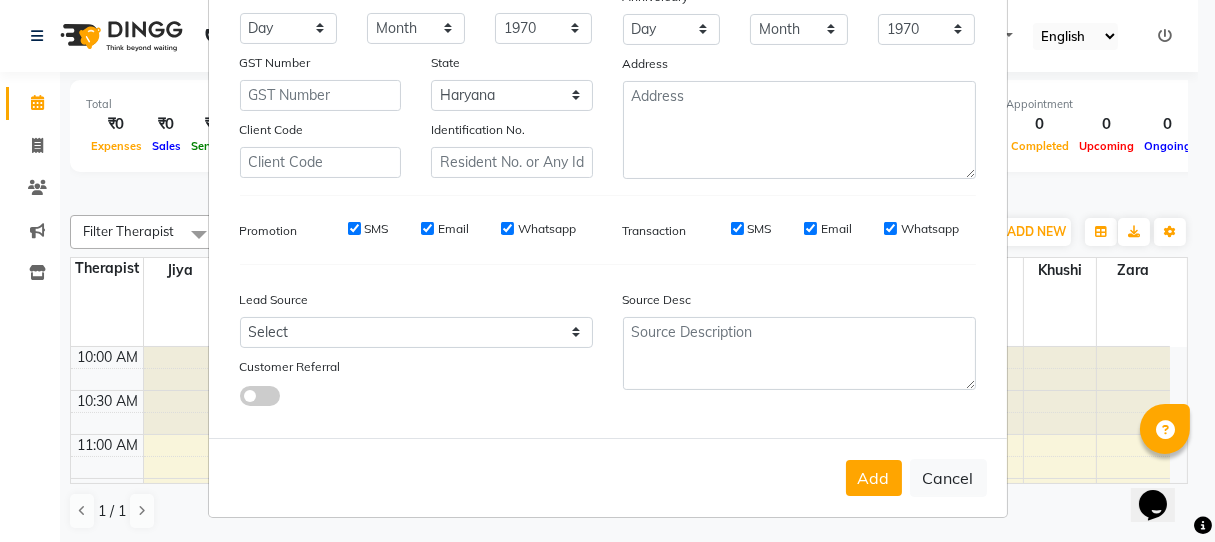 click on "SMS" at bounding box center (377, 229) 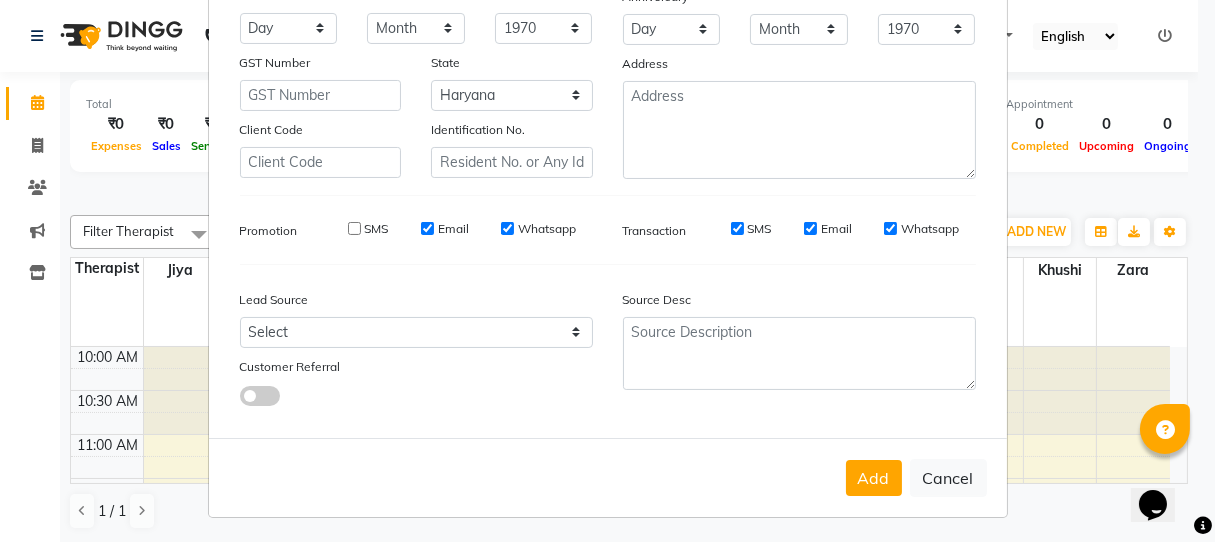 click on "Email" at bounding box center [453, 229] 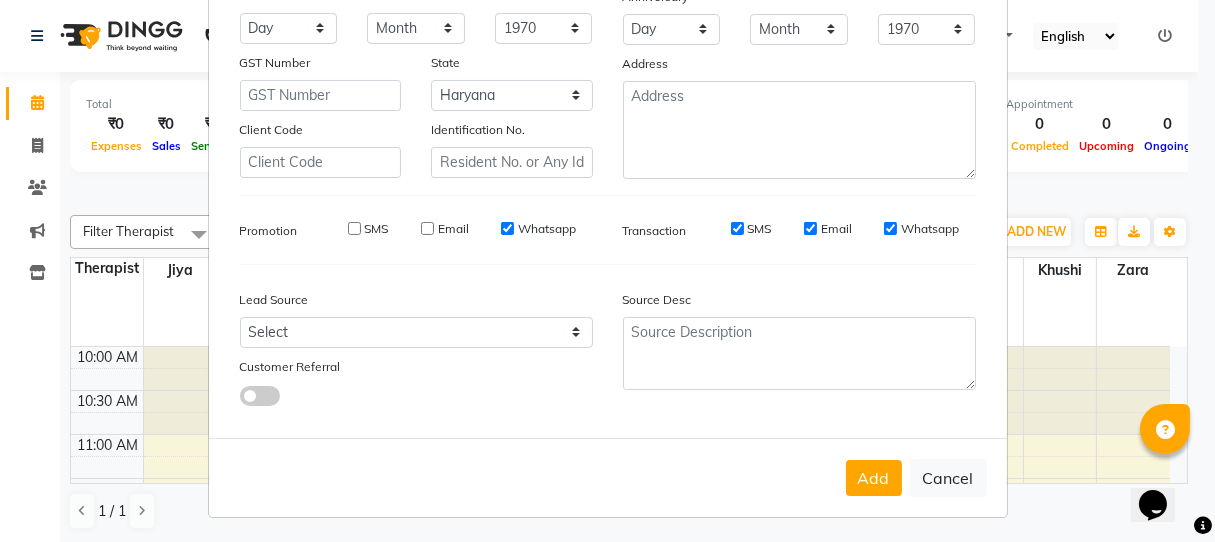 click on "Whatsapp" at bounding box center [547, 229] 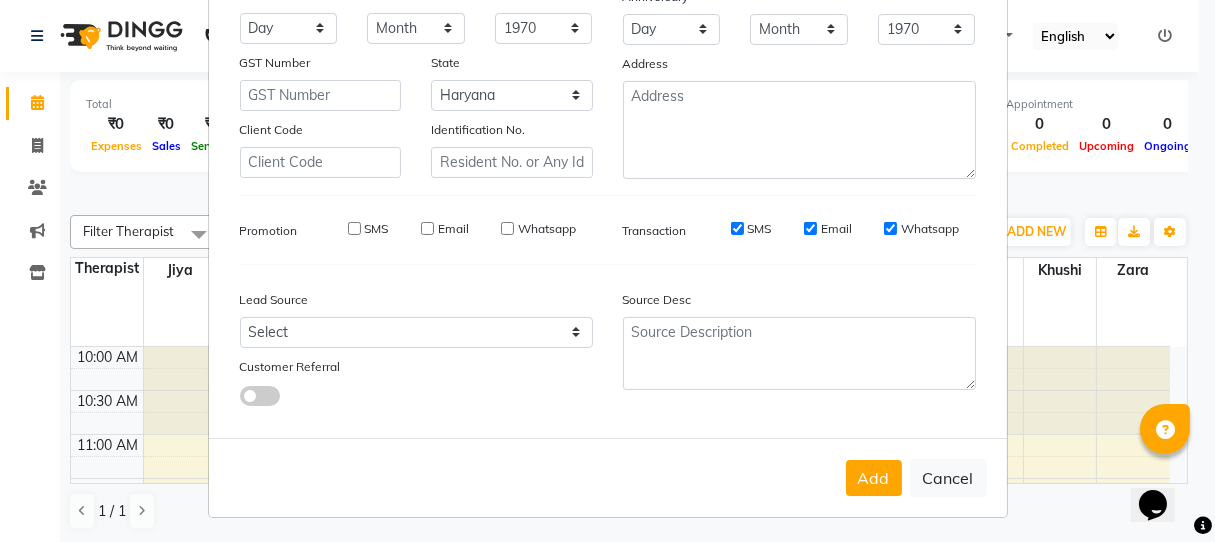 drag, startPoint x: 743, startPoint y: 224, endPoint x: 802, endPoint y: 220, distance: 59.135437 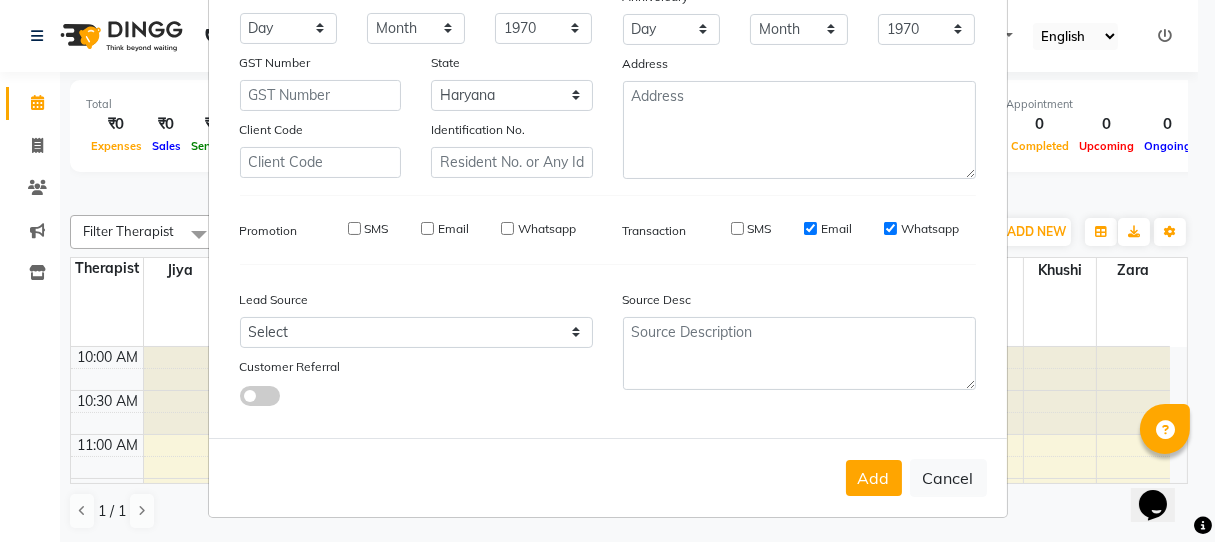 drag, startPoint x: 816, startPoint y: 221, endPoint x: 836, endPoint y: 225, distance: 20.396078 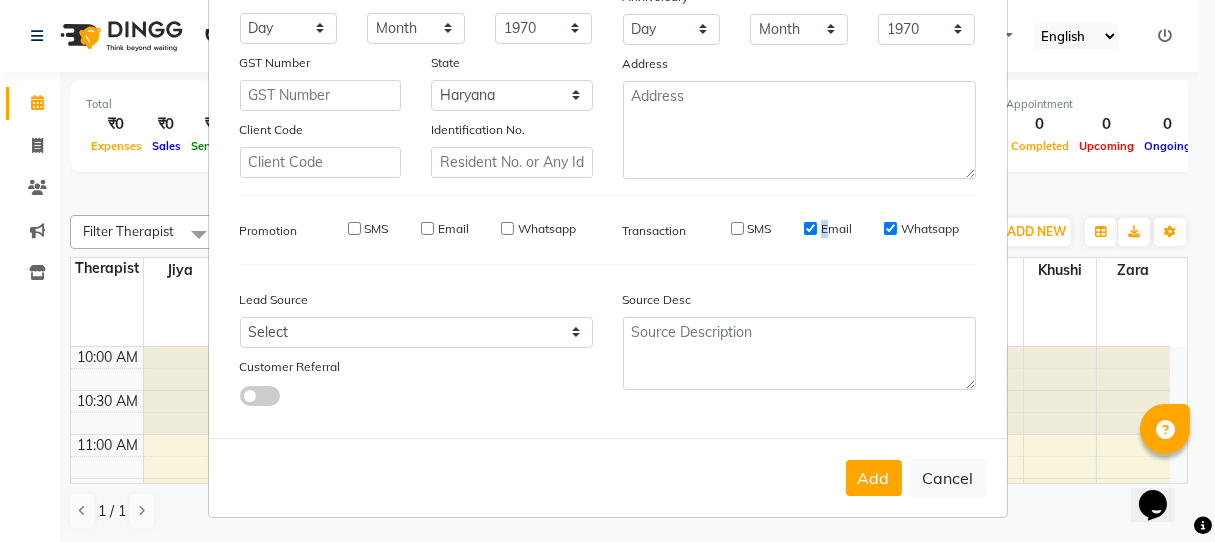 drag, startPoint x: 800, startPoint y: 223, endPoint x: 883, endPoint y: 232, distance: 83.48653 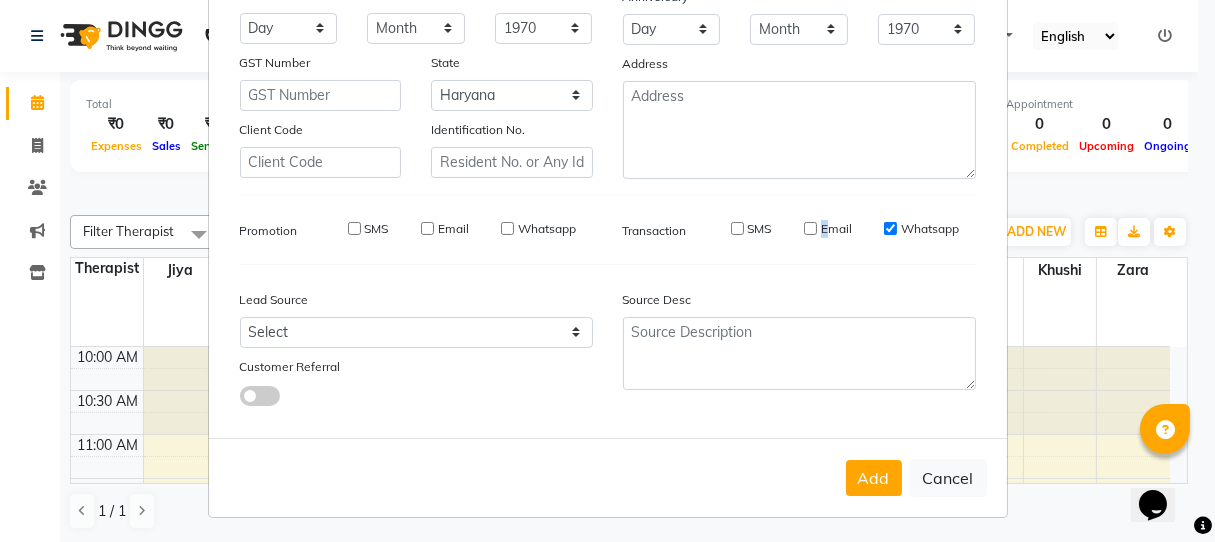 click on "Whatsapp" at bounding box center [890, 228] 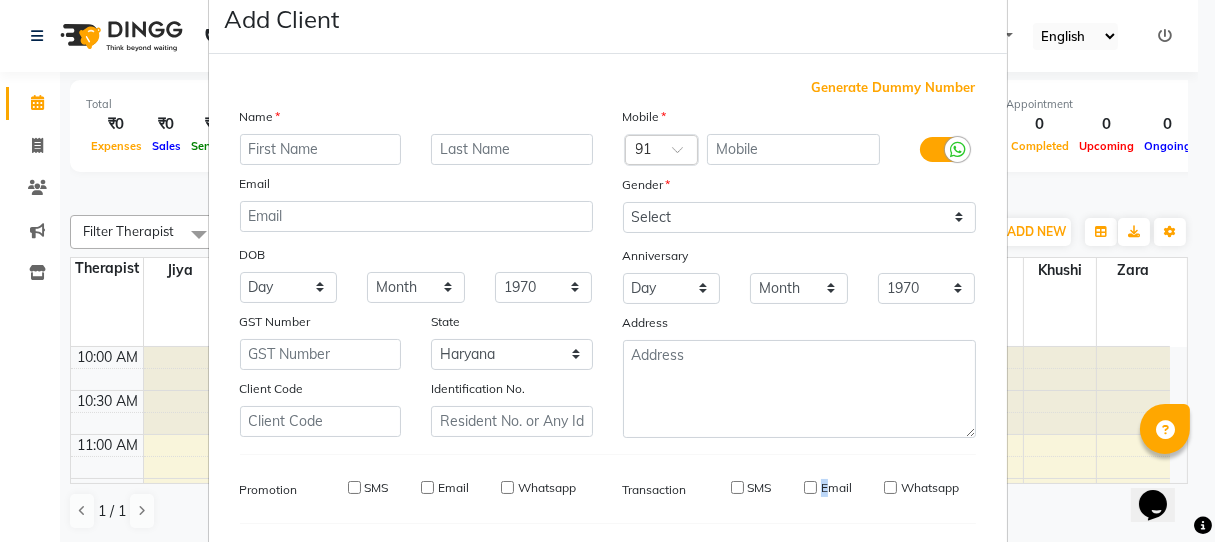 scroll, scrollTop: 0, scrollLeft: 0, axis: both 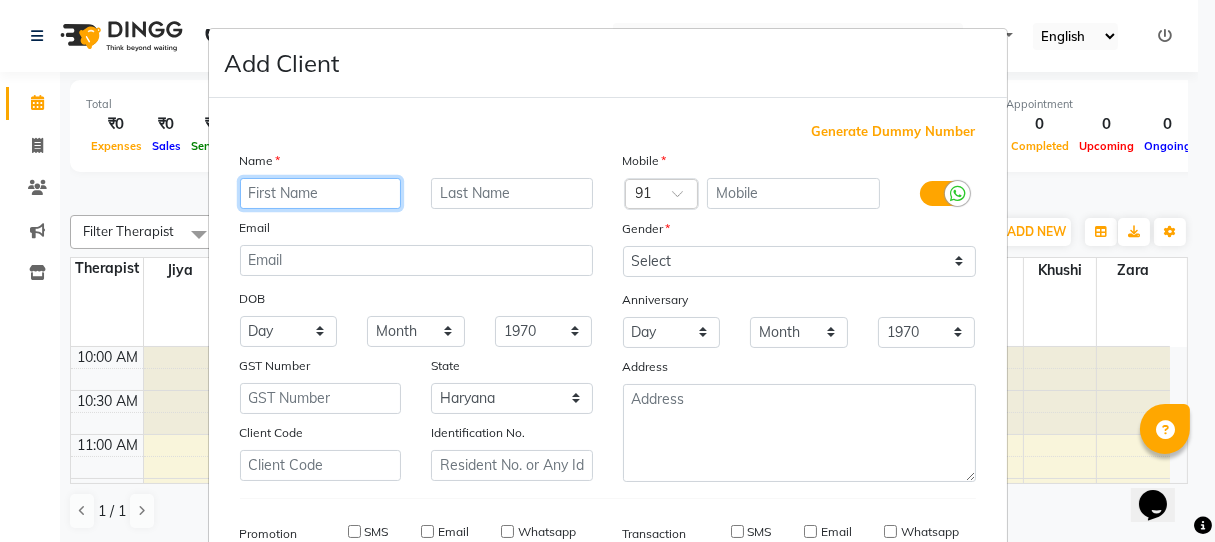 click at bounding box center [321, 193] 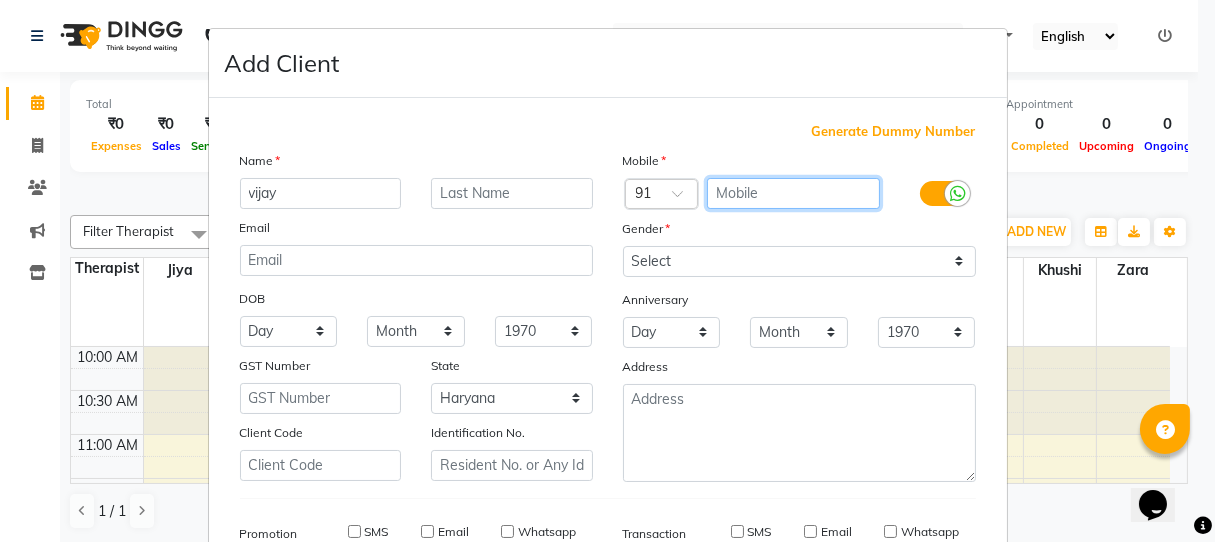 click at bounding box center [793, 193] 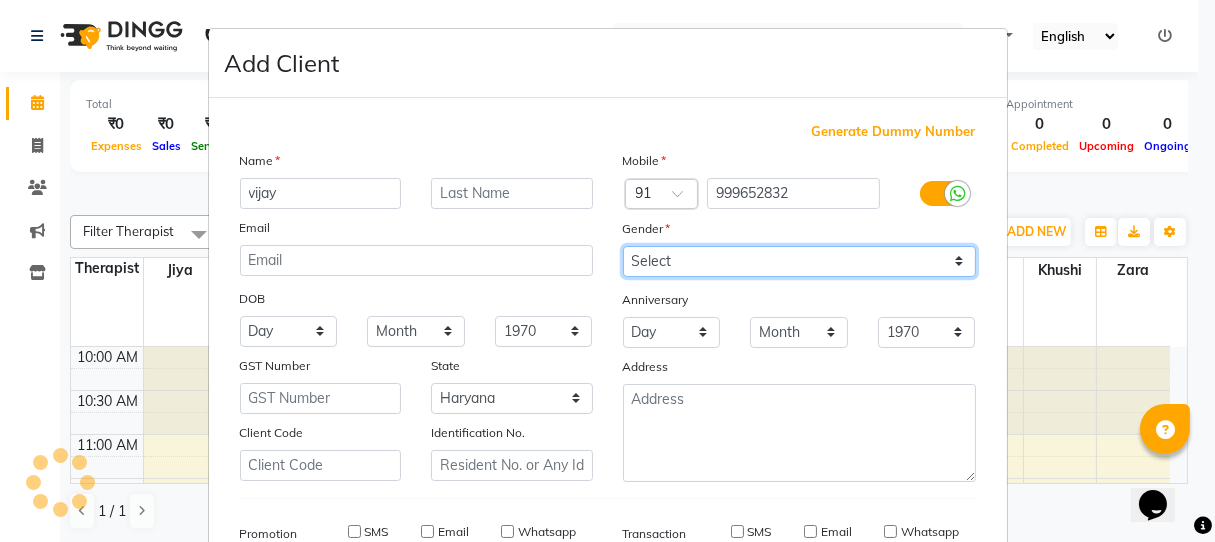 click on "Select Male Female Other Prefer Not To Say" at bounding box center (799, 261) 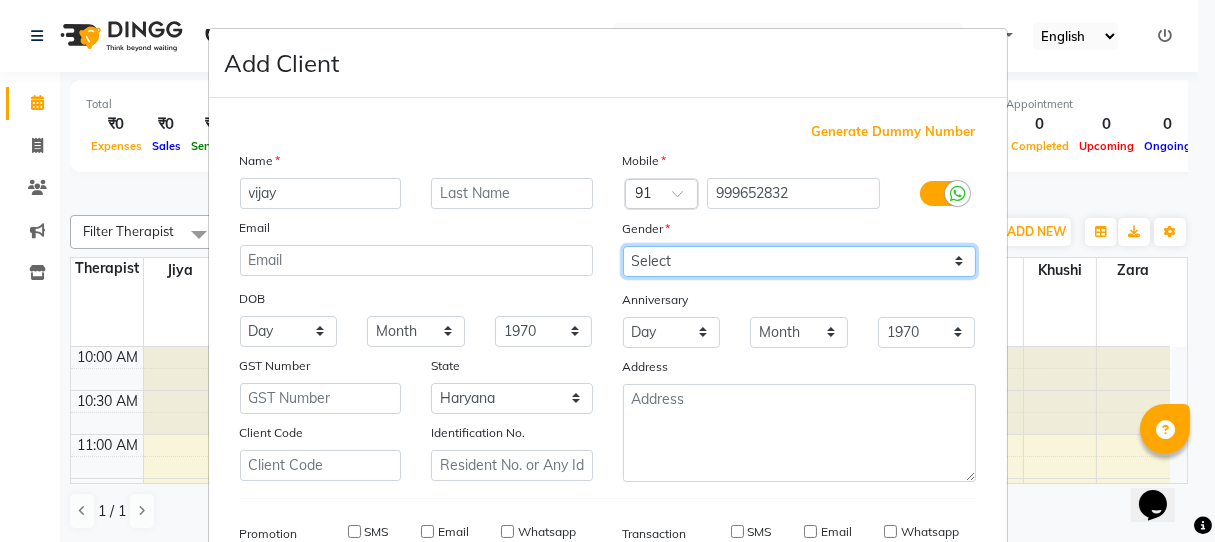 click on "Select Male Female Other Prefer Not To Say" at bounding box center [799, 261] 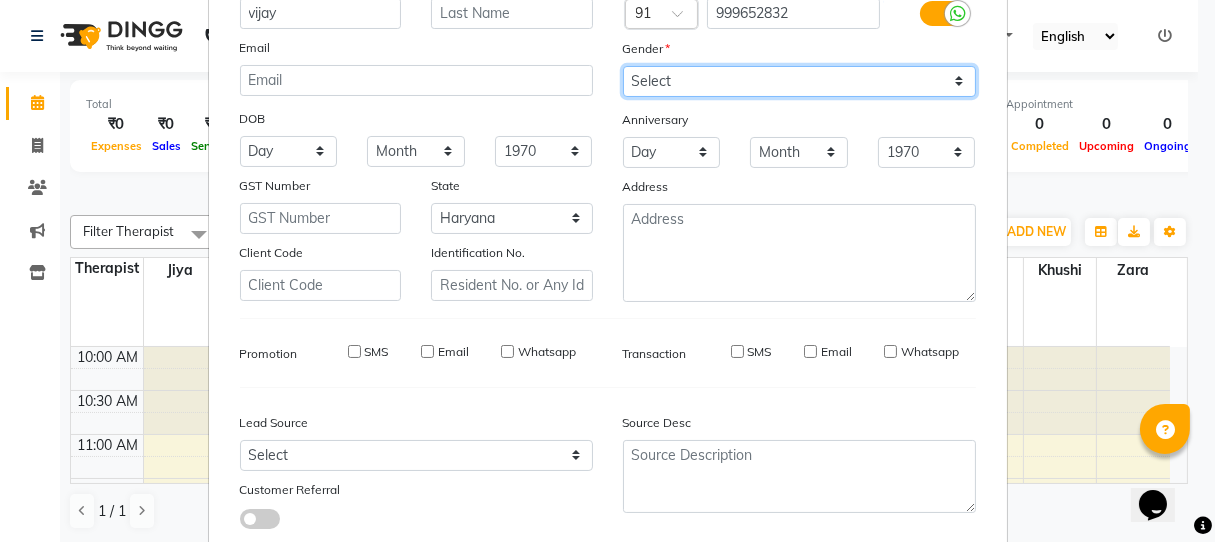 scroll, scrollTop: 303, scrollLeft: 0, axis: vertical 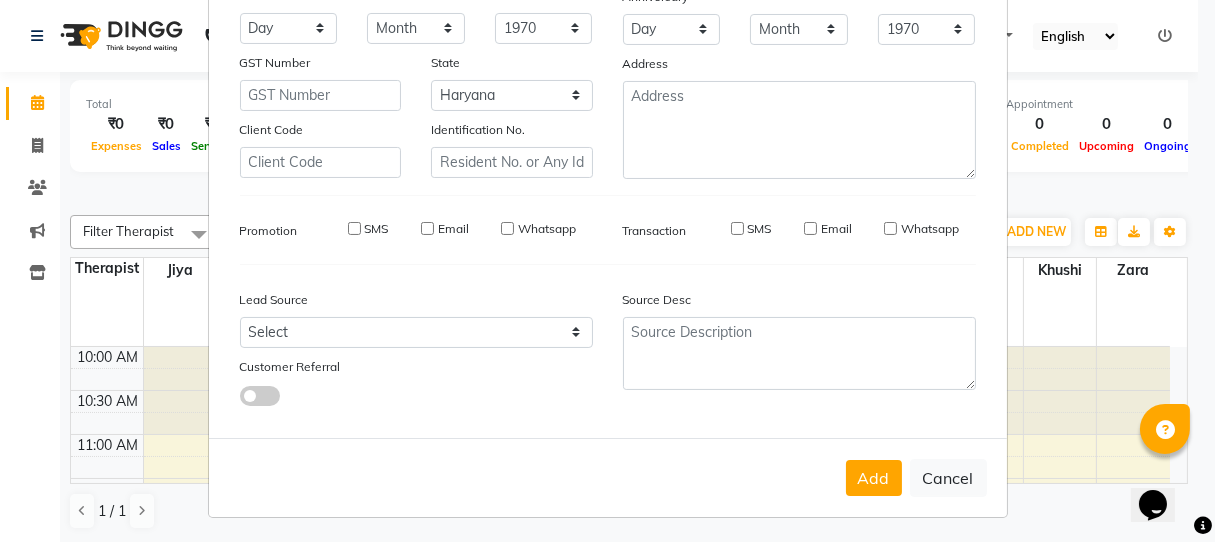 click on "Add" at bounding box center [874, 478] 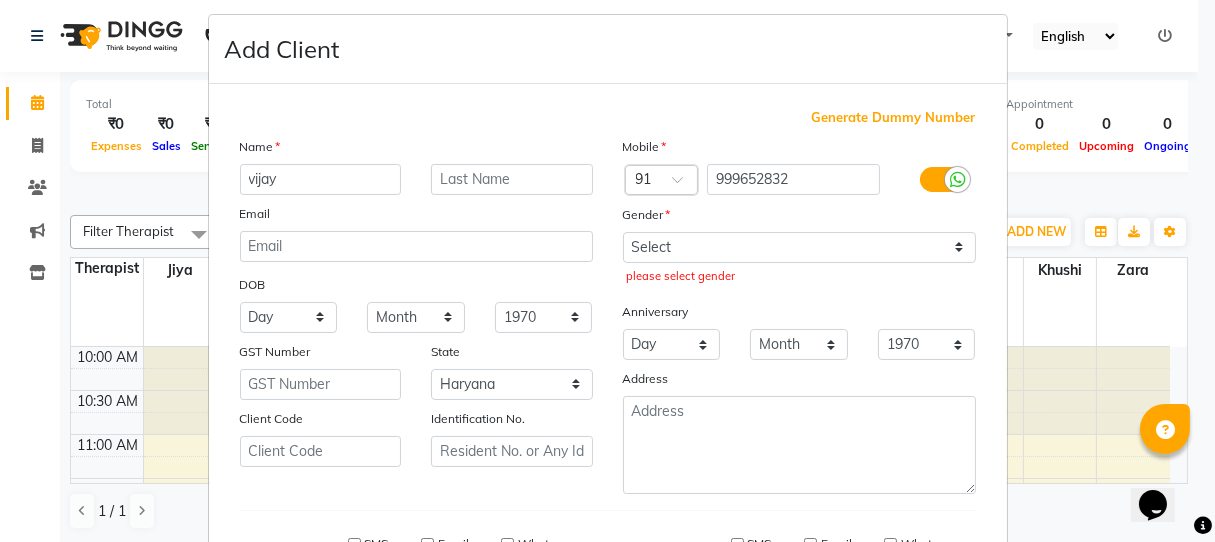 scroll, scrollTop: 0, scrollLeft: 0, axis: both 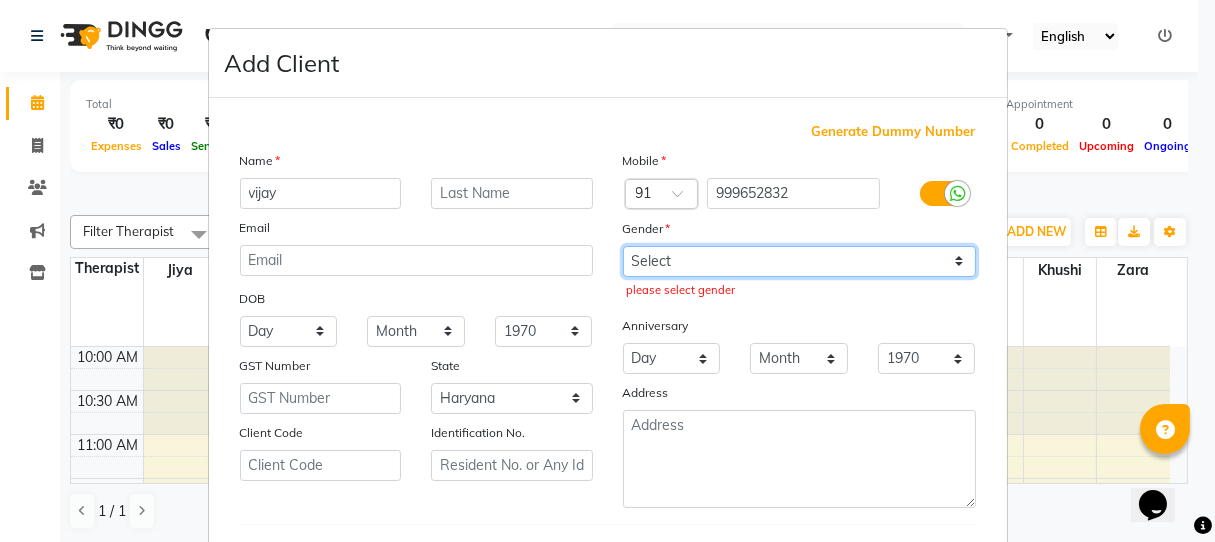 click on "Select Male Female Other Prefer Not To Say" at bounding box center (799, 261) 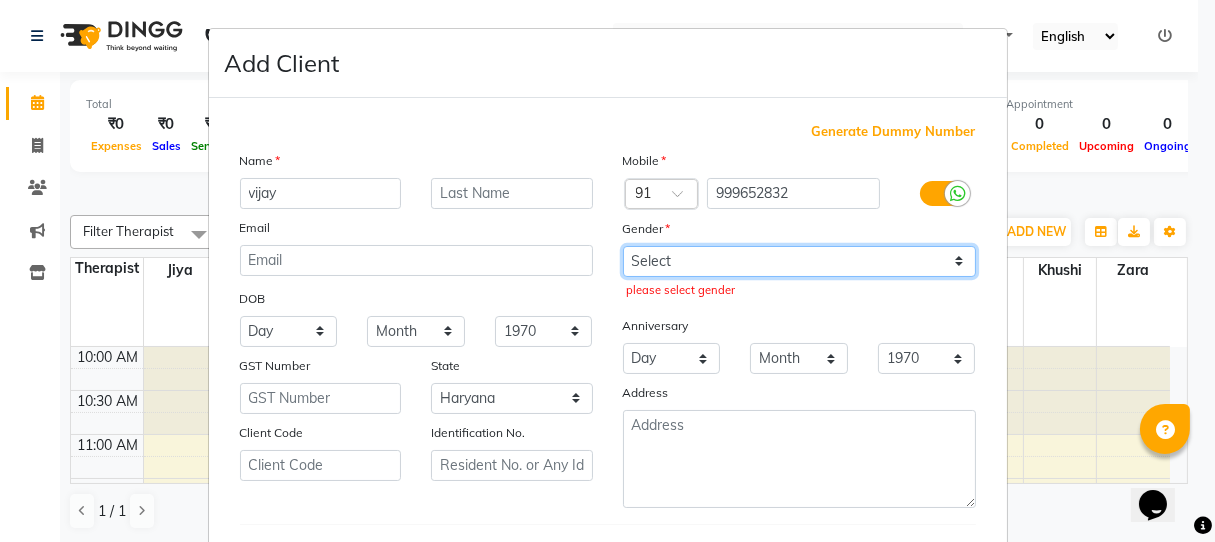 click on "Select Male Female Other Prefer Not To Say" at bounding box center (799, 261) 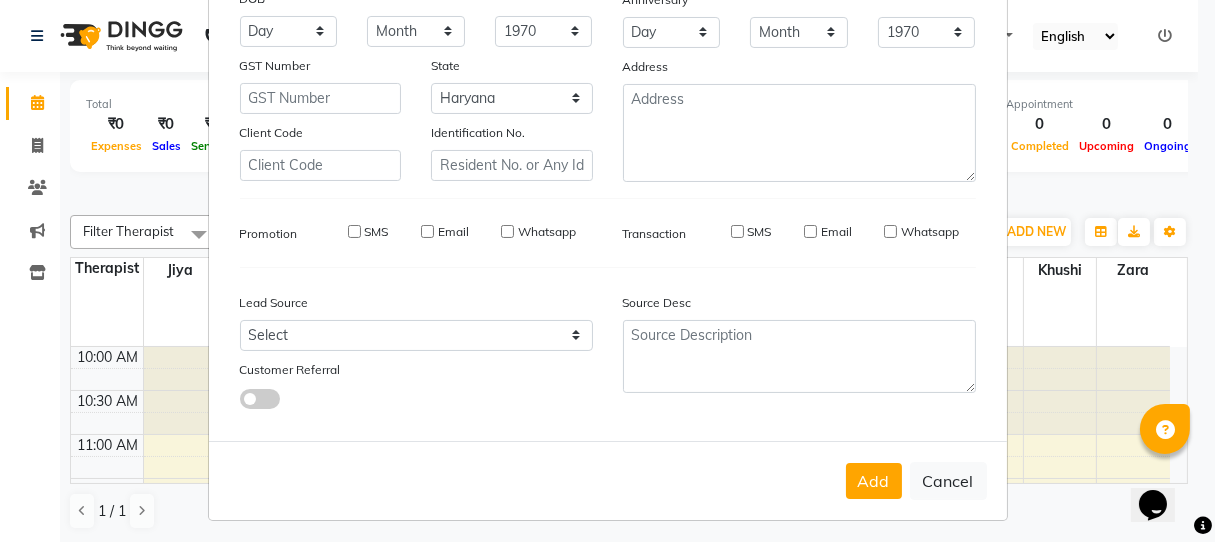 scroll, scrollTop: 303, scrollLeft: 0, axis: vertical 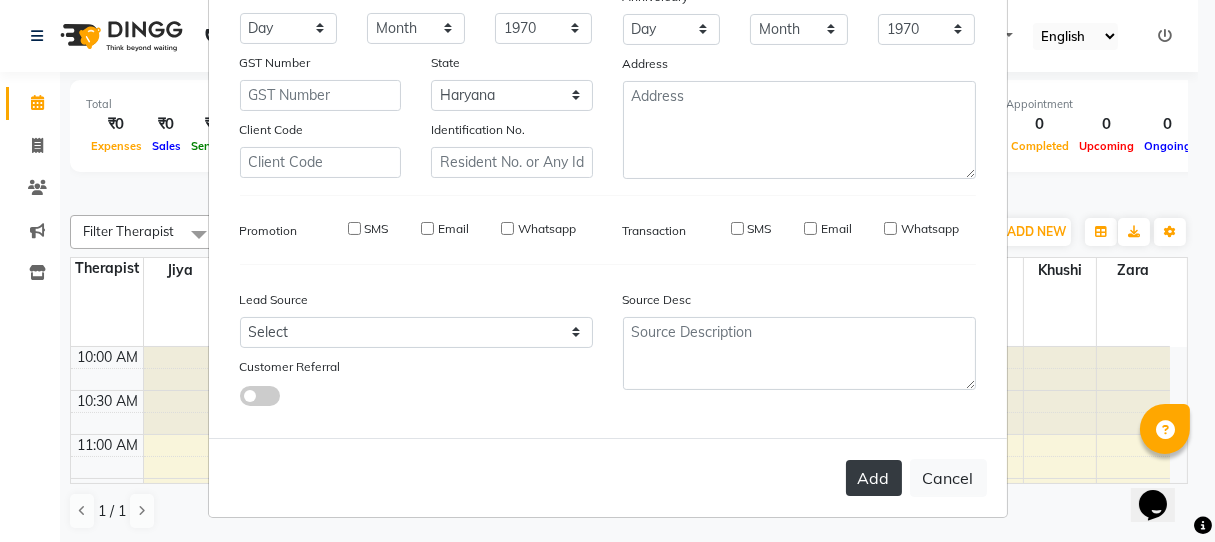 click on "Add" at bounding box center [874, 478] 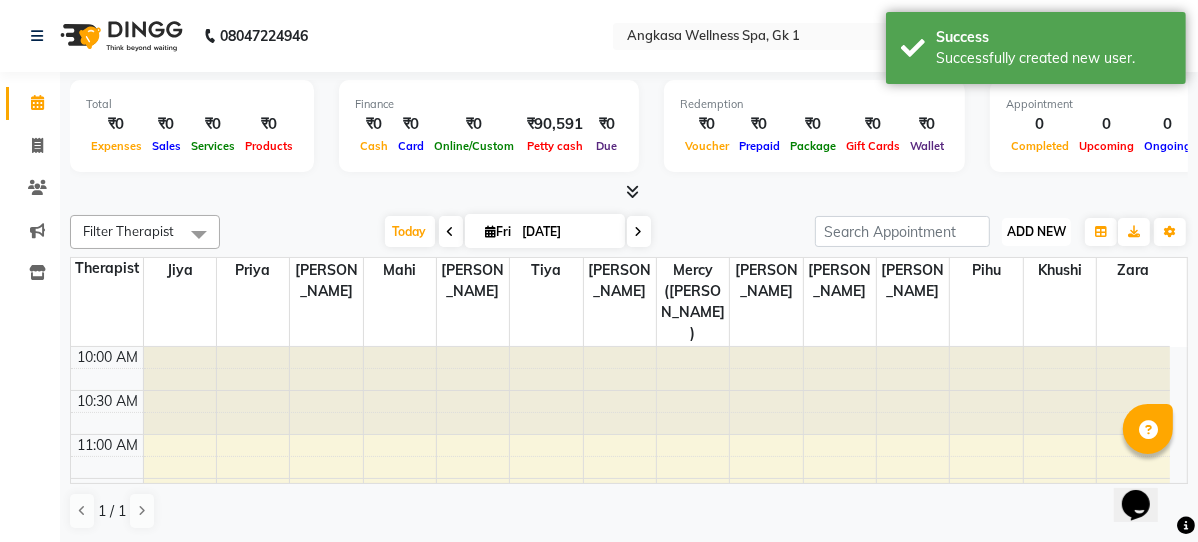 click on "ADD NEW" at bounding box center (1036, 231) 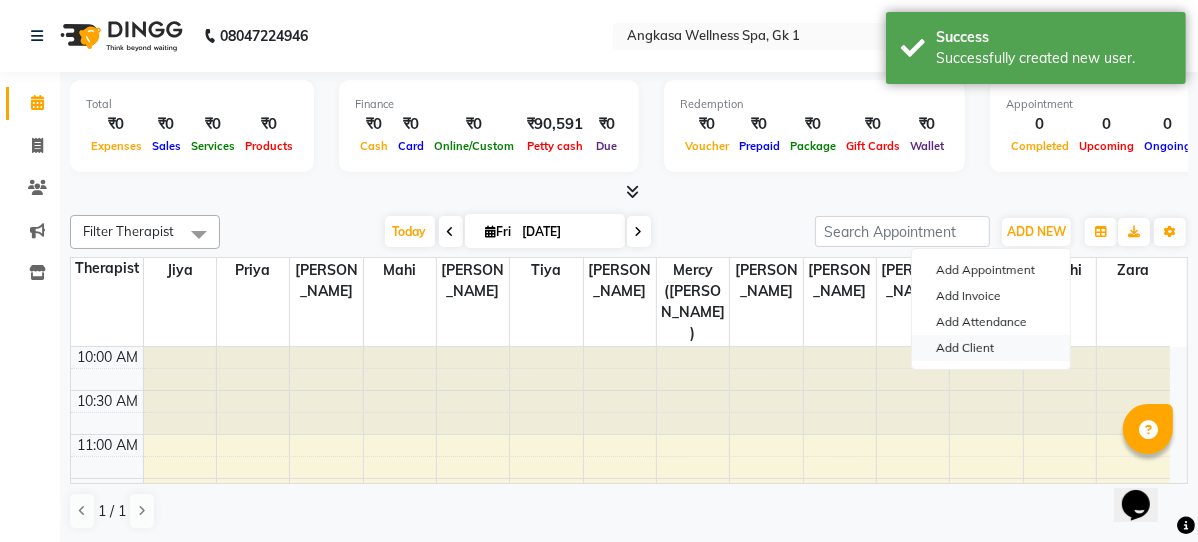 click on "Add Client" at bounding box center (991, 348) 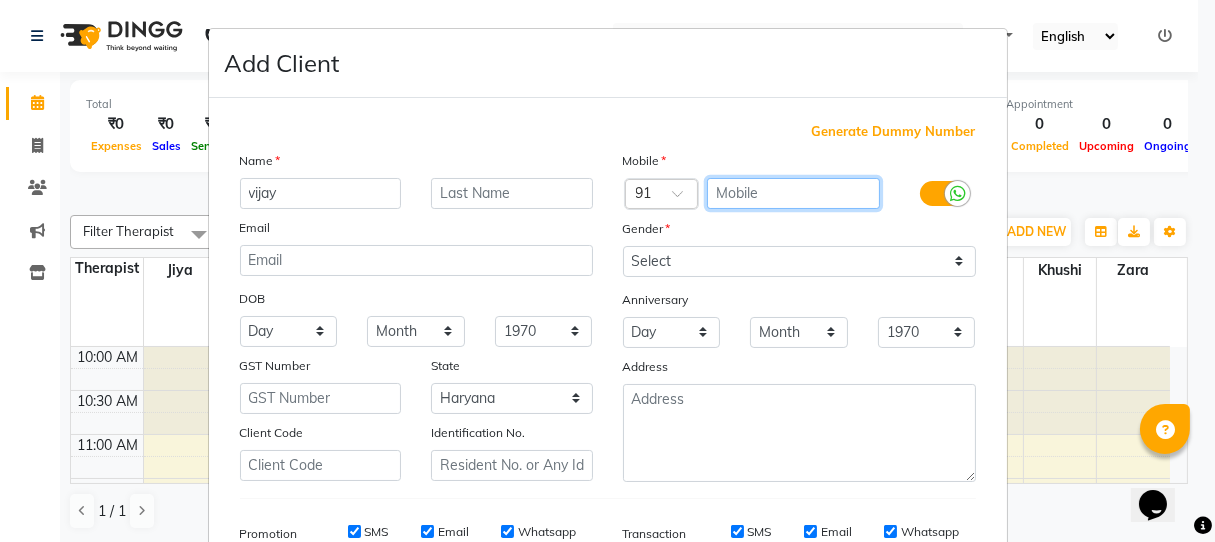 click at bounding box center [793, 193] 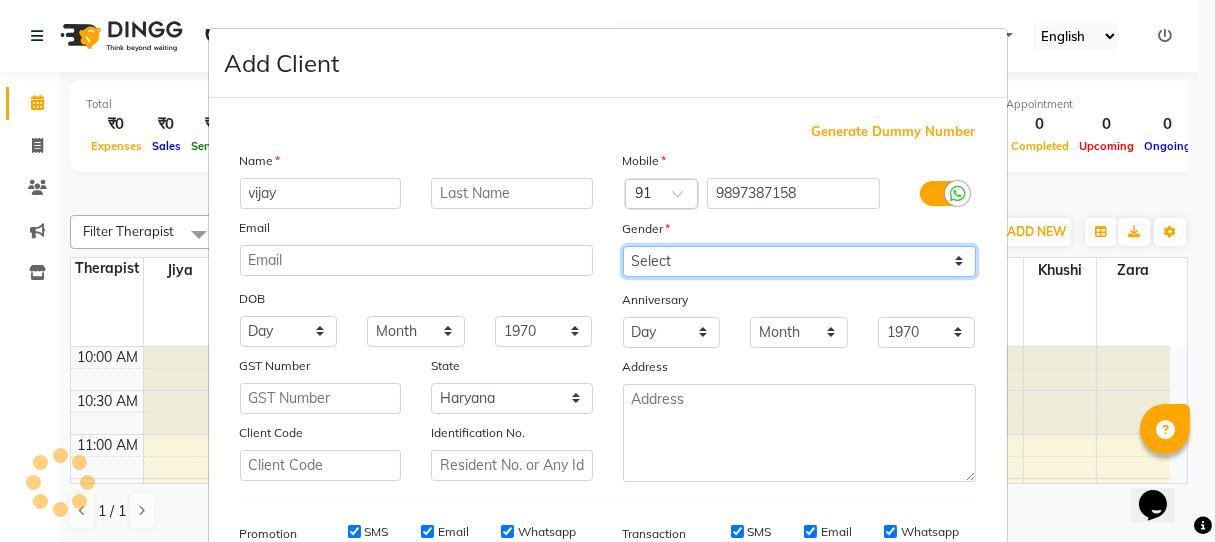 click on "Select Male Female Other Prefer Not To Say" at bounding box center (799, 261) 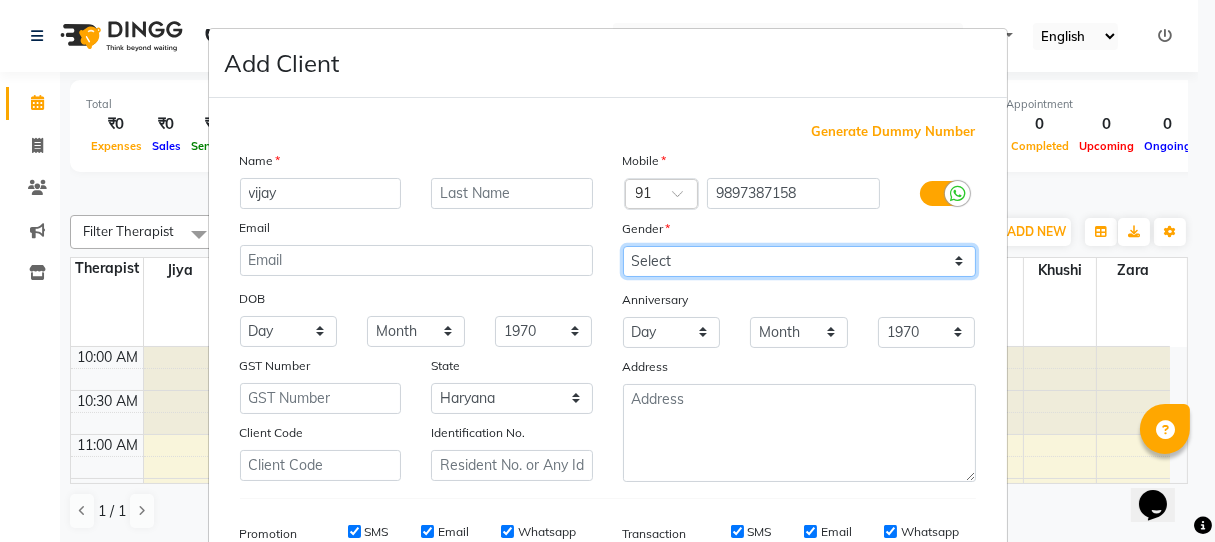 click on "Select Male Female Other Prefer Not To Say" at bounding box center [799, 261] 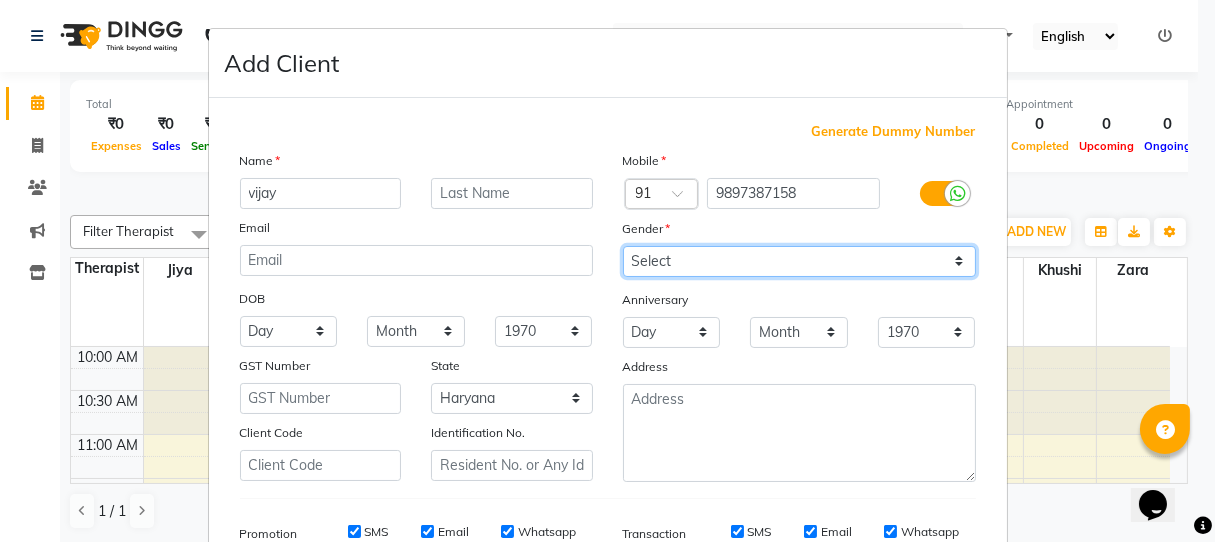 click on "Select Male Female Other Prefer Not To Say" at bounding box center [799, 261] 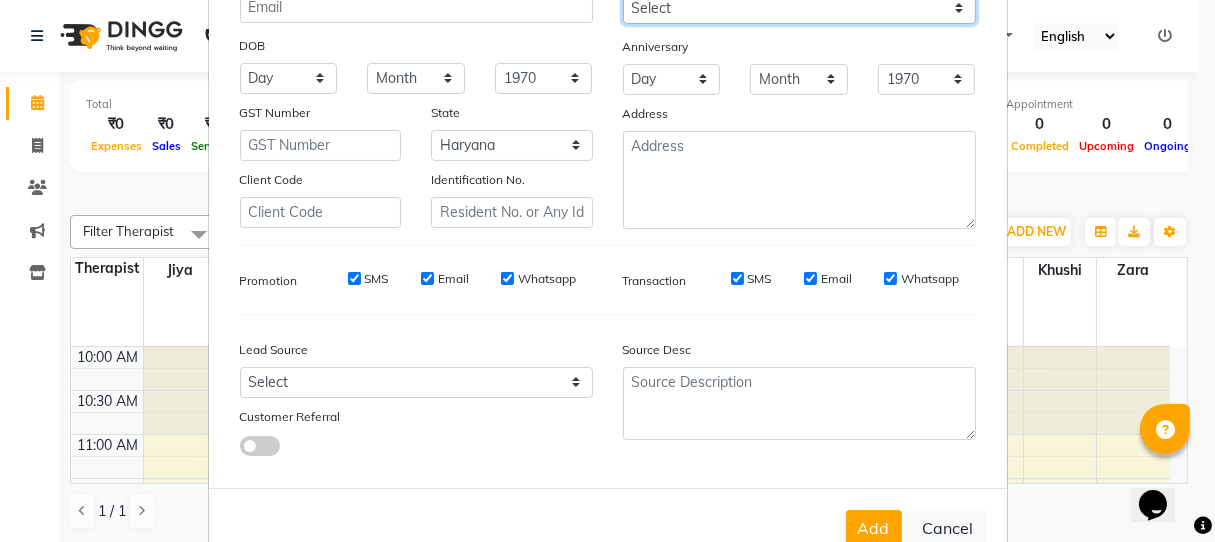 scroll, scrollTop: 303, scrollLeft: 0, axis: vertical 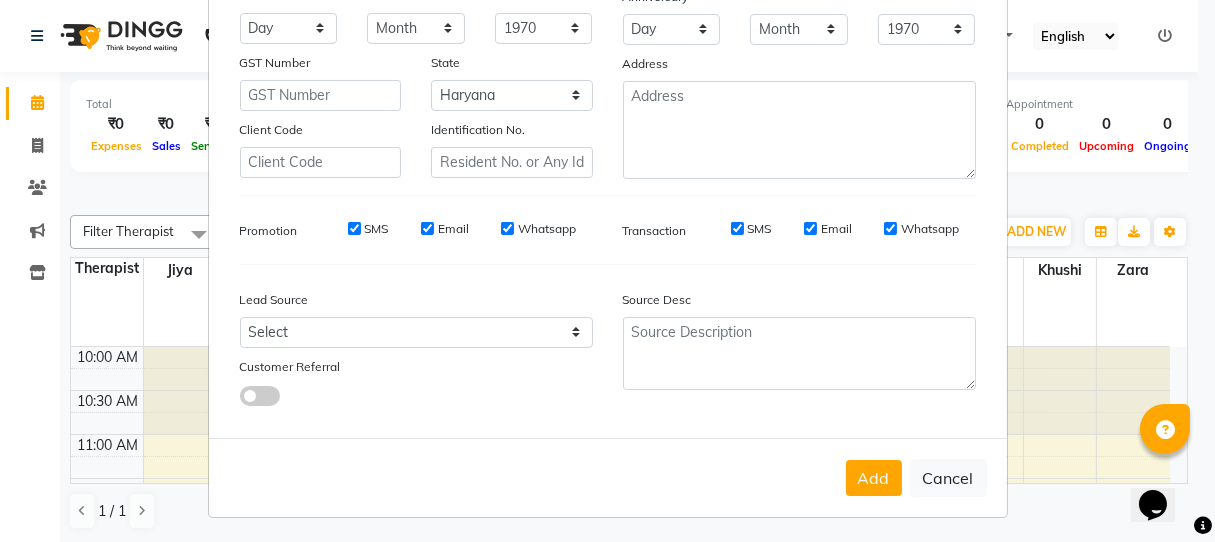 click on "SMS" at bounding box center (354, 228) 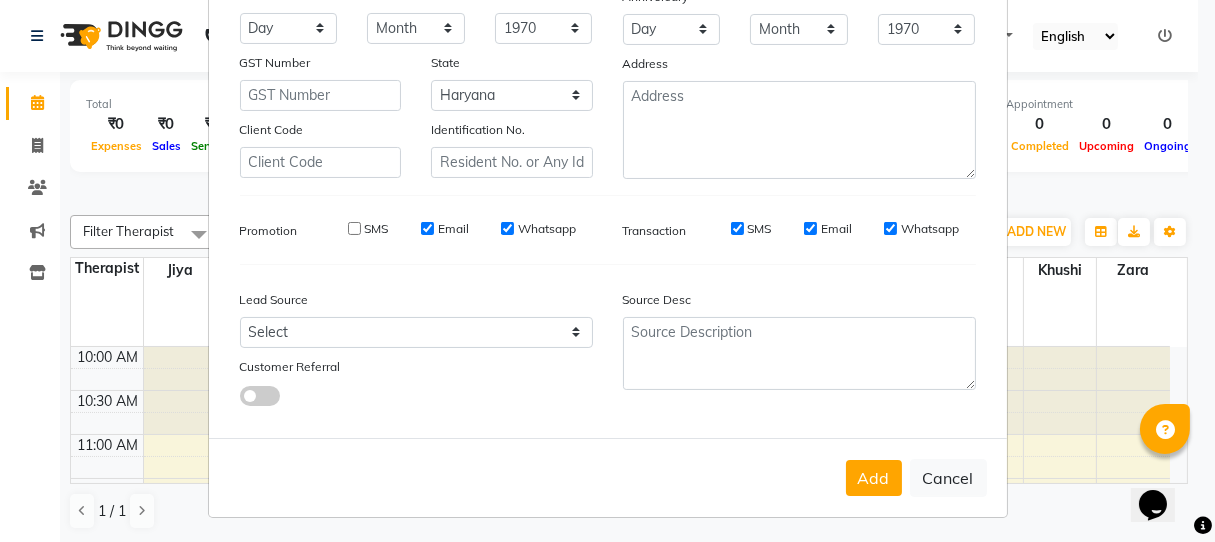 drag, startPoint x: 416, startPoint y: 226, endPoint x: 436, endPoint y: 226, distance: 20 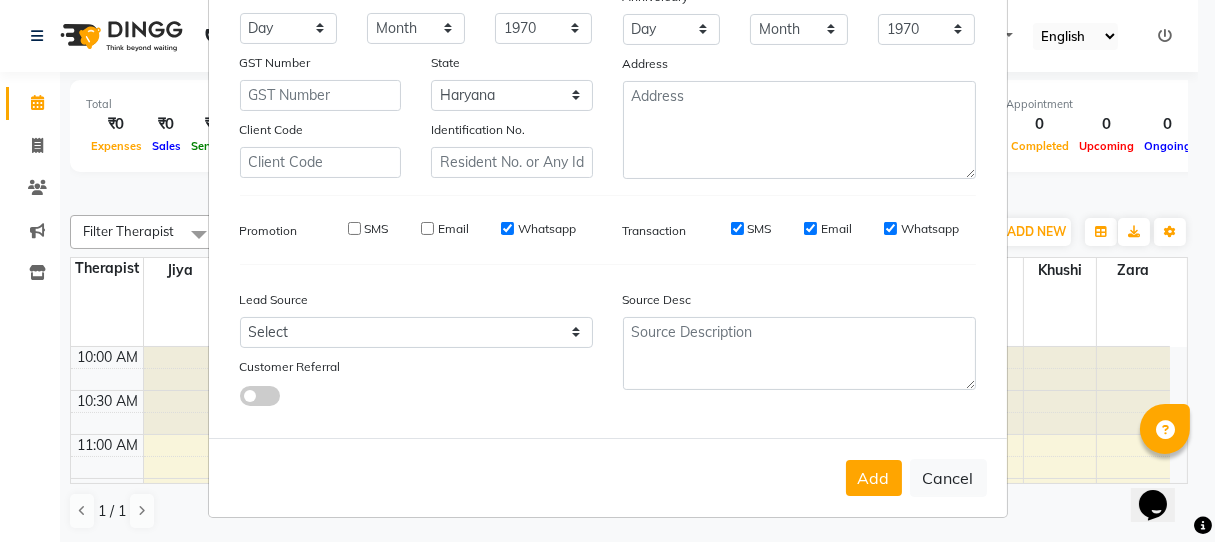 drag, startPoint x: 498, startPoint y: 225, endPoint x: 902, endPoint y: 209, distance: 404.3167 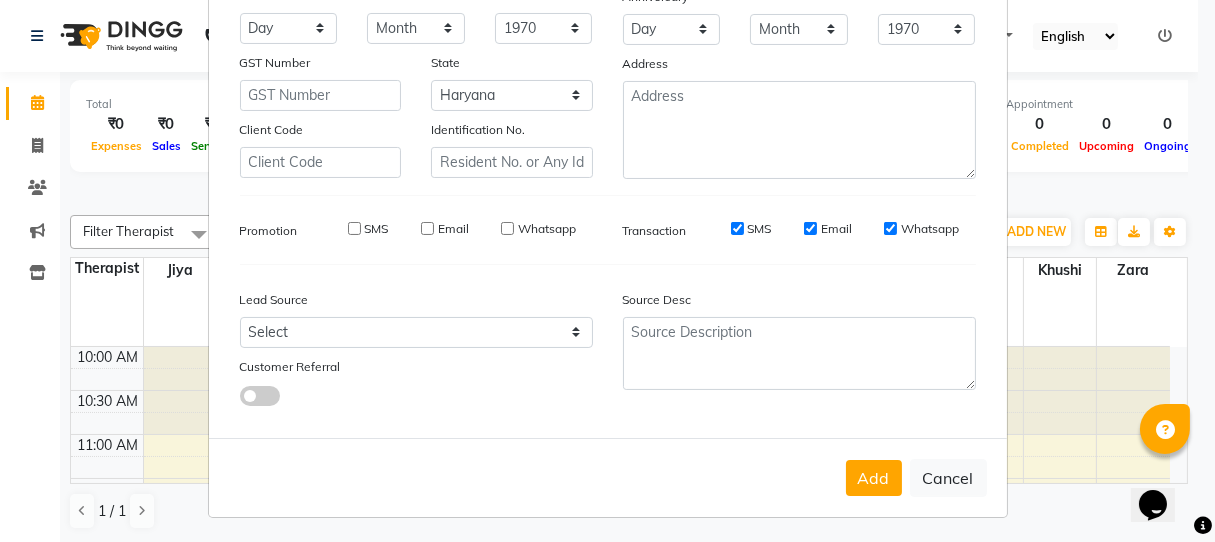 drag, startPoint x: 721, startPoint y: 226, endPoint x: 1018, endPoint y: 196, distance: 298.5113 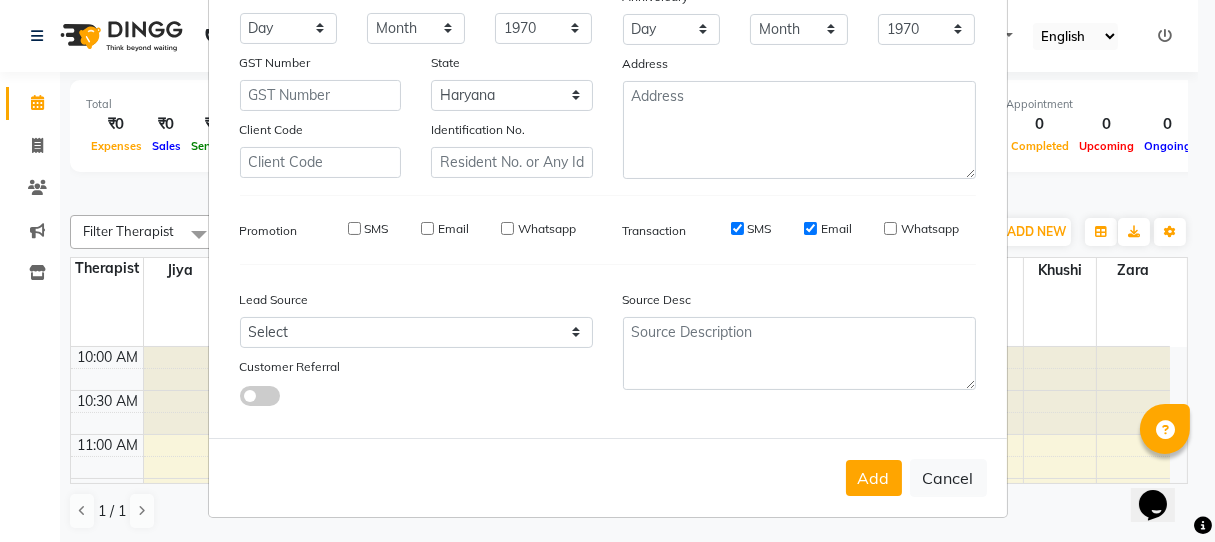 click on "Email" at bounding box center [810, 228] 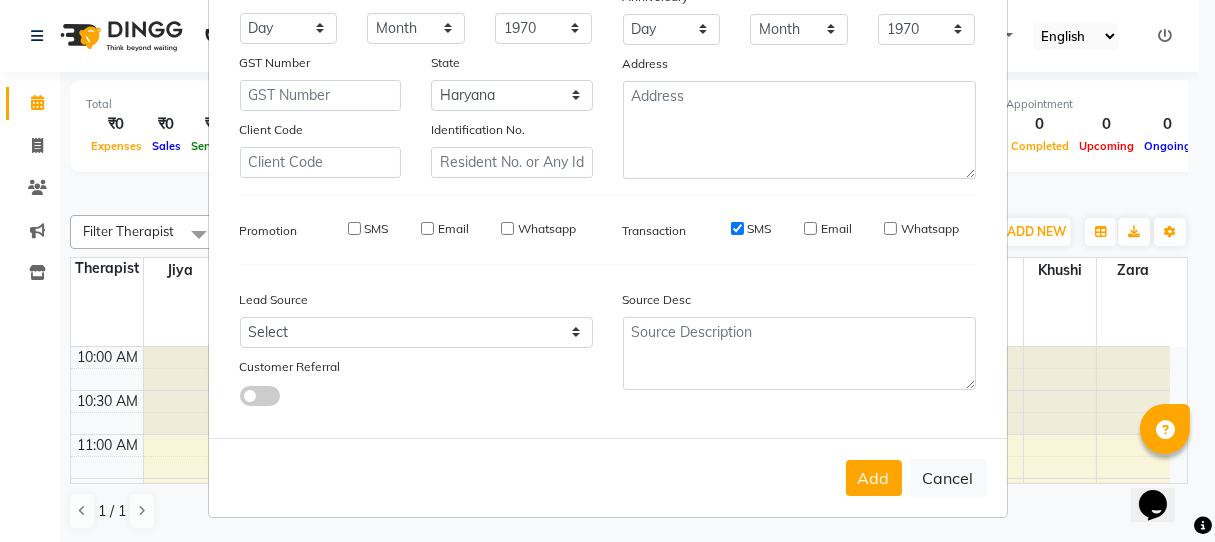 drag, startPoint x: 729, startPoint y: 226, endPoint x: 875, endPoint y: 209, distance: 146.98639 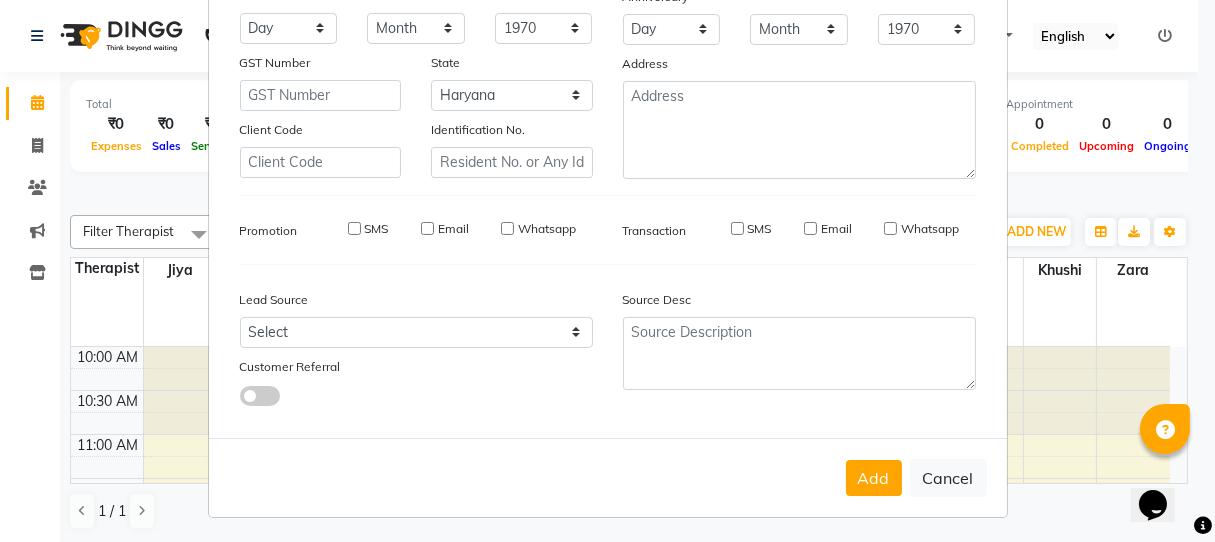 drag, startPoint x: 877, startPoint y: 460, endPoint x: 1024, endPoint y: 427, distance: 150.65855 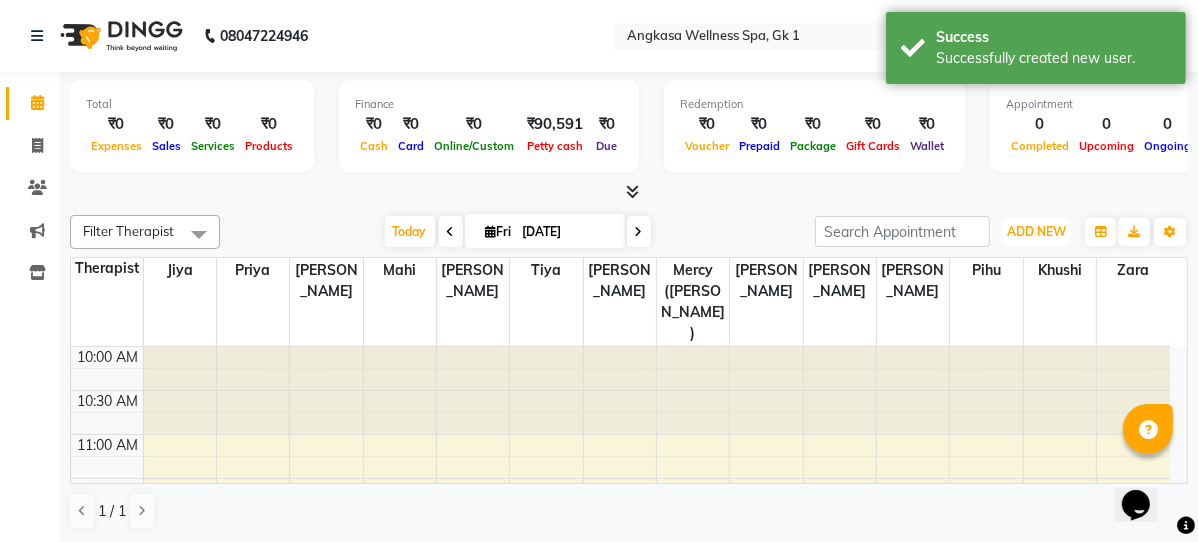 drag, startPoint x: 1025, startPoint y: 226, endPoint x: 709, endPoint y: 270, distance: 319.04858 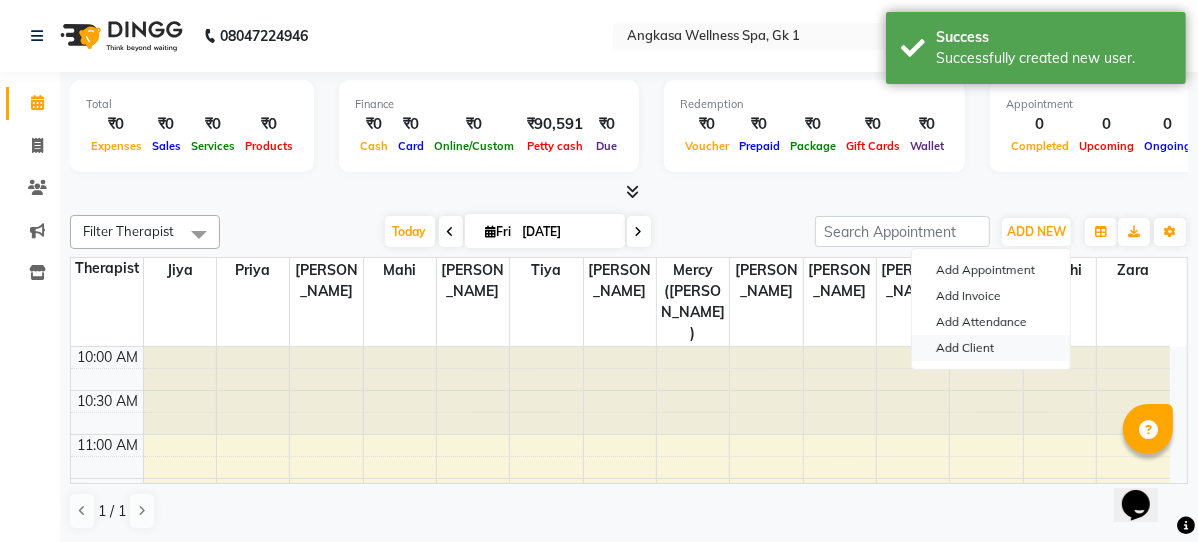 click on "Add Client" at bounding box center (991, 348) 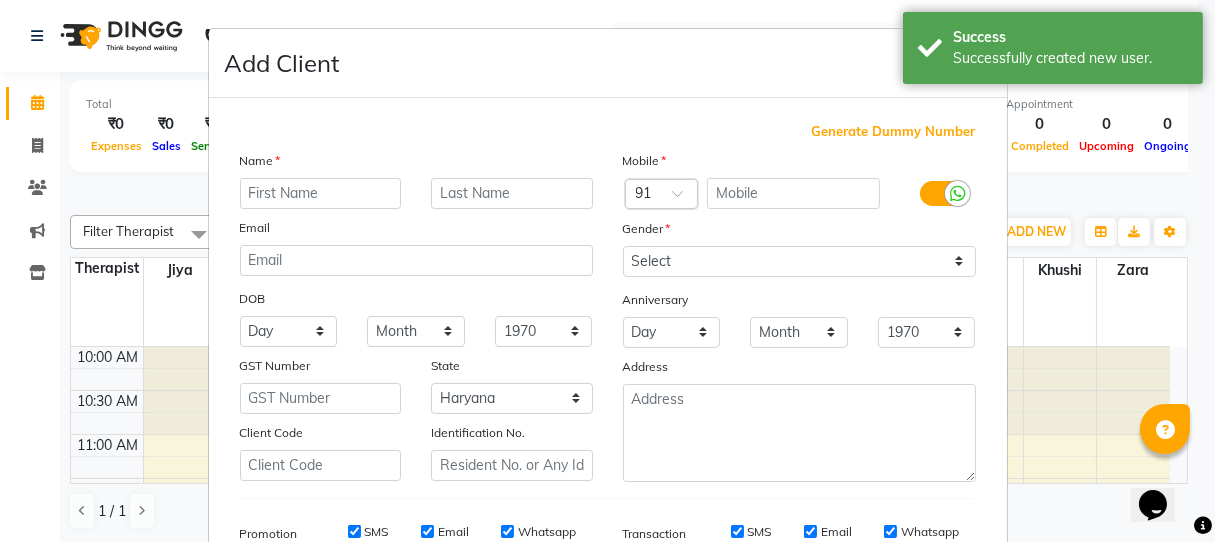 click at bounding box center (321, 193) 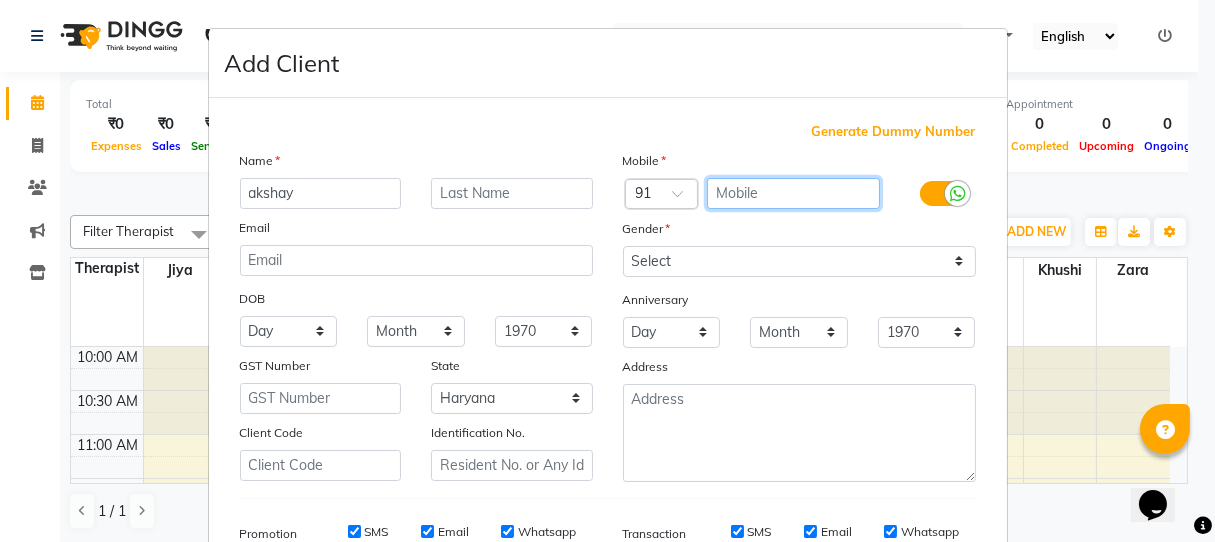 click at bounding box center [793, 193] 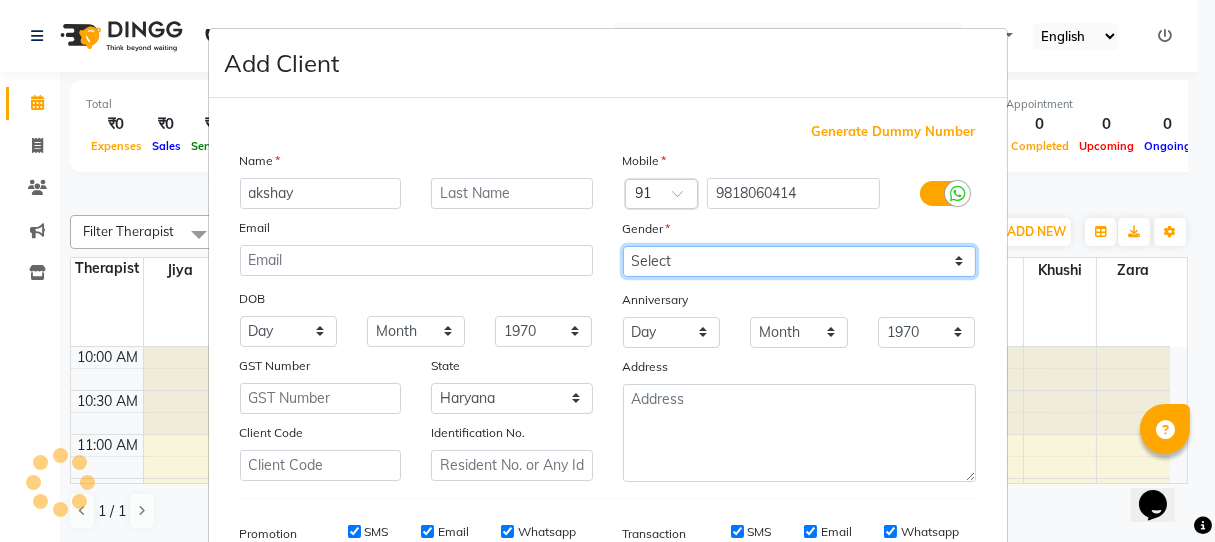 click on "Select Male Female Other Prefer Not To Say" at bounding box center [799, 261] 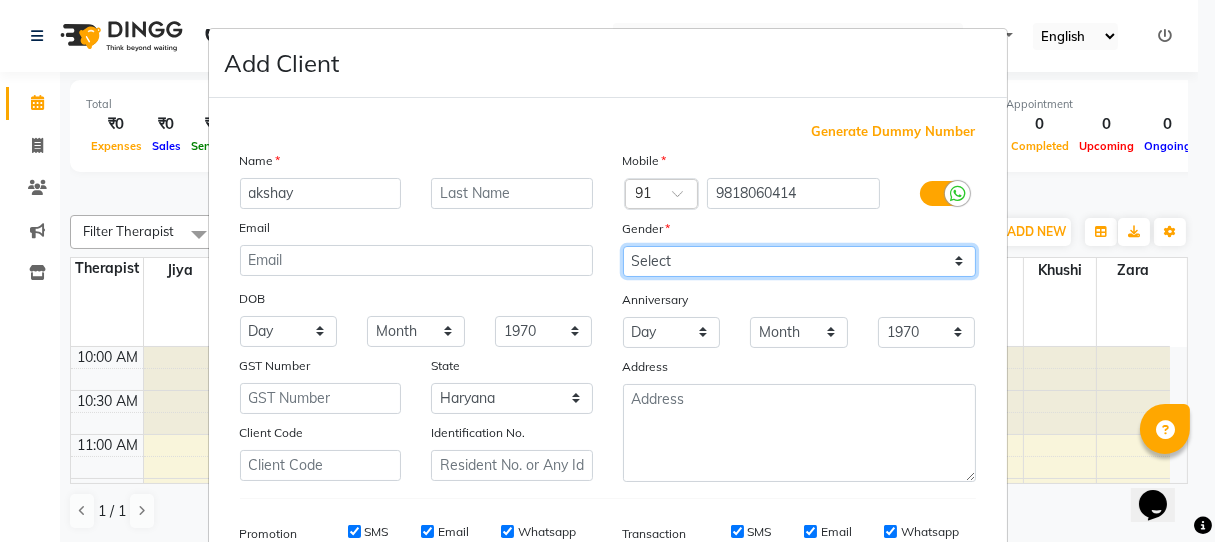 click on "Select Male Female Other Prefer Not To Say" at bounding box center [799, 261] 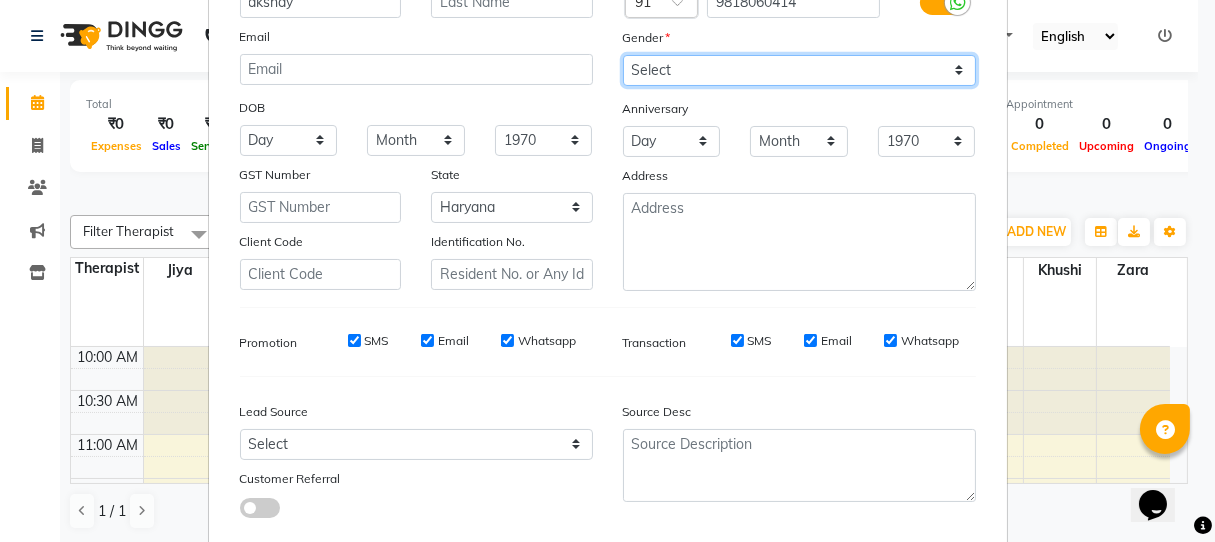 scroll, scrollTop: 303, scrollLeft: 0, axis: vertical 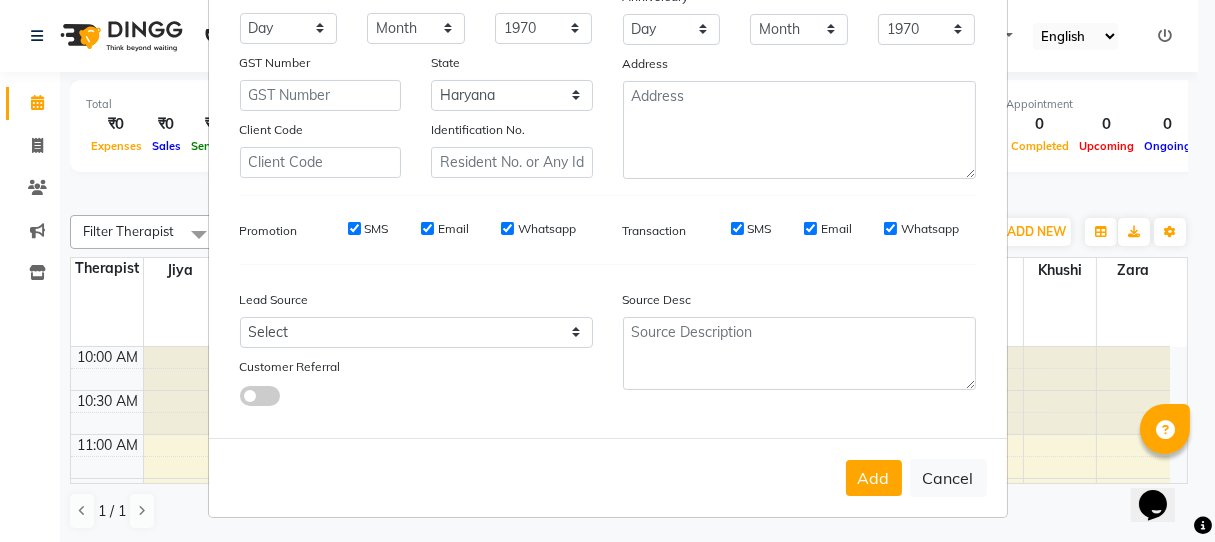 drag, startPoint x: 345, startPoint y: 222, endPoint x: 366, endPoint y: 218, distance: 21.377558 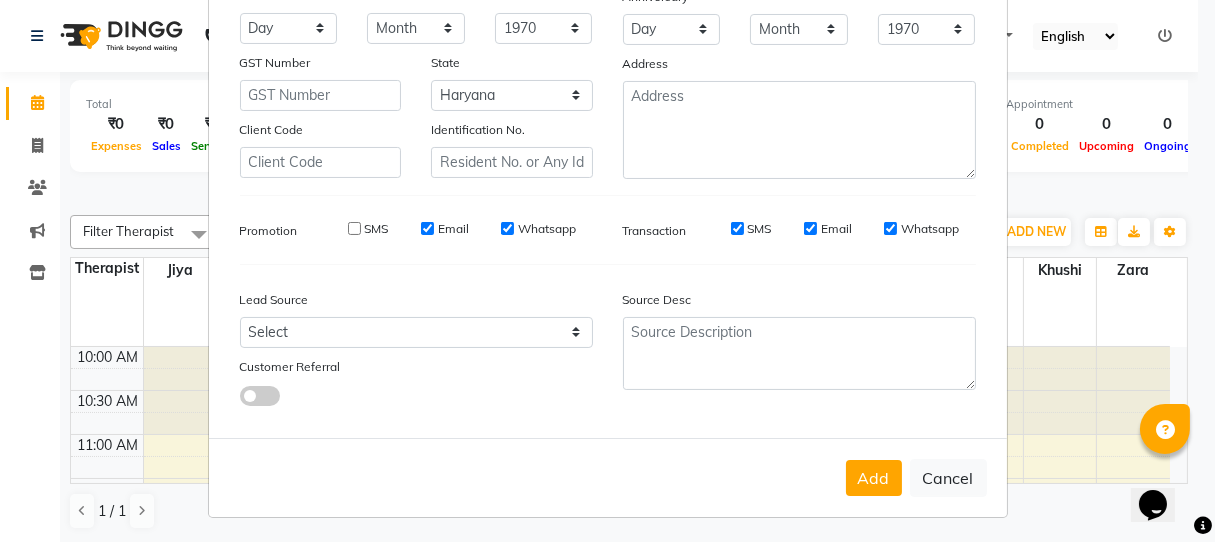 drag, startPoint x: 415, startPoint y: 228, endPoint x: 469, endPoint y: 216, distance: 55.31727 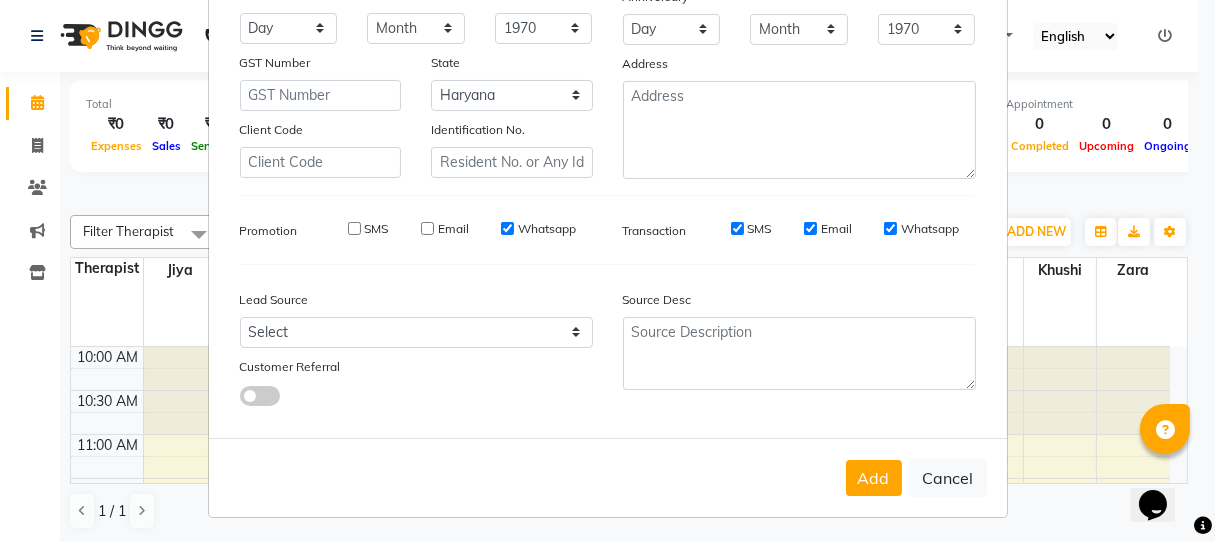 click on "Whatsapp" at bounding box center (507, 228) 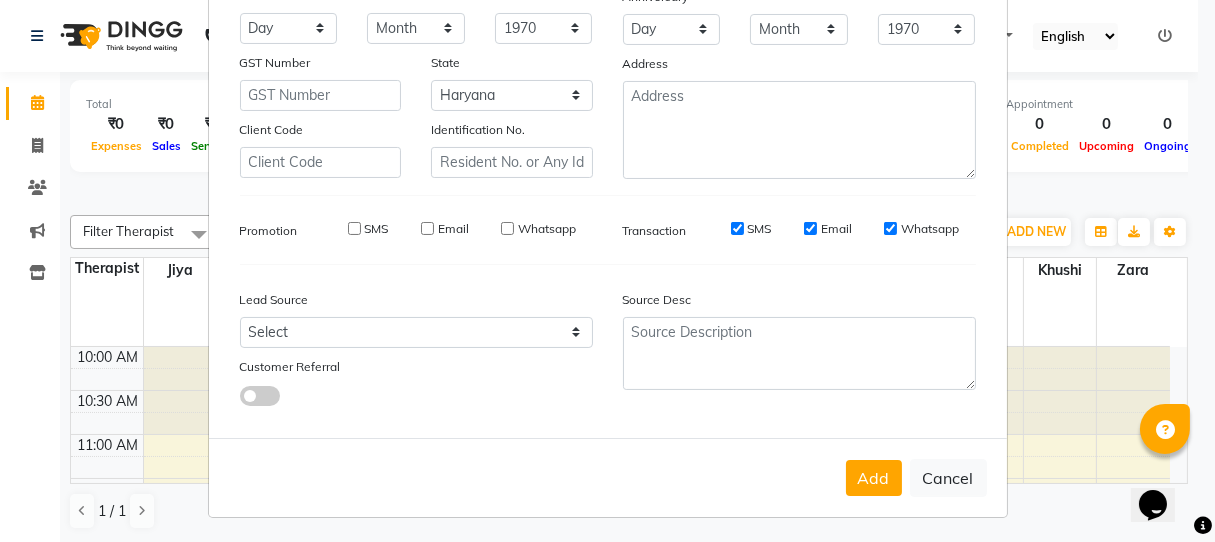 click on "SMS" at bounding box center [737, 228] 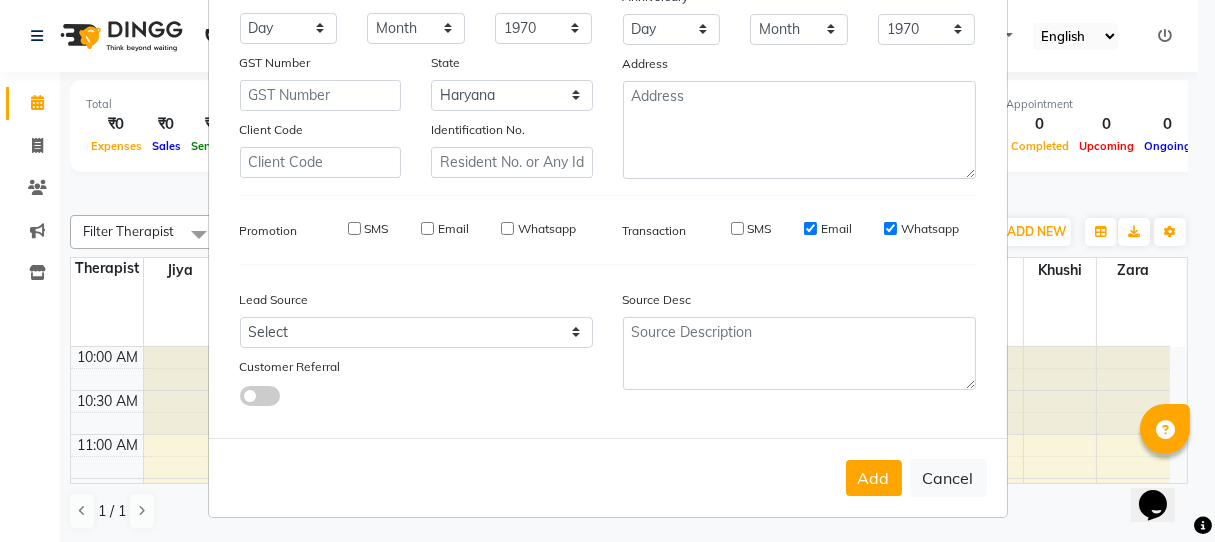 click on "Email" at bounding box center (810, 228) 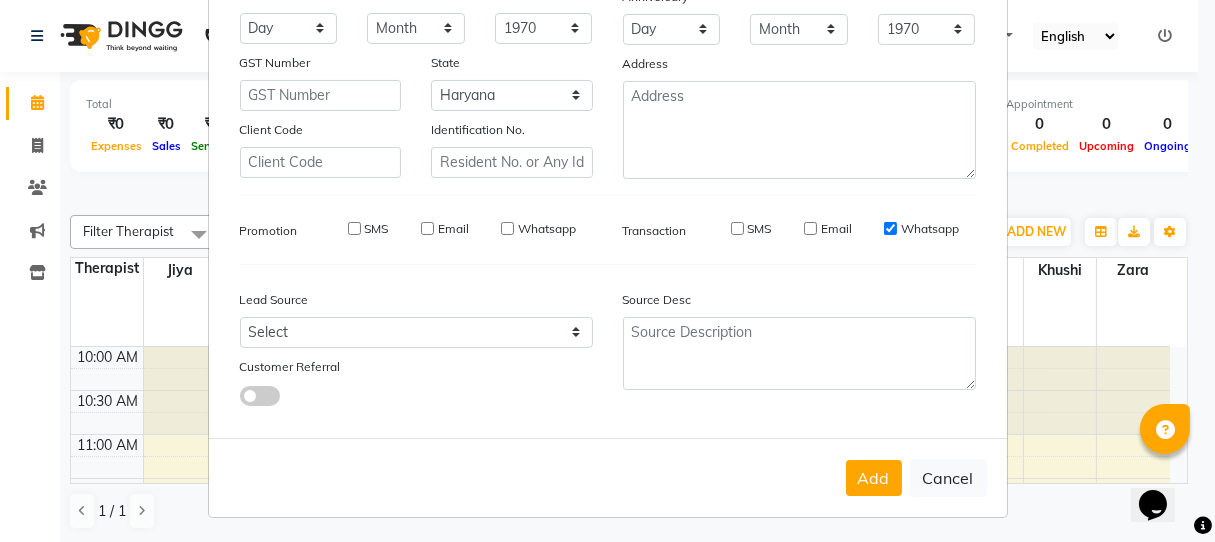 drag, startPoint x: 886, startPoint y: 223, endPoint x: 872, endPoint y: 229, distance: 15.231546 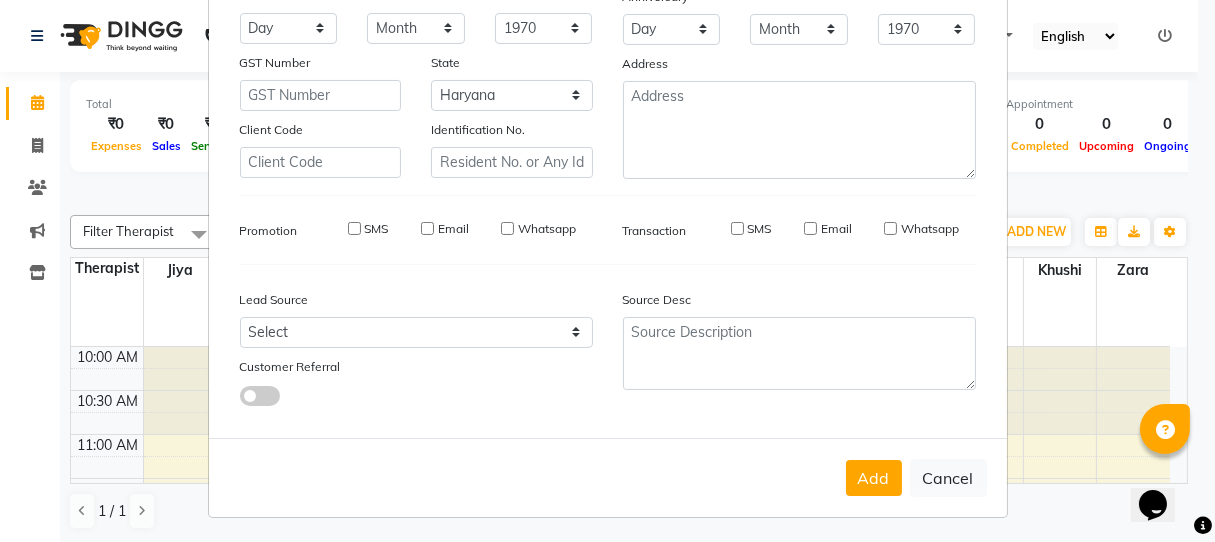 drag, startPoint x: 880, startPoint y: 472, endPoint x: 819, endPoint y: 344, distance: 141.7921 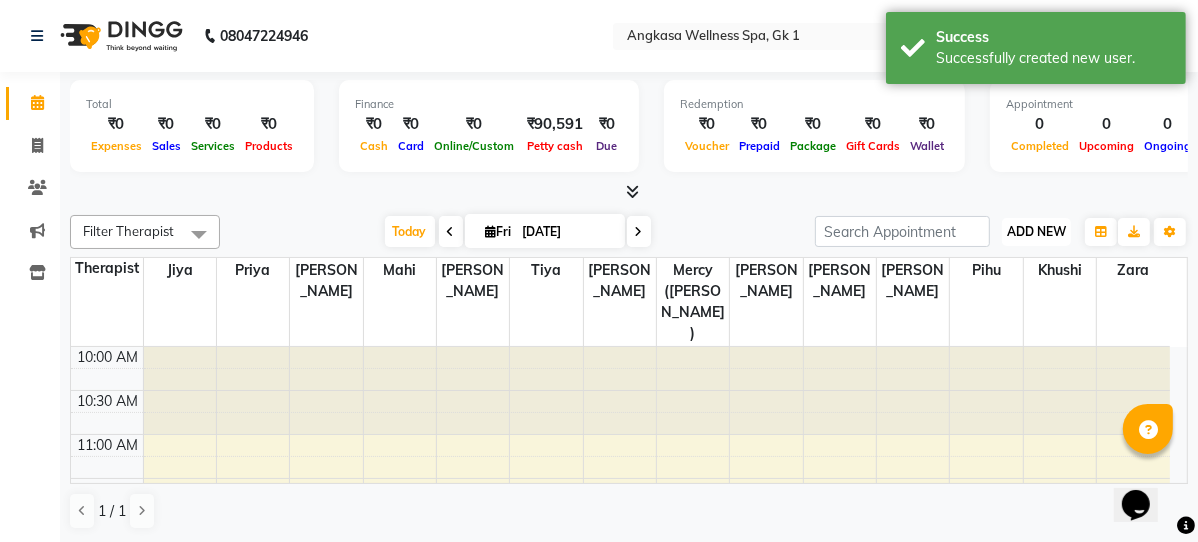 click on "ADD NEW" at bounding box center [1036, 231] 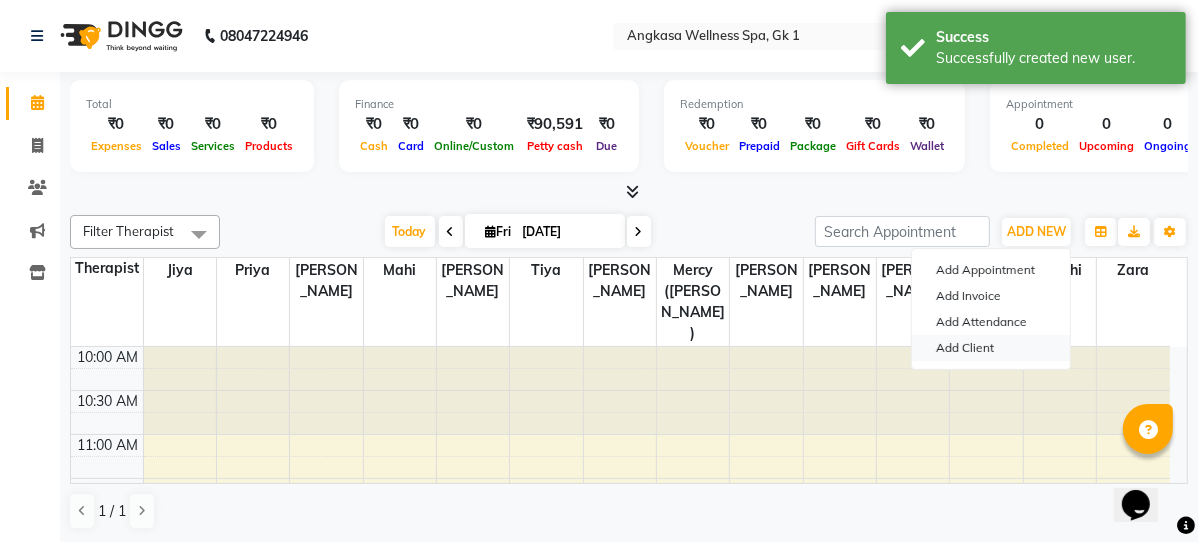 click on "Add Client" at bounding box center [991, 348] 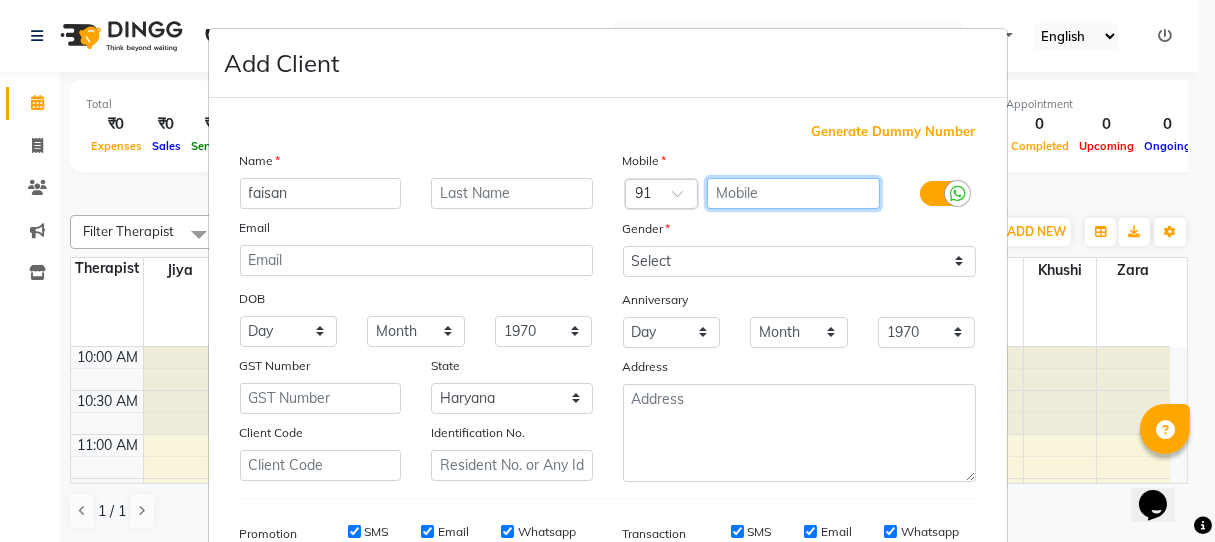 click at bounding box center (793, 193) 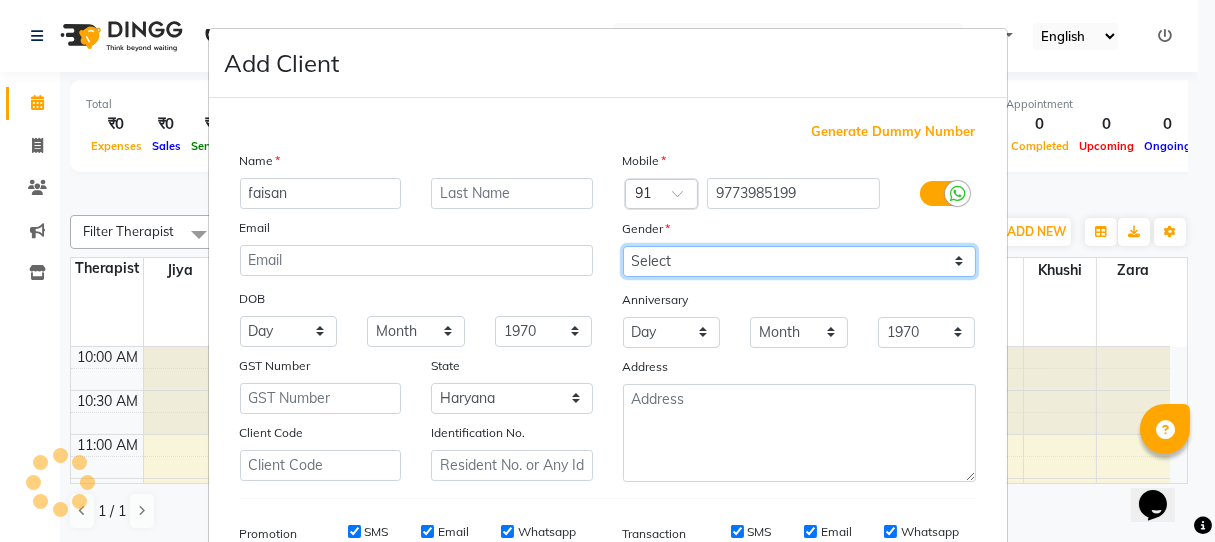 click on "Select Male Female Other Prefer Not To Say" at bounding box center (799, 261) 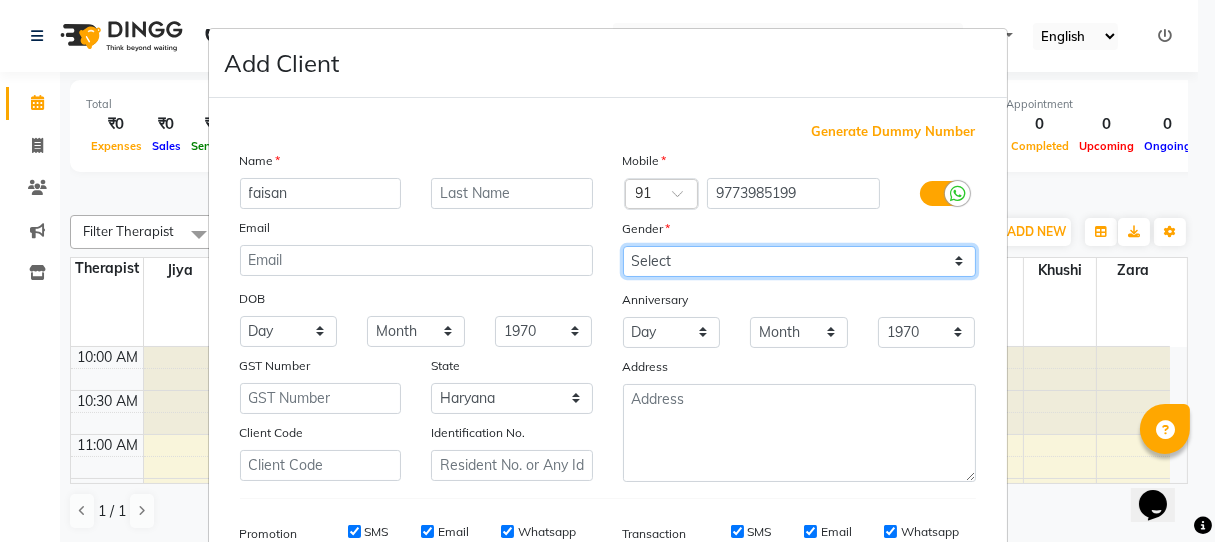 click on "Select Male Female Other Prefer Not To Say" at bounding box center [799, 261] 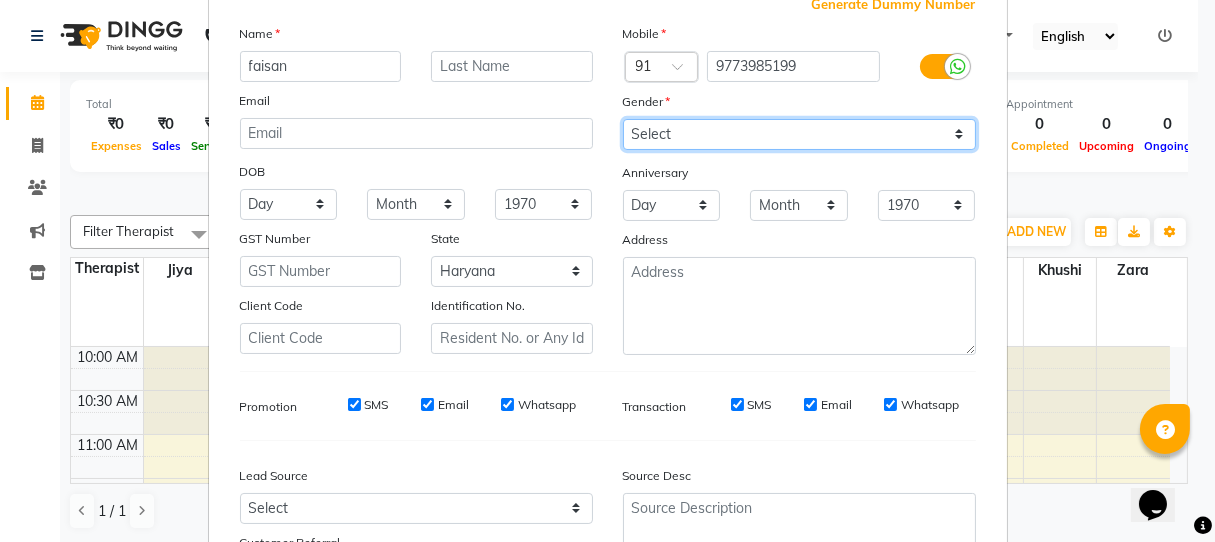 scroll, scrollTop: 303, scrollLeft: 0, axis: vertical 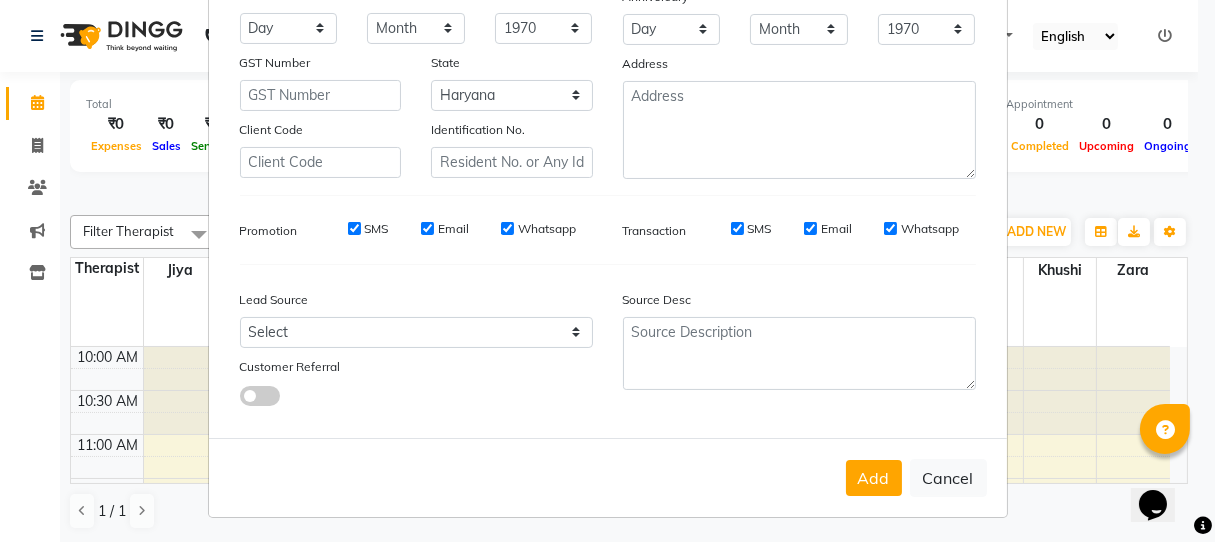 drag, startPoint x: 343, startPoint y: 226, endPoint x: 385, endPoint y: 218, distance: 42.755116 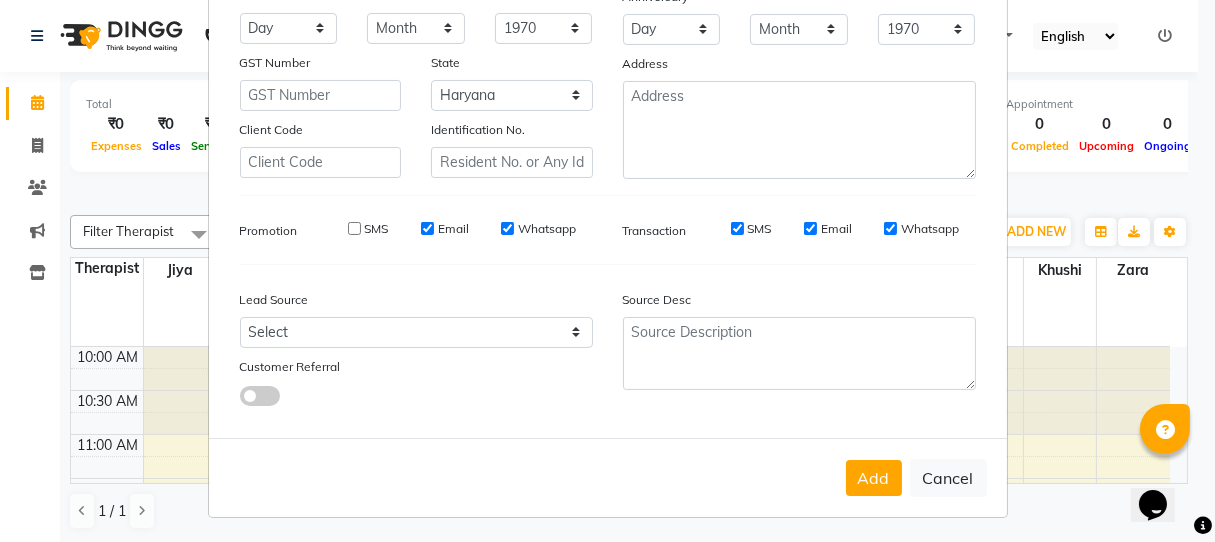 drag, startPoint x: 421, startPoint y: 226, endPoint x: 470, endPoint y: 226, distance: 49 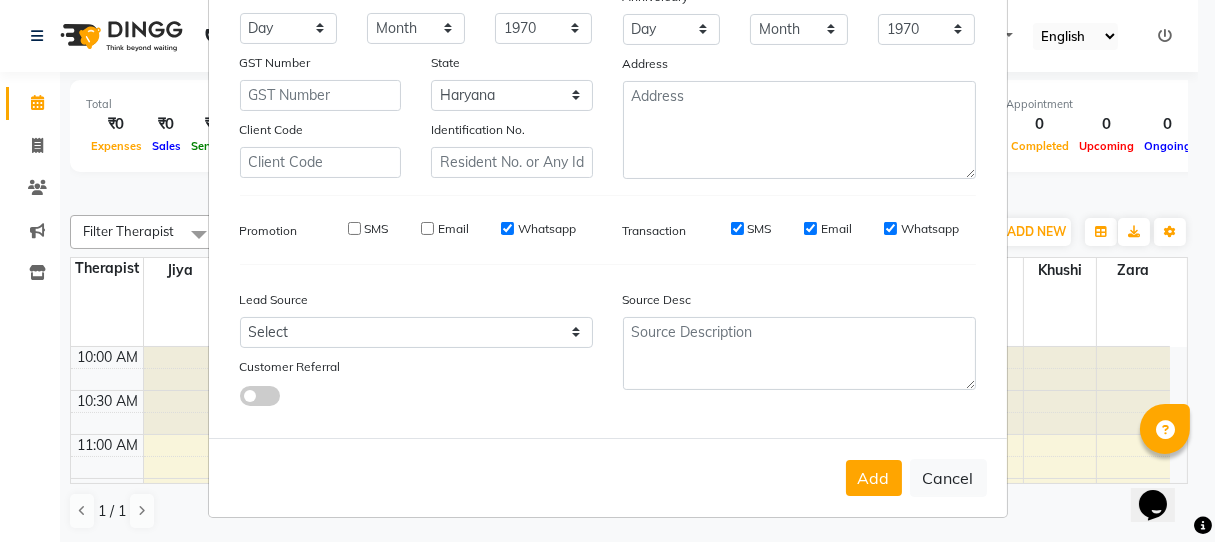 drag, startPoint x: 493, startPoint y: 226, endPoint x: 584, endPoint y: 213, distance: 91.92388 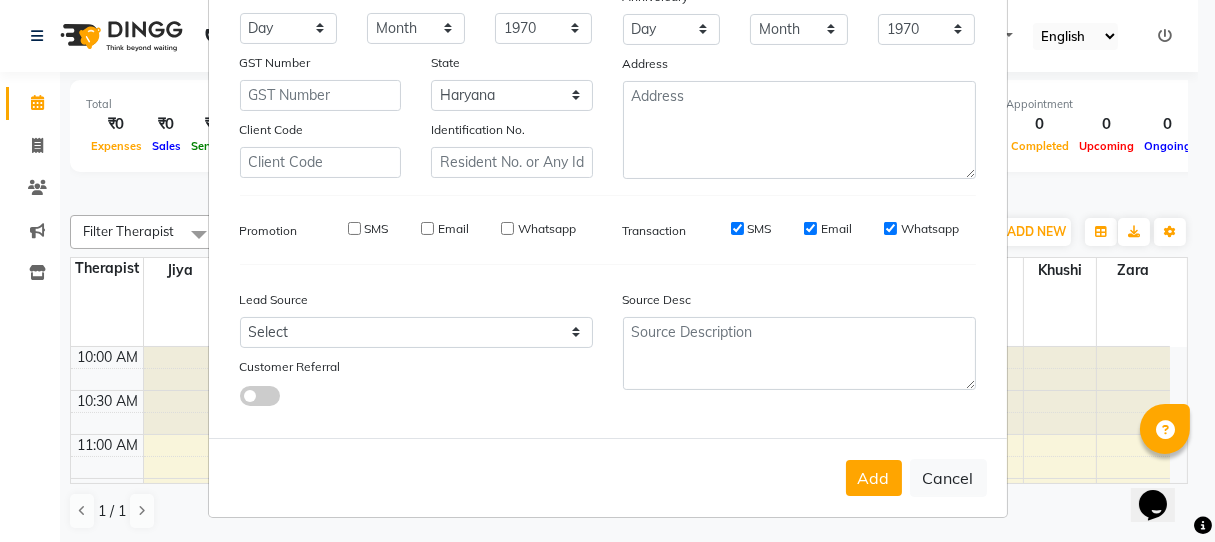 click on "SMS" at bounding box center [737, 228] 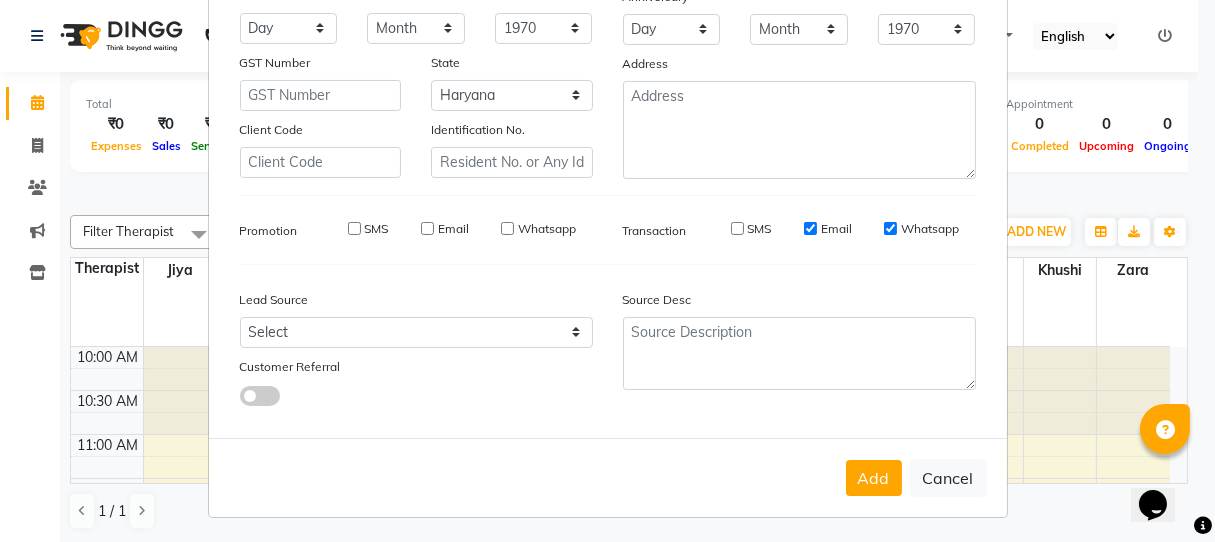 click on "Email" at bounding box center (810, 228) 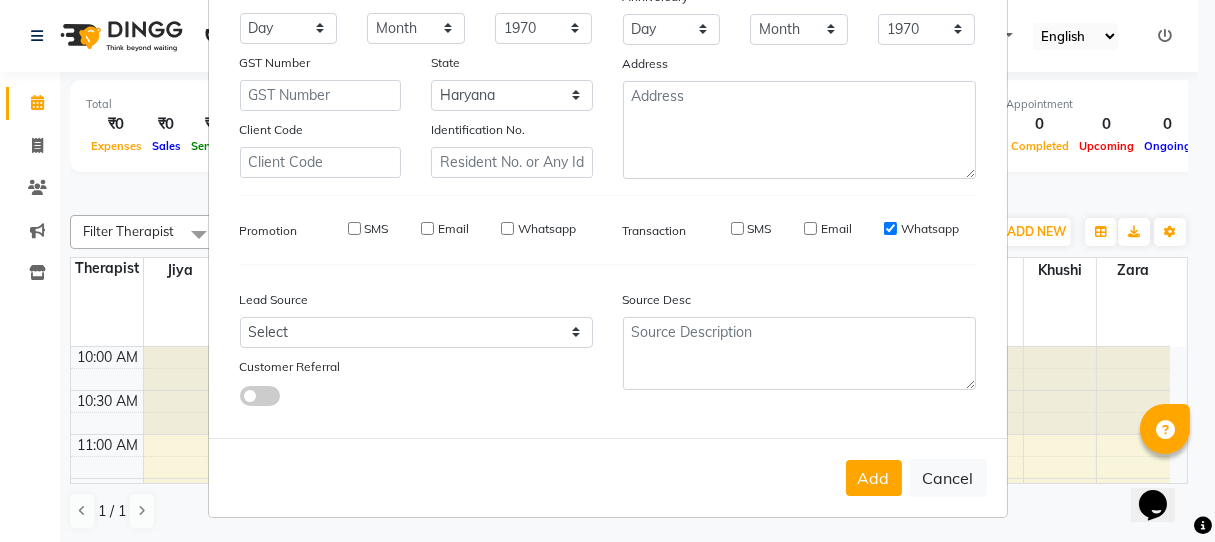 click on "Whatsapp" at bounding box center [890, 228] 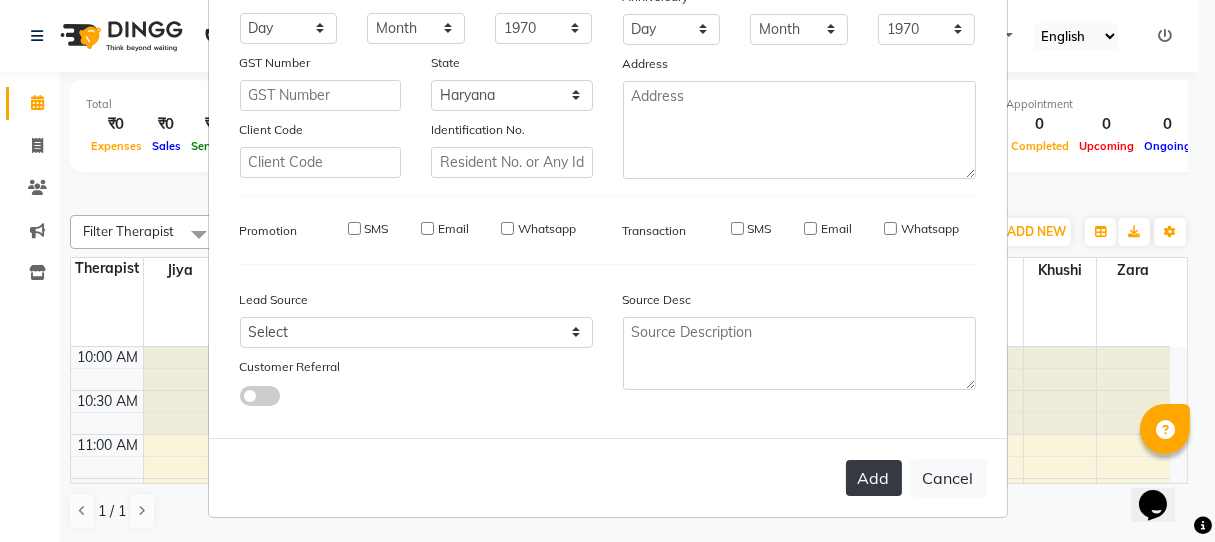 click on "Add" at bounding box center (874, 478) 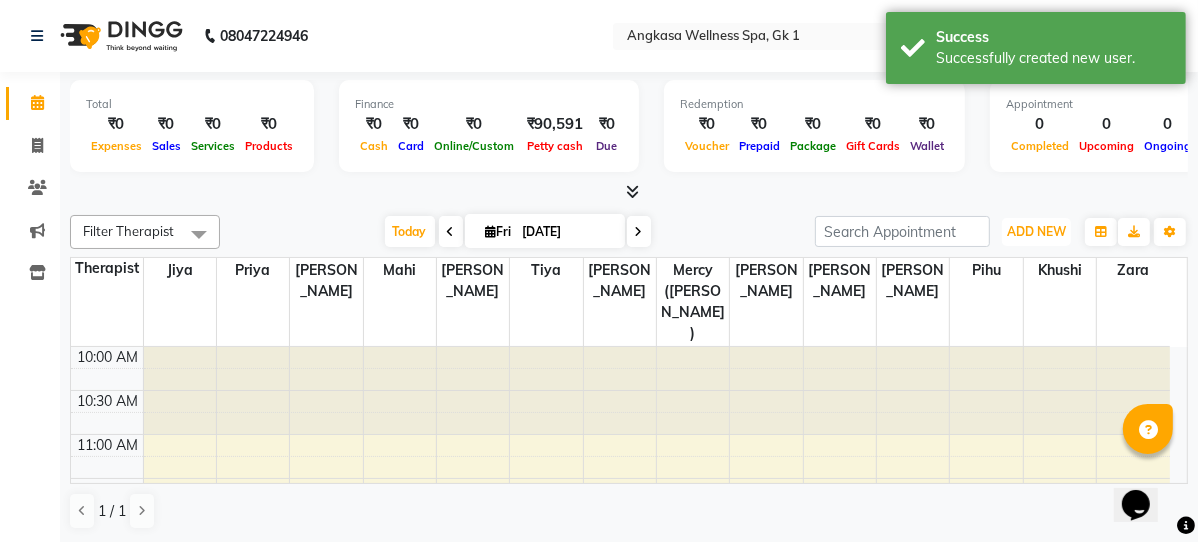 drag, startPoint x: 1061, startPoint y: 229, endPoint x: 968, endPoint y: 198, distance: 98.03061 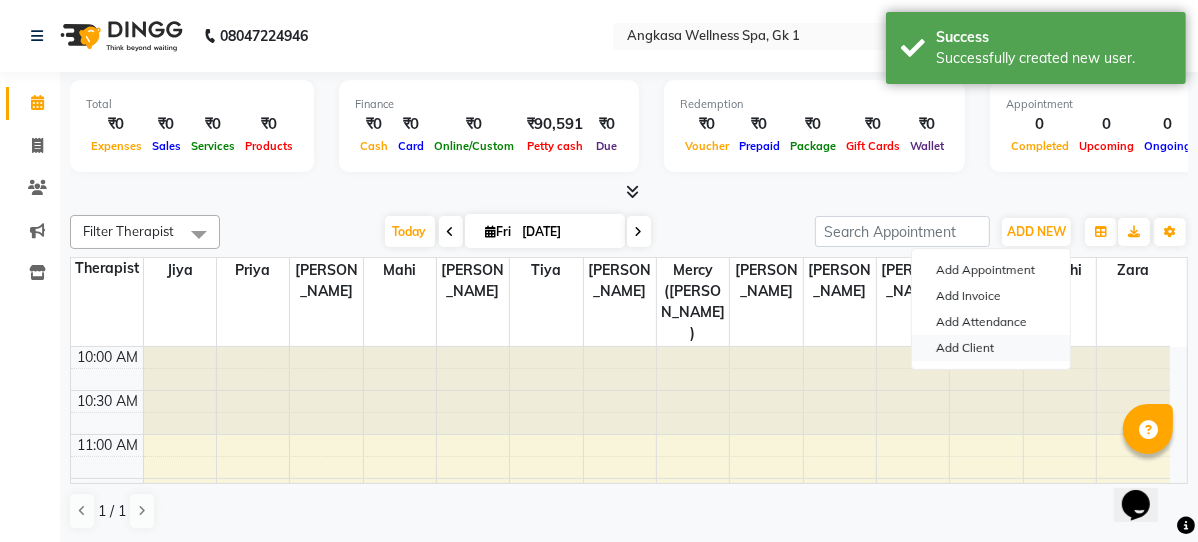 click on "Add Client" at bounding box center [991, 348] 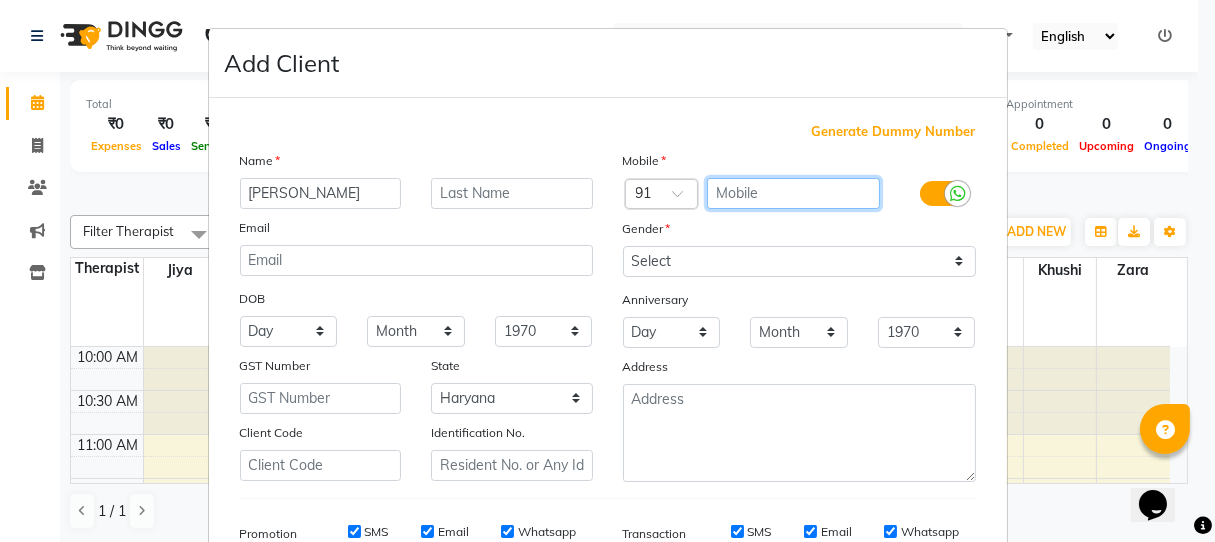 click at bounding box center (793, 193) 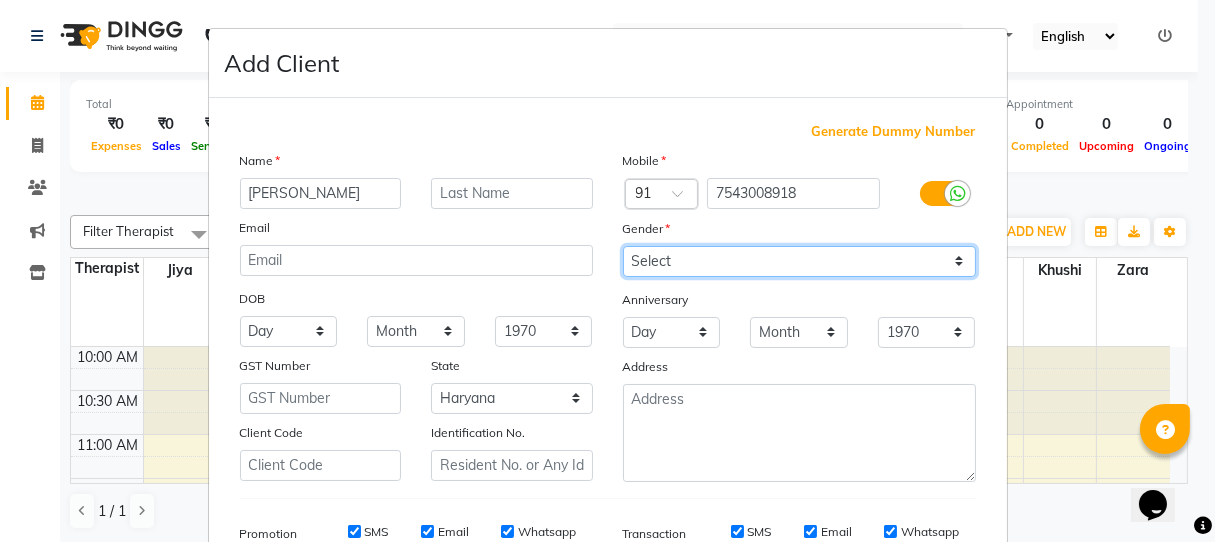 click on "Select Male Female Other Prefer Not To Say" at bounding box center [799, 261] 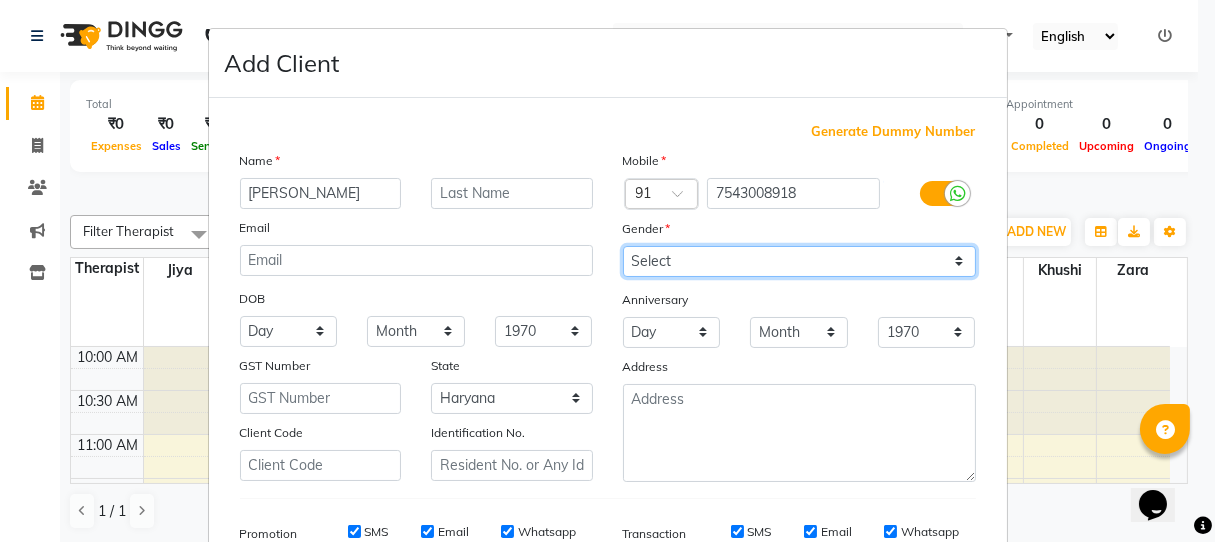 click on "Select Male Female Other Prefer Not To Say" at bounding box center [799, 261] 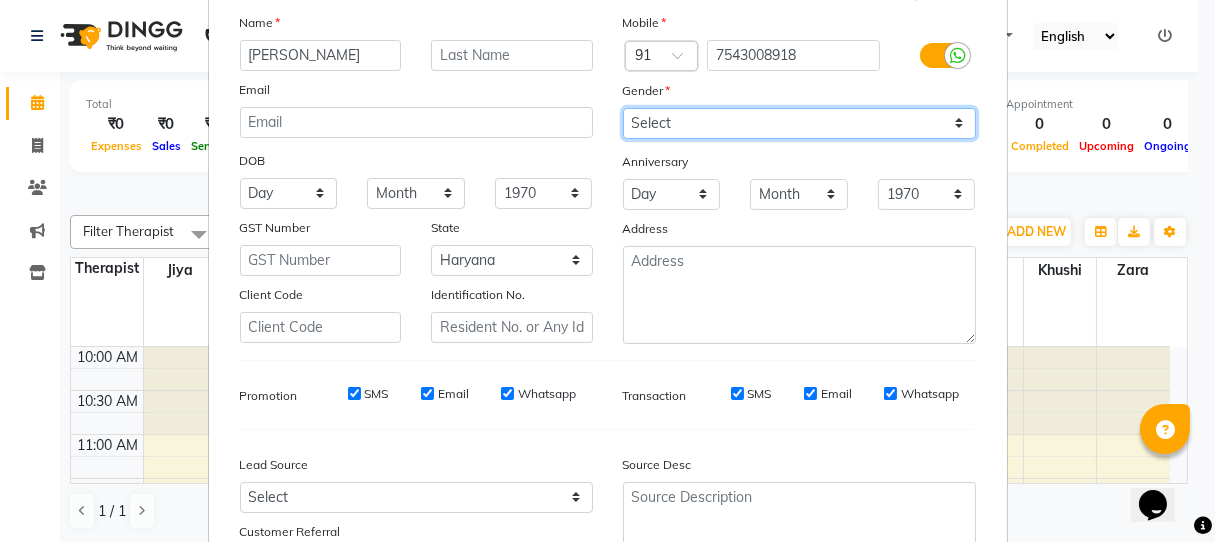 scroll, scrollTop: 303, scrollLeft: 0, axis: vertical 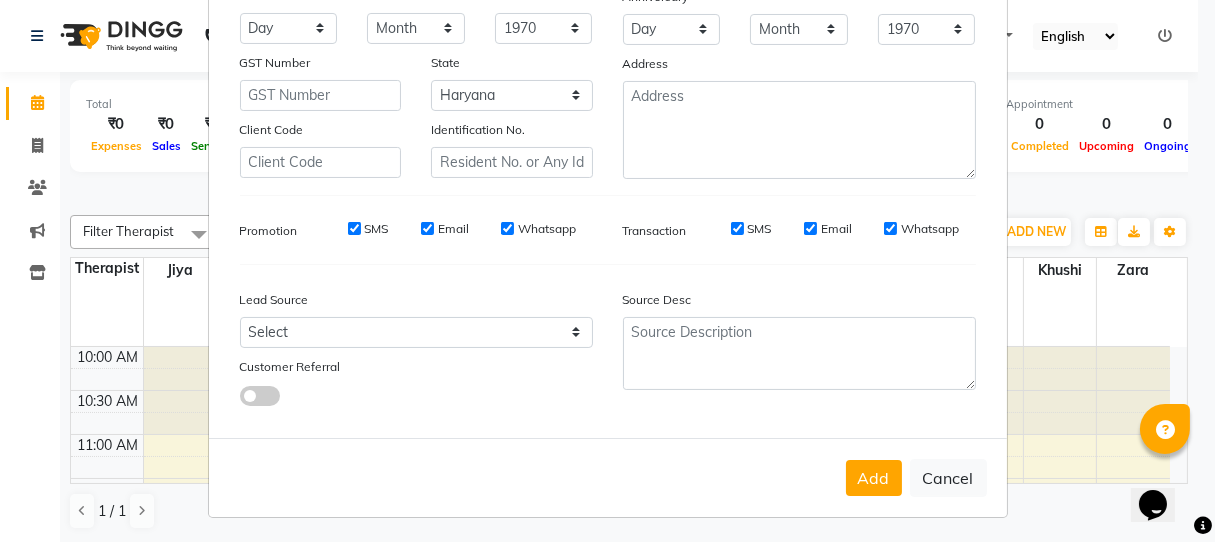 click on "Promotion SMS Email Whatsapp" at bounding box center [416, 230] 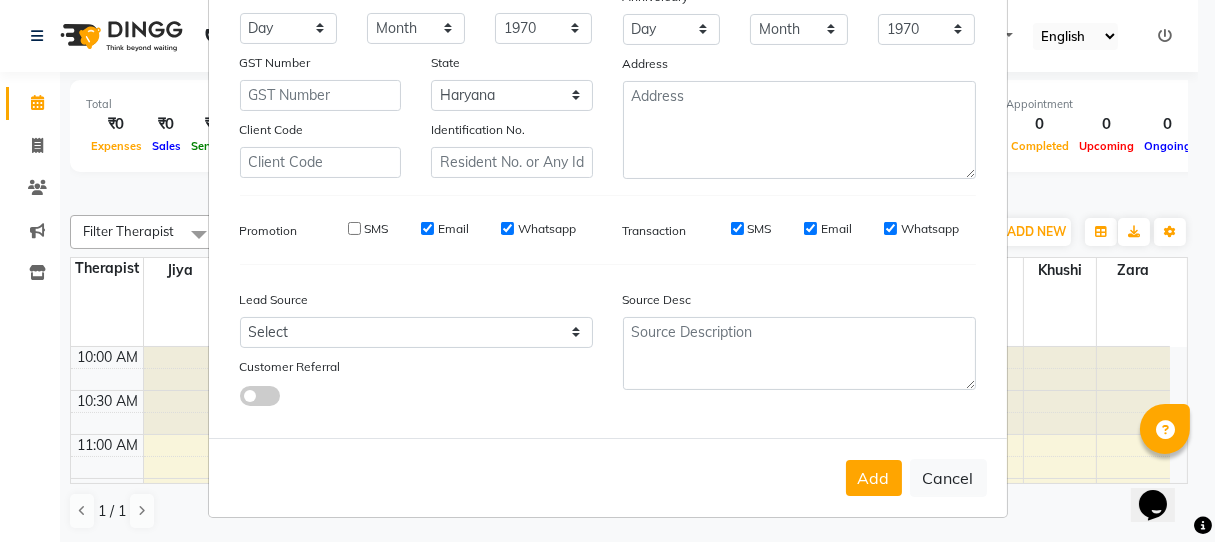 drag, startPoint x: 423, startPoint y: 226, endPoint x: 501, endPoint y: 226, distance: 78 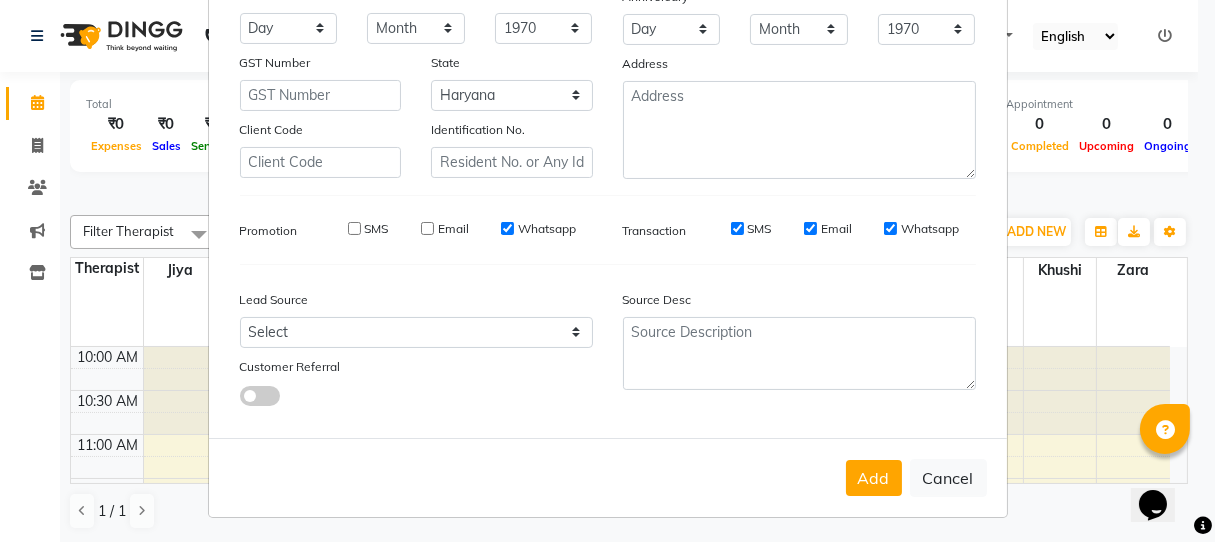 click on "Whatsapp" at bounding box center [507, 228] 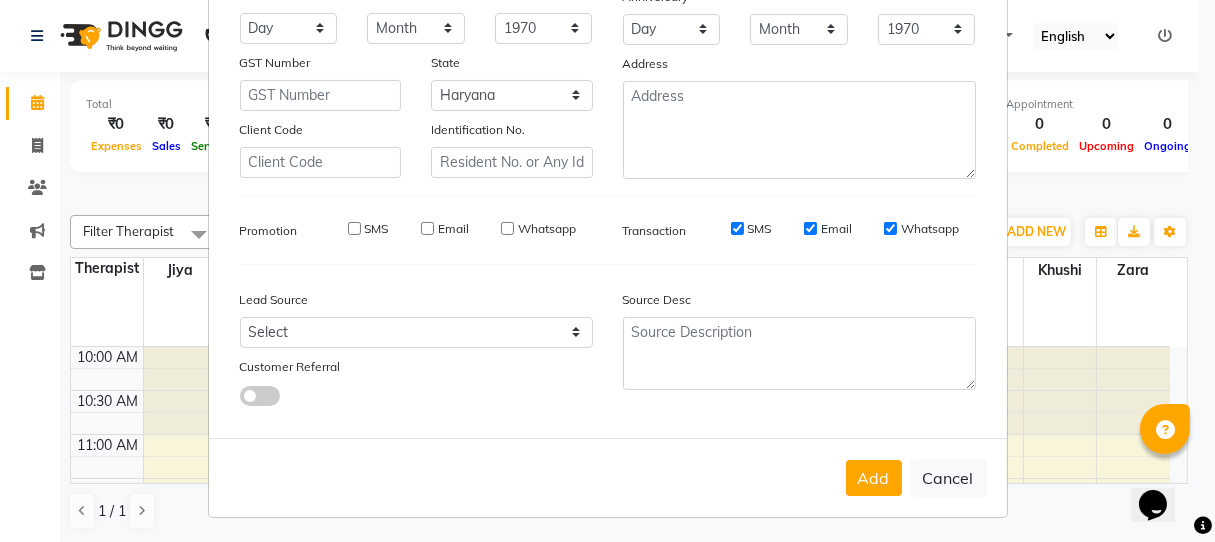 click on "SMS" at bounding box center (737, 228) 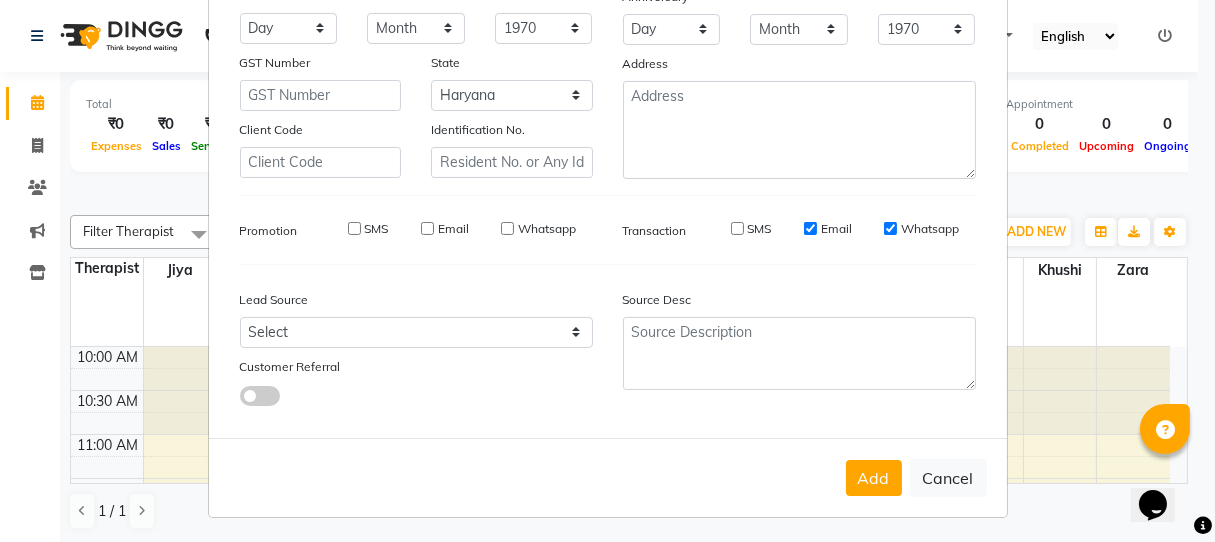 click on "Whatsapp" at bounding box center [890, 228] 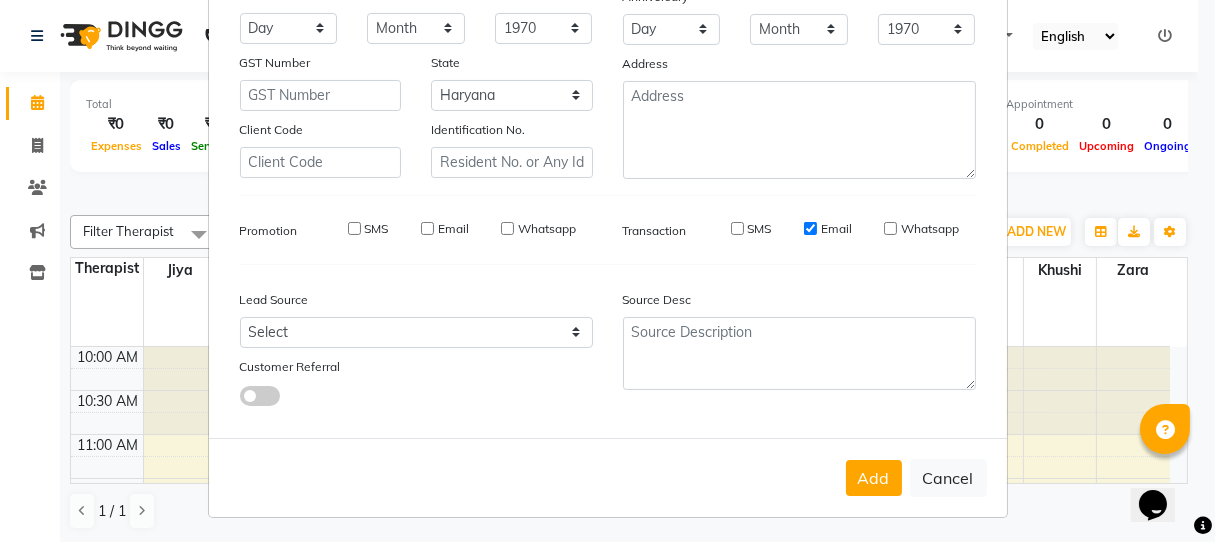 click on "Email" at bounding box center (810, 228) 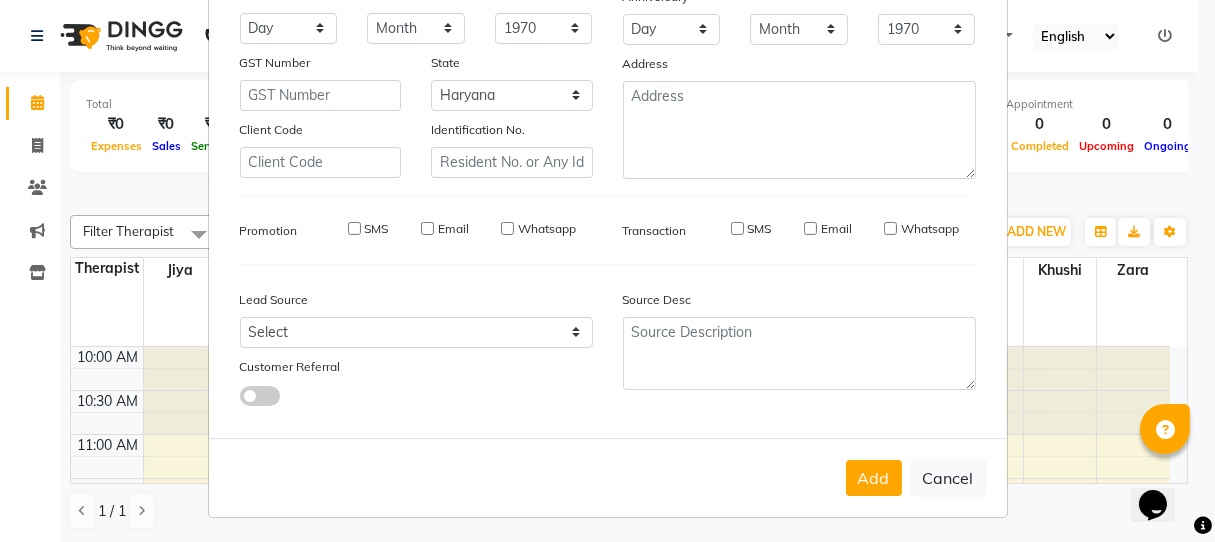 click on "Add   Cancel" at bounding box center [608, 477] 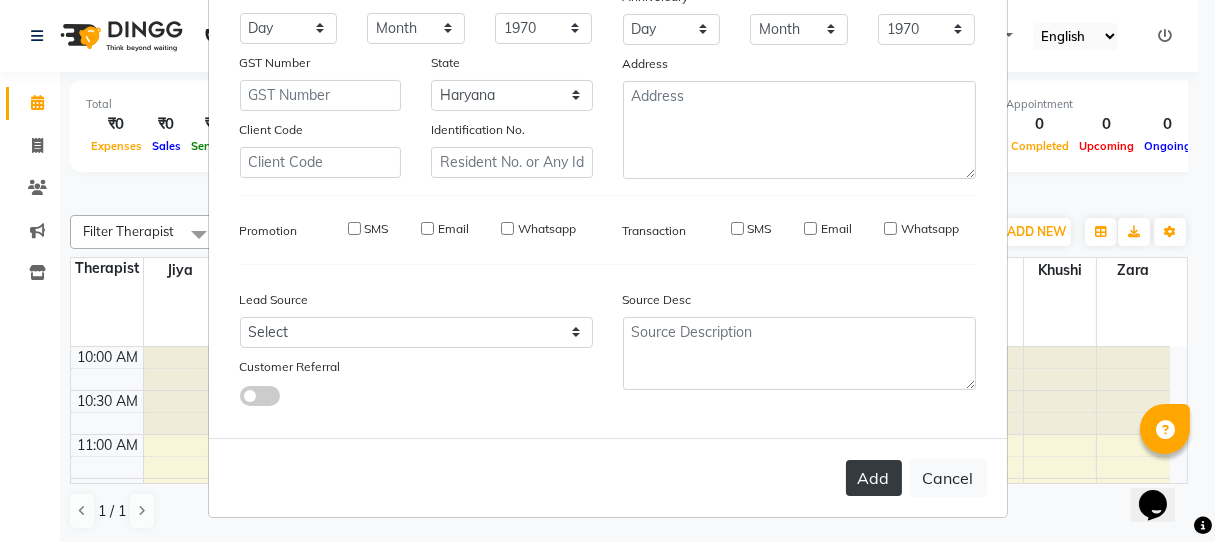 drag, startPoint x: 865, startPoint y: 471, endPoint x: 908, endPoint y: 417, distance: 69.02898 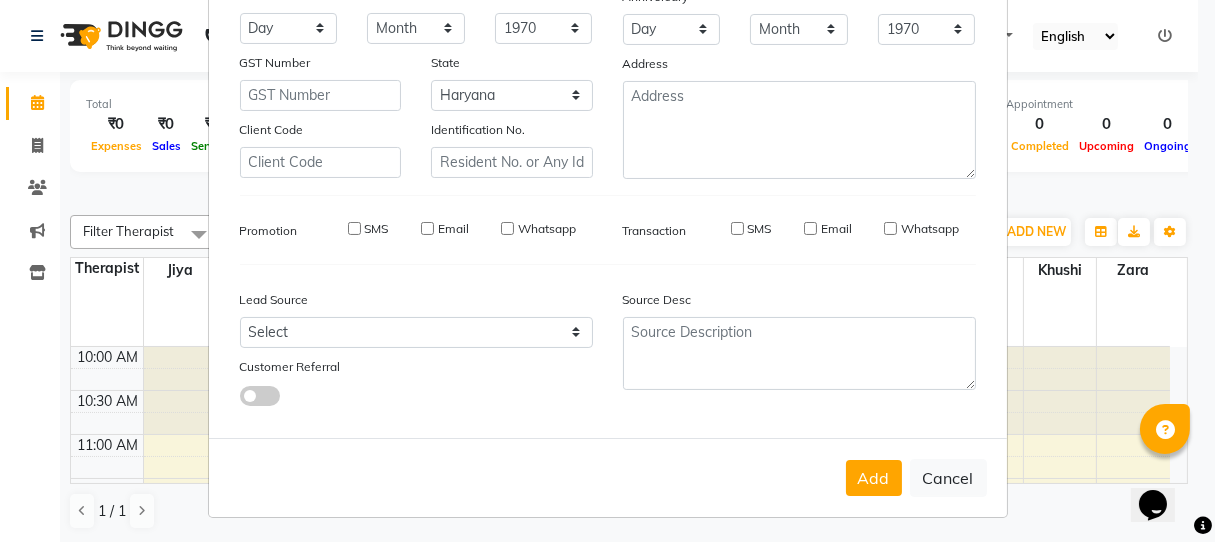 click on "Add" at bounding box center [874, 478] 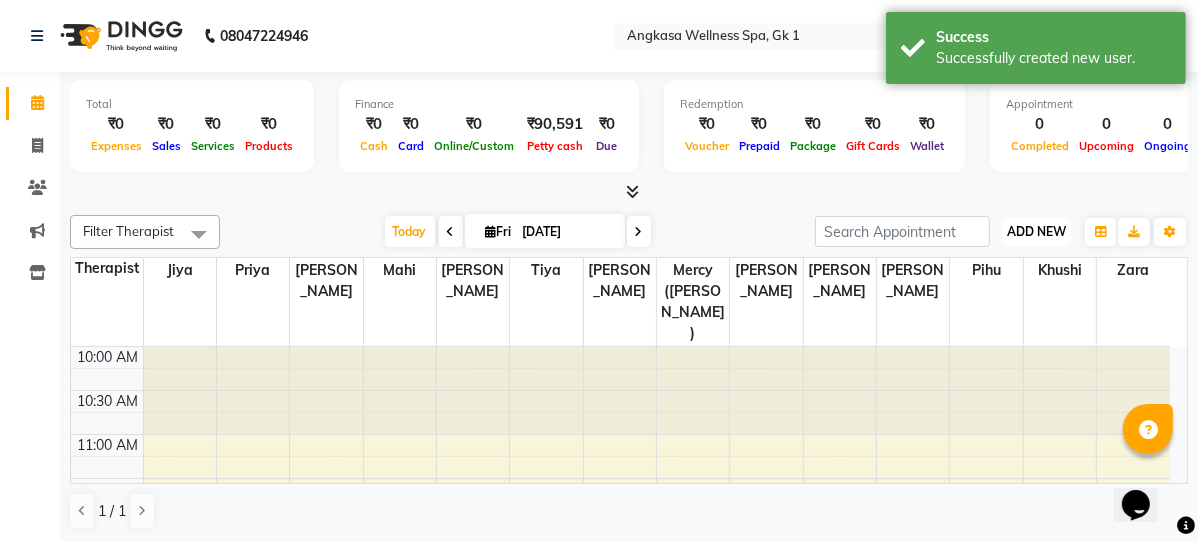 click on "ADD NEW" at bounding box center [1036, 231] 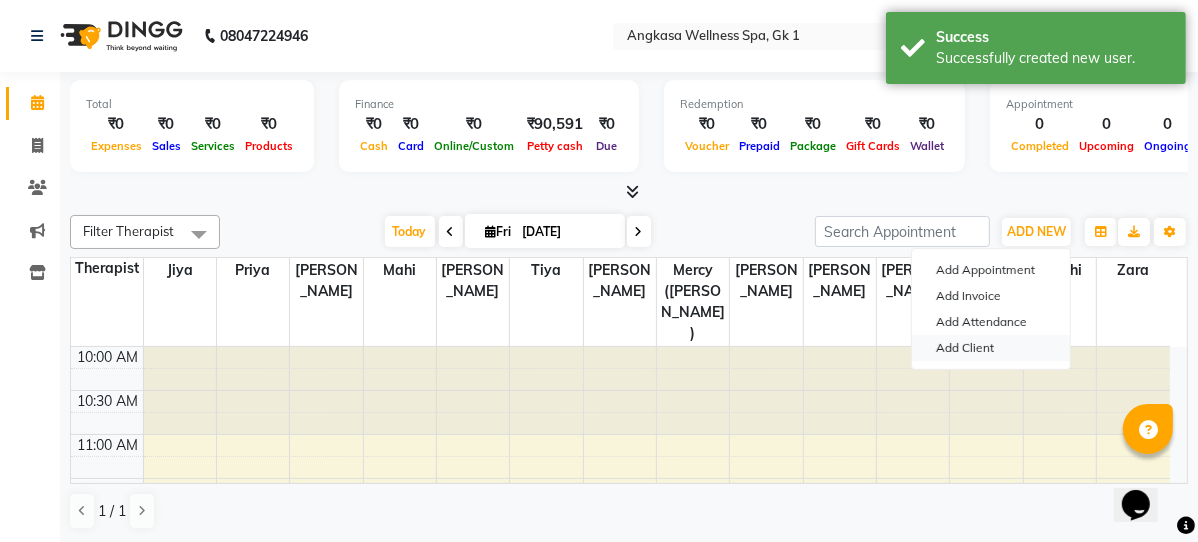click on "Add Client" at bounding box center [991, 348] 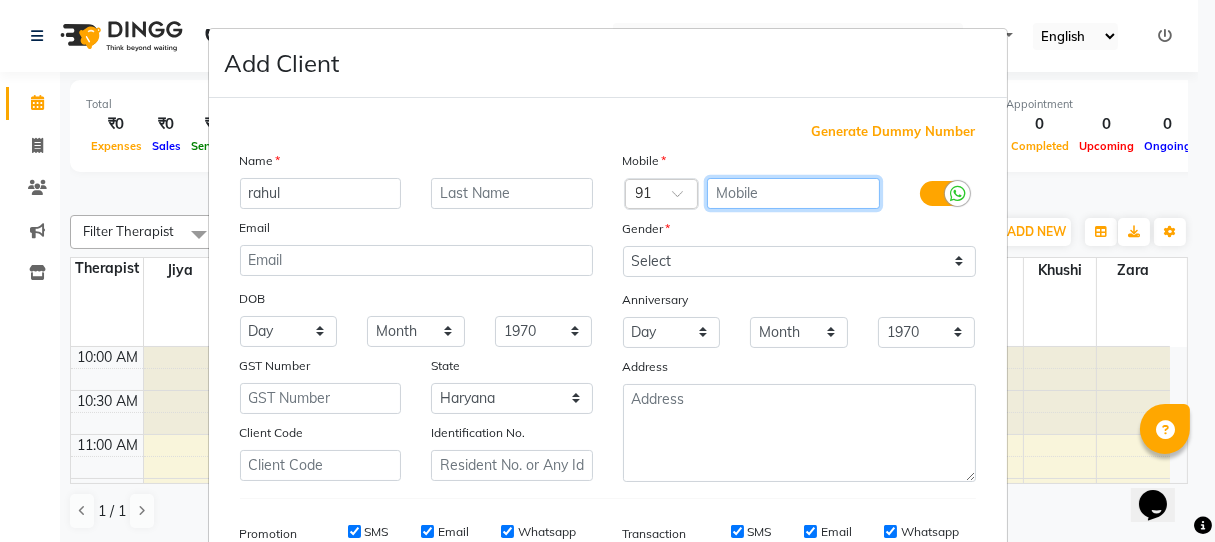 click at bounding box center [793, 193] 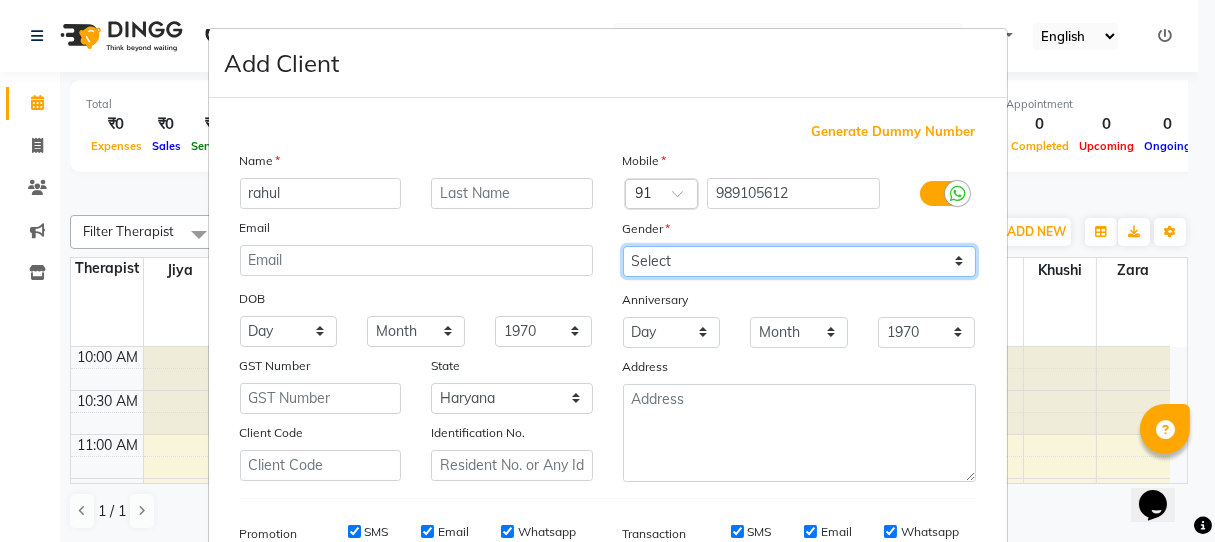 click on "Select Male Female Other Prefer Not To Say" at bounding box center (799, 261) 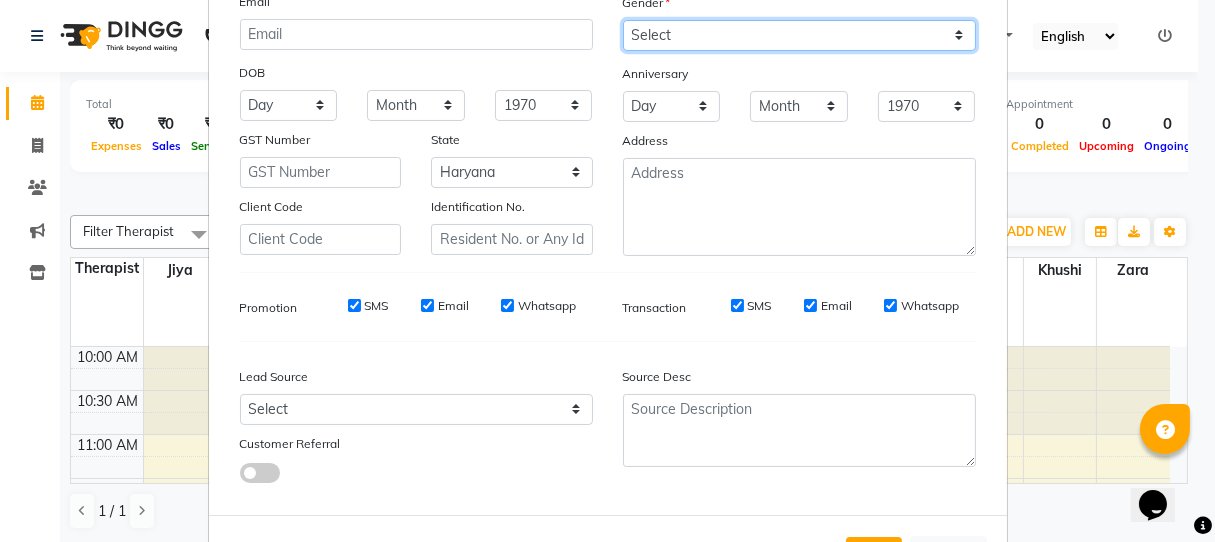 scroll, scrollTop: 303, scrollLeft: 0, axis: vertical 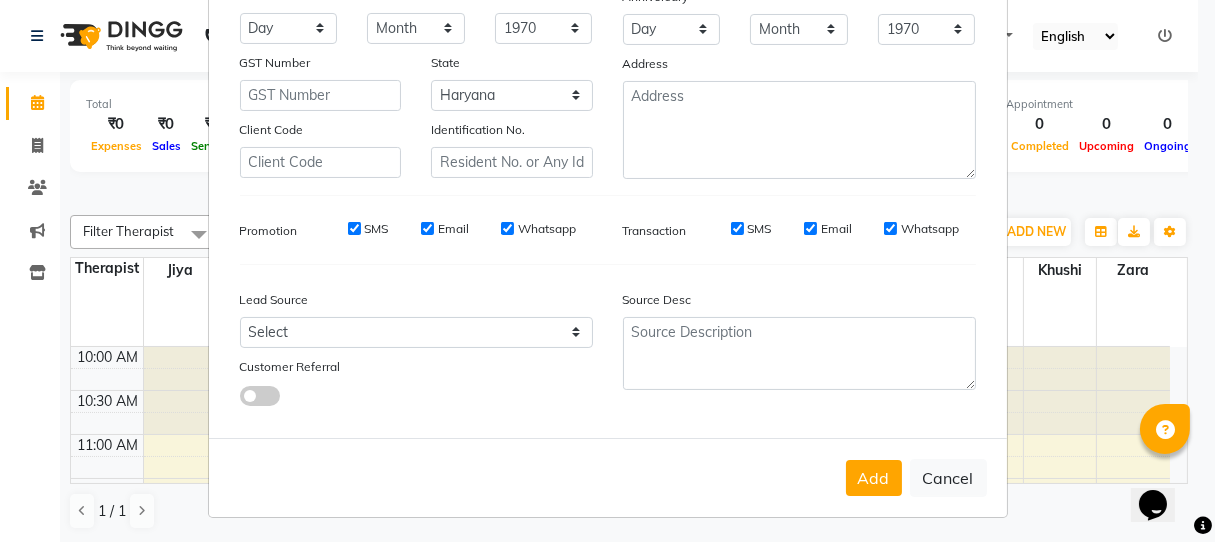 drag, startPoint x: 350, startPoint y: 226, endPoint x: 441, endPoint y: 227, distance: 91.00549 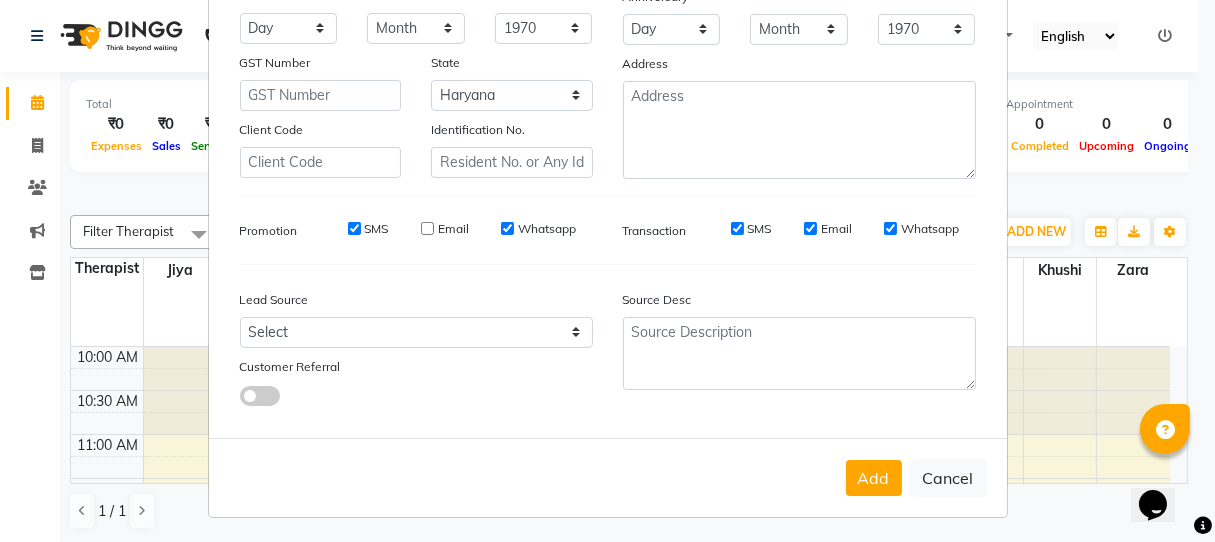 click on "SMS" at bounding box center (354, 229) 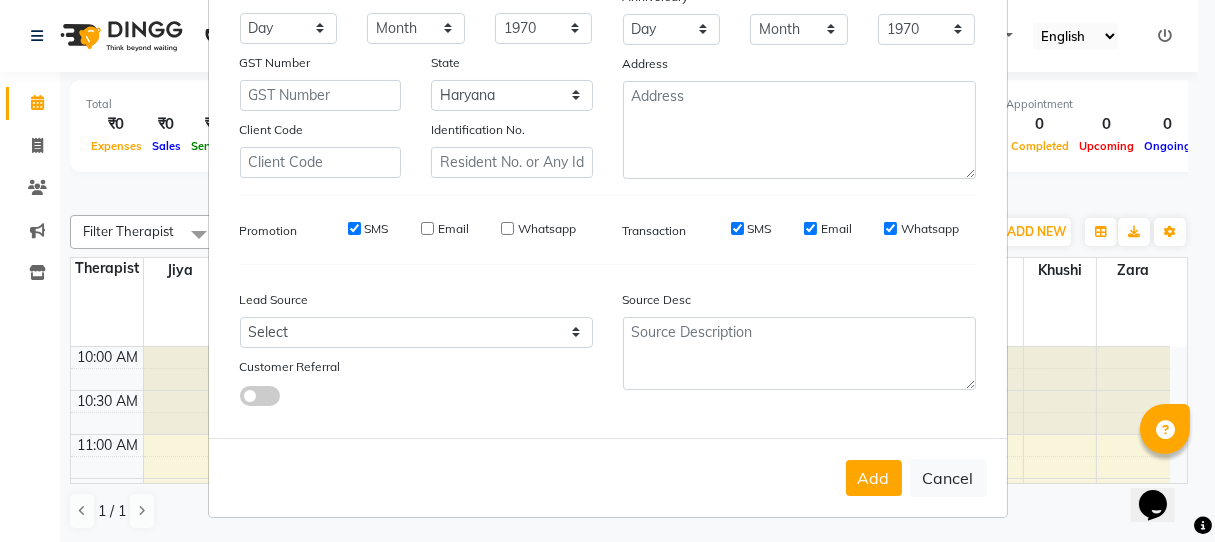 click on "SMS" at bounding box center (354, 228) 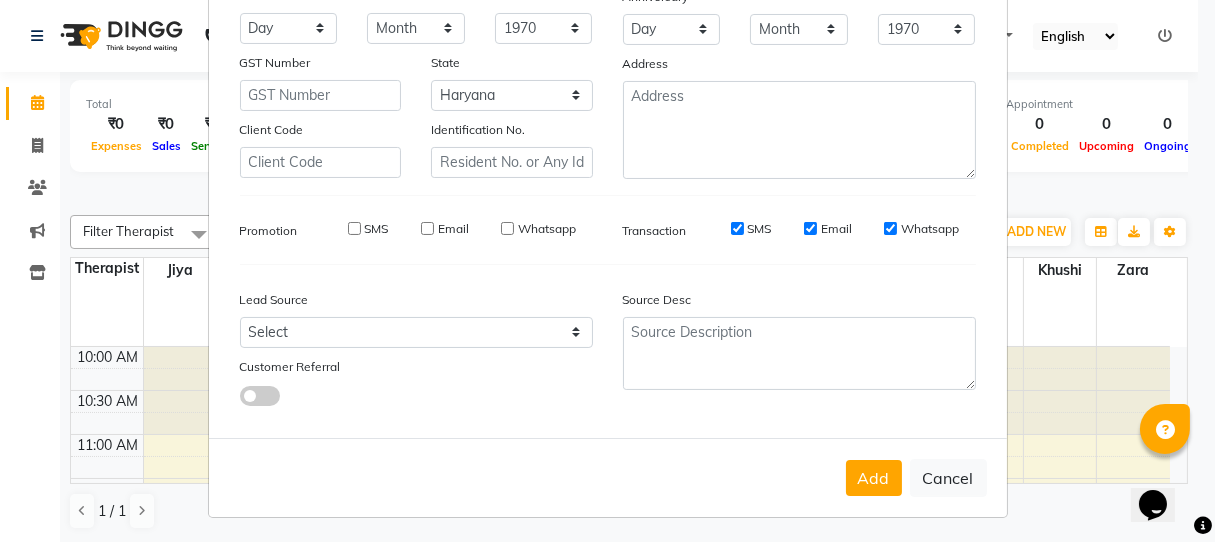 drag, startPoint x: 724, startPoint y: 226, endPoint x: 873, endPoint y: 213, distance: 149.56604 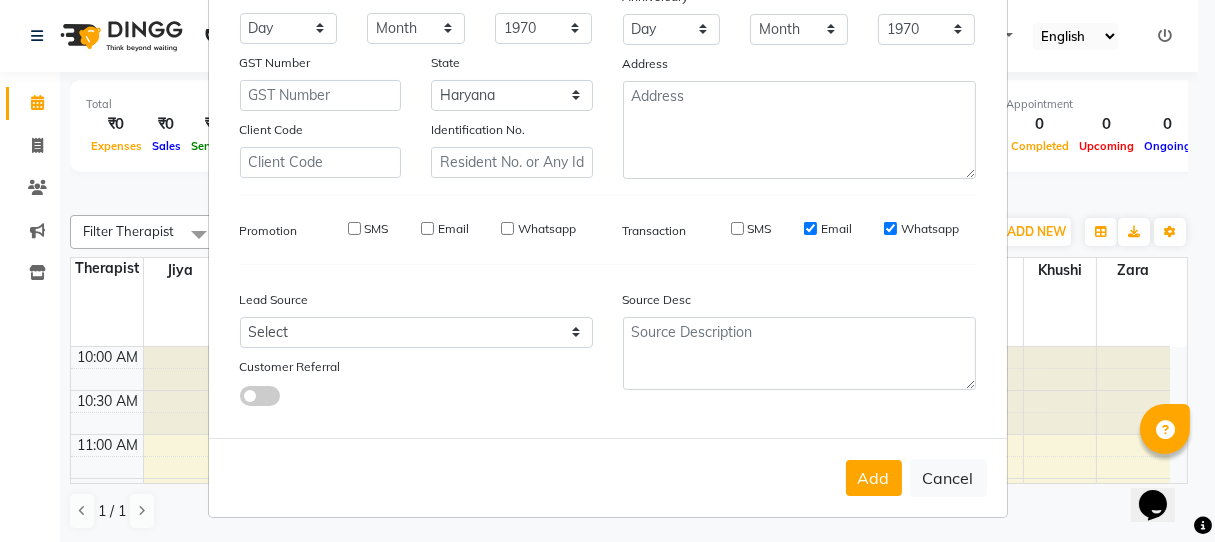drag, startPoint x: 800, startPoint y: 223, endPoint x: 880, endPoint y: 226, distance: 80.05623 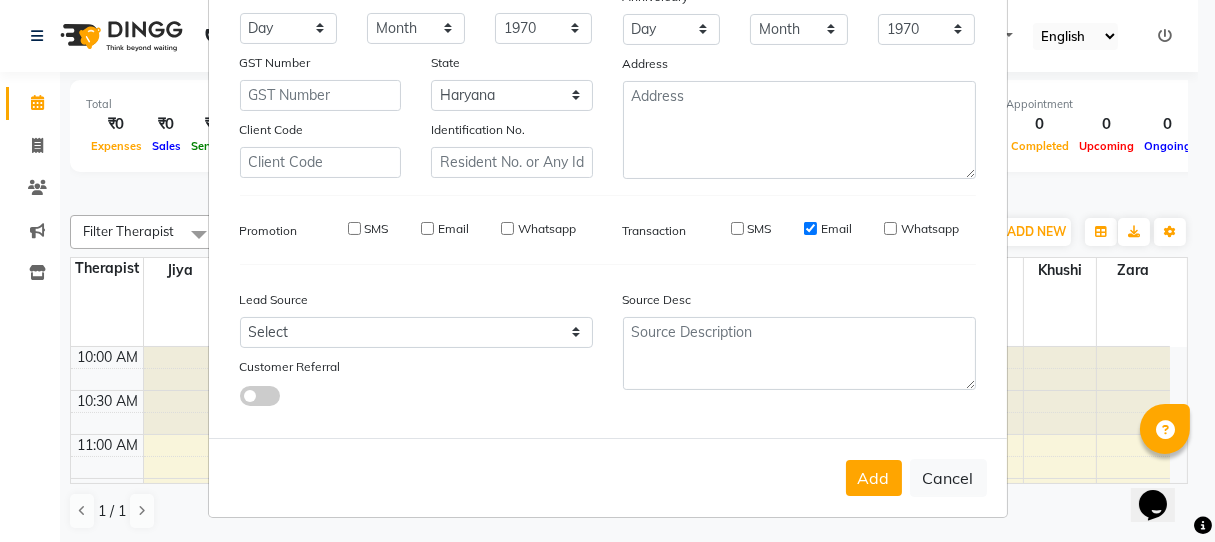 click on "Email" at bounding box center [810, 228] 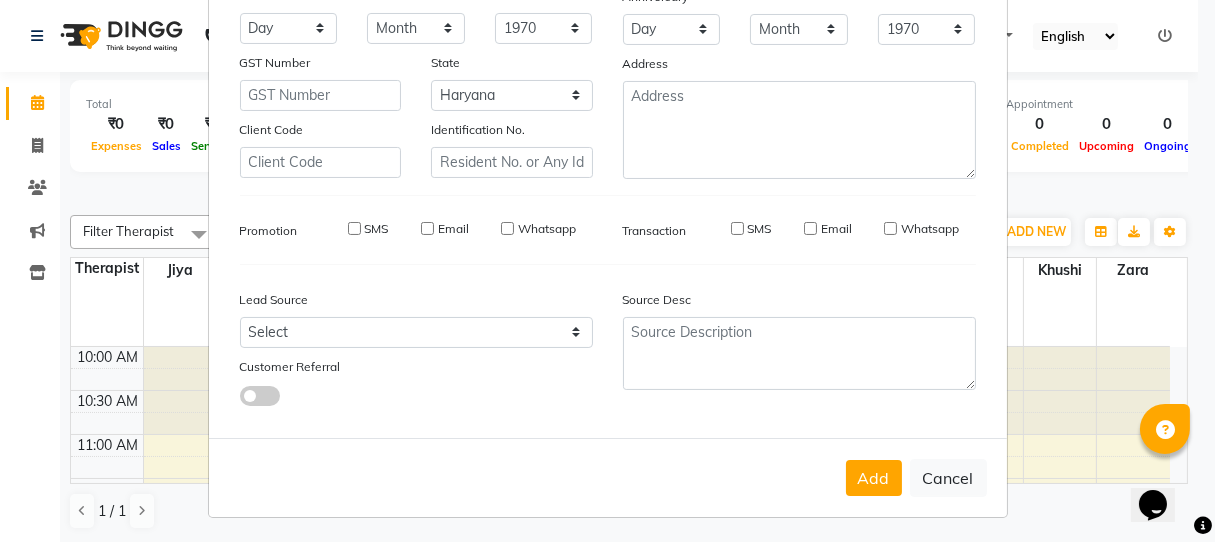 click on "Add" at bounding box center [874, 478] 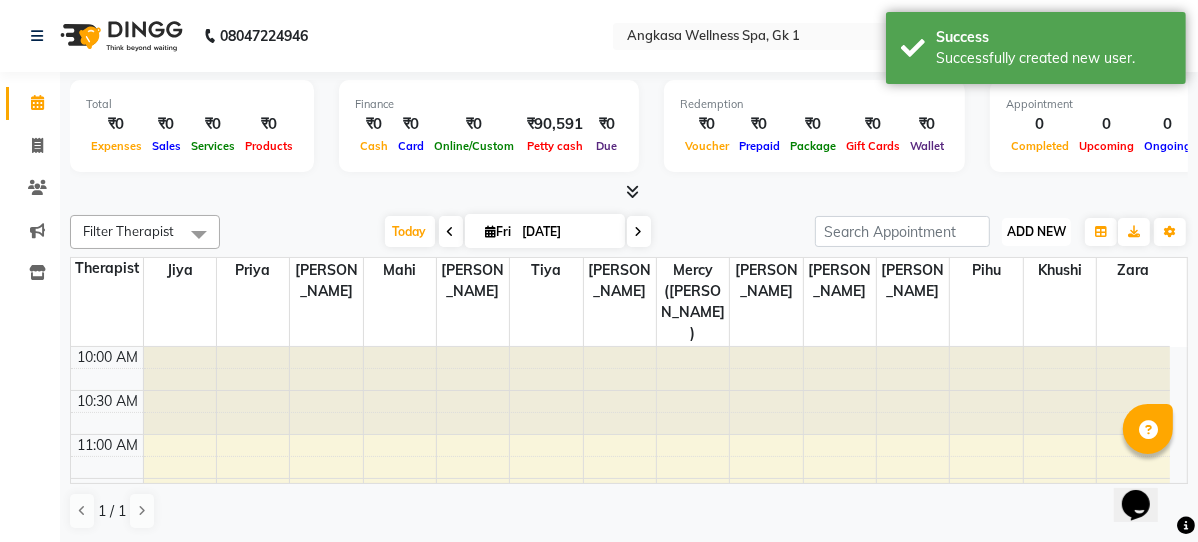 click on "ADD NEW" at bounding box center (1036, 231) 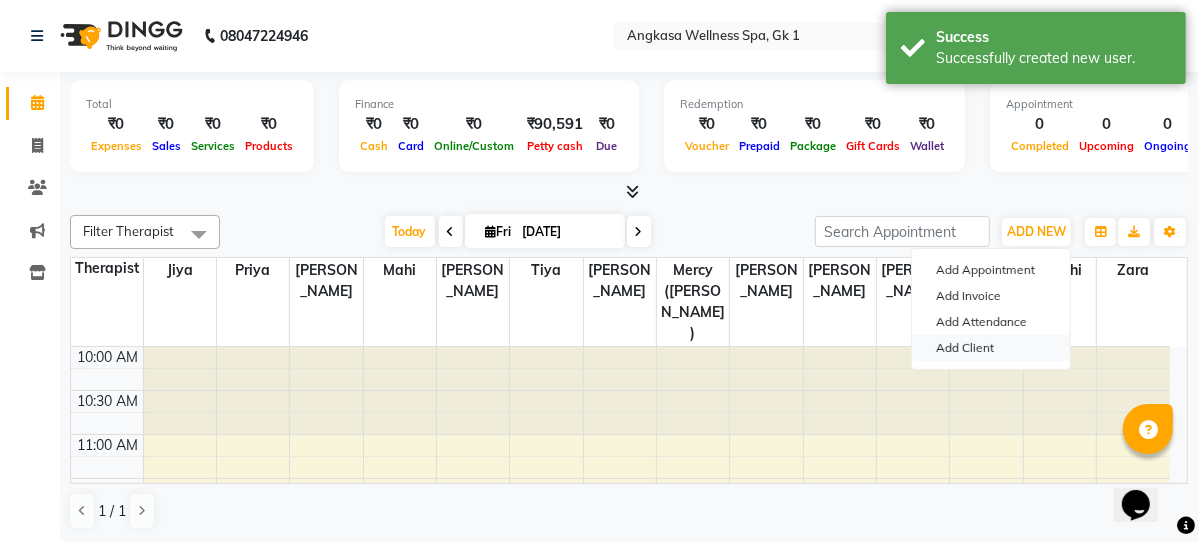 click on "Add Client" at bounding box center (991, 348) 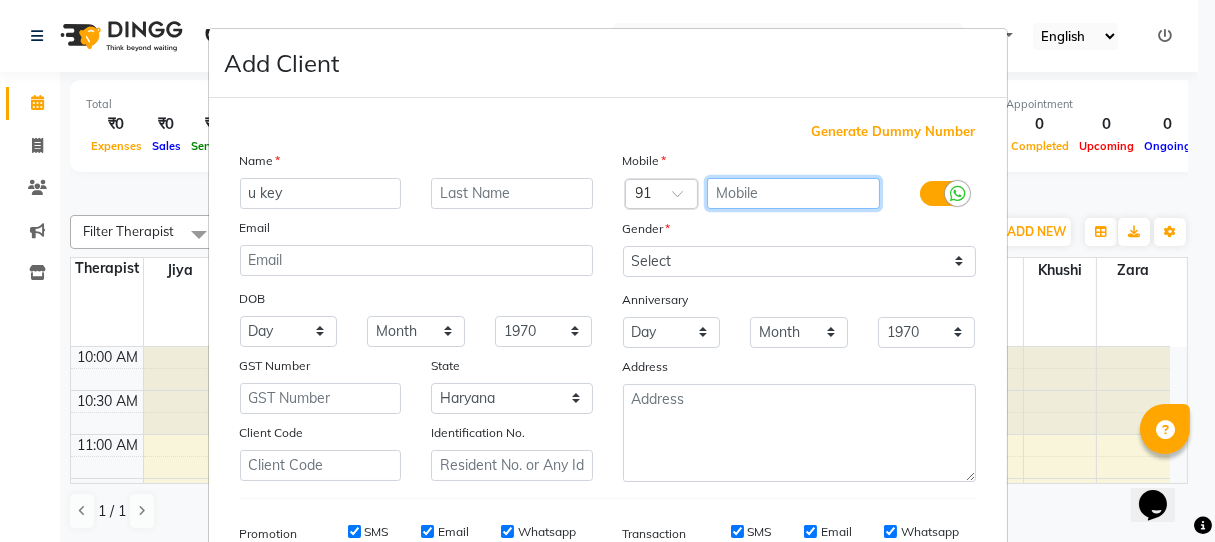 click at bounding box center (793, 193) 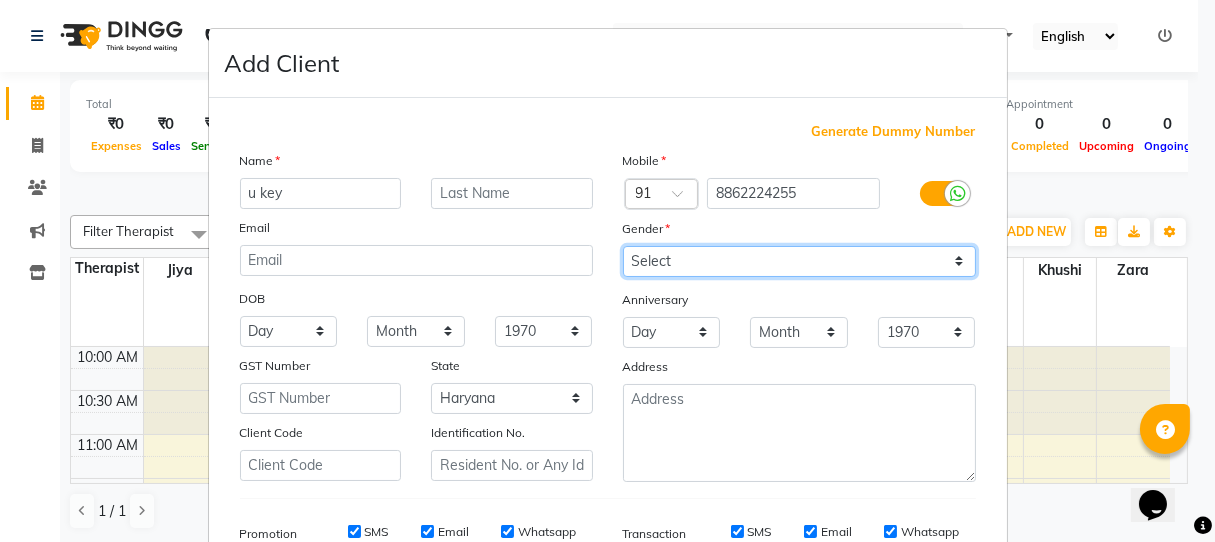 click on "Select Male Female Other Prefer Not To Say" at bounding box center [799, 261] 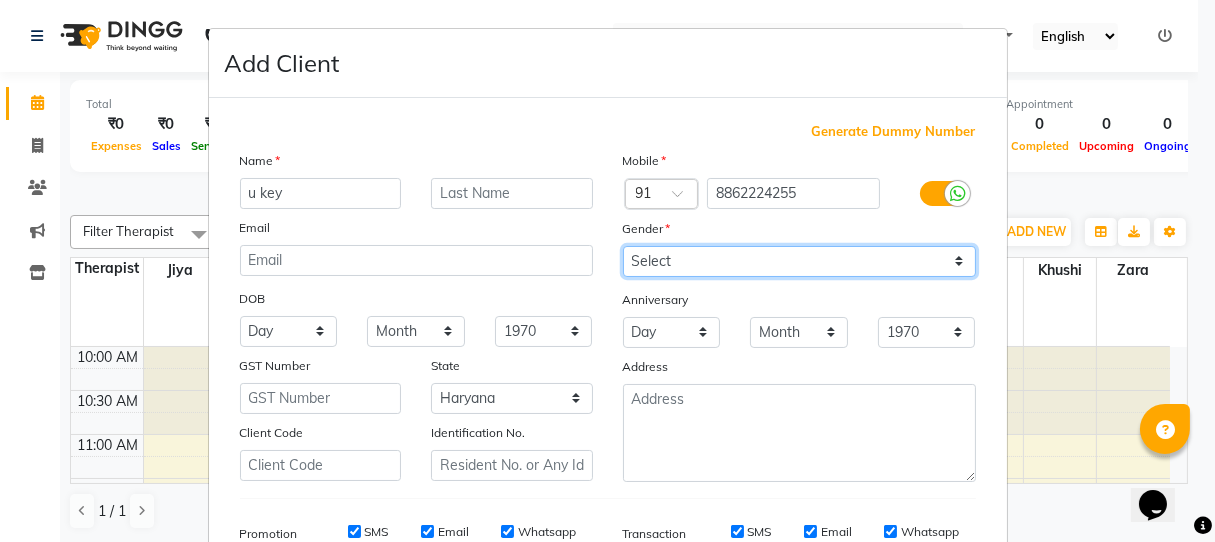 click on "Select Male Female Other Prefer Not To Say" at bounding box center (799, 261) 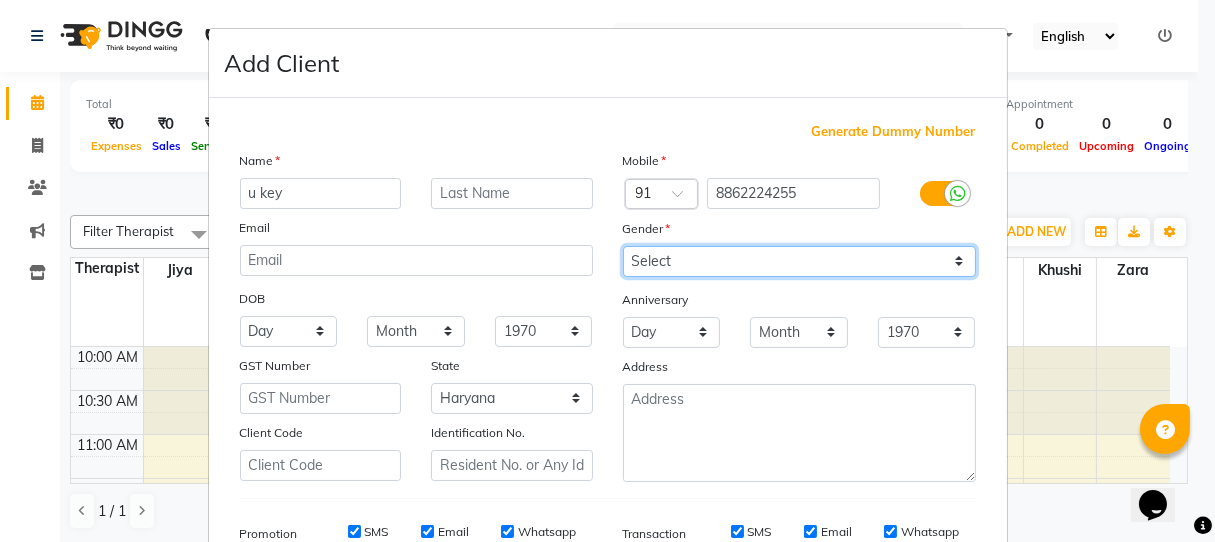 scroll, scrollTop: 111, scrollLeft: 0, axis: vertical 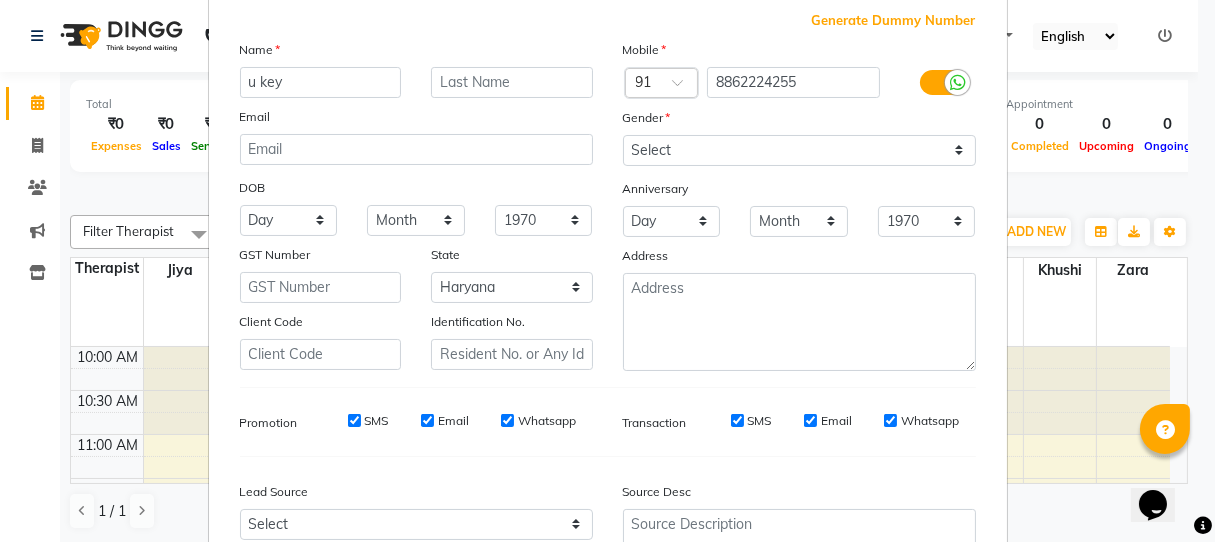 drag, startPoint x: 347, startPoint y: 419, endPoint x: 361, endPoint y: 418, distance: 14.035668 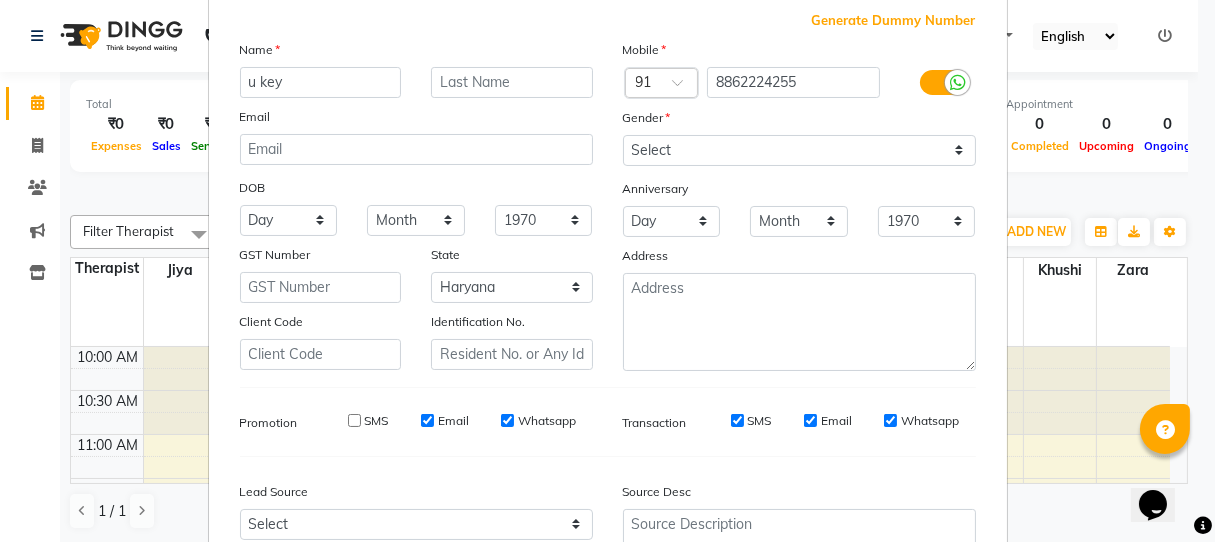 click on "Email" at bounding box center [427, 420] 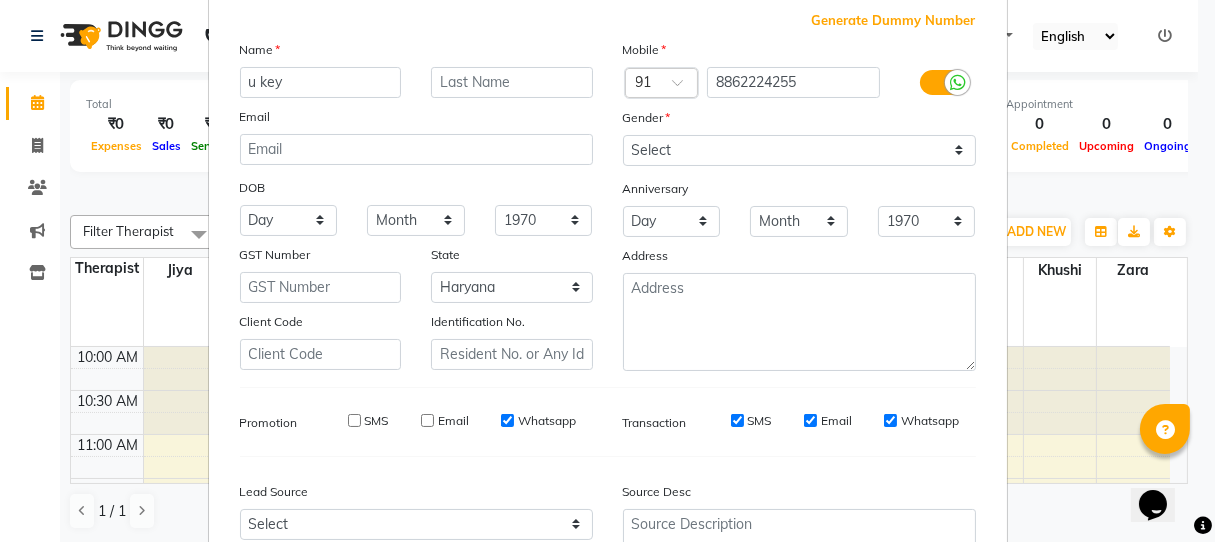 drag, startPoint x: 497, startPoint y: 421, endPoint x: 514, endPoint y: 419, distance: 17.117243 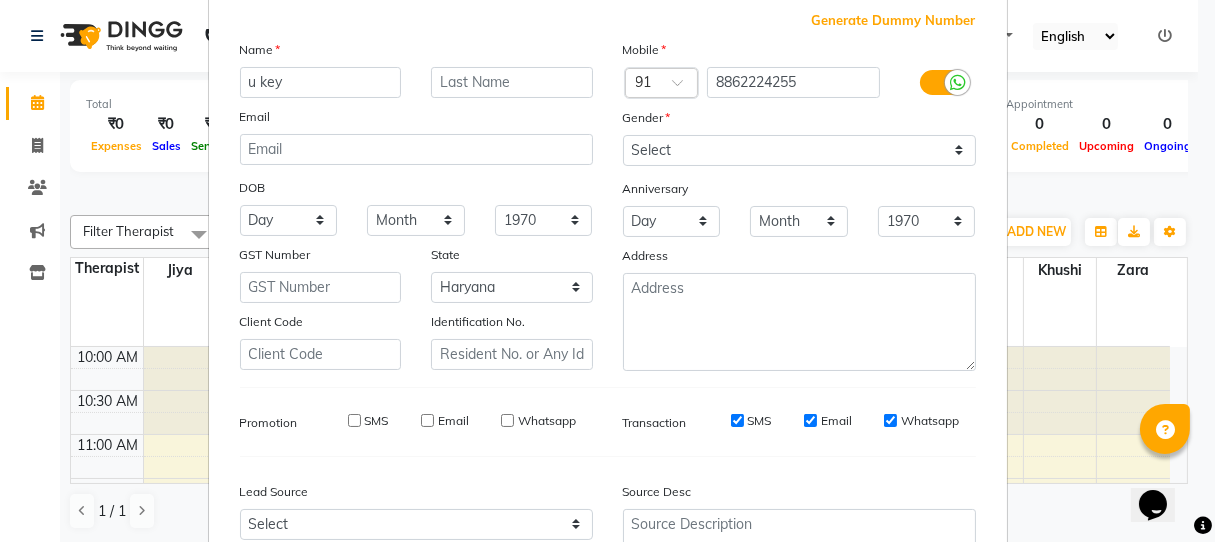 drag, startPoint x: 722, startPoint y: 421, endPoint x: 765, endPoint y: 416, distance: 43.289722 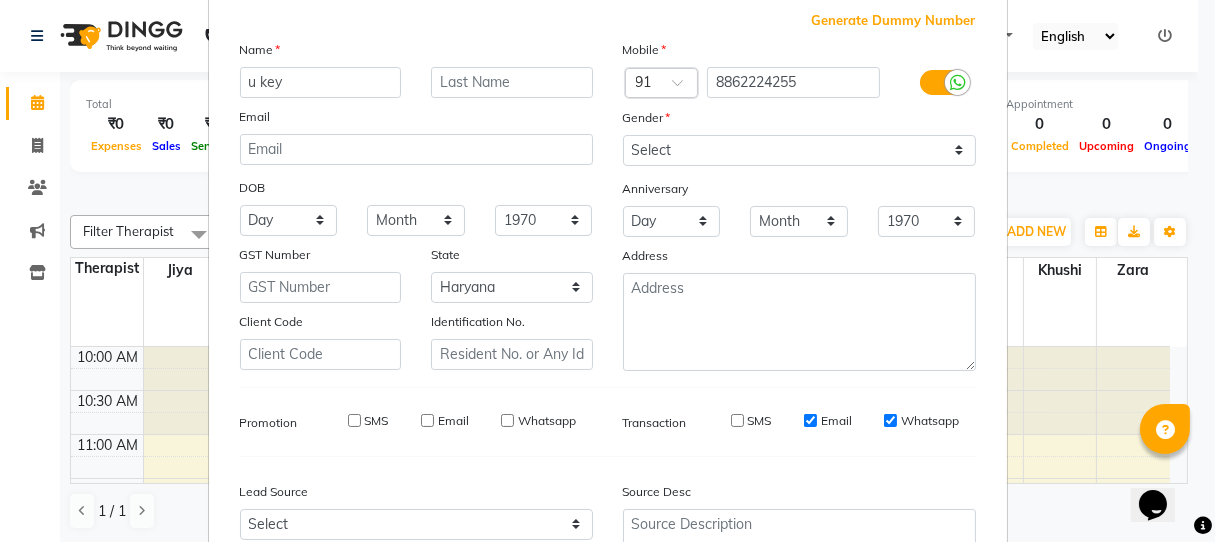 click on "Email" at bounding box center [810, 420] 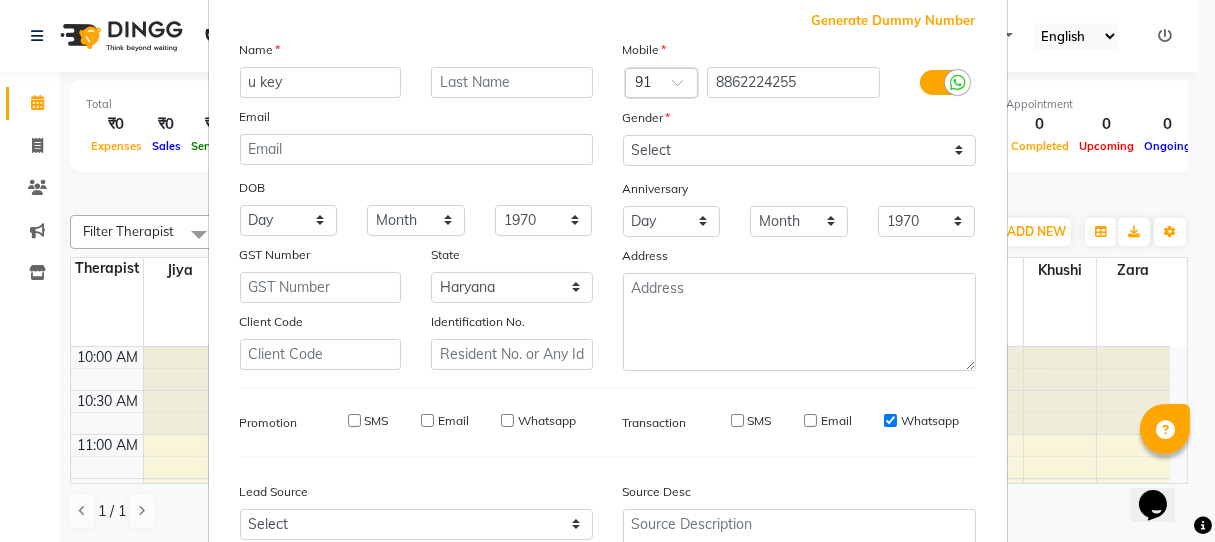click on "Whatsapp" at bounding box center [890, 420] 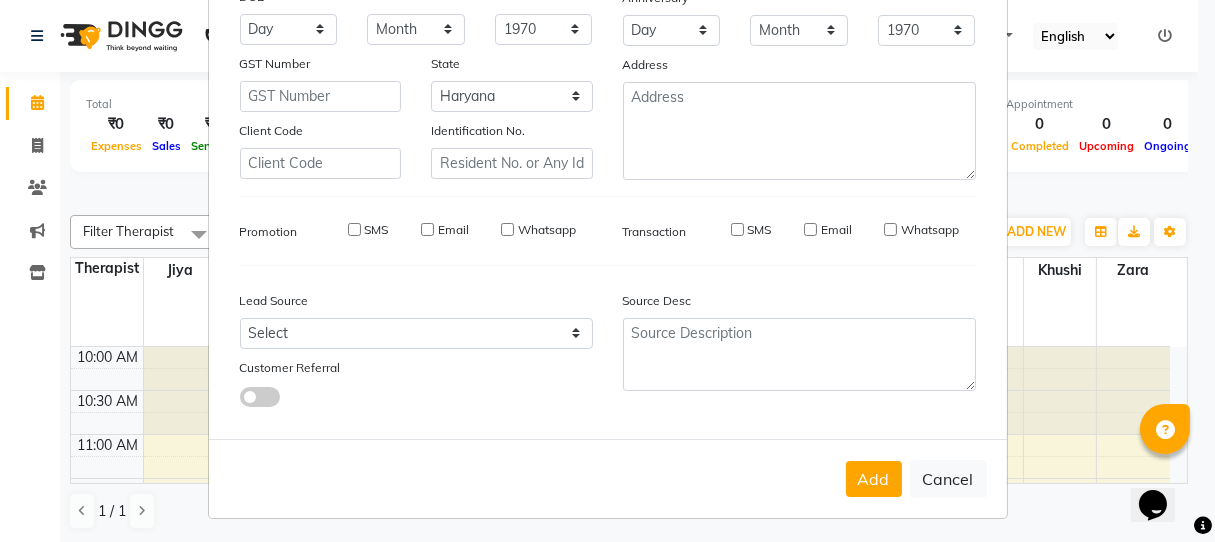scroll, scrollTop: 303, scrollLeft: 0, axis: vertical 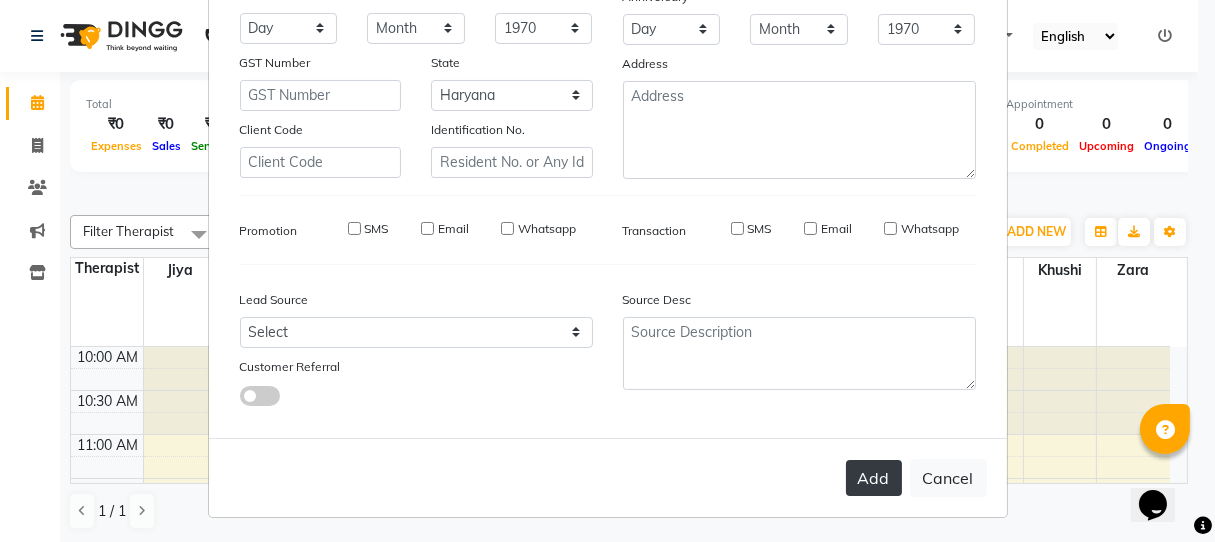 click on "Add" at bounding box center [874, 478] 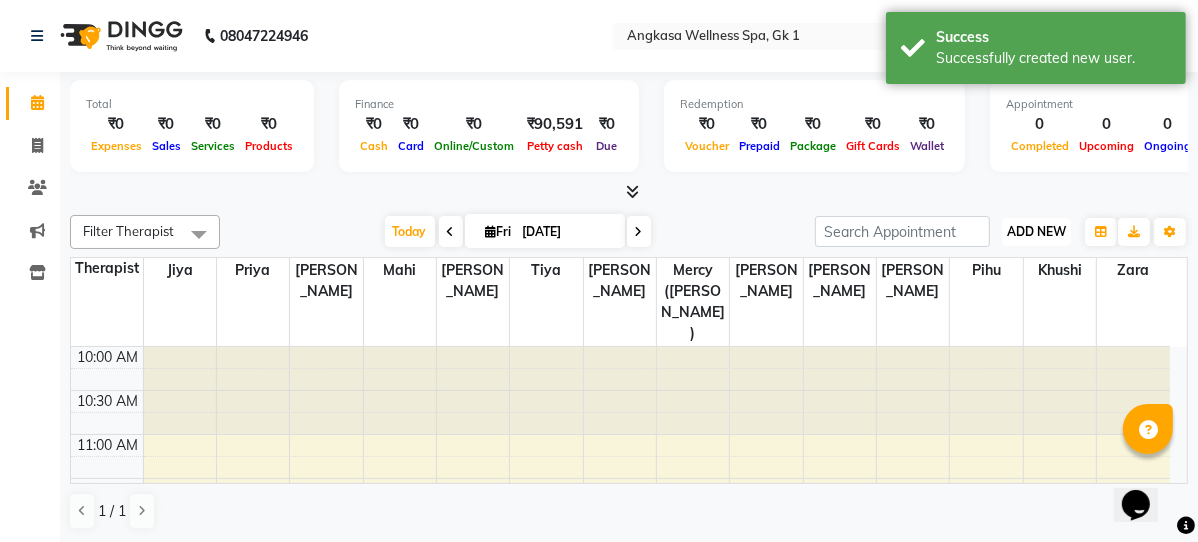 click on "ADD NEW" at bounding box center [1036, 231] 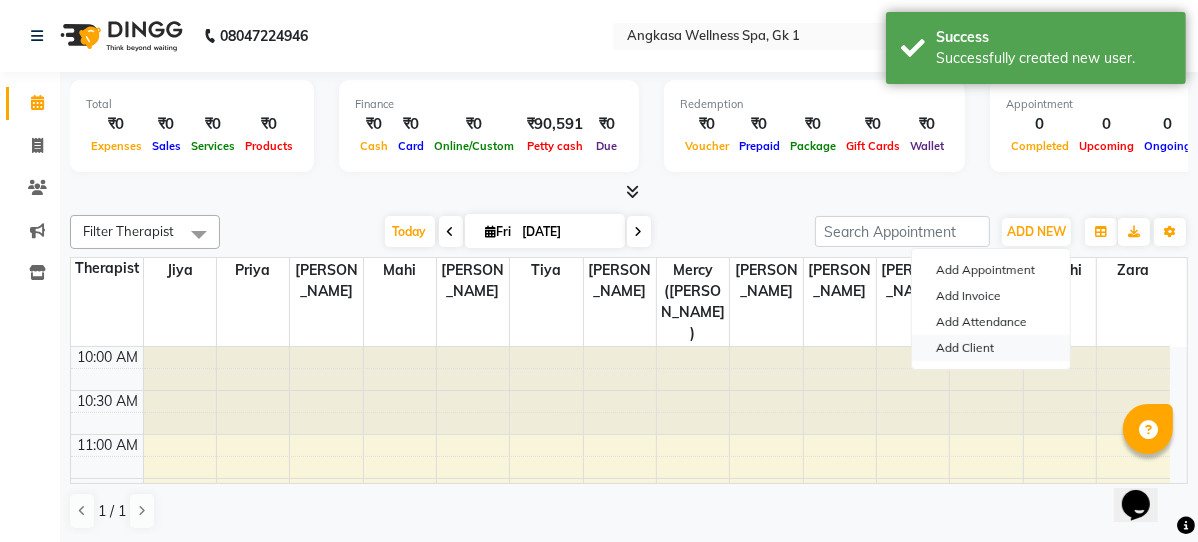 click on "Add Client" at bounding box center (991, 348) 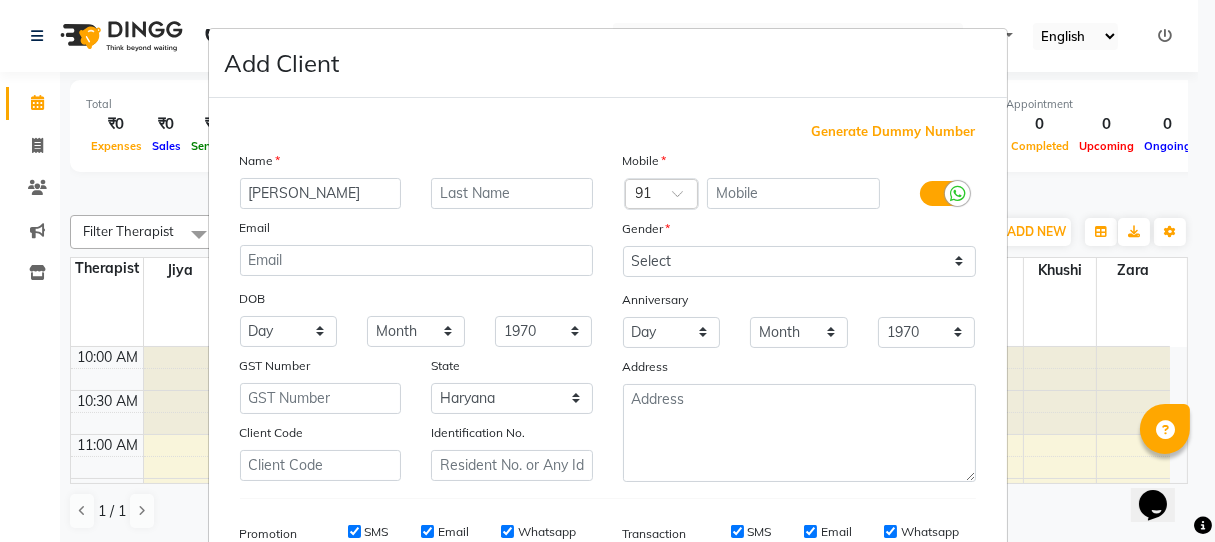 click at bounding box center [799, 194] 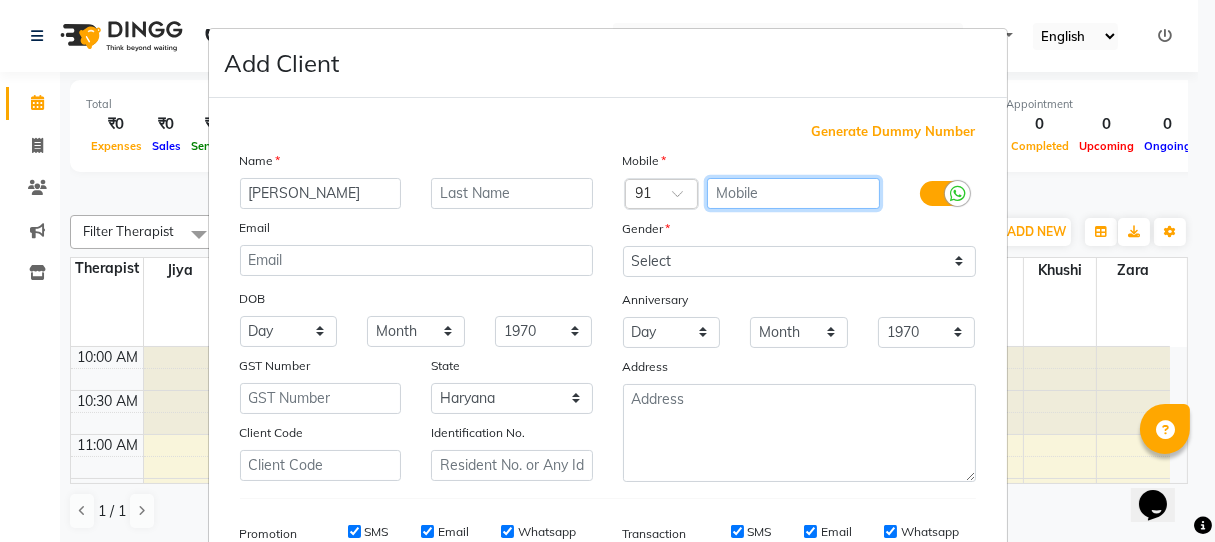 click at bounding box center (793, 193) 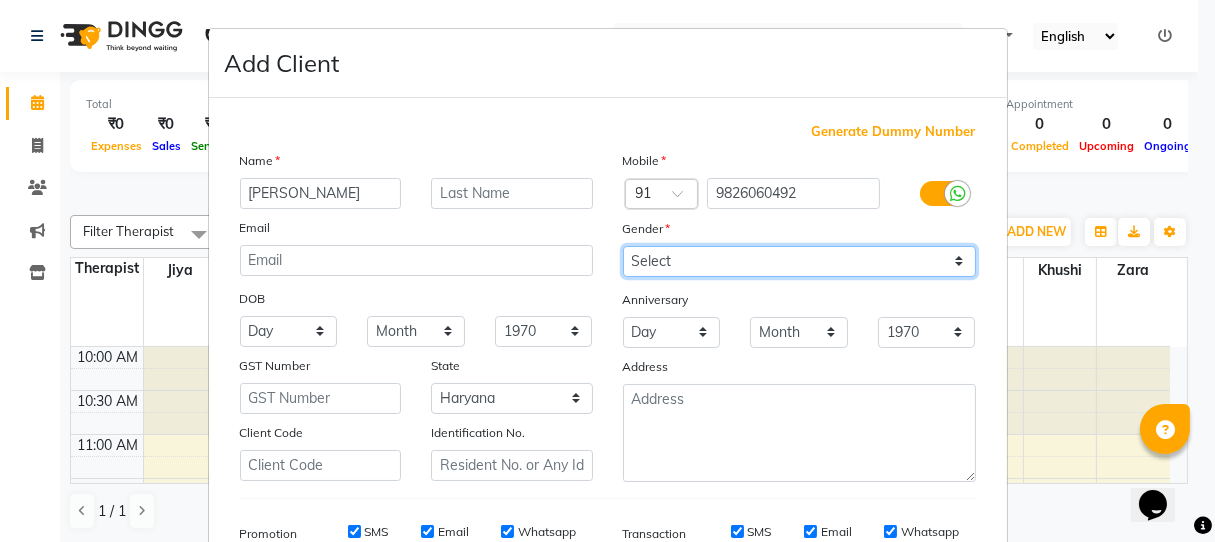 click on "Mobile Country Code × 91 9826060492 Gender Select Male Female Other Prefer Not To Say Anniversary Day 01 02 03 04 05 06 07 08 09 10 11 12 13 14 15 16 17 18 19 20 21 22 23 24 25 26 27 28 29 30 31 Month January February March April May June July August September October November December 1970 1971 1972 1973 1974 1975 1976 1977 1978 1979 1980 1981 1982 1983 1984 1985 1986 1987 1988 1989 1990 1991 1992 1993 1994 1995 1996 1997 1998 1999 2000 2001 2002 2003 2004 2005 2006 2007 2008 2009 2010 2011 2012 2013 2014 2015 2016 2017 2018 2019 2020 2021 2022 2023 2024 2025 Address" at bounding box center [799, 316] 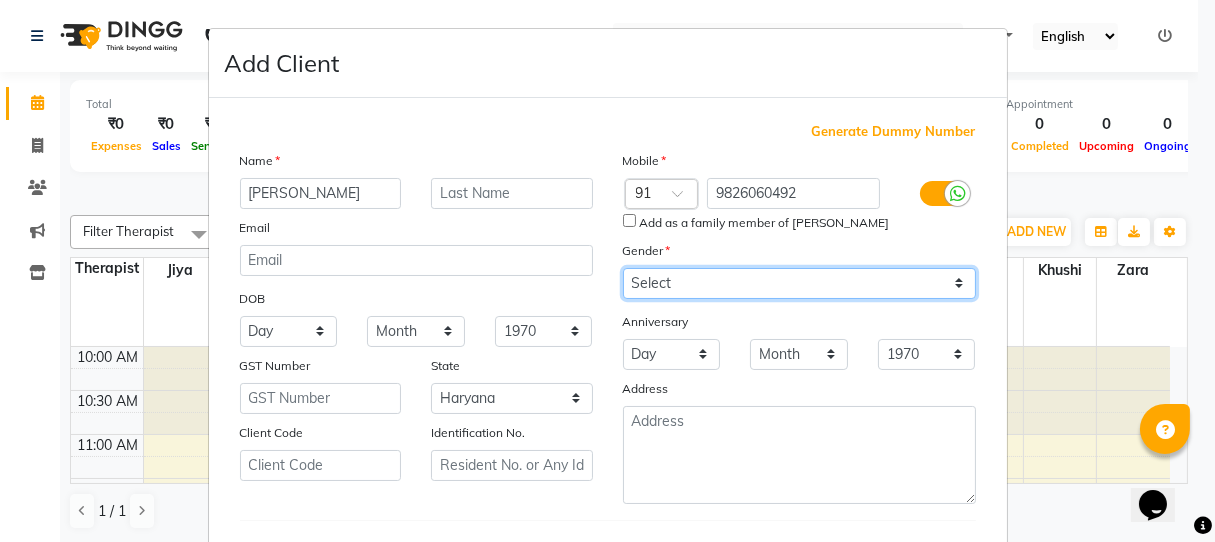 click on "Select Male Female Other Prefer Not To Say" at bounding box center (799, 283) 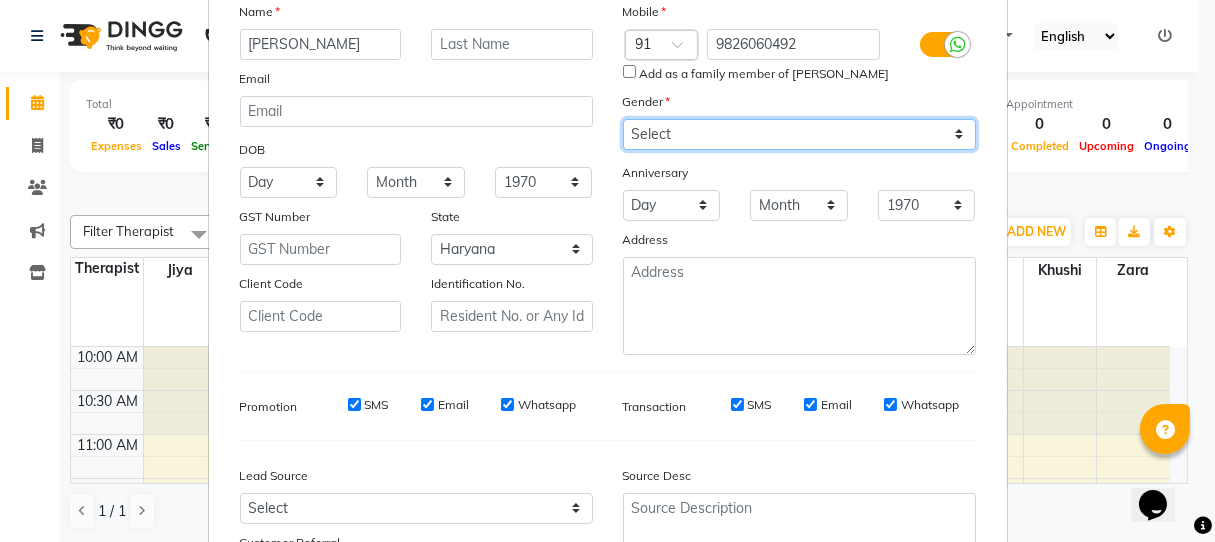 scroll, scrollTop: 325, scrollLeft: 0, axis: vertical 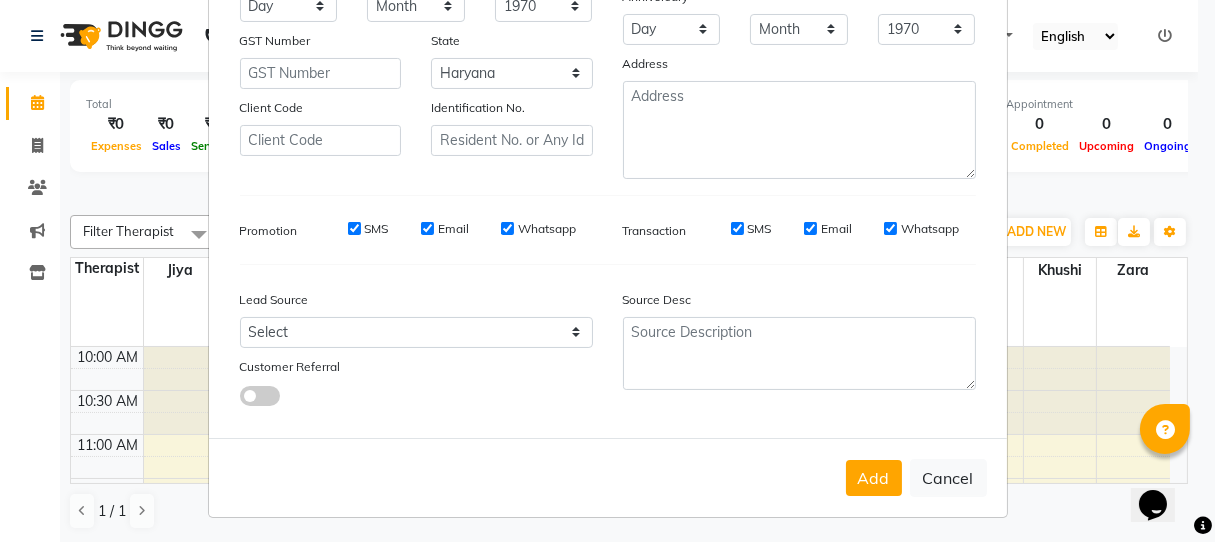click on "SMS" at bounding box center (354, 228) 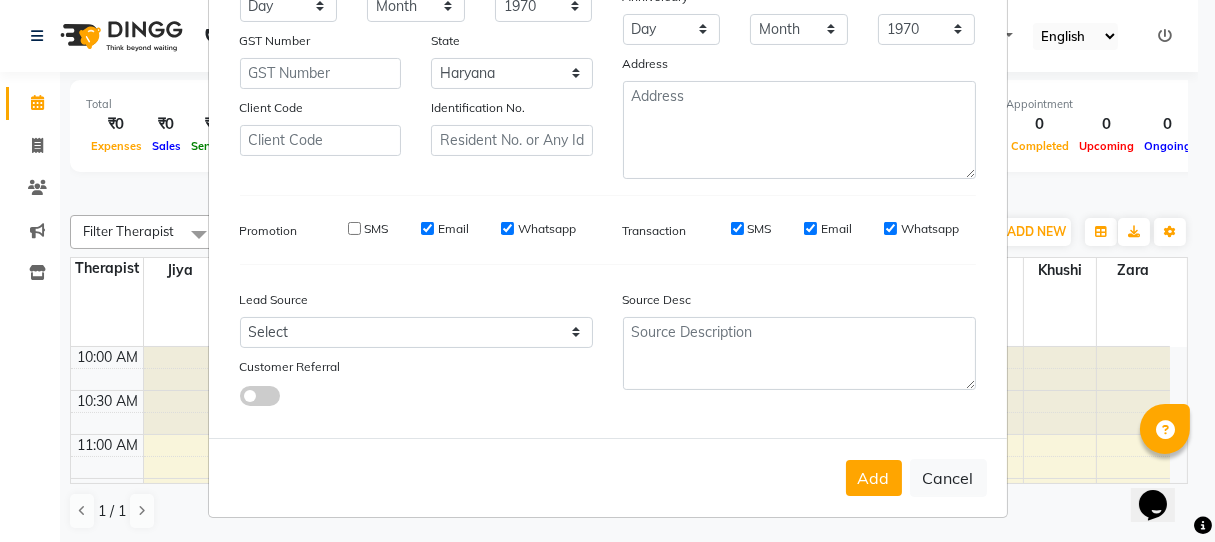 click on "Email" at bounding box center (427, 228) 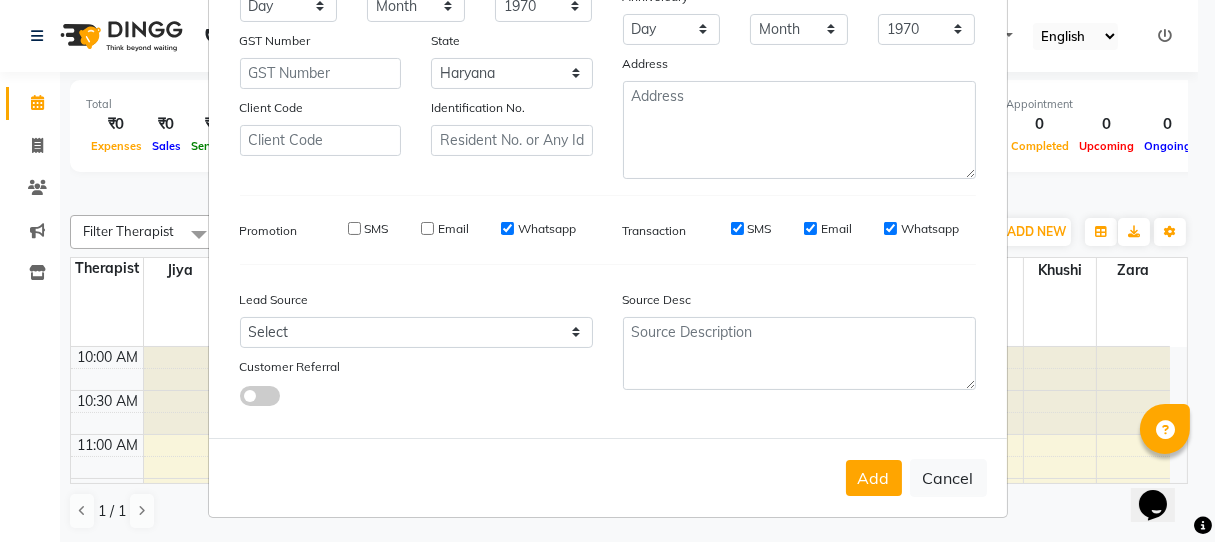 drag, startPoint x: 495, startPoint y: 226, endPoint x: 515, endPoint y: 226, distance: 20 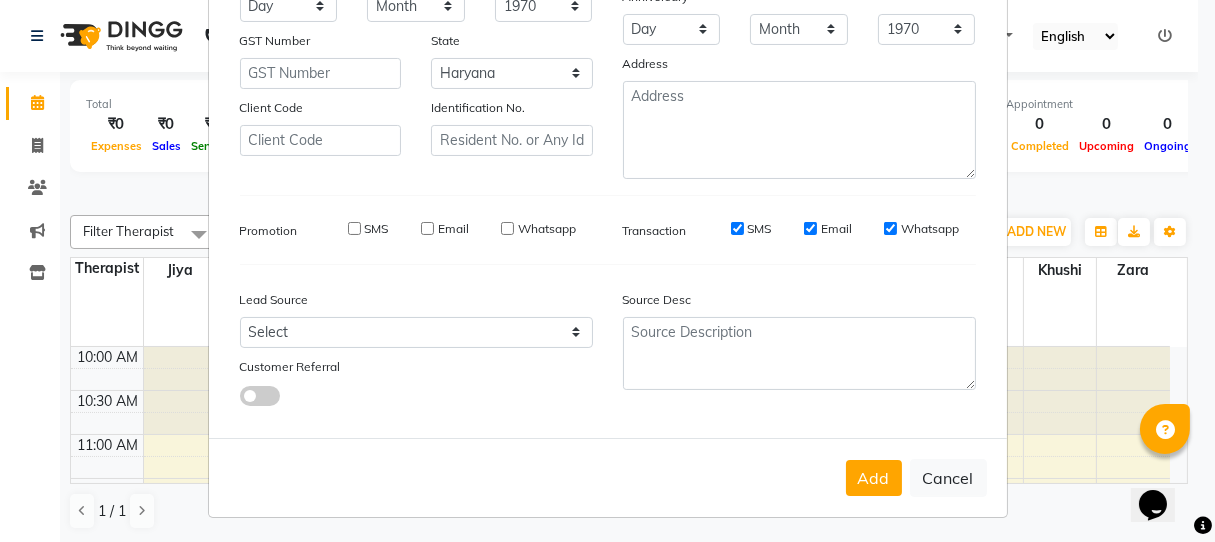 click on "SMS" at bounding box center (737, 228) 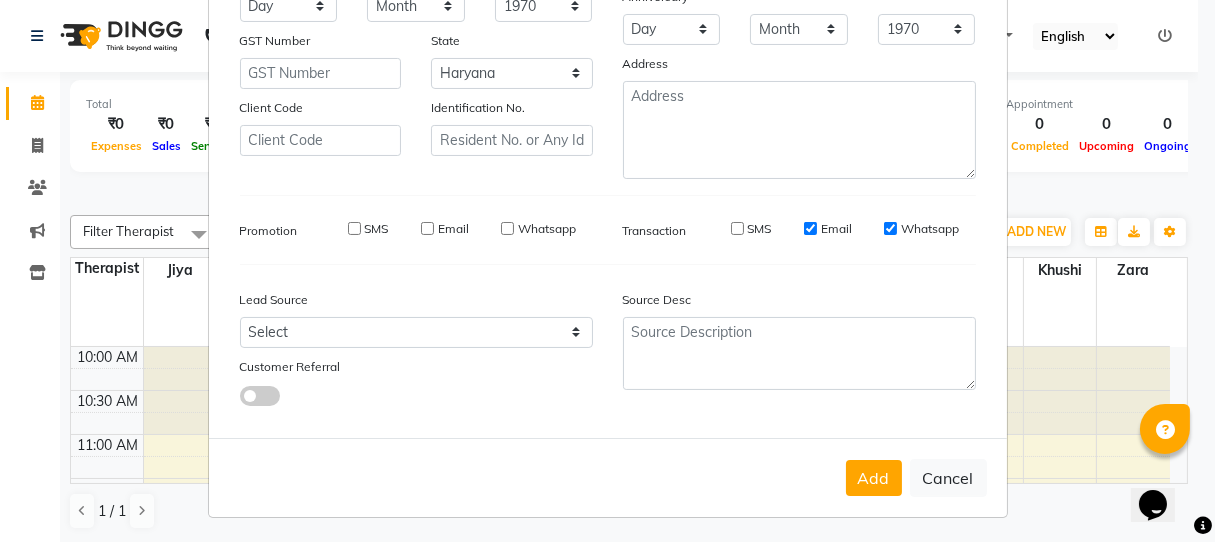 click on "Email" at bounding box center [810, 228] 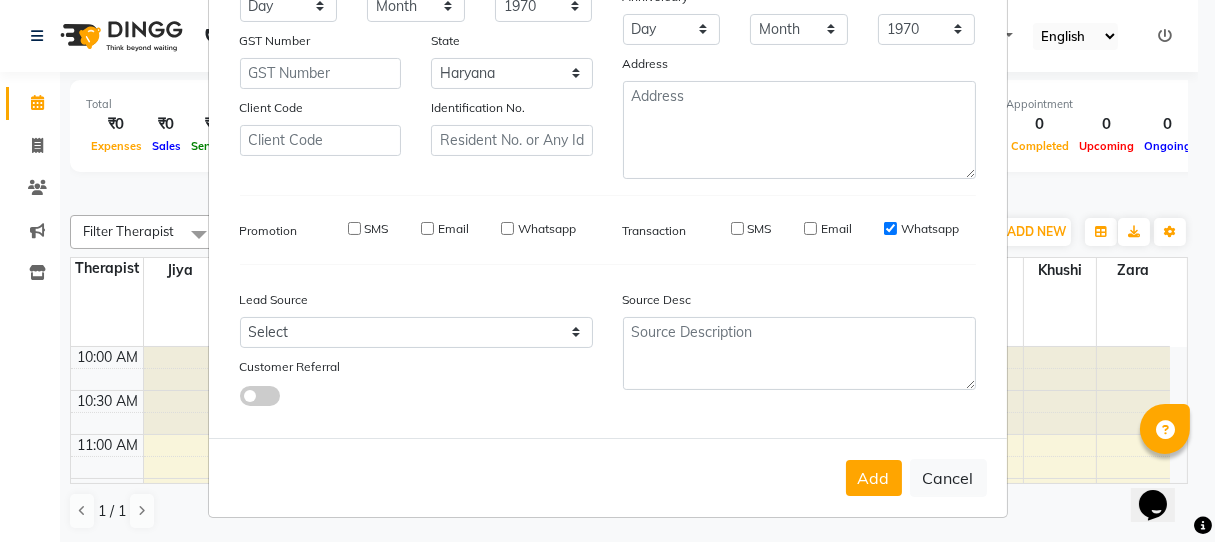 click on "Whatsapp" at bounding box center (890, 228) 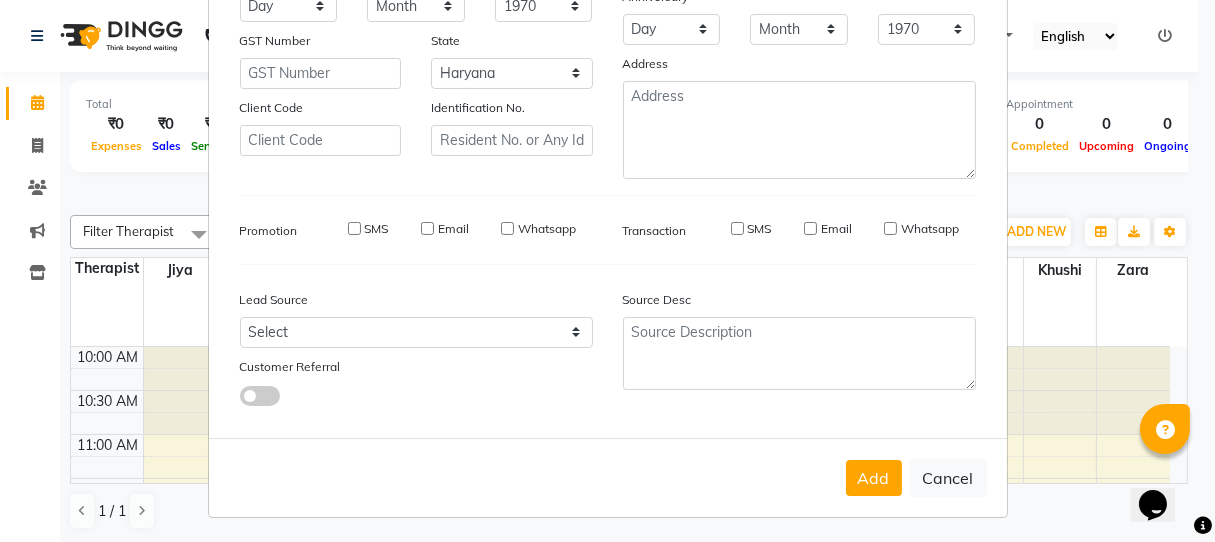 drag, startPoint x: 856, startPoint y: 473, endPoint x: 807, endPoint y: 394, distance: 92.96236 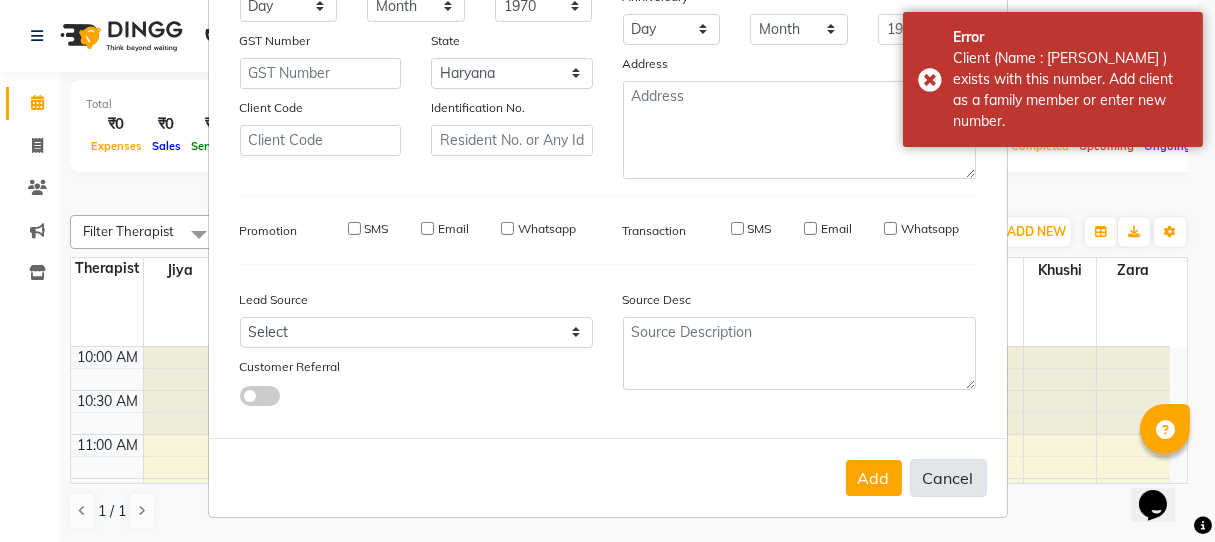 click on "Cancel" at bounding box center (948, 478) 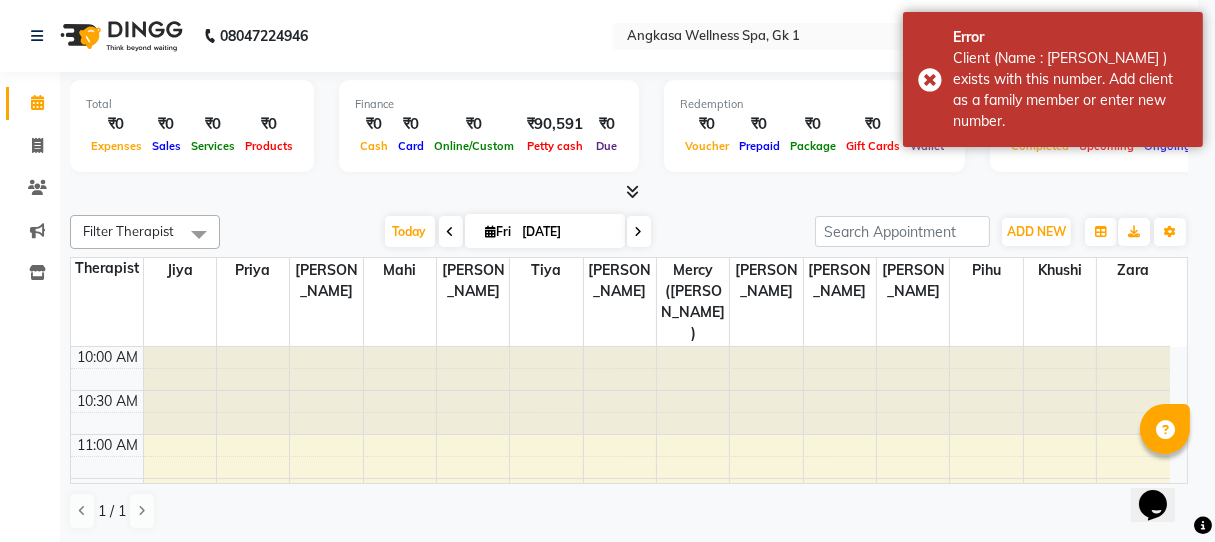 scroll, scrollTop: 324, scrollLeft: 0, axis: vertical 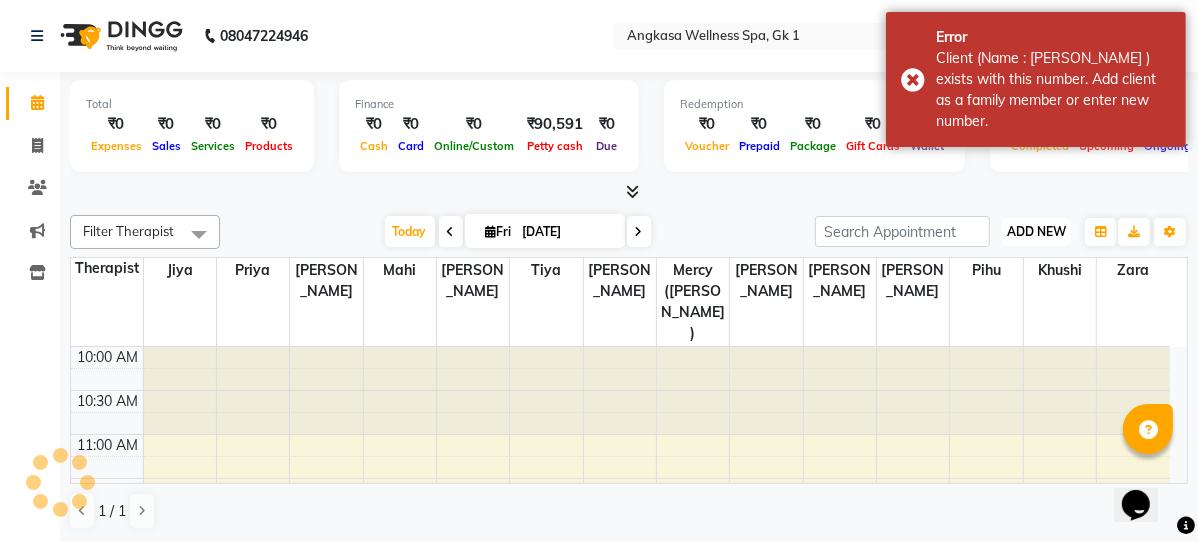 click on "ADD NEW" at bounding box center (1036, 231) 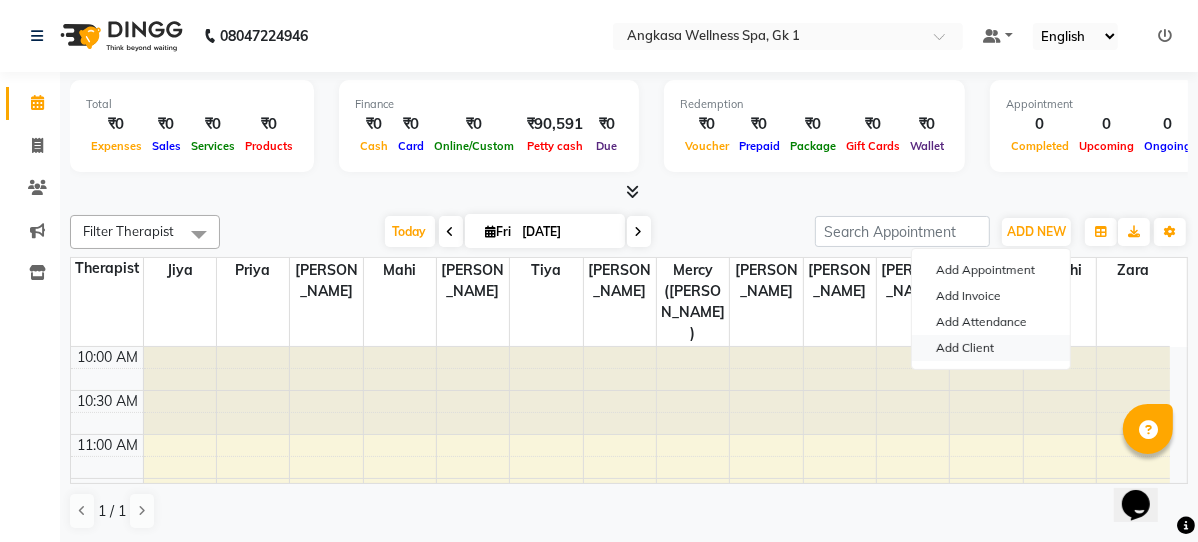 click on "Add Client" at bounding box center [991, 348] 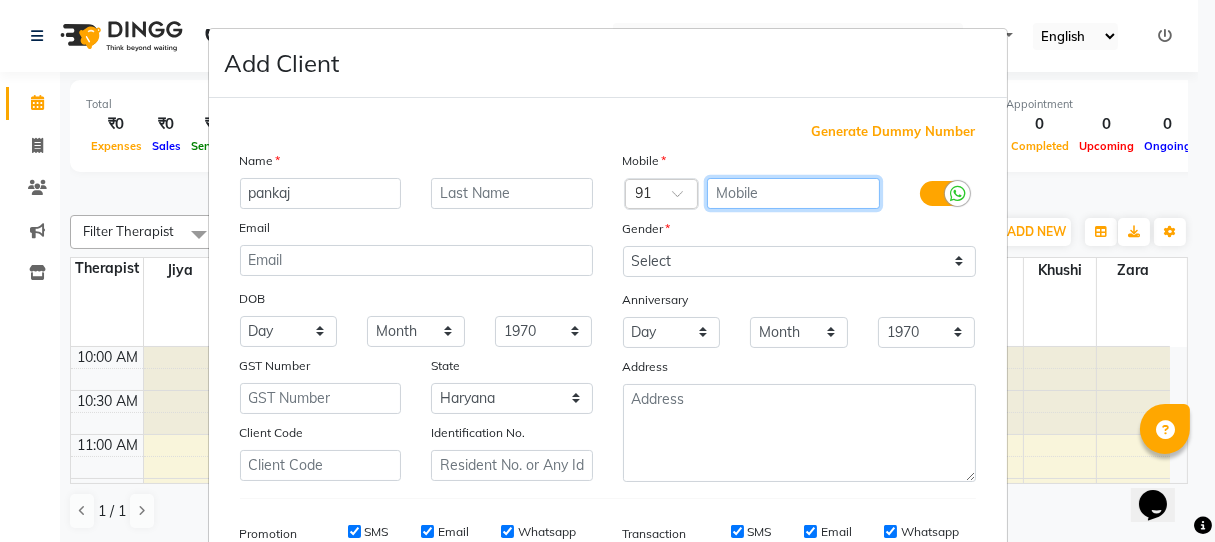 click at bounding box center (793, 193) 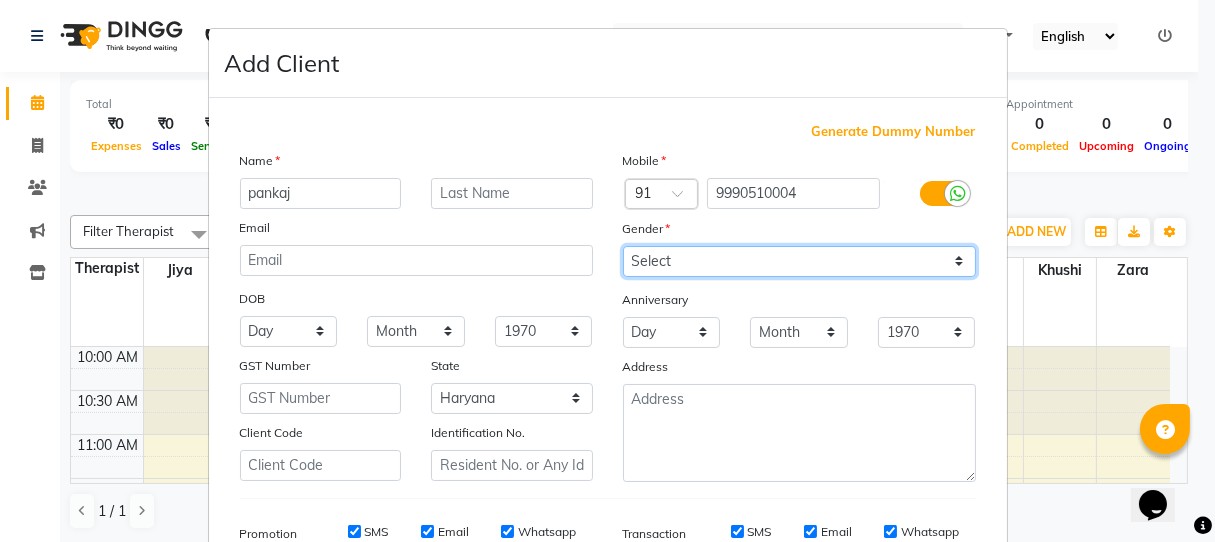 click on "Select Male Female Other Prefer Not To Say" at bounding box center [799, 261] 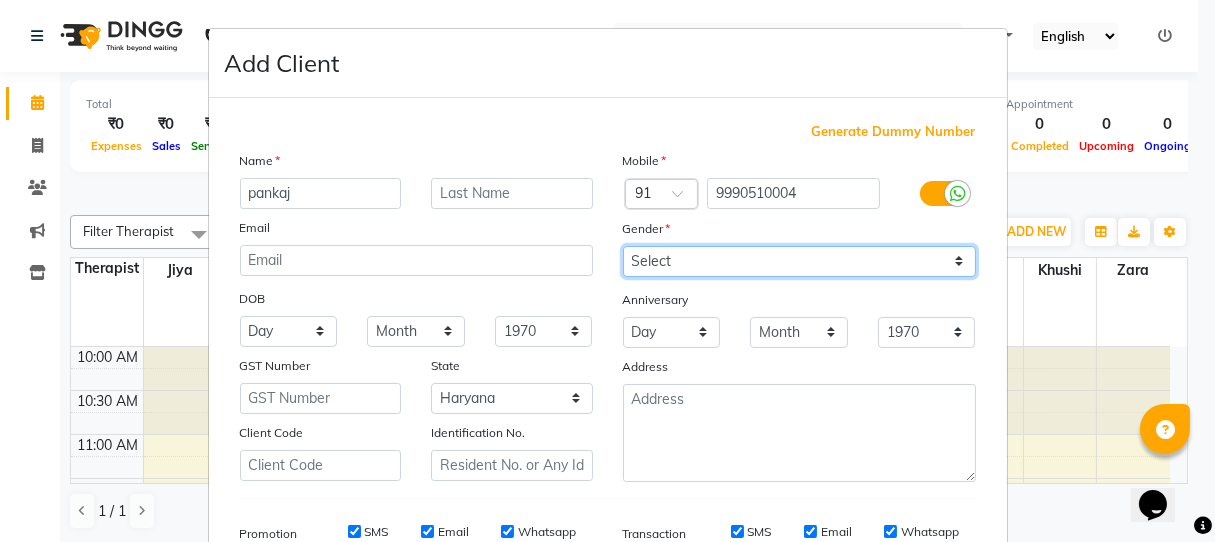 click on "Select Male Female Other Prefer Not To Say" at bounding box center [799, 261] 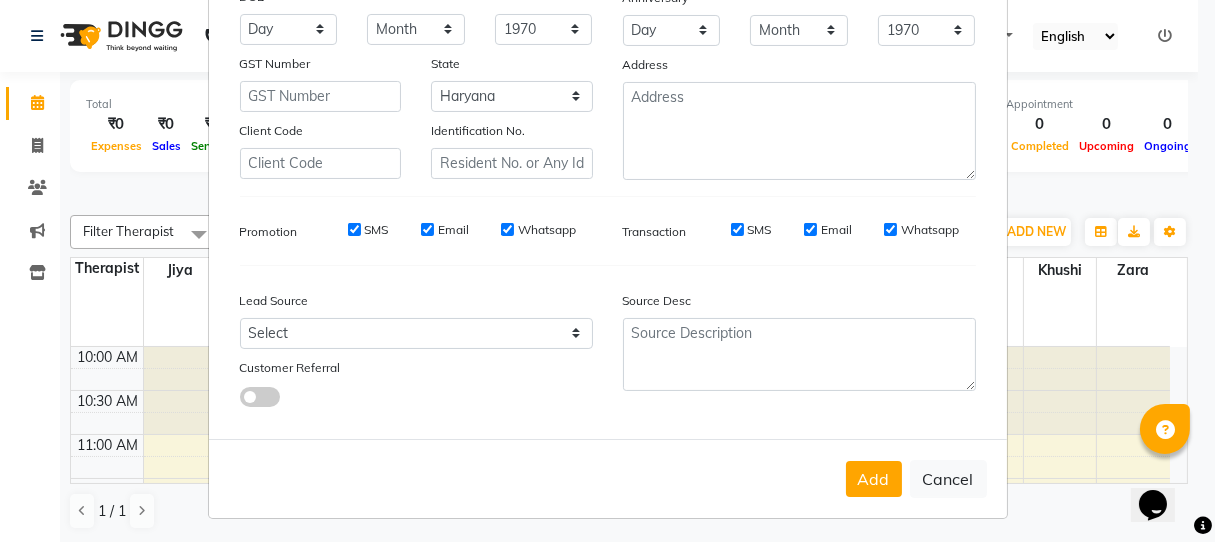 scroll, scrollTop: 303, scrollLeft: 0, axis: vertical 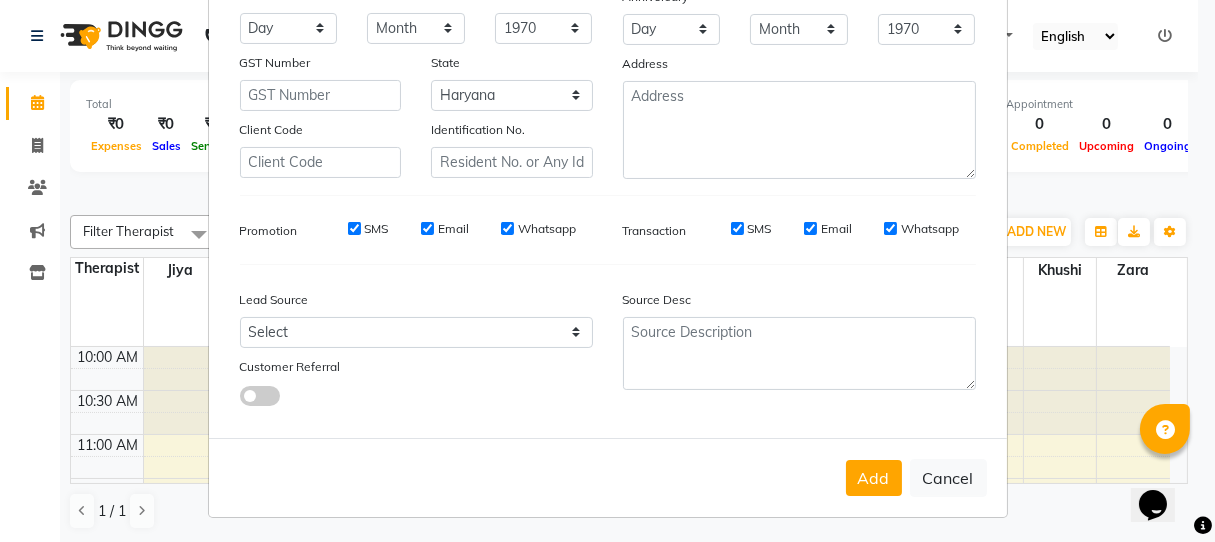 drag, startPoint x: 347, startPoint y: 224, endPoint x: 395, endPoint y: 231, distance: 48.507732 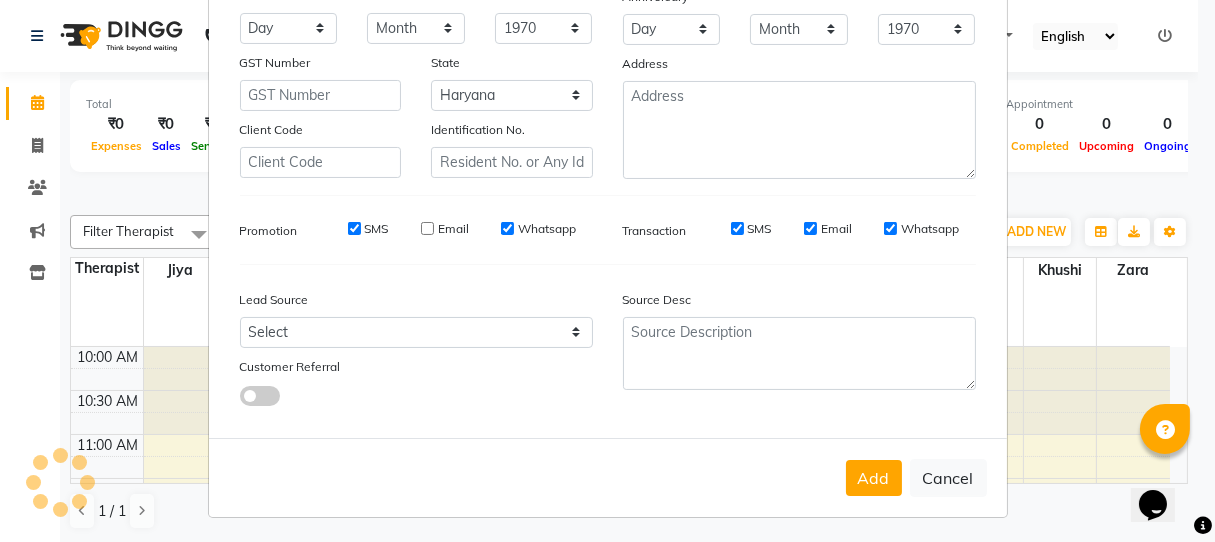 click on "SMS" at bounding box center (354, 228) 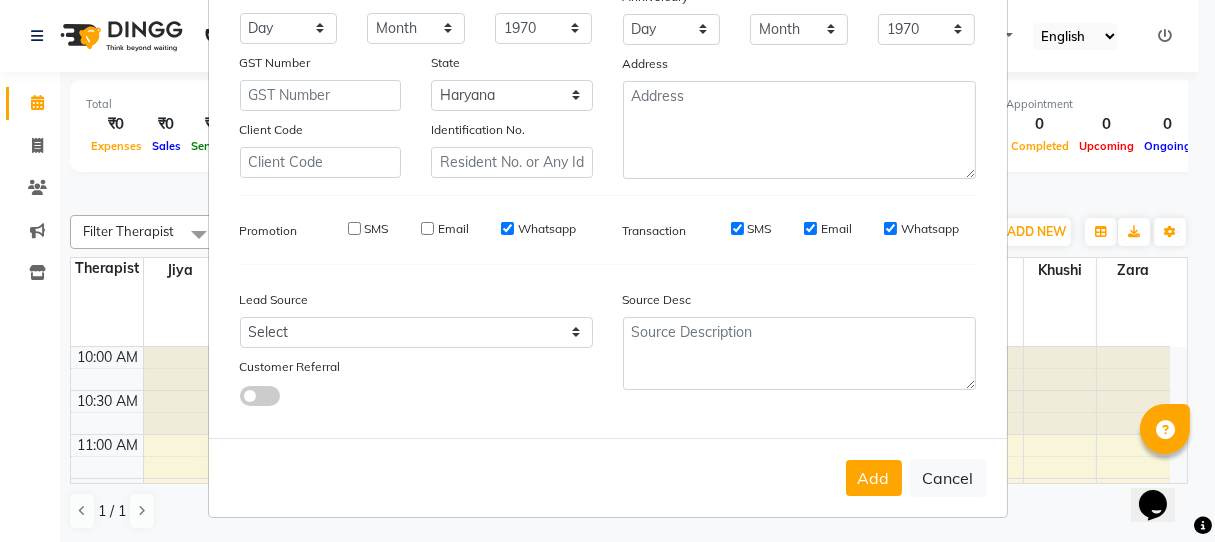 click on "Whatsapp" at bounding box center [507, 228] 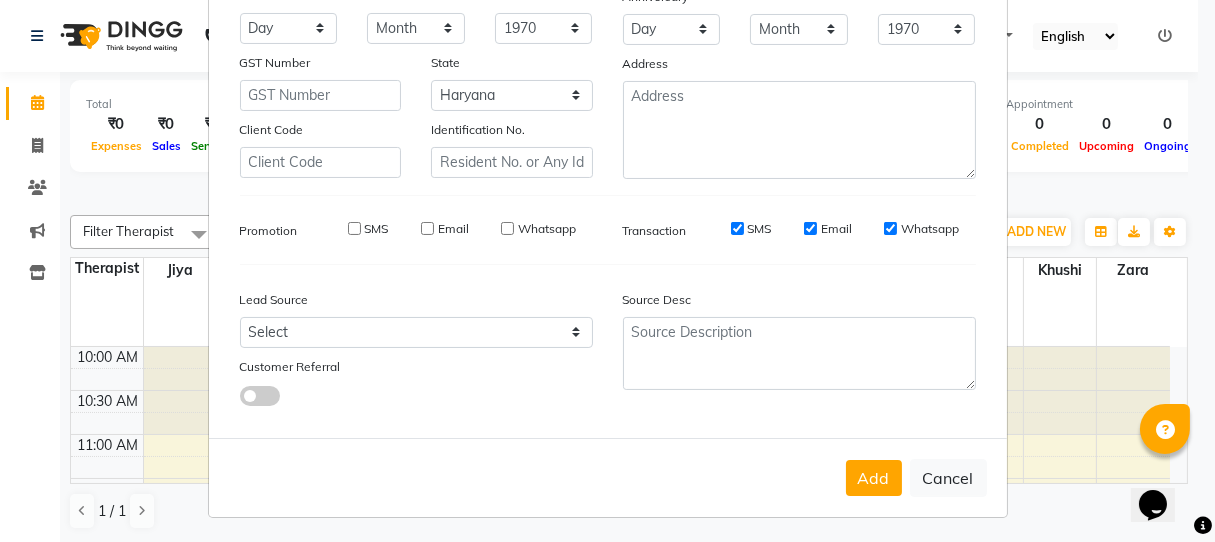 click on "SMS" at bounding box center [737, 228] 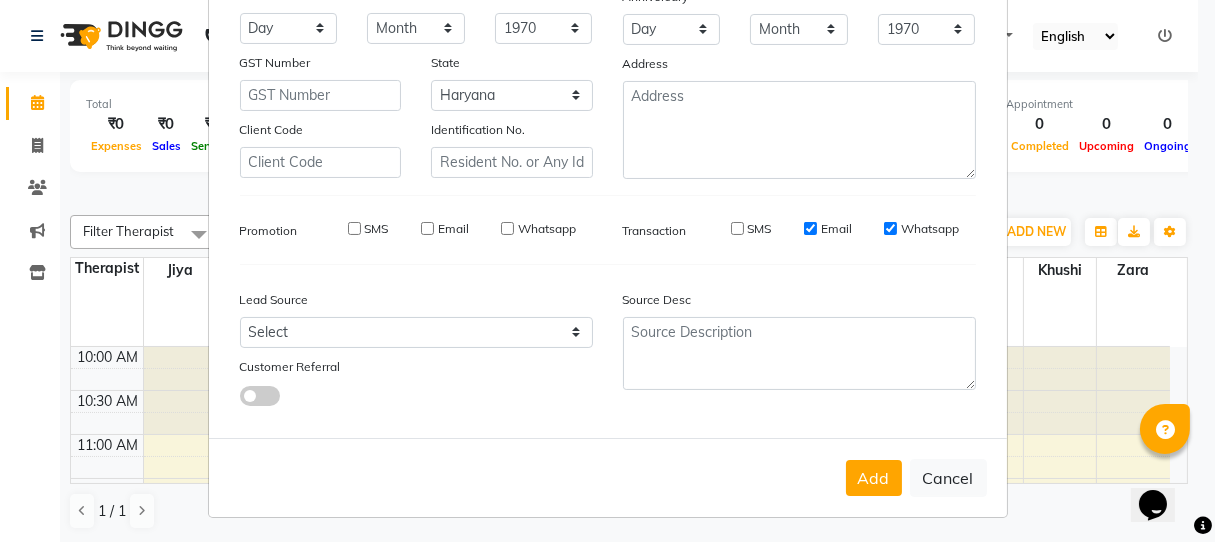 click on "Email" at bounding box center (810, 228) 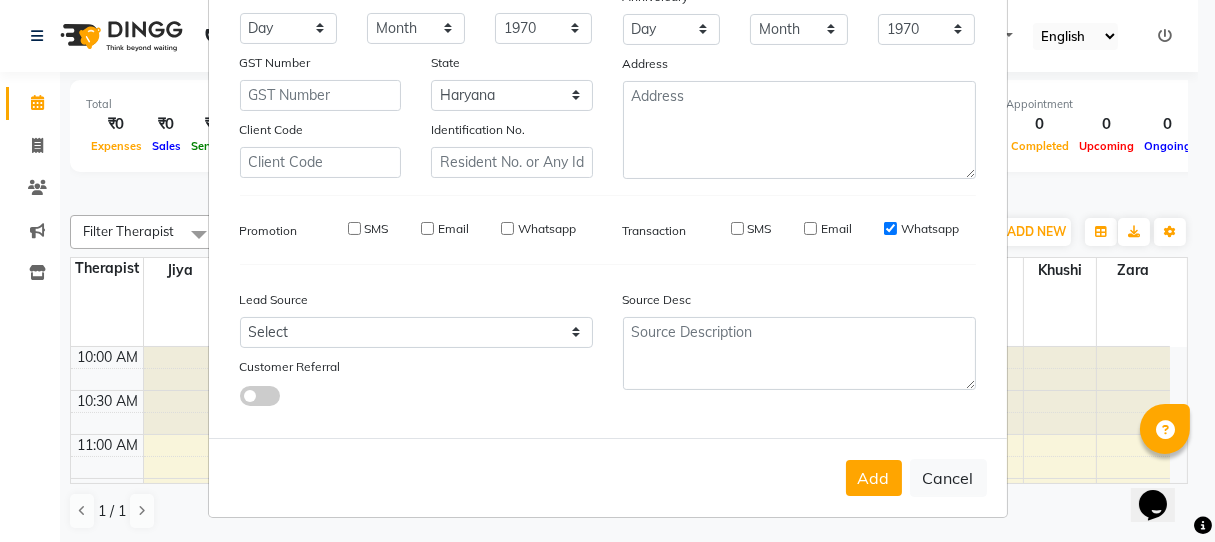 click on "Whatsapp" at bounding box center (890, 228) 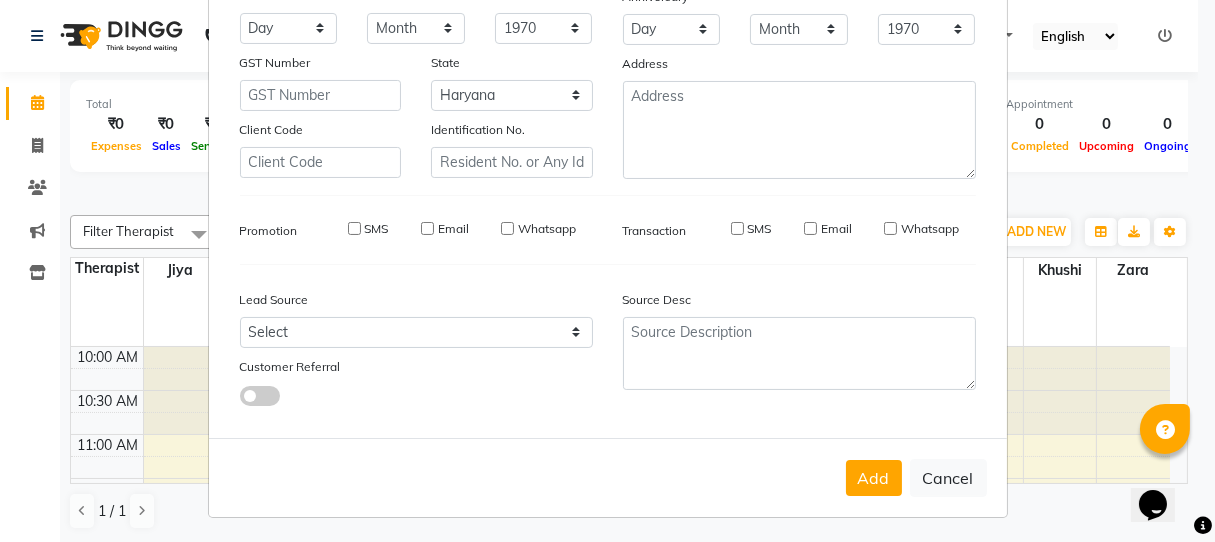 drag, startPoint x: 876, startPoint y: 482, endPoint x: 816, endPoint y: 442, distance: 72.11102 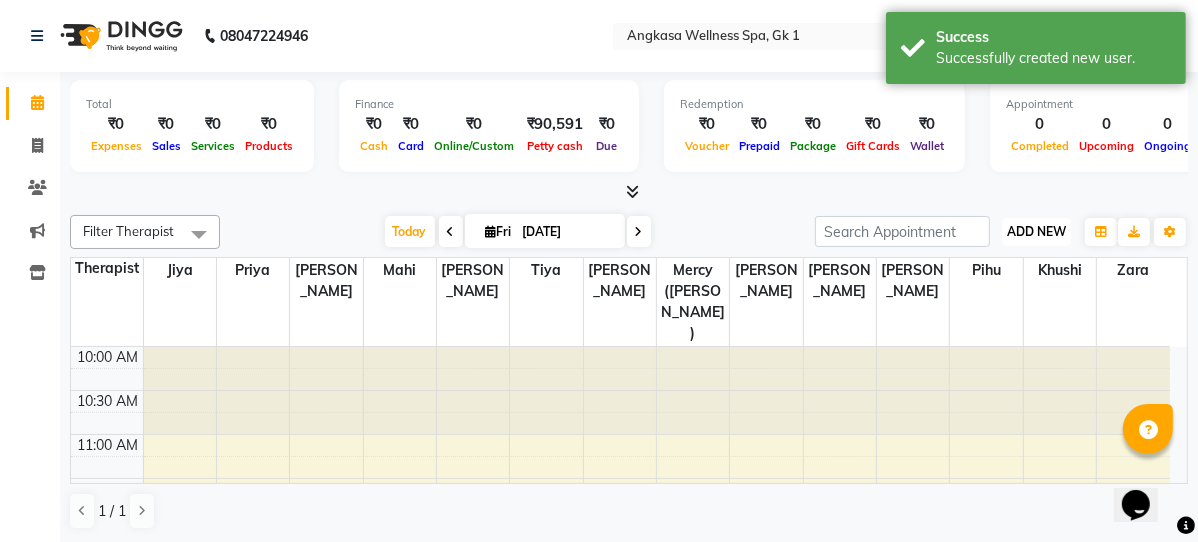 click on "ADD NEW" at bounding box center [1036, 231] 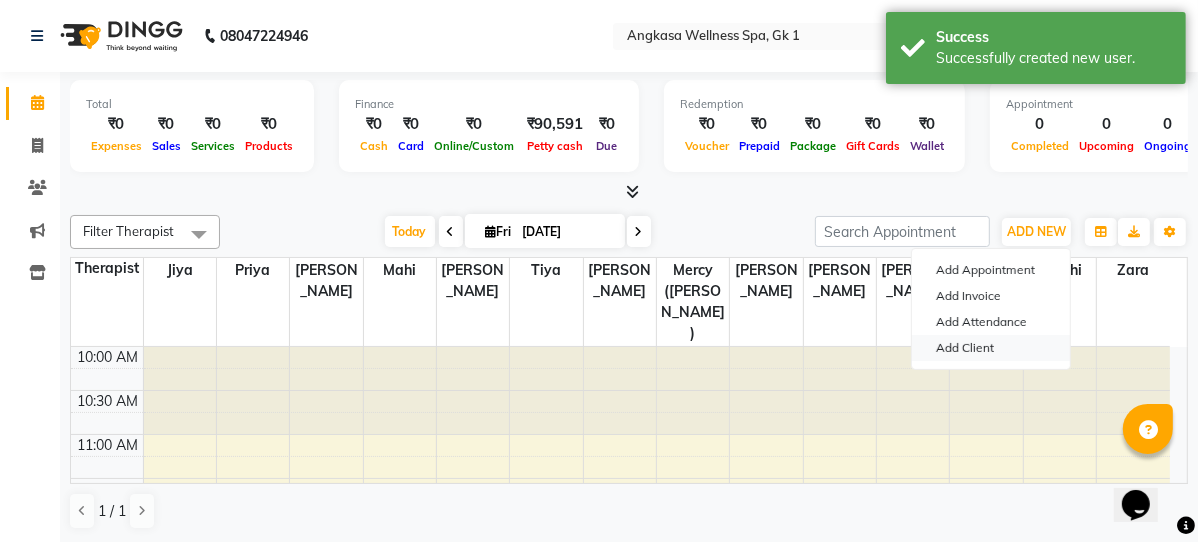 click on "Add Client" at bounding box center [991, 348] 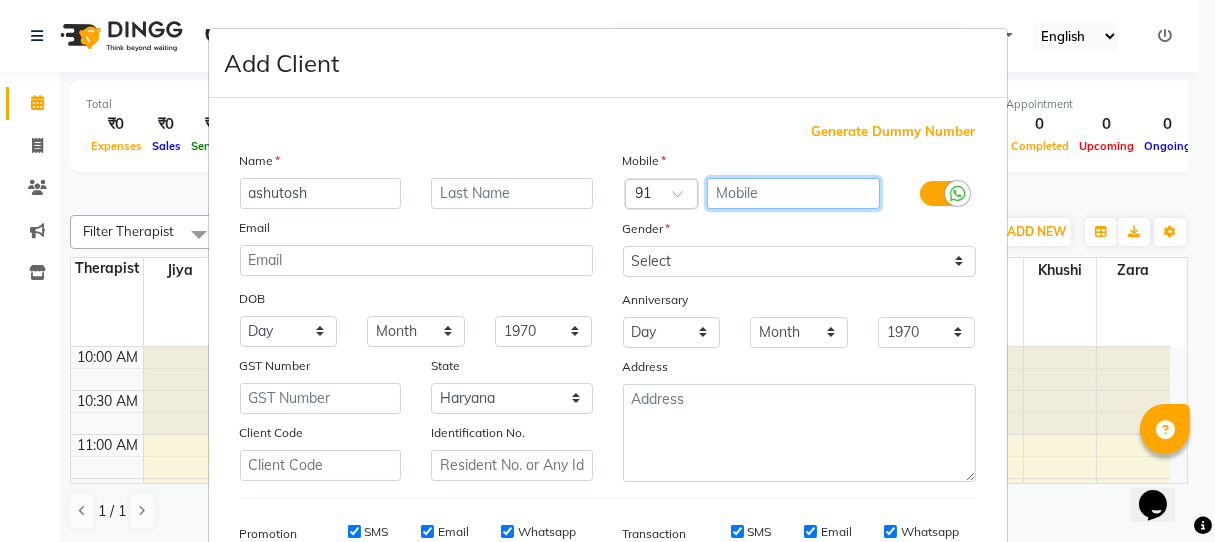 click at bounding box center [793, 193] 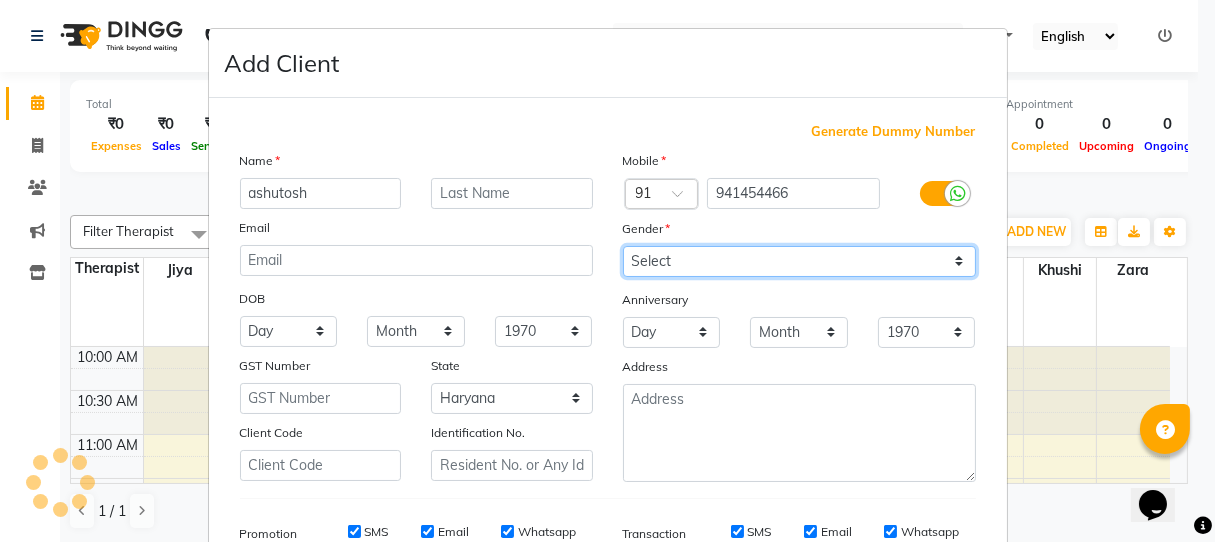 click on "Select Male Female Other Prefer Not To Say" at bounding box center (799, 261) 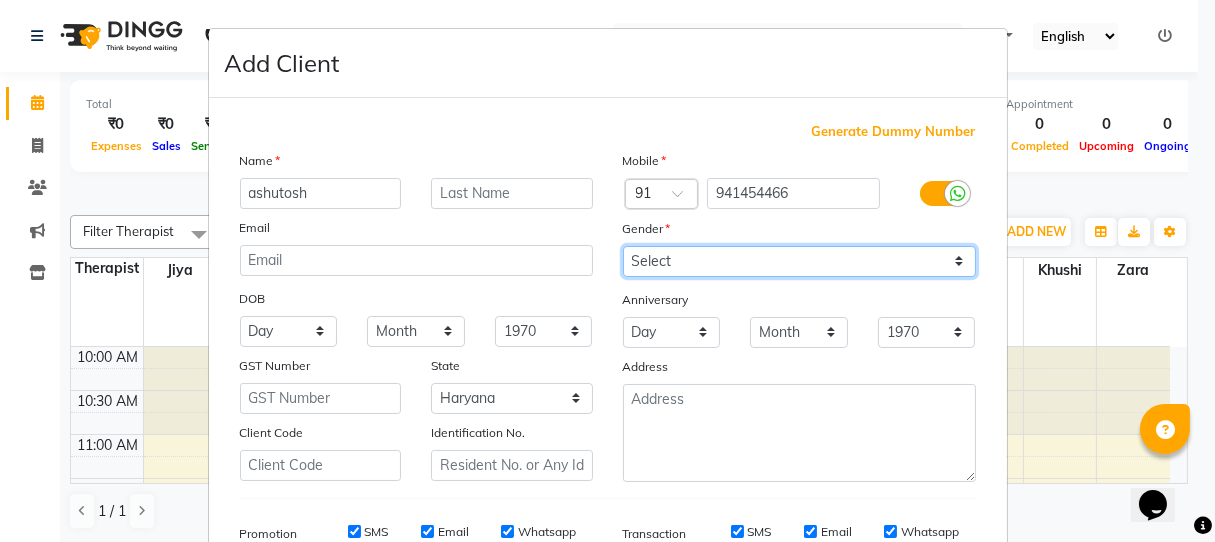 click on "Select Male Female Other Prefer Not To Say" at bounding box center [799, 261] 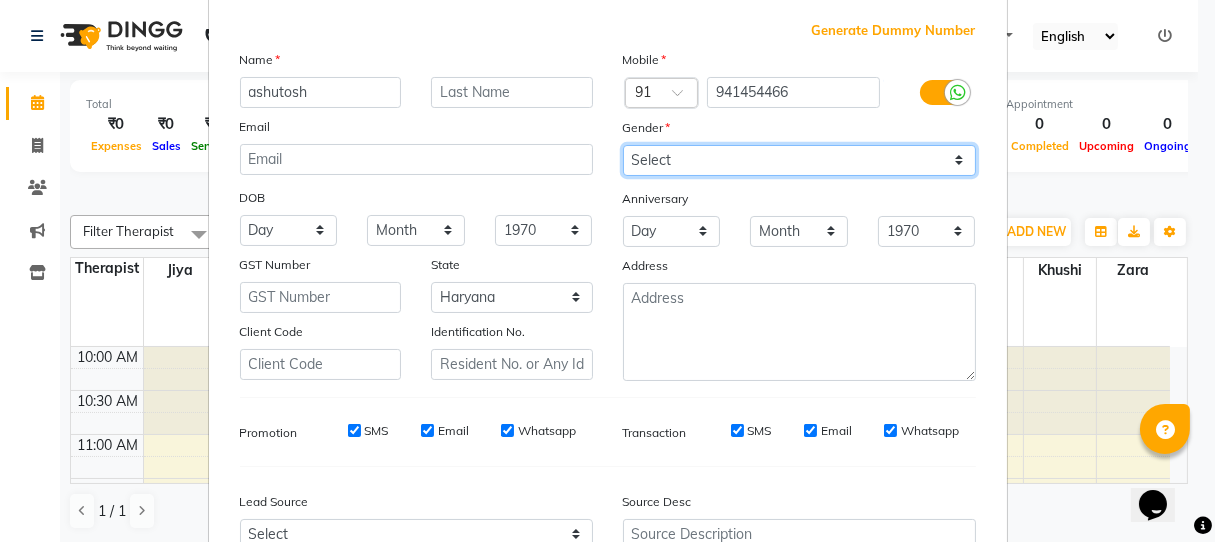 scroll, scrollTop: 303, scrollLeft: 0, axis: vertical 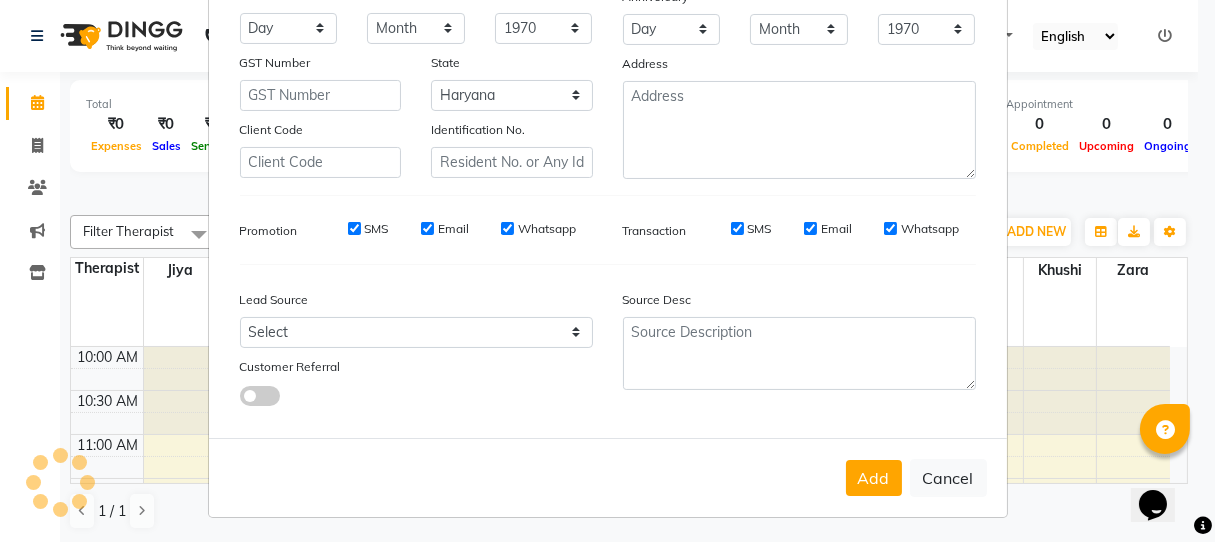 click on "SMS" at bounding box center [354, 228] 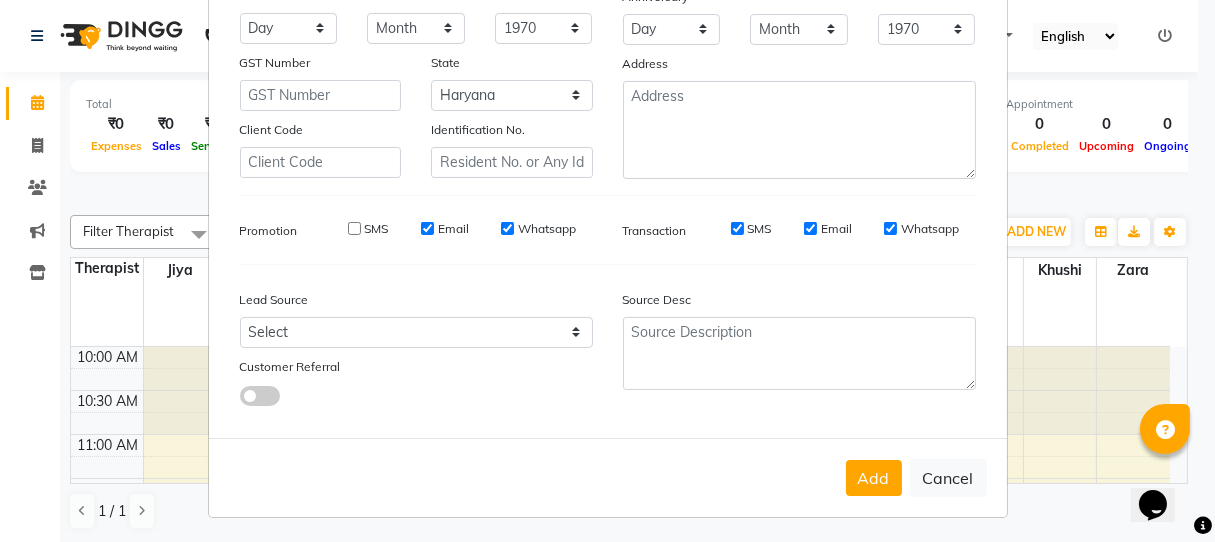 click on "Email" at bounding box center (427, 228) 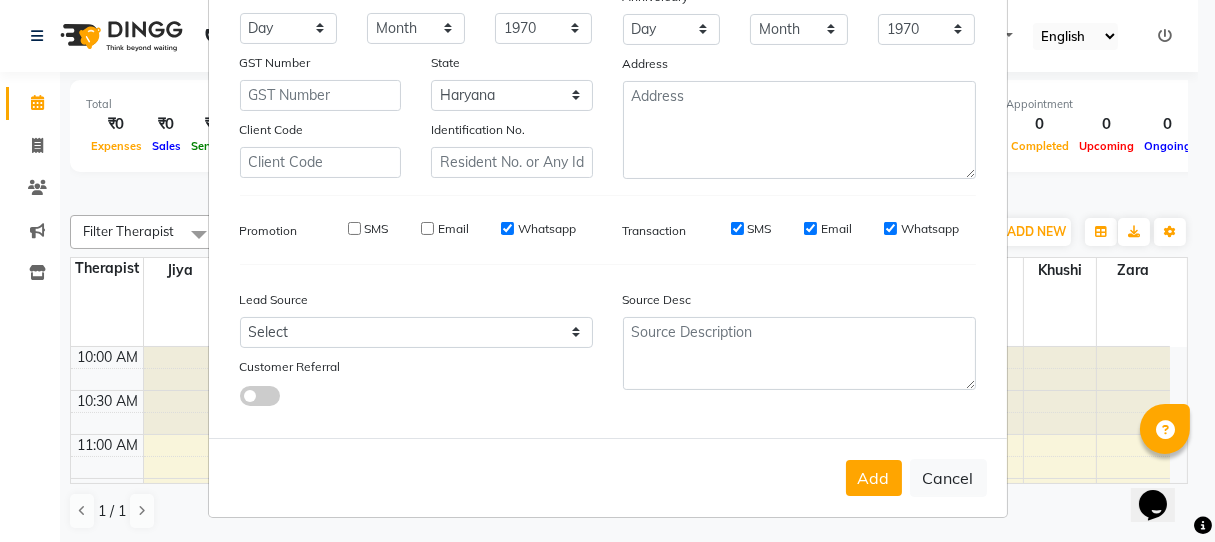 click on "Whatsapp" at bounding box center [507, 228] 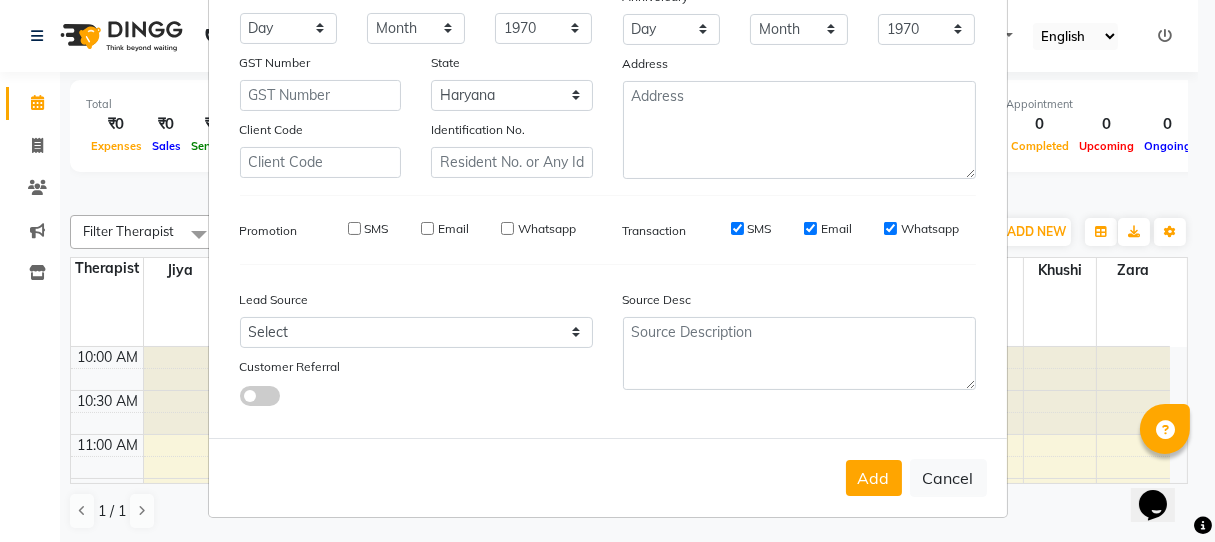 click on "SMS" at bounding box center (737, 228) 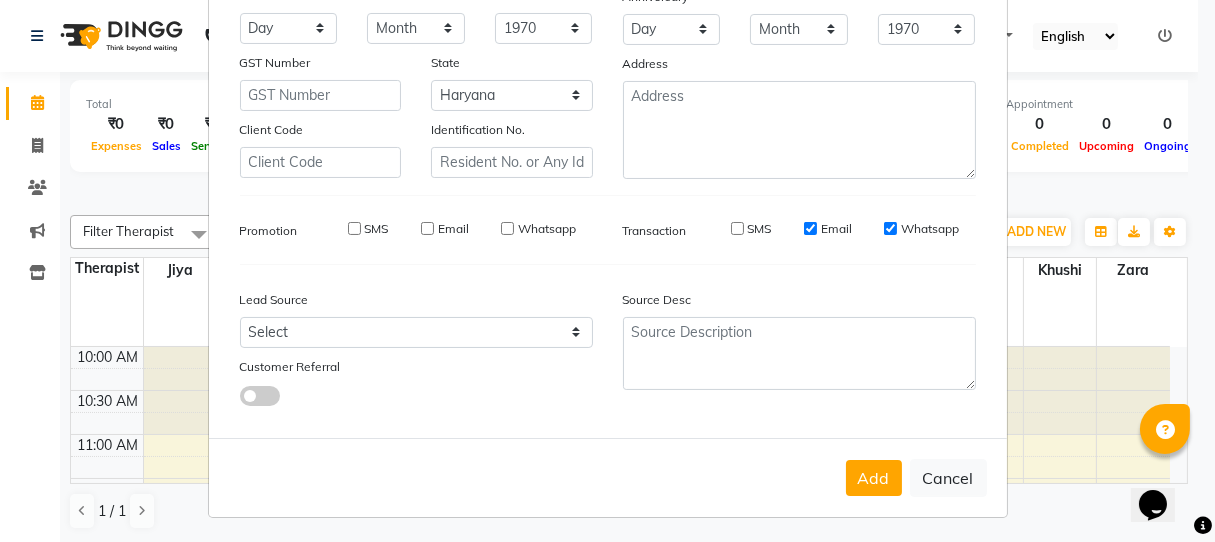 drag, startPoint x: 798, startPoint y: 233, endPoint x: 836, endPoint y: 225, distance: 38.832977 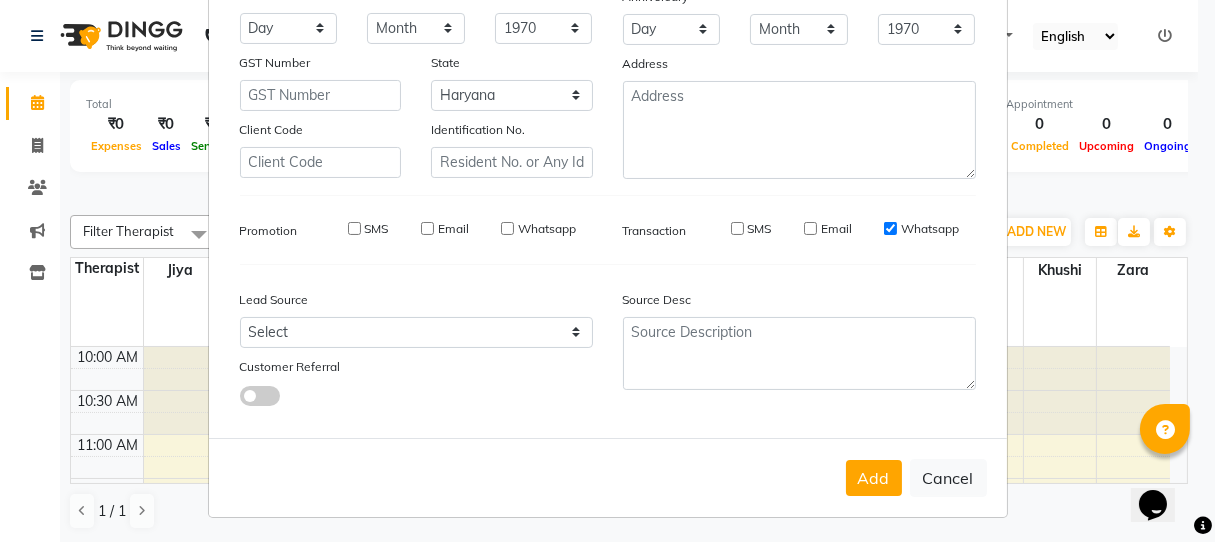 click on "Whatsapp" at bounding box center [890, 228] 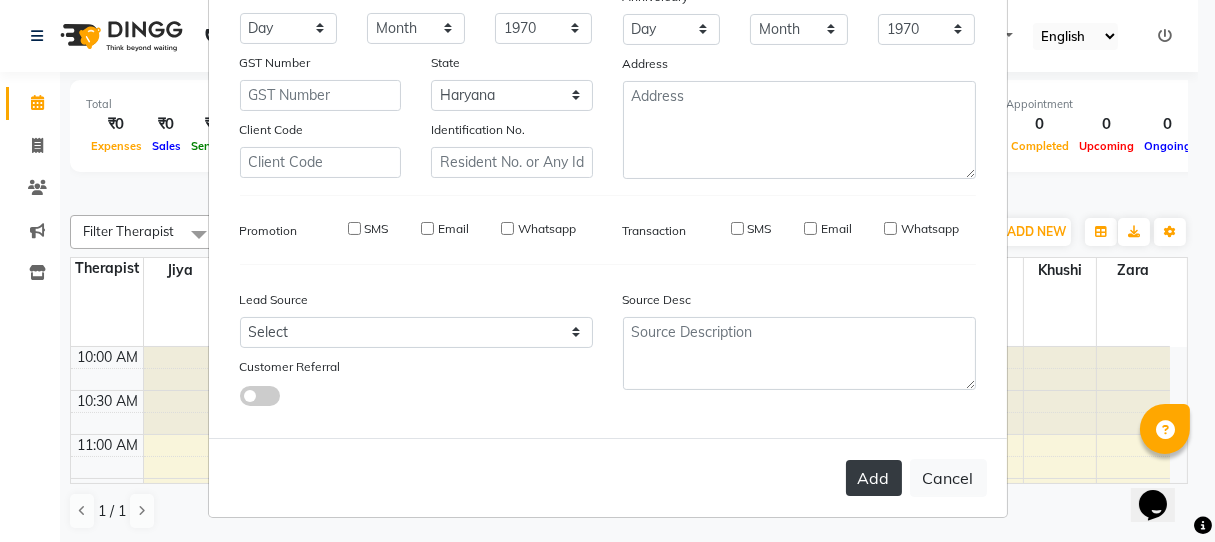 drag, startPoint x: 870, startPoint y: 473, endPoint x: 903, endPoint y: 423, distance: 59.908264 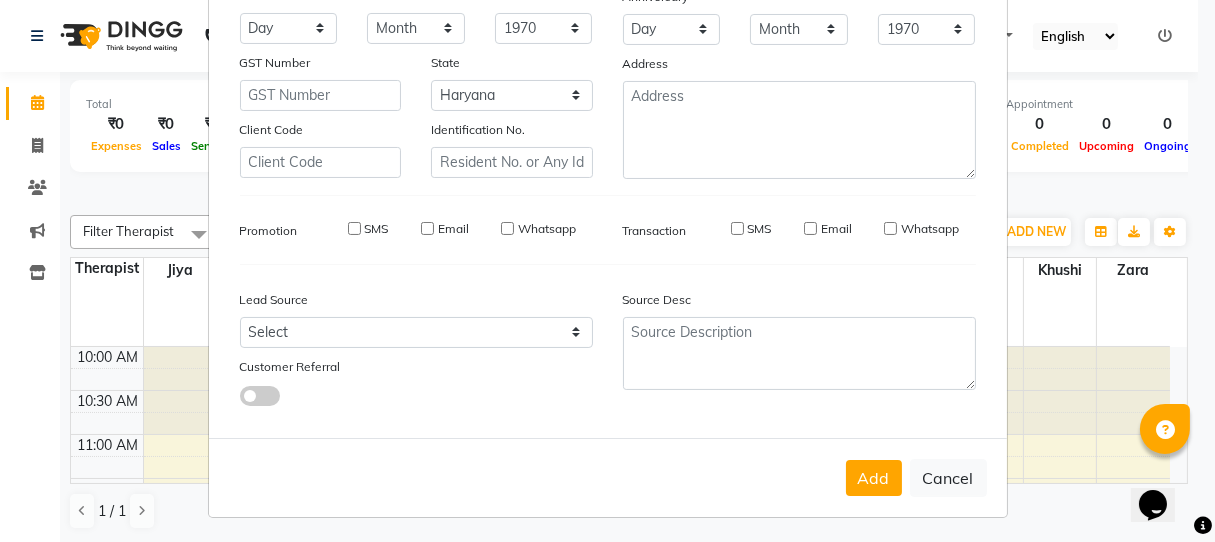 click on "Add" at bounding box center [874, 478] 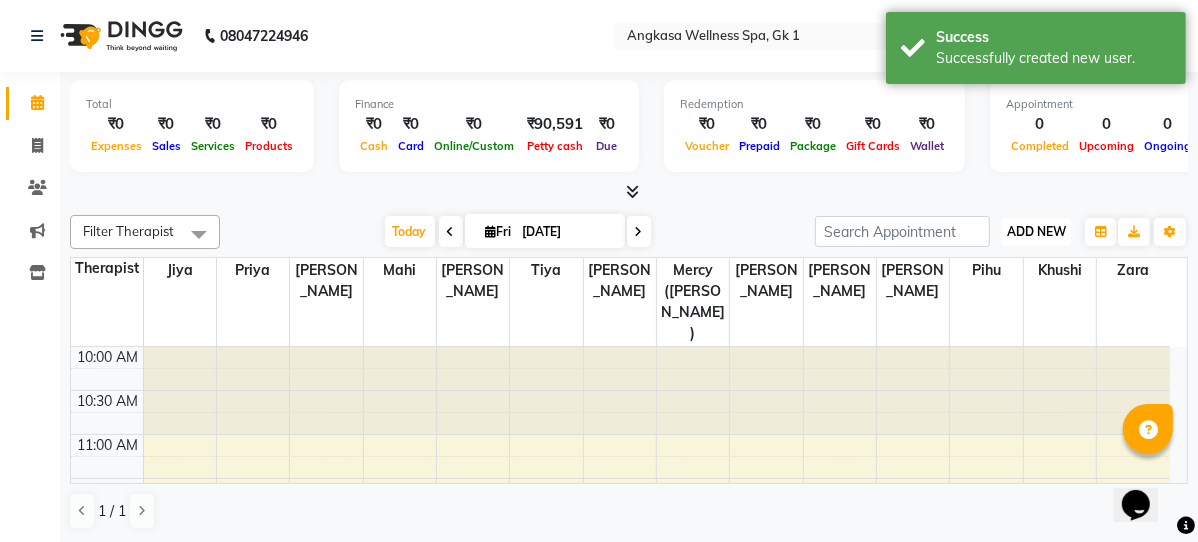click on "ADD NEW" at bounding box center [1036, 231] 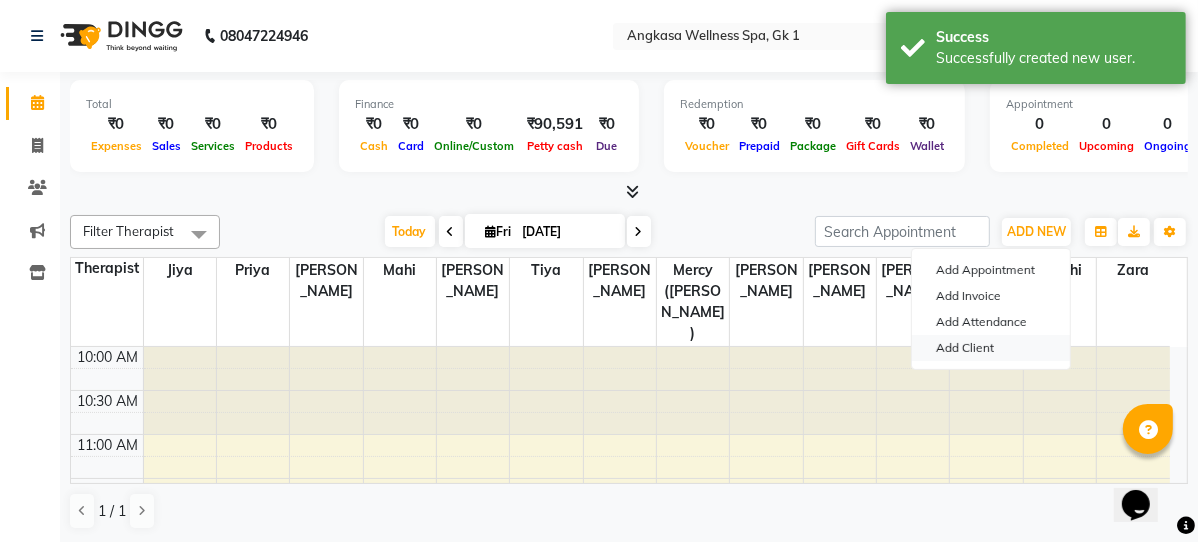 click on "Add Client" at bounding box center (991, 348) 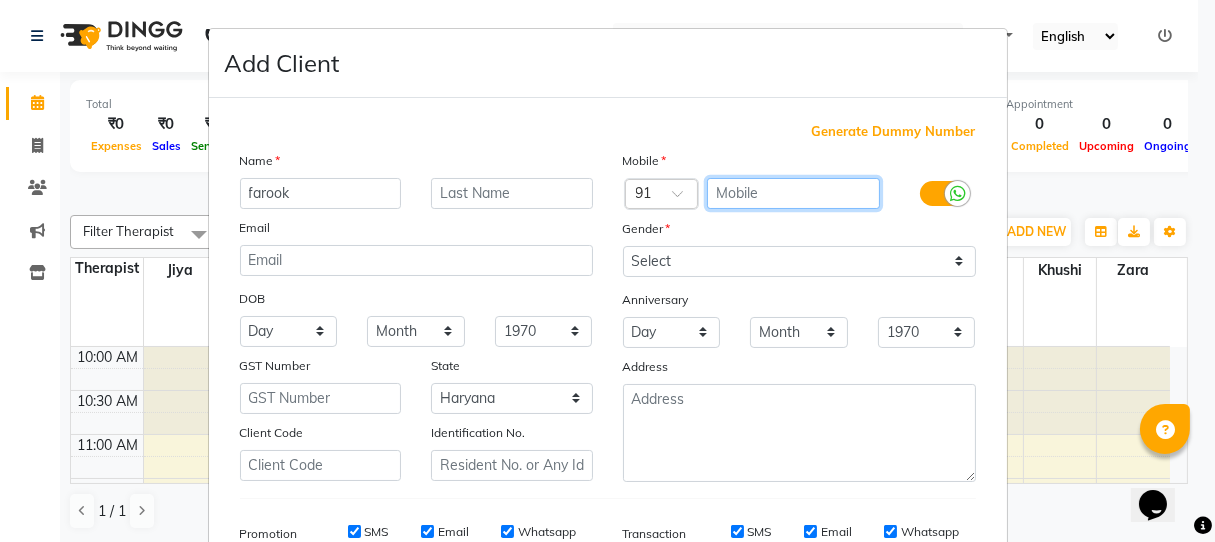 click at bounding box center (793, 193) 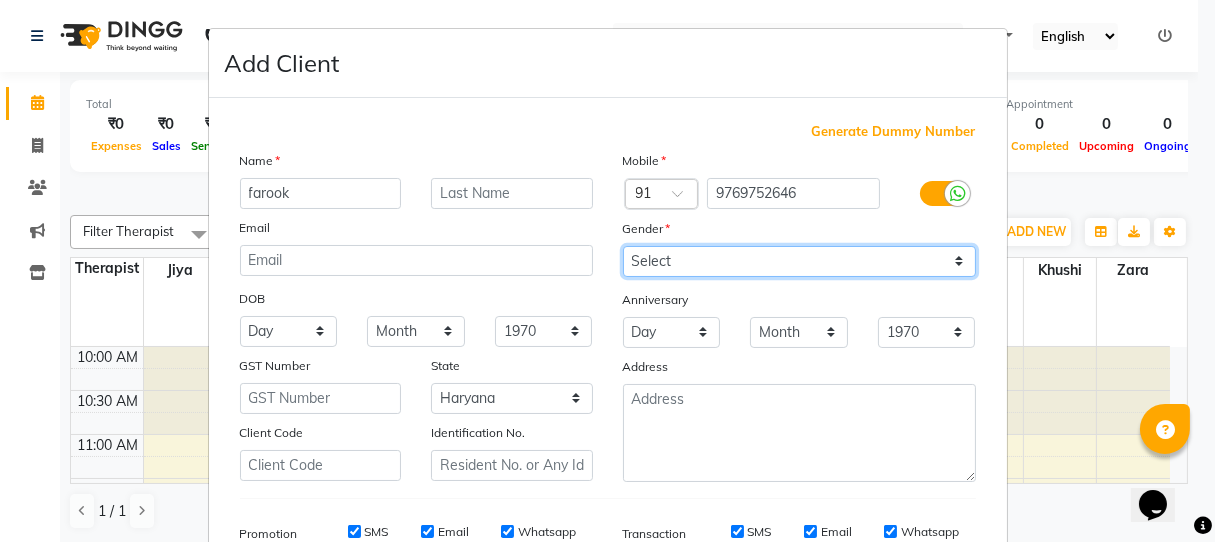 click on "Select Male Female Other Prefer Not To Say" at bounding box center (799, 261) 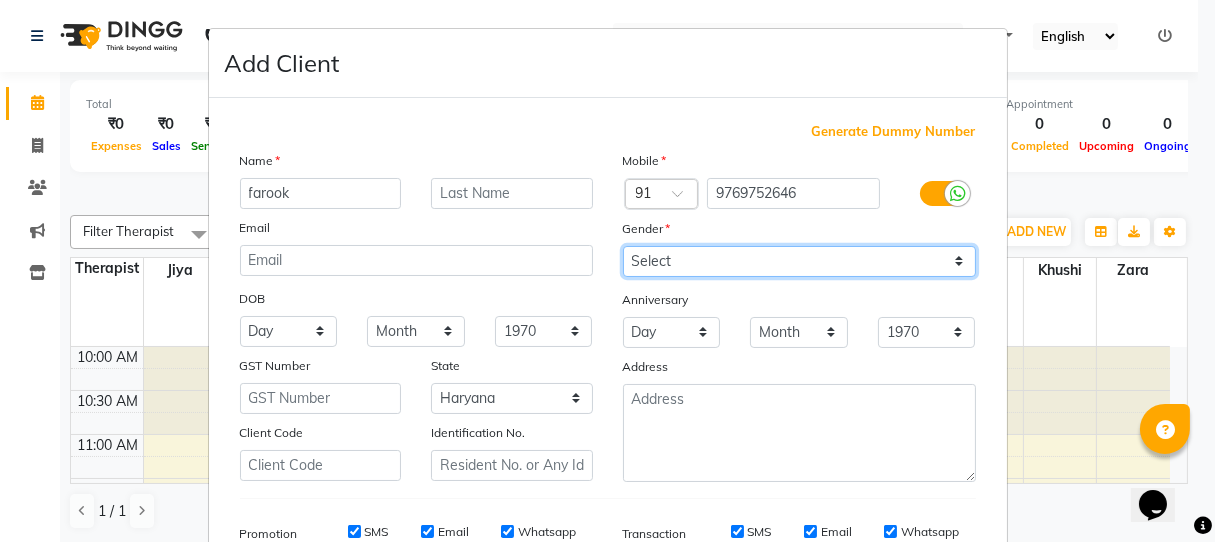 click on "Select Male Female Other Prefer Not To Say" at bounding box center [799, 261] 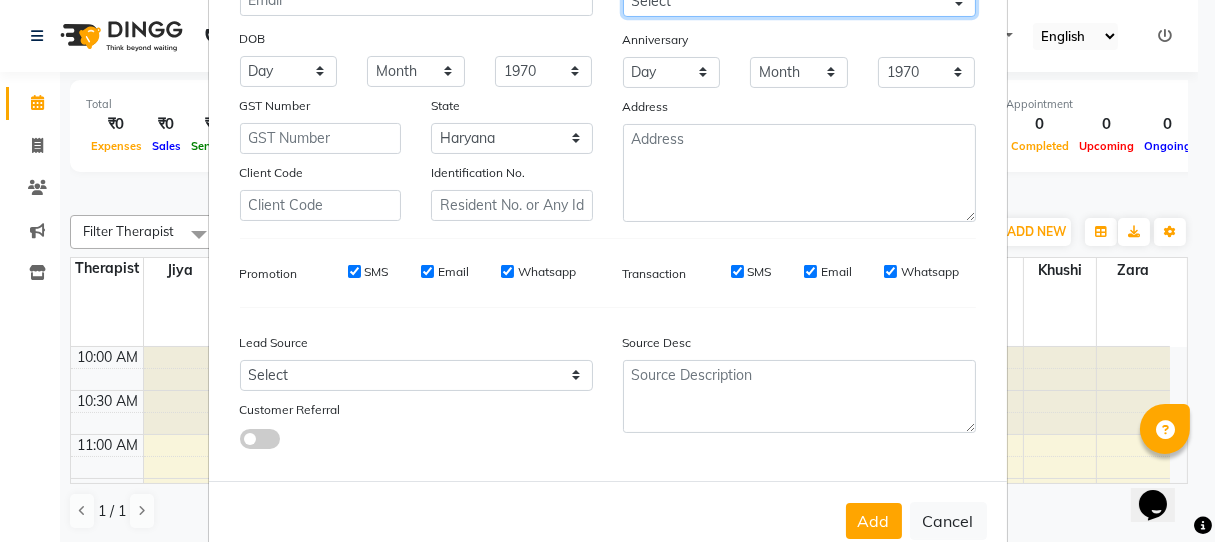 scroll, scrollTop: 303, scrollLeft: 0, axis: vertical 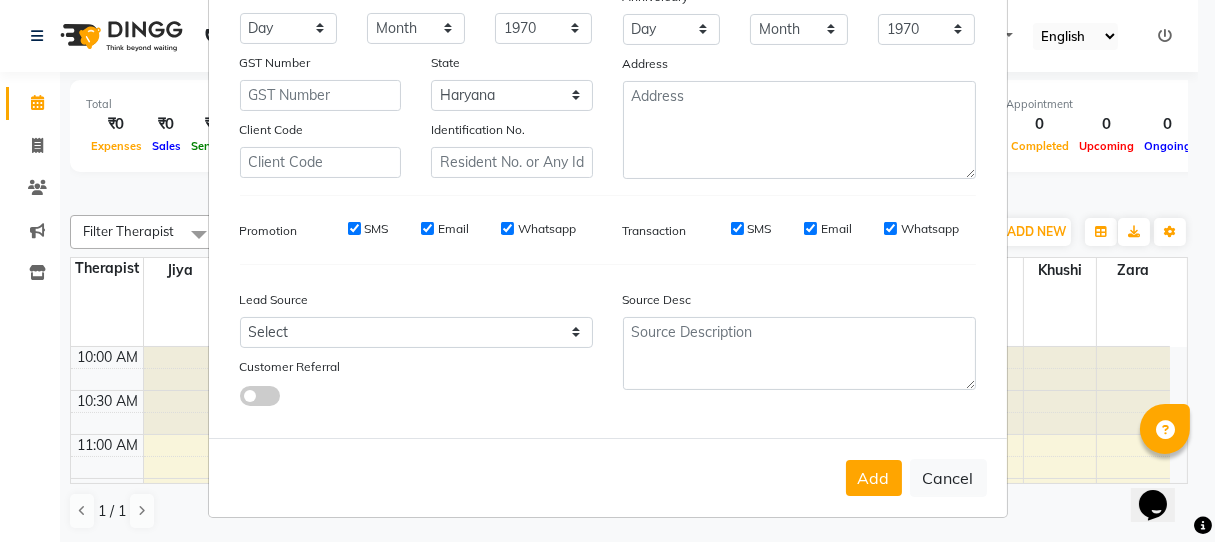 drag, startPoint x: 341, startPoint y: 223, endPoint x: 392, endPoint y: 216, distance: 51.47815 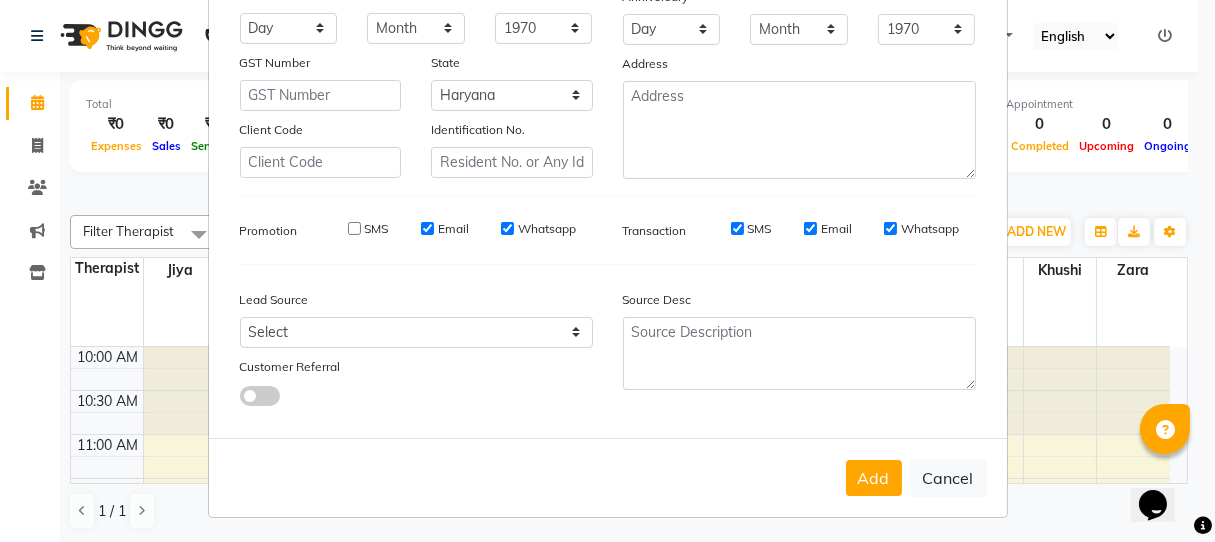 drag, startPoint x: 421, startPoint y: 226, endPoint x: 491, endPoint y: 212, distance: 71.38628 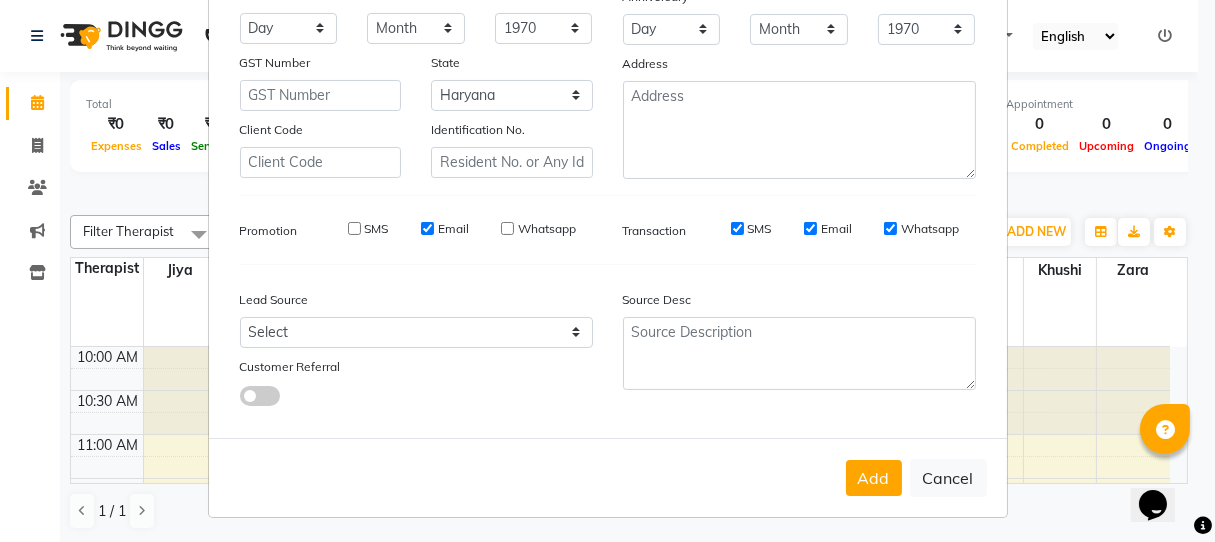click on "Email" at bounding box center [427, 228] 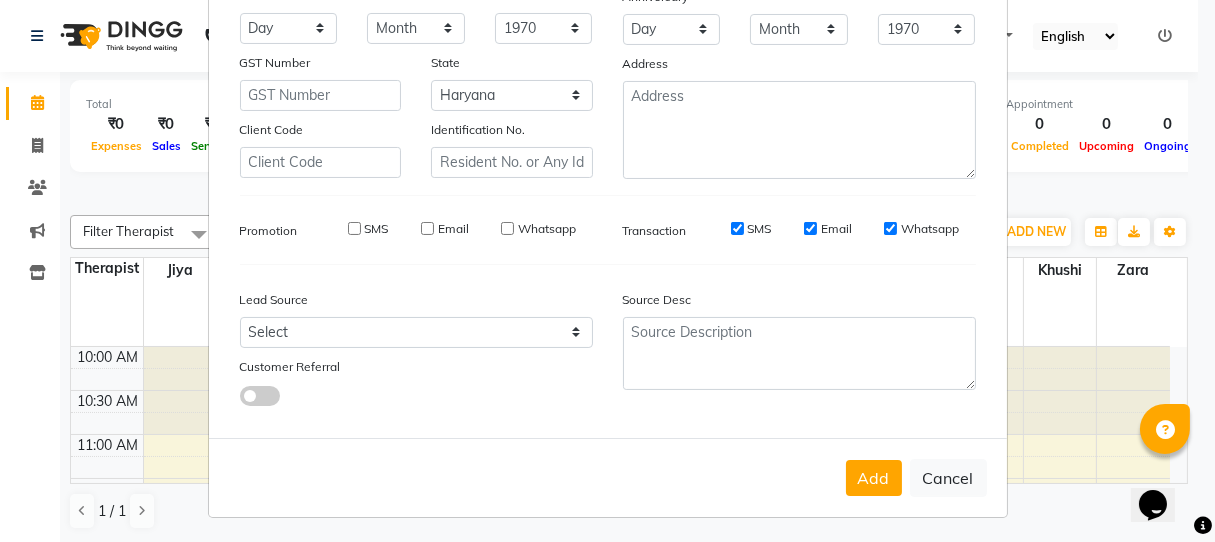 drag, startPoint x: 727, startPoint y: 228, endPoint x: 872, endPoint y: 234, distance: 145.12408 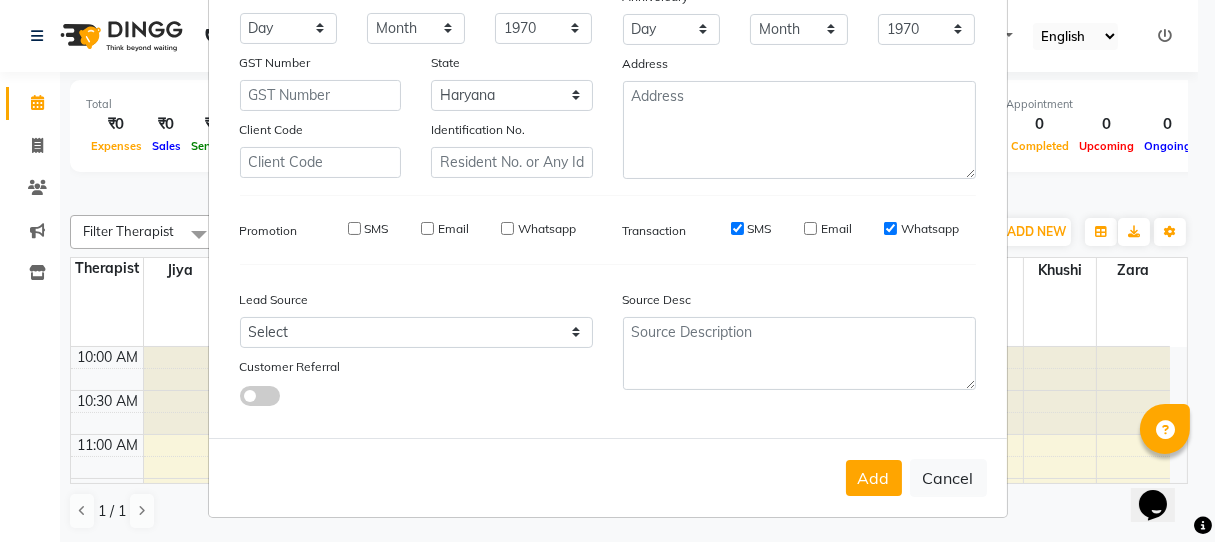 click on "SMS" at bounding box center (737, 228) 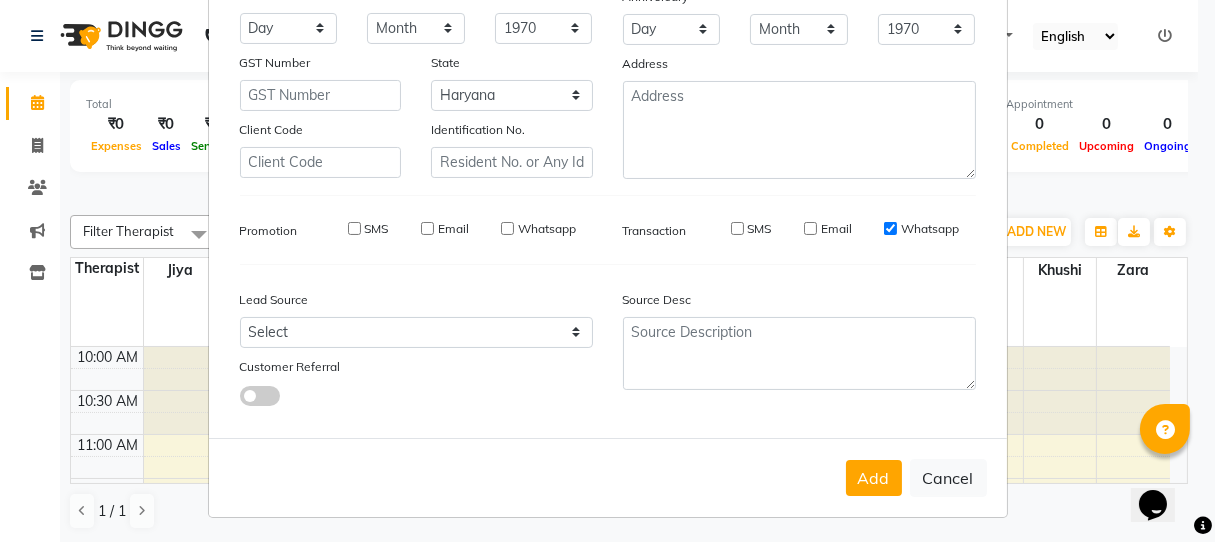 click on "Whatsapp" at bounding box center [890, 228] 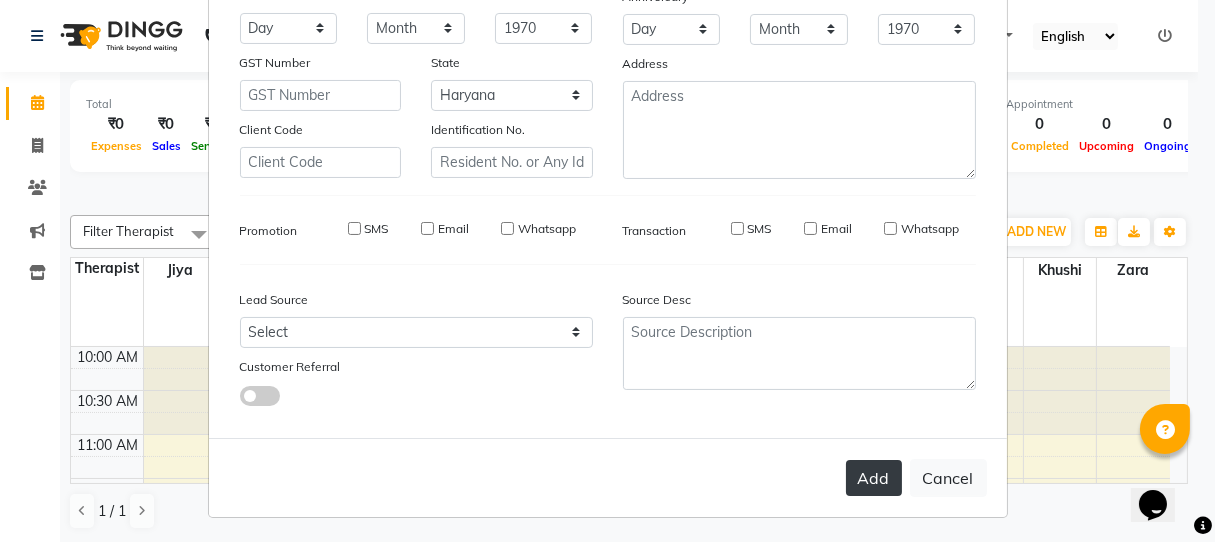 click on "Add" at bounding box center (874, 478) 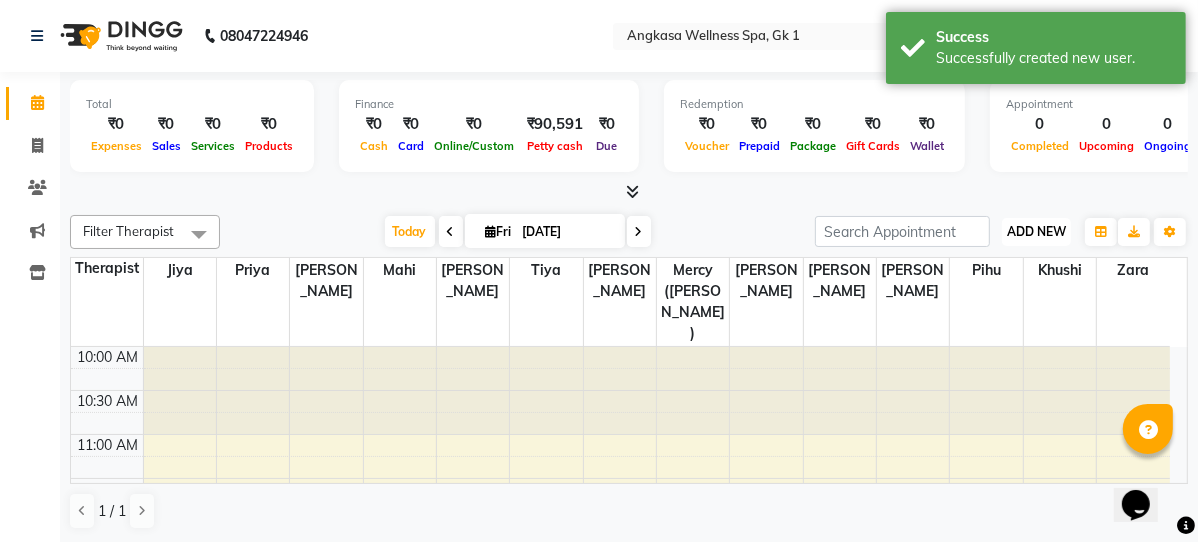 click on "ADD NEW Toggle Dropdown" at bounding box center [1036, 232] 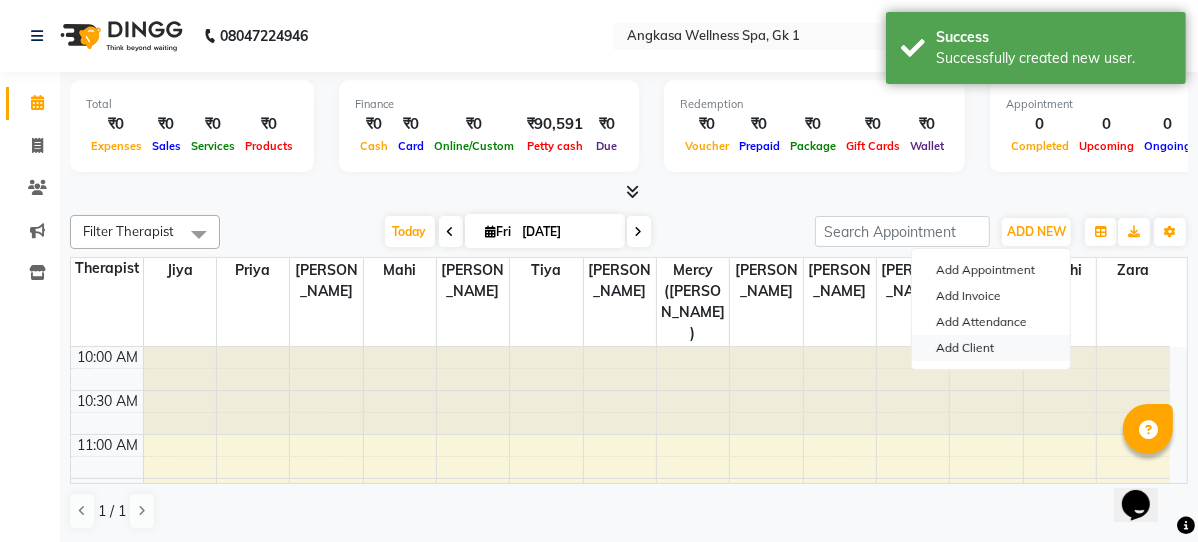 click on "Add Client" at bounding box center (991, 348) 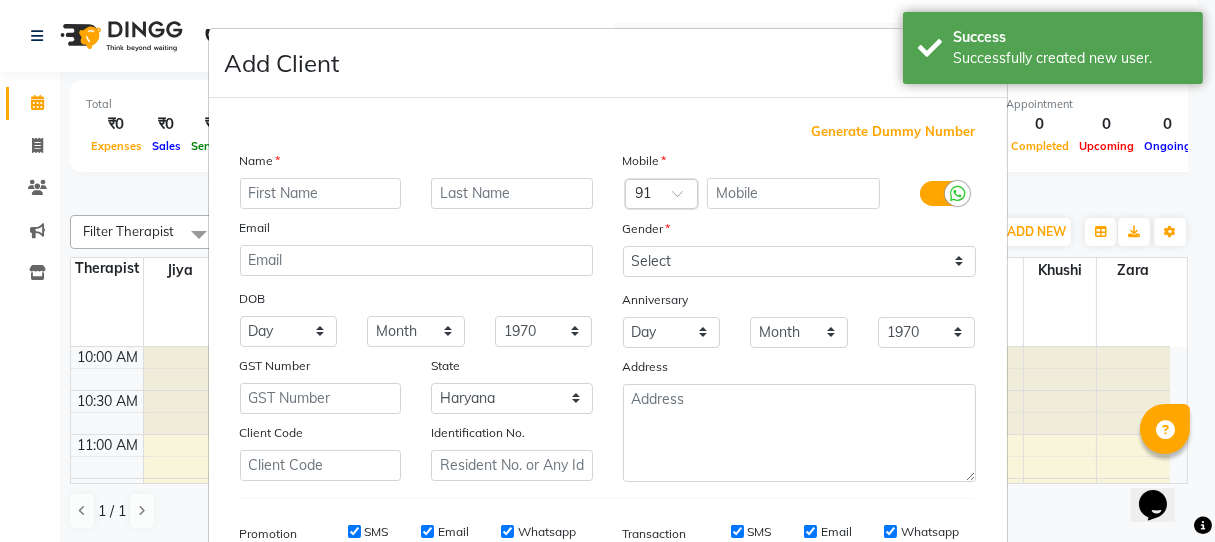 scroll, scrollTop: 303, scrollLeft: 0, axis: vertical 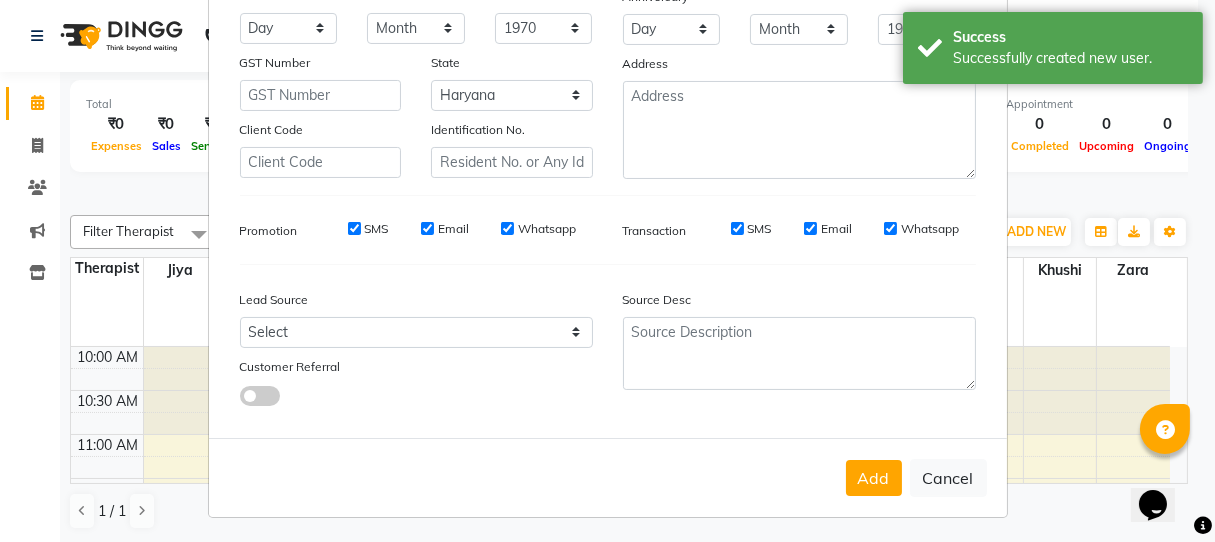 click on "SMS" at bounding box center [354, 228] 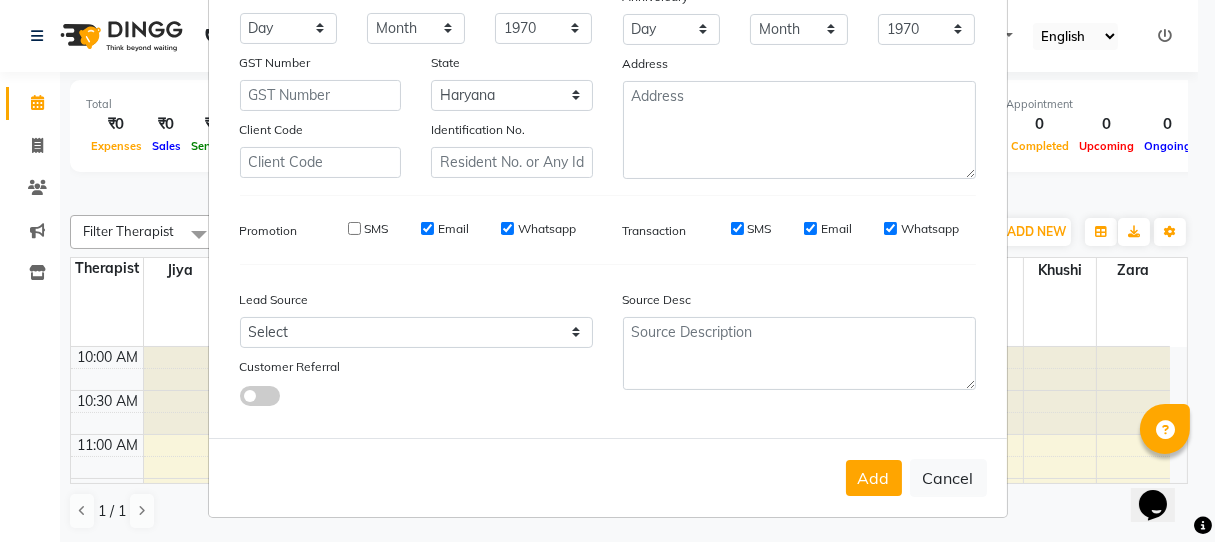 drag, startPoint x: 416, startPoint y: 228, endPoint x: 548, endPoint y: 218, distance: 132.37825 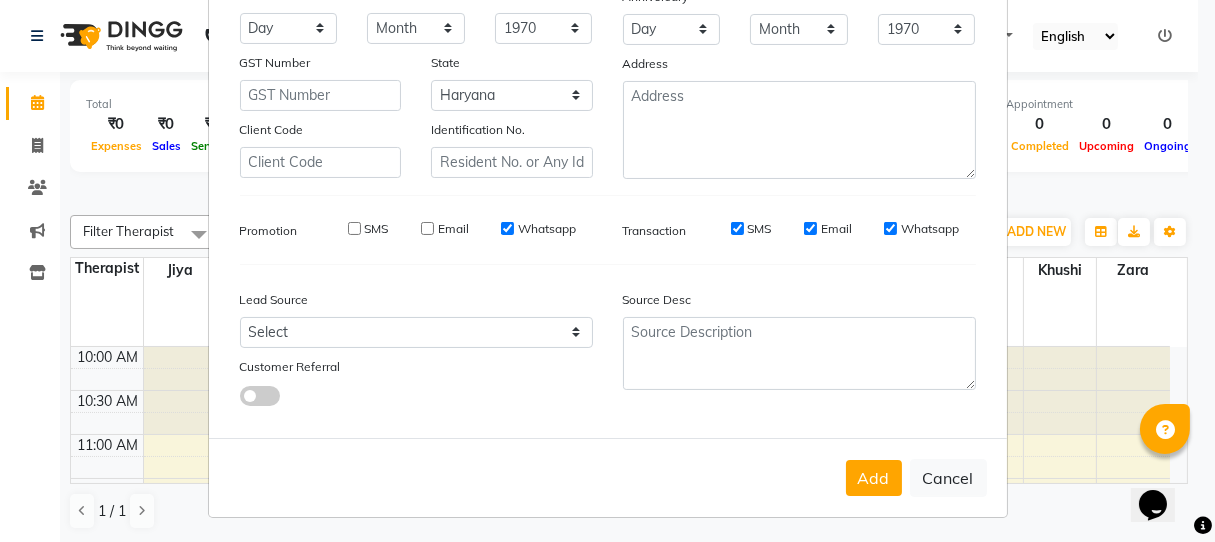 drag, startPoint x: 492, startPoint y: 222, endPoint x: 658, endPoint y: 195, distance: 168.18144 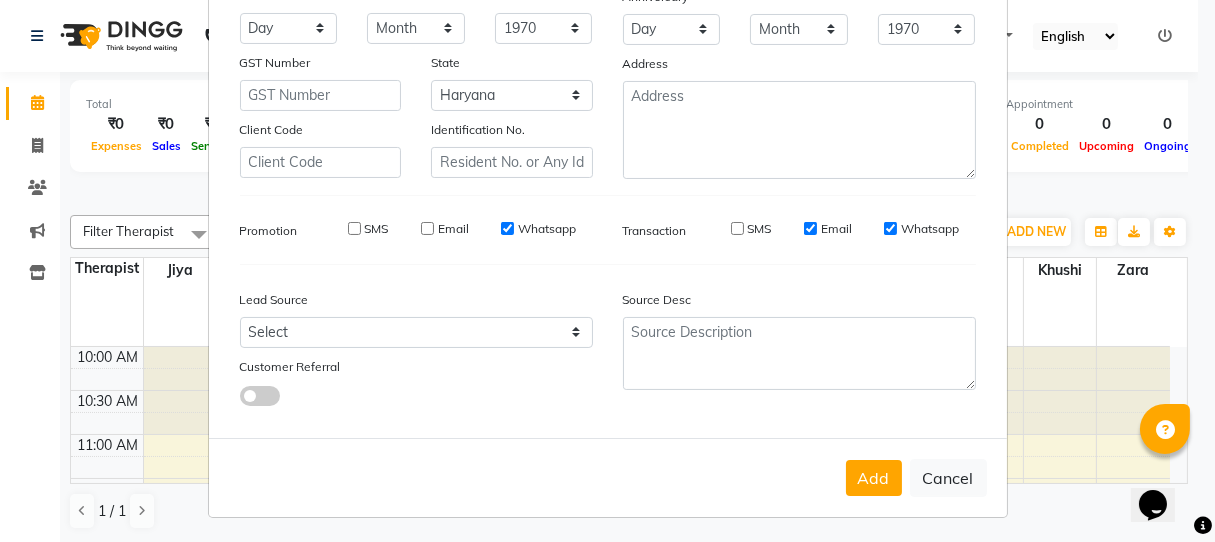 click on "Email" at bounding box center (810, 228) 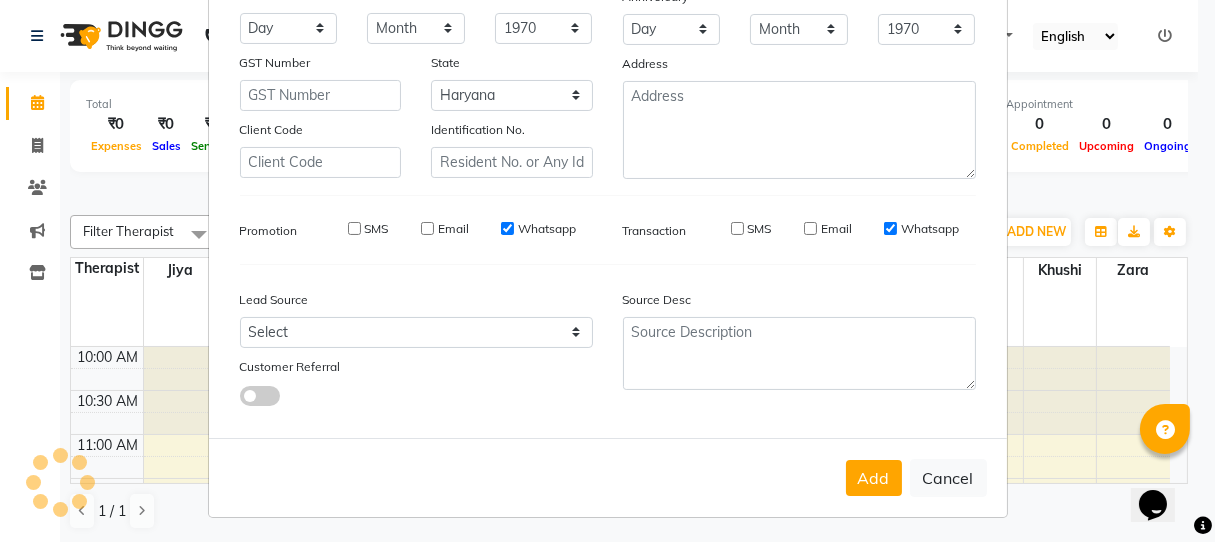 drag, startPoint x: 881, startPoint y: 226, endPoint x: 719, endPoint y: 224, distance: 162.01234 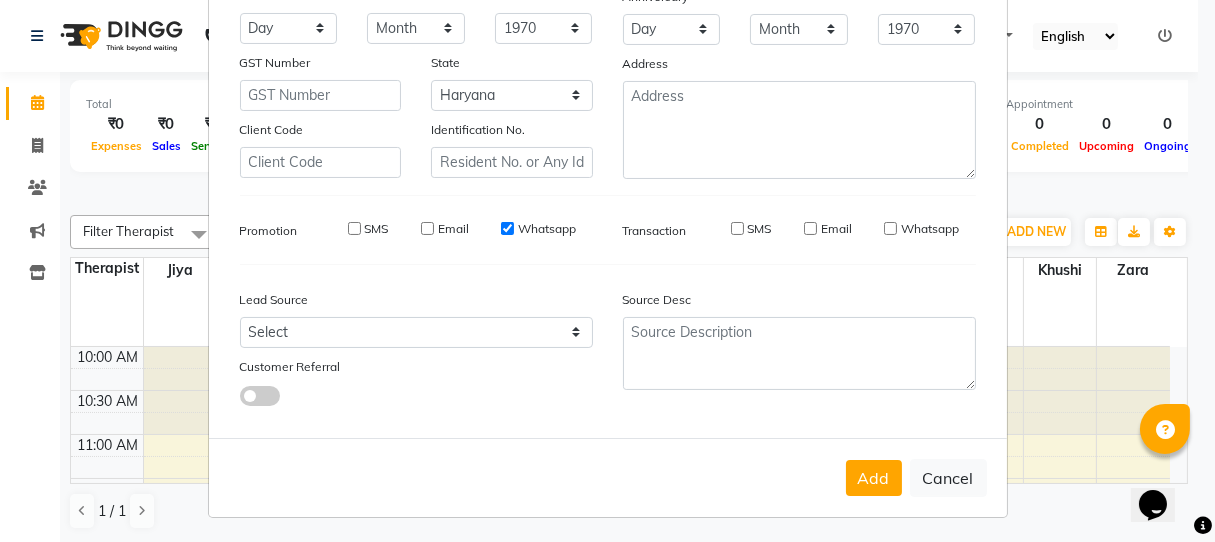 click on "Whatsapp" at bounding box center (507, 228) 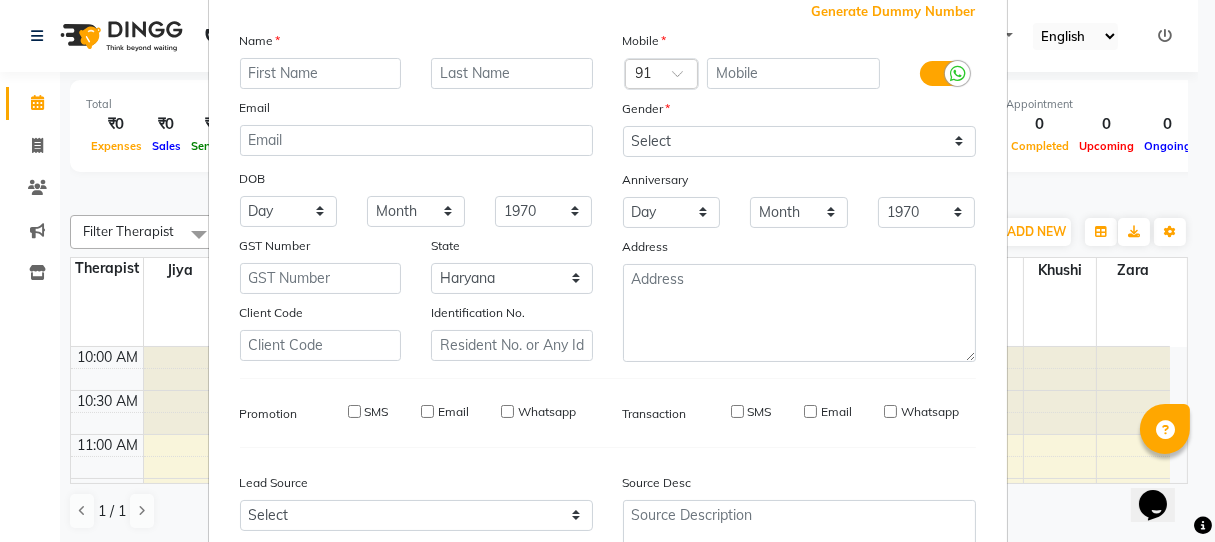 scroll, scrollTop: 0, scrollLeft: 0, axis: both 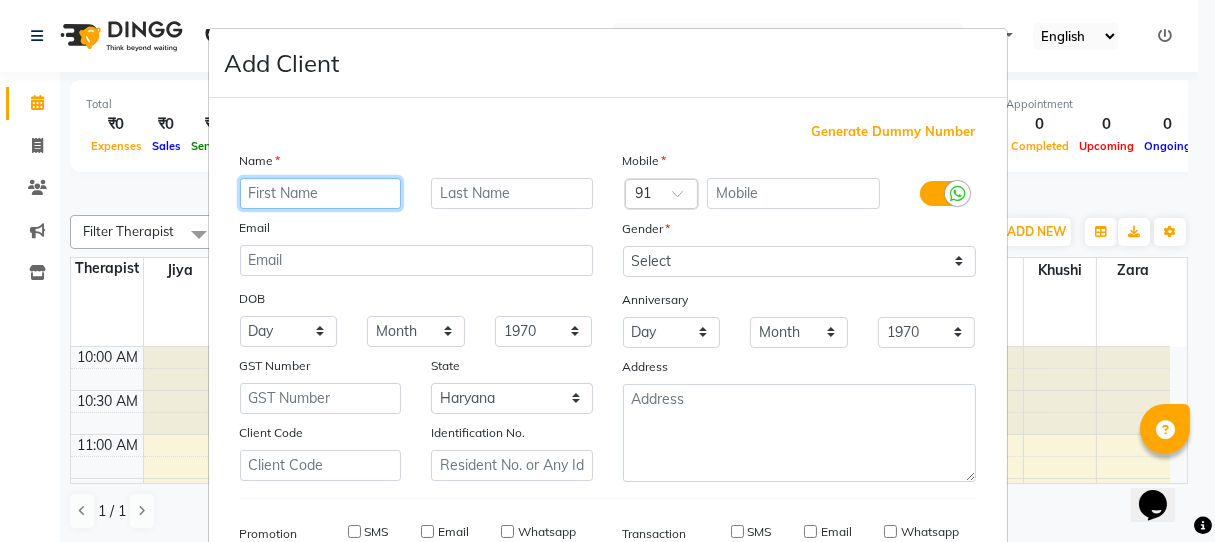 click at bounding box center (321, 193) 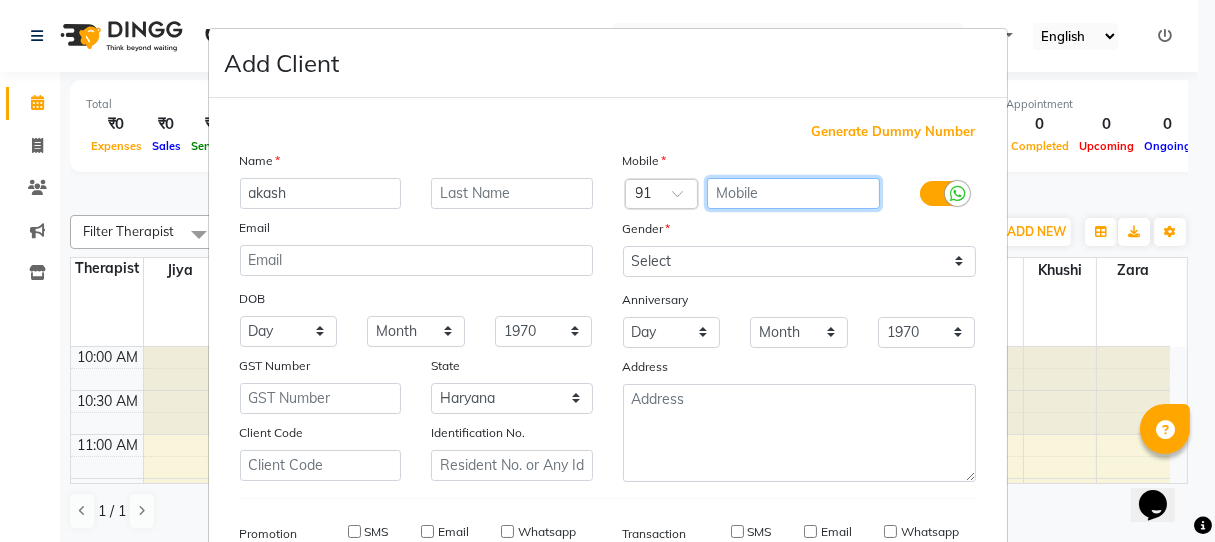 click at bounding box center (793, 193) 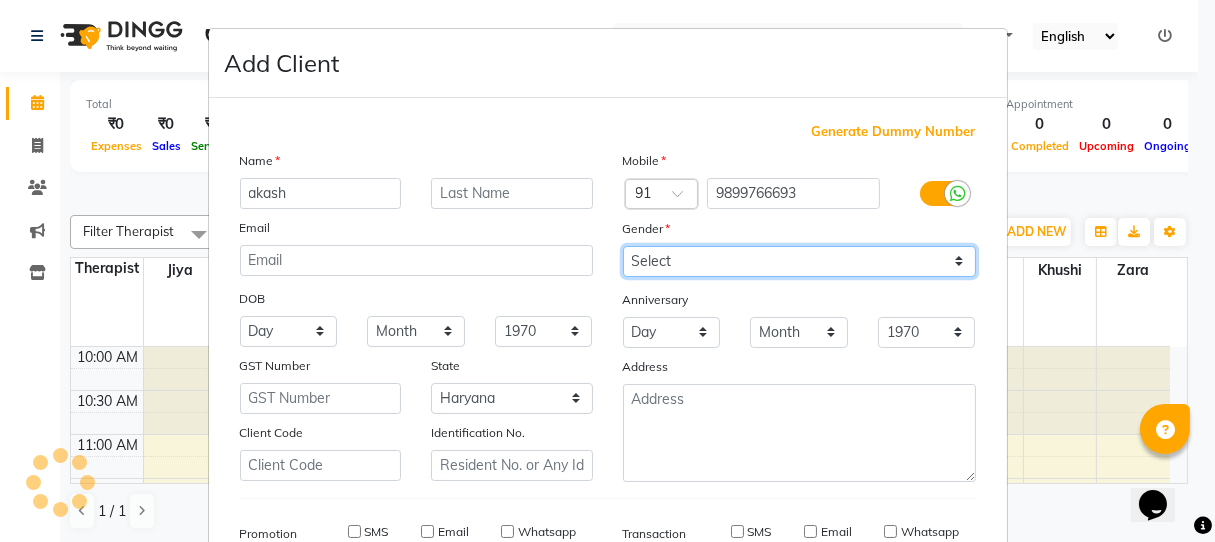 click on "Select Male Female Other Prefer Not To Say" at bounding box center [799, 261] 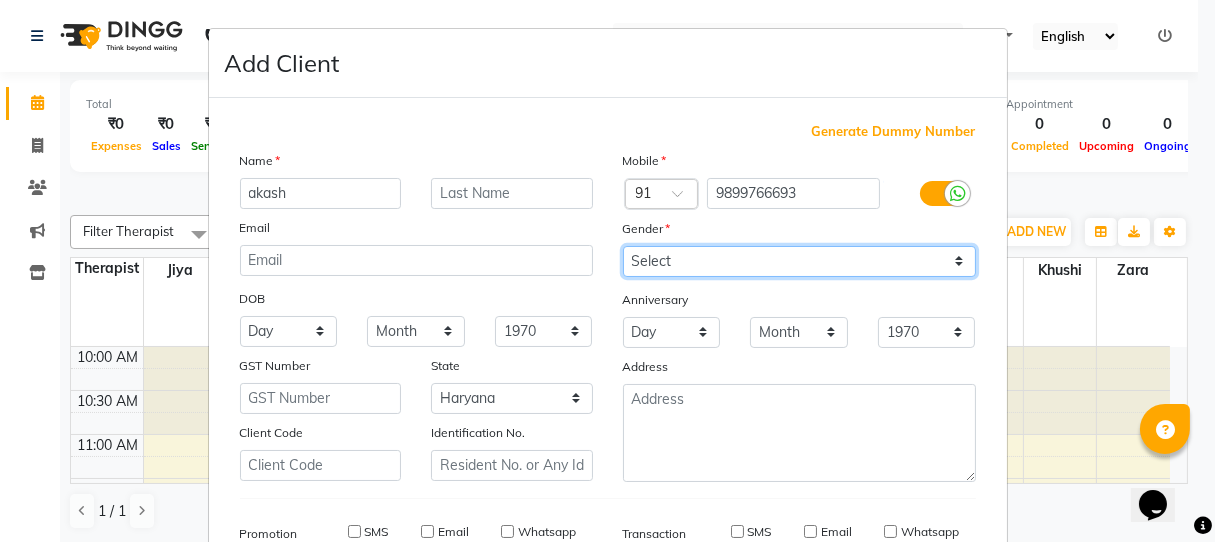 click on "Select Male Female Other Prefer Not To Say" at bounding box center [799, 261] 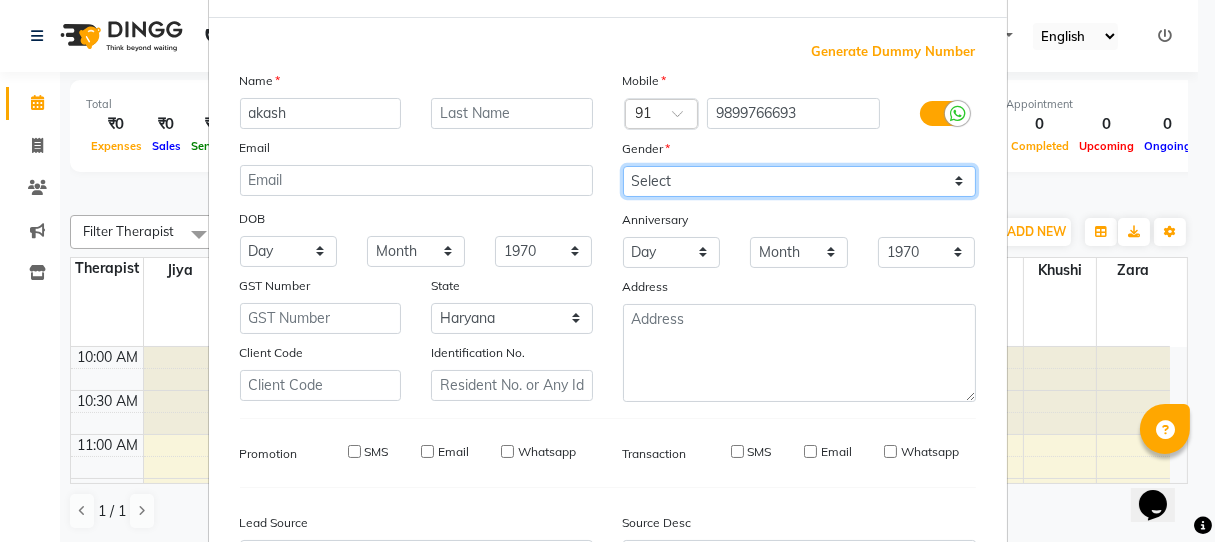 scroll, scrollTop: 303, scrollLeft: 0, axis: vertical 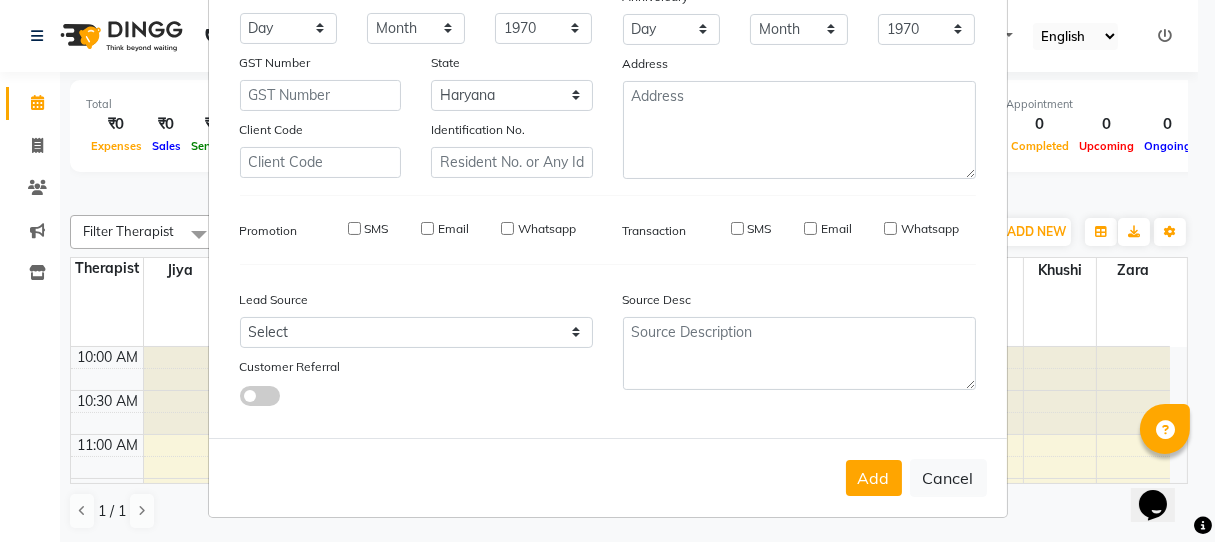 drag, startPoint x: 851, startPoint y: 480, endPoint x: 936, endPoint y: 396, distance: 119.503136 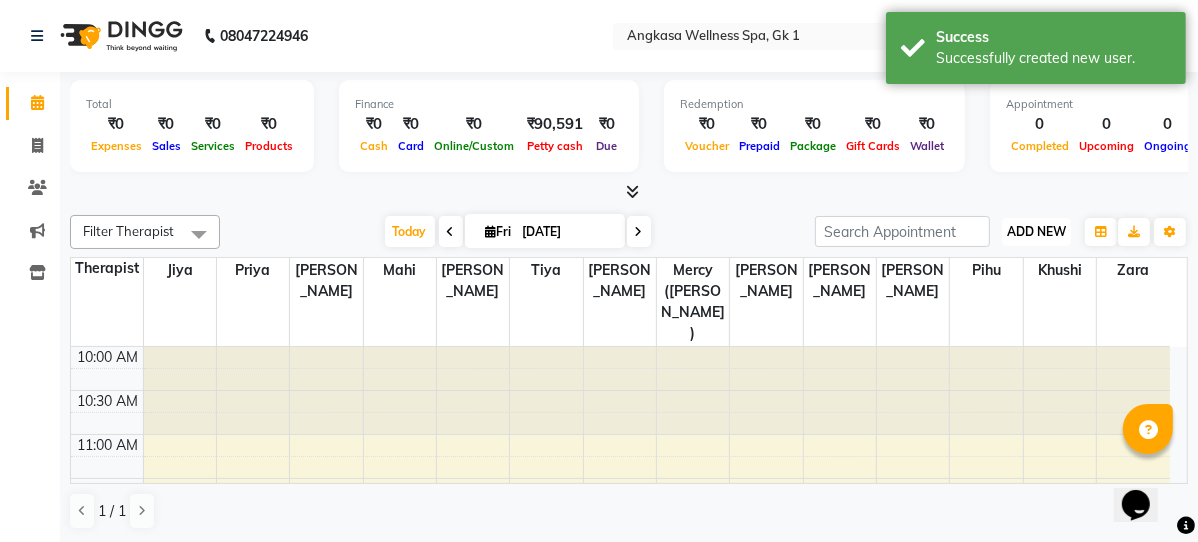 click on "ADD NEW Toggle Dropdown" at bounding box center [1036, 232] 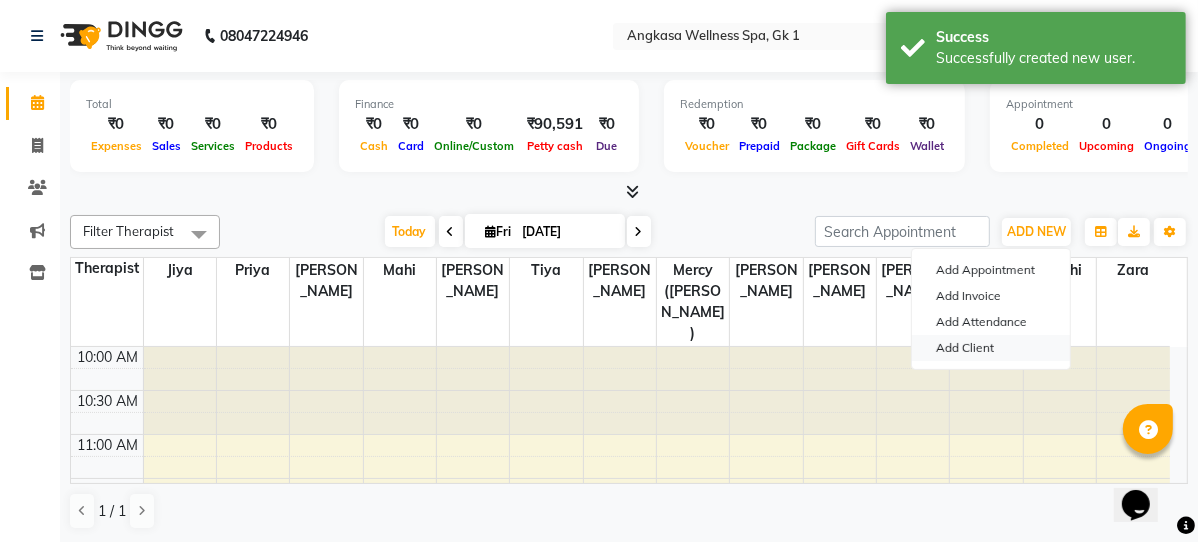 click on "Add Client" at bounding box center [991, 348] 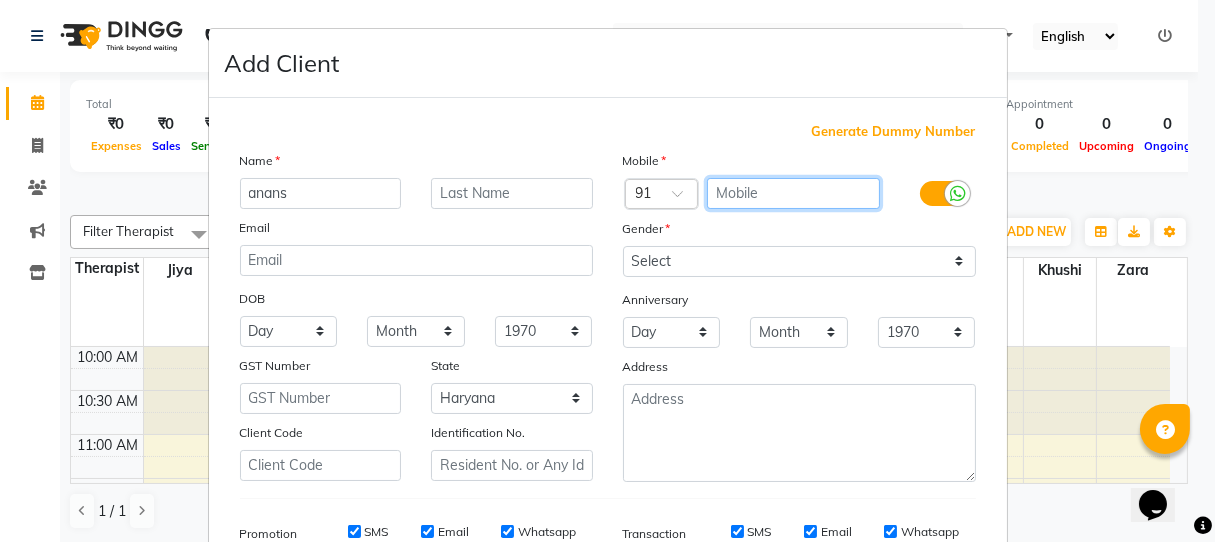 click at bounding box center [793, 193] 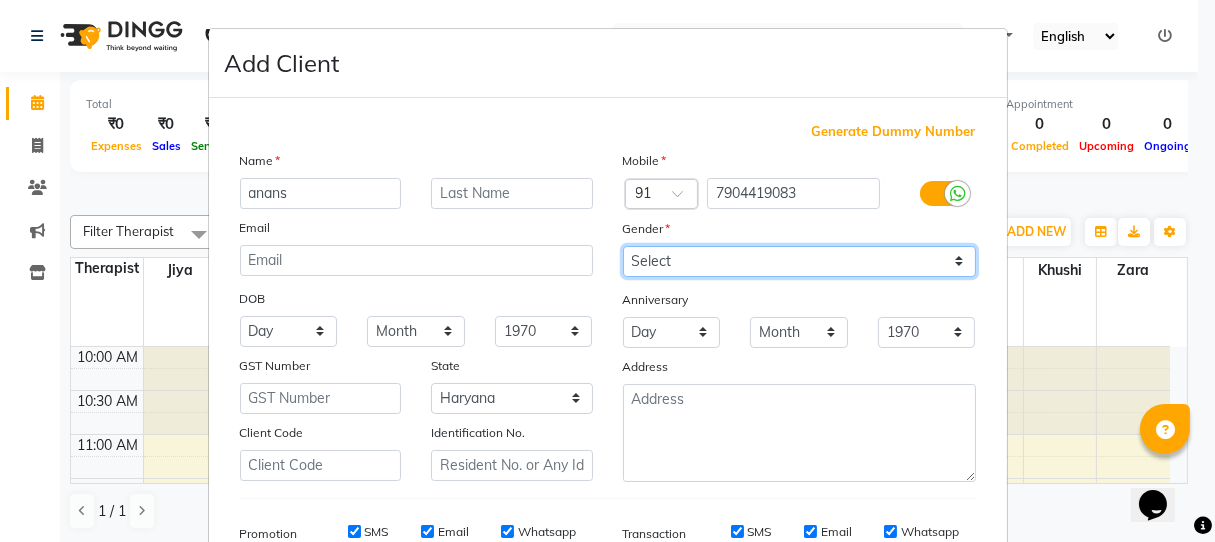 click on "Select Male Female Other Prefer Not To Say" at bounding box center [799, 261] 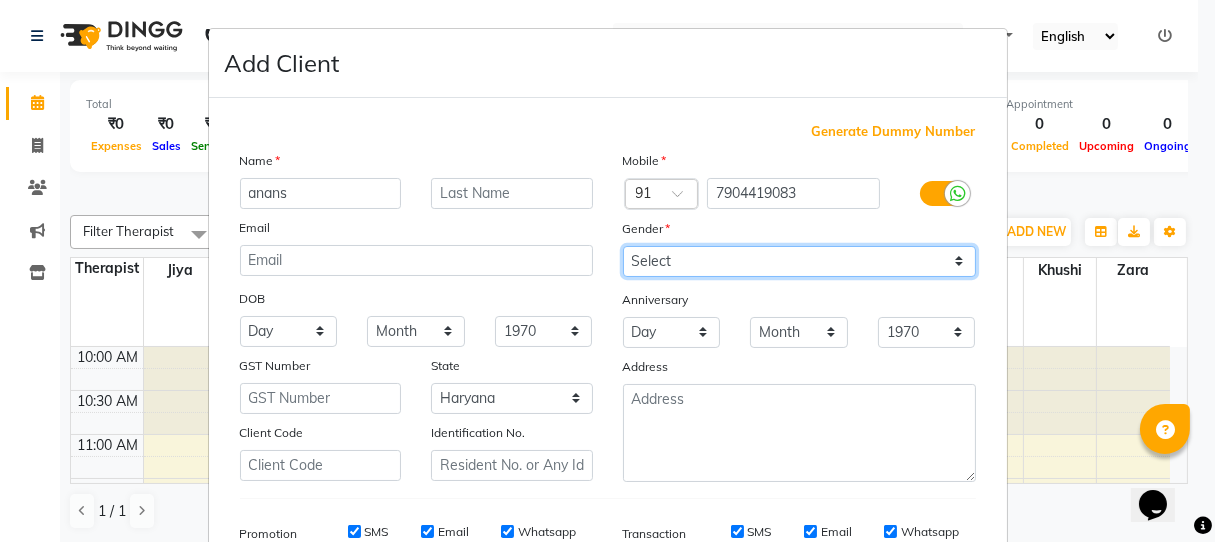 click on "Select Male Female Other Prefer Not To Say" at bounding box center (799, 261) 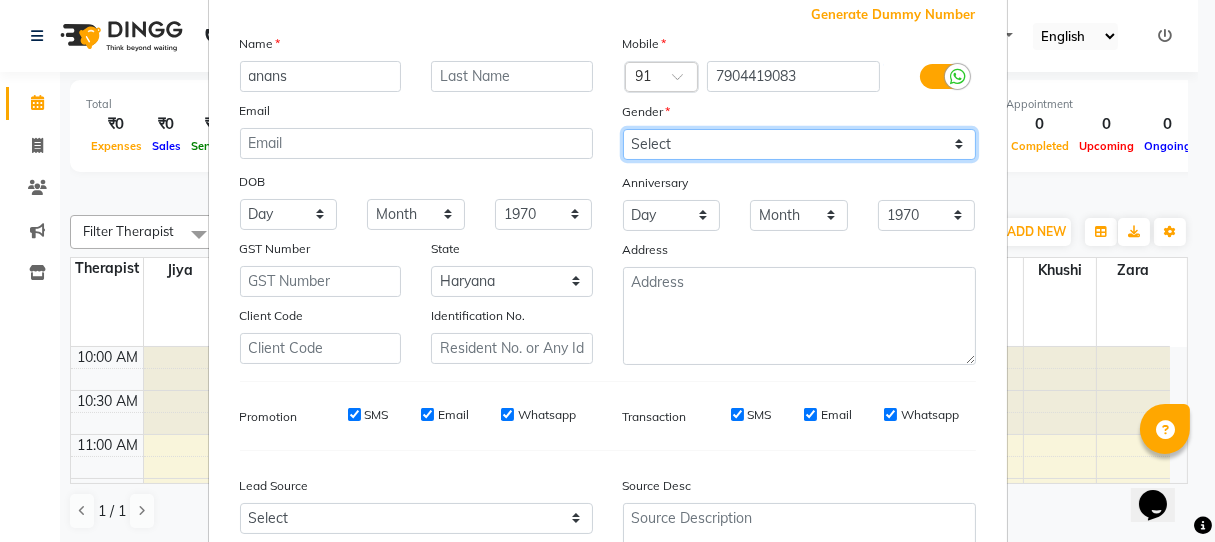scroll, scrollTop: 303, scrollLeft: 0, axis: vertical 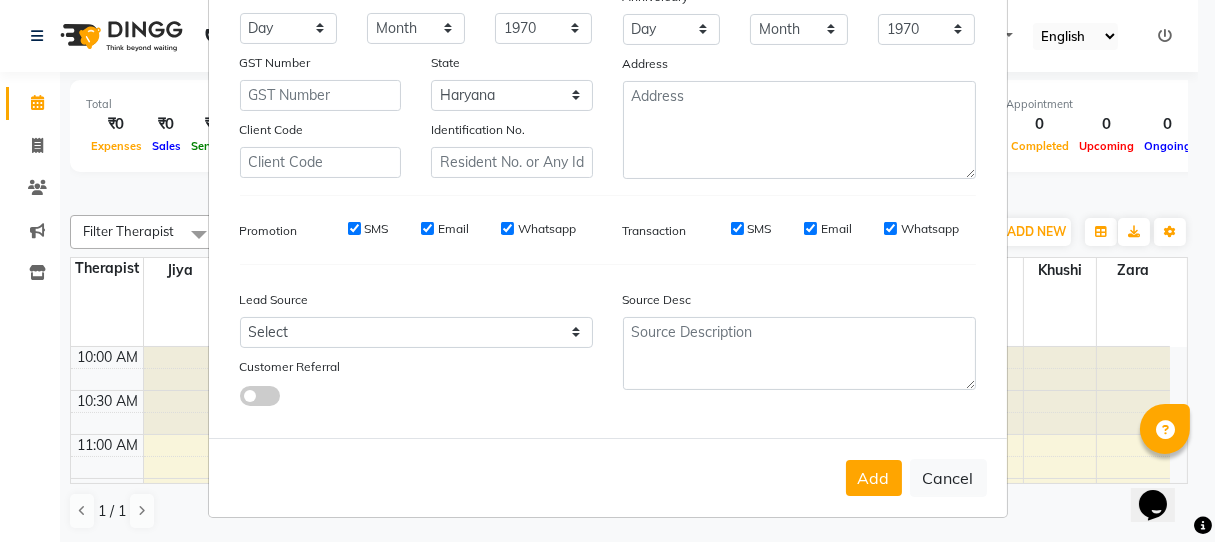 click on "SMS" at bounding box center [354, 228] 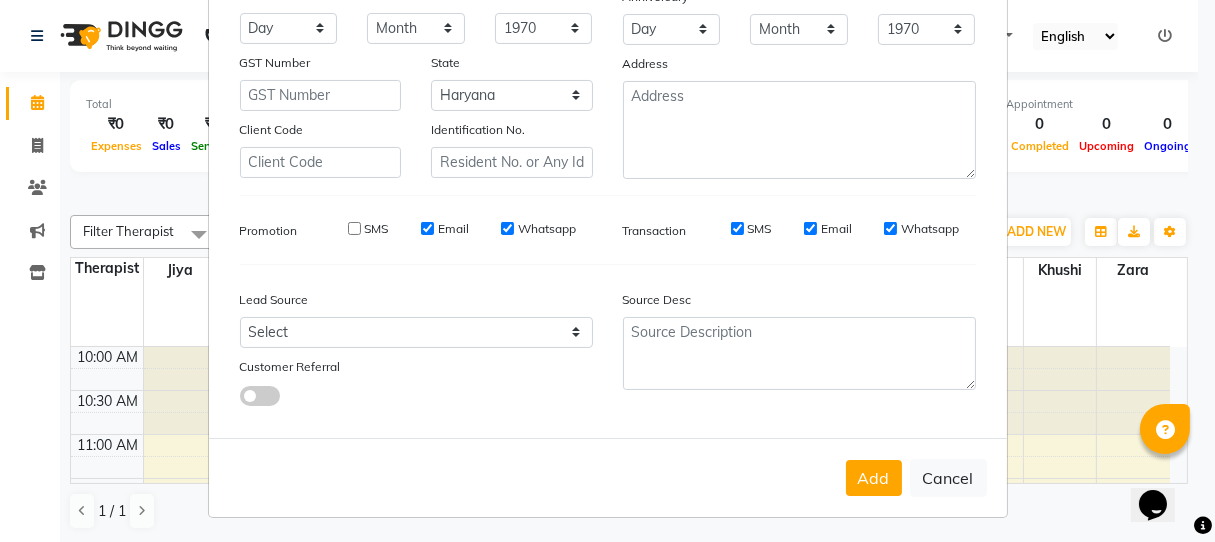 click on "Email" at bounding box center (427, 228) 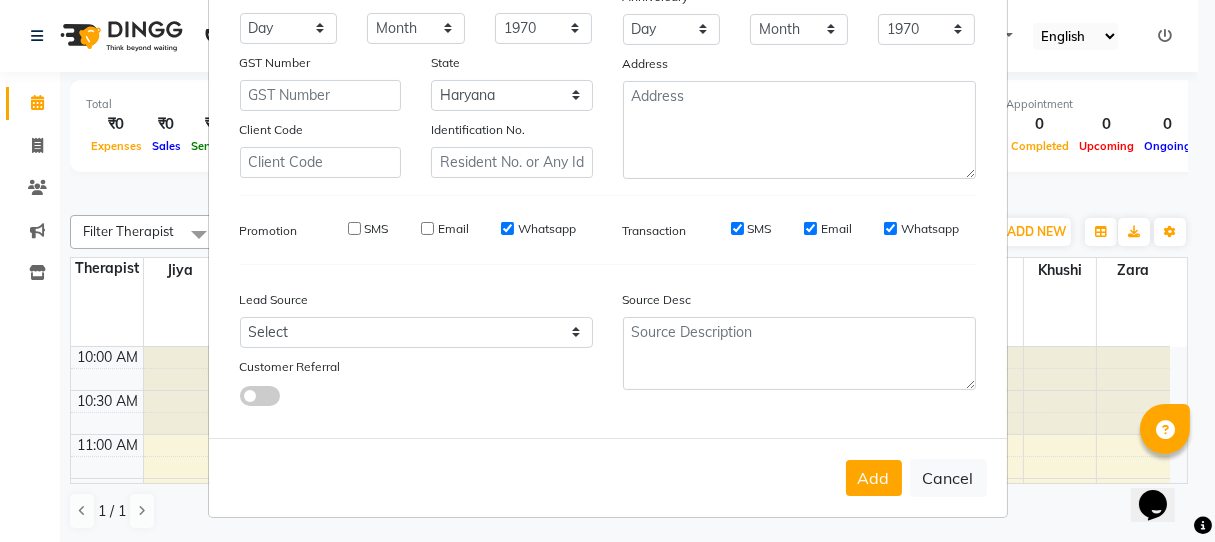 click on "Whatsapp" at bounding box center (507, 228) 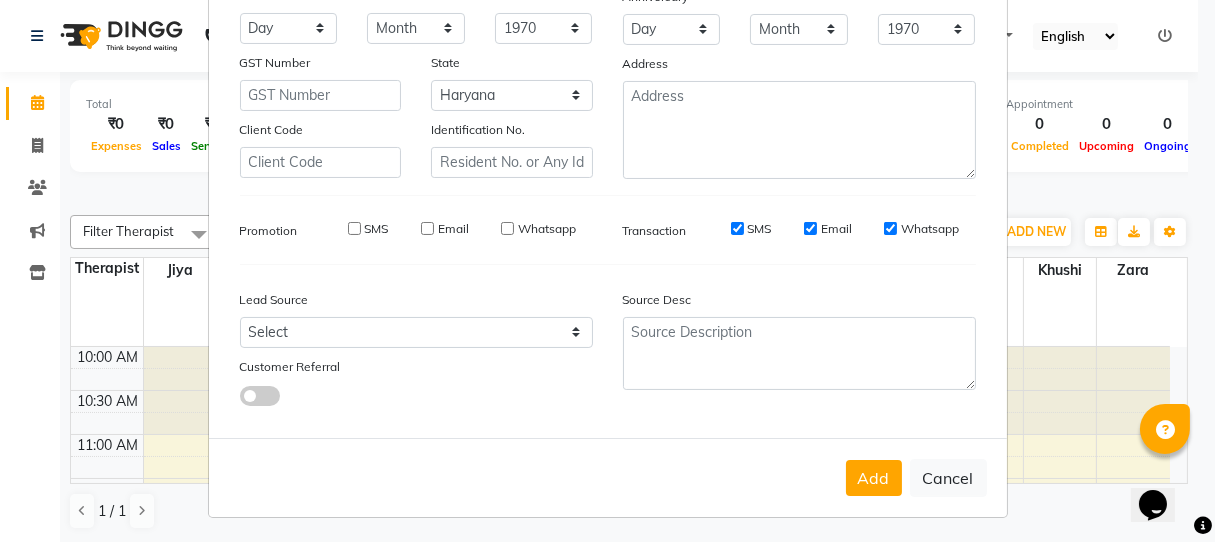 drag, startPoint x: 726, startPoint y: 225, endPoint x: 745, endPoint y: 225, distance: 19 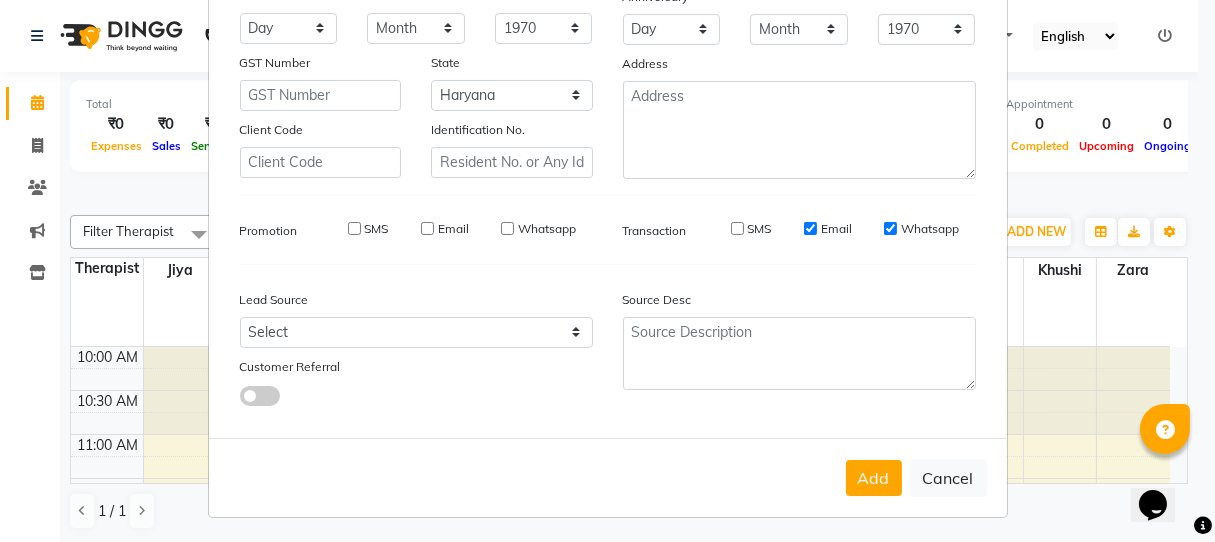 drag, startPoint x: 795, startPoint y: 226, endPoint x: 913, endPoint y: 211, distance: 118.94957 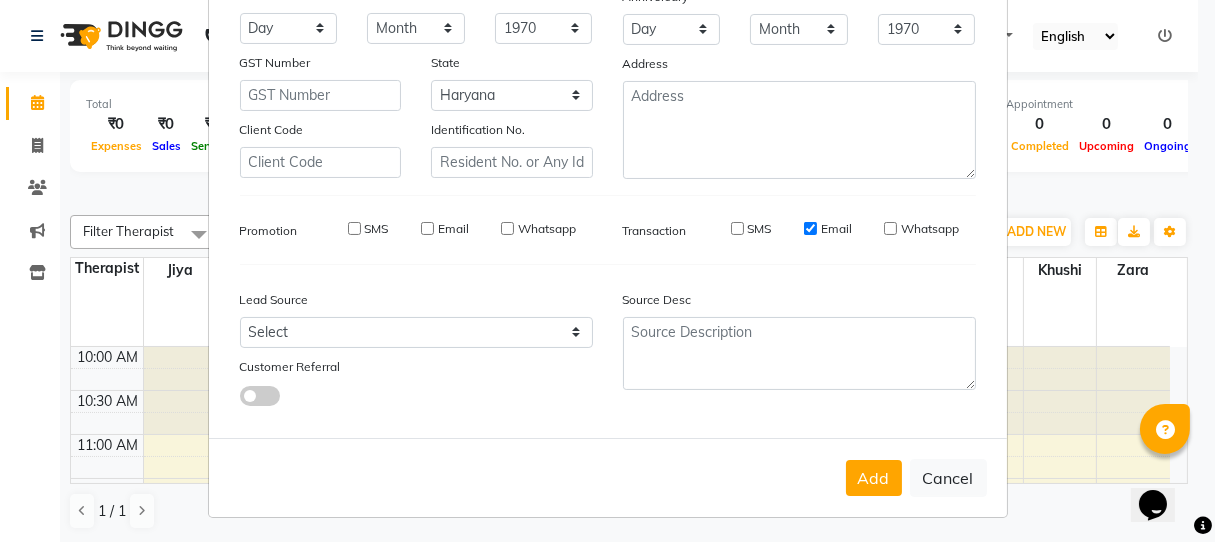 click on "Email" at bounding box center (810, 228) 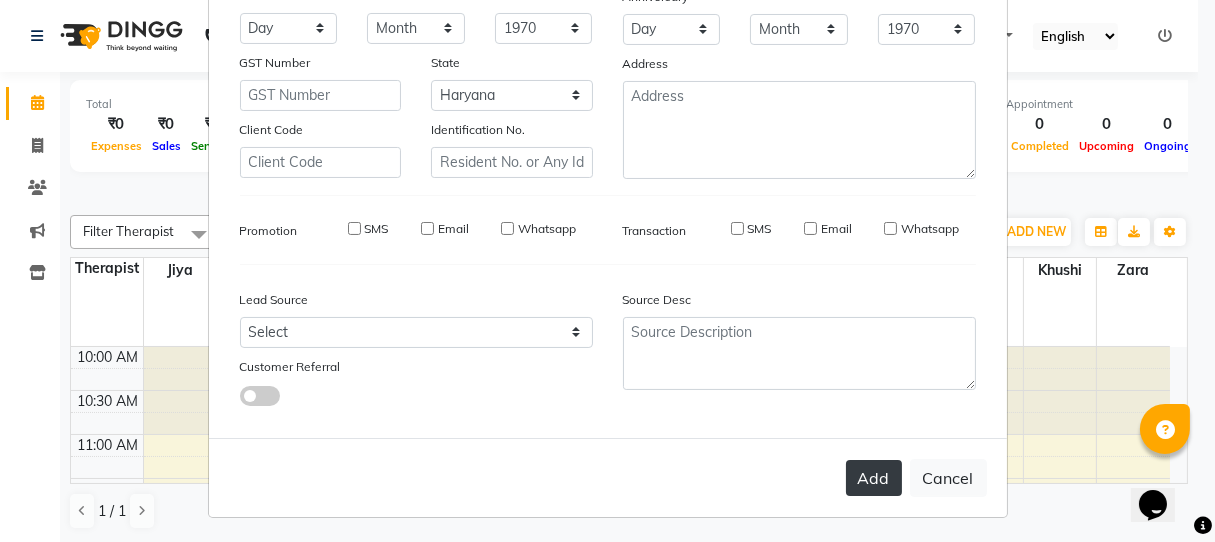 drag, startPoint x: 869, startPoint y: 463, endPoint x: 868, endPoint y: 444, distance: 19.026299 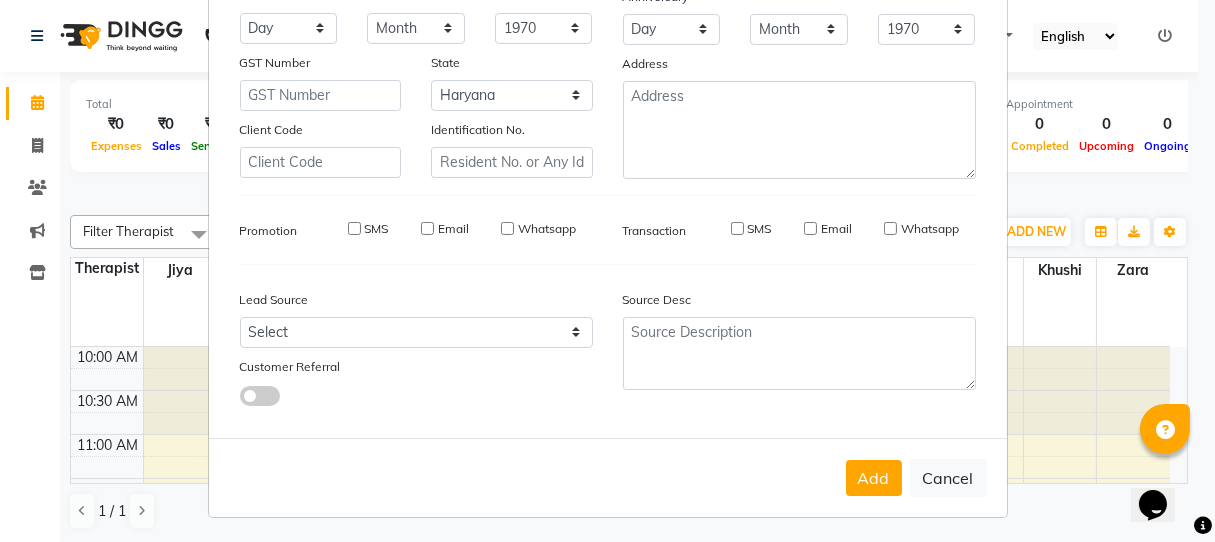 click on "Add" at bounding box center [874, 478] 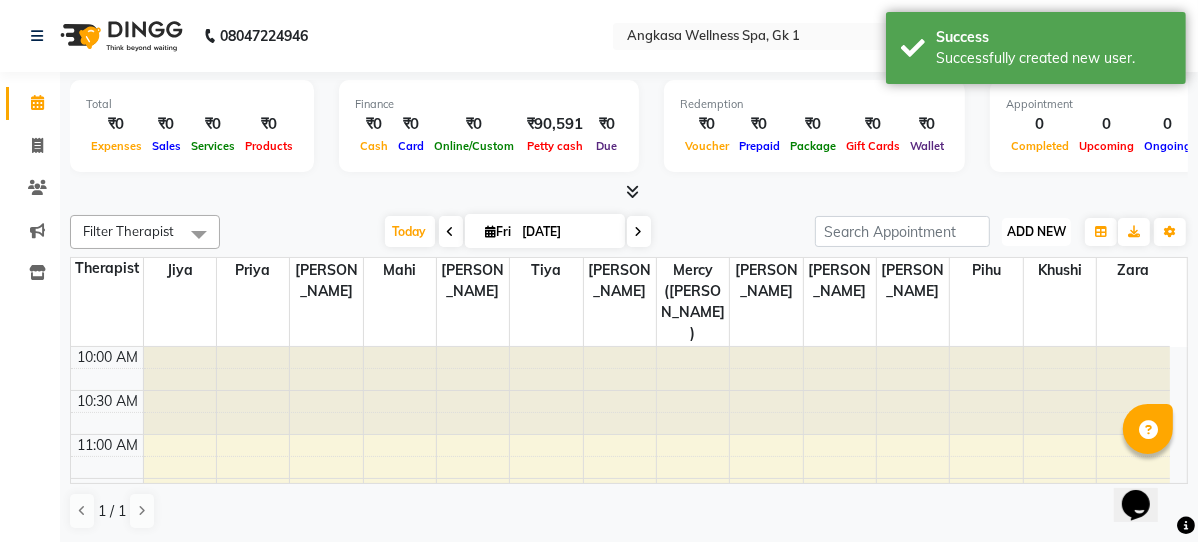 click on "ADD NEW Toggle Dropdown" at bounding box center [1036, 232] 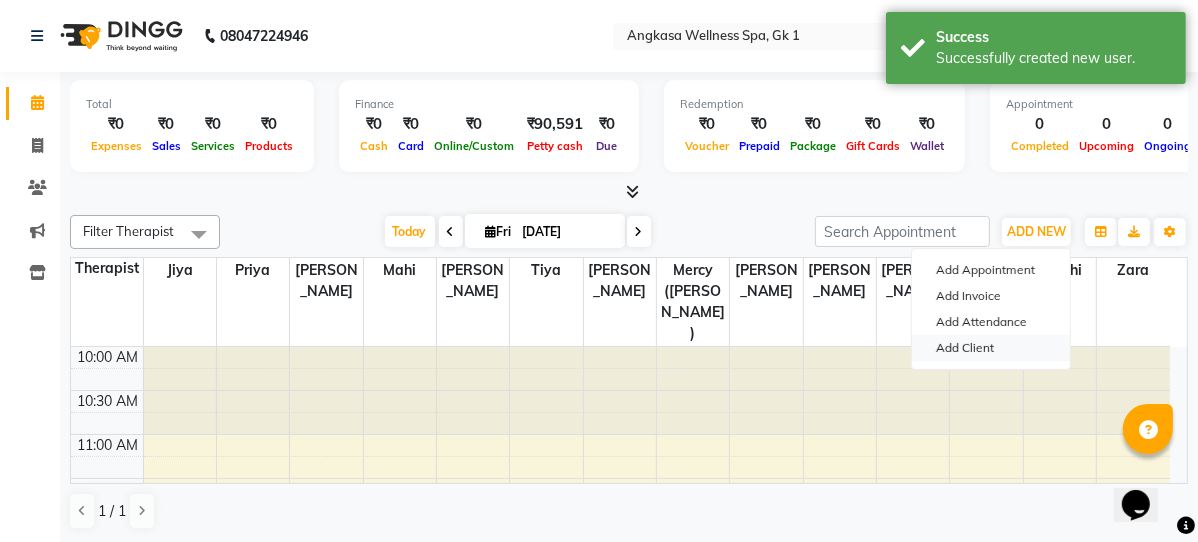 click on "Add Client" at bounding box center [991, 348] 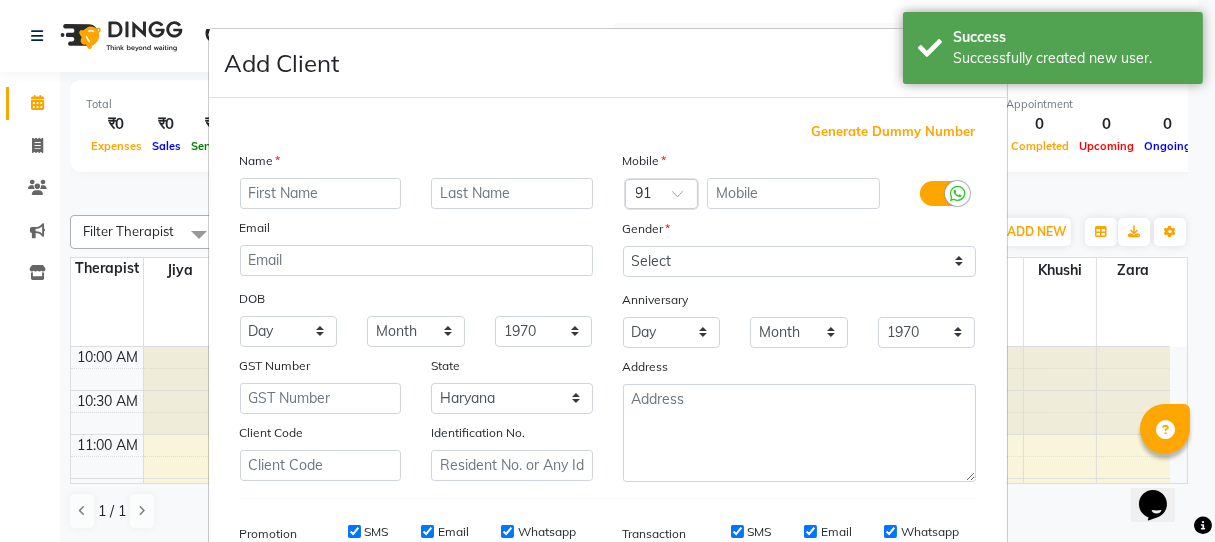 click at bounding box center (321, 193) 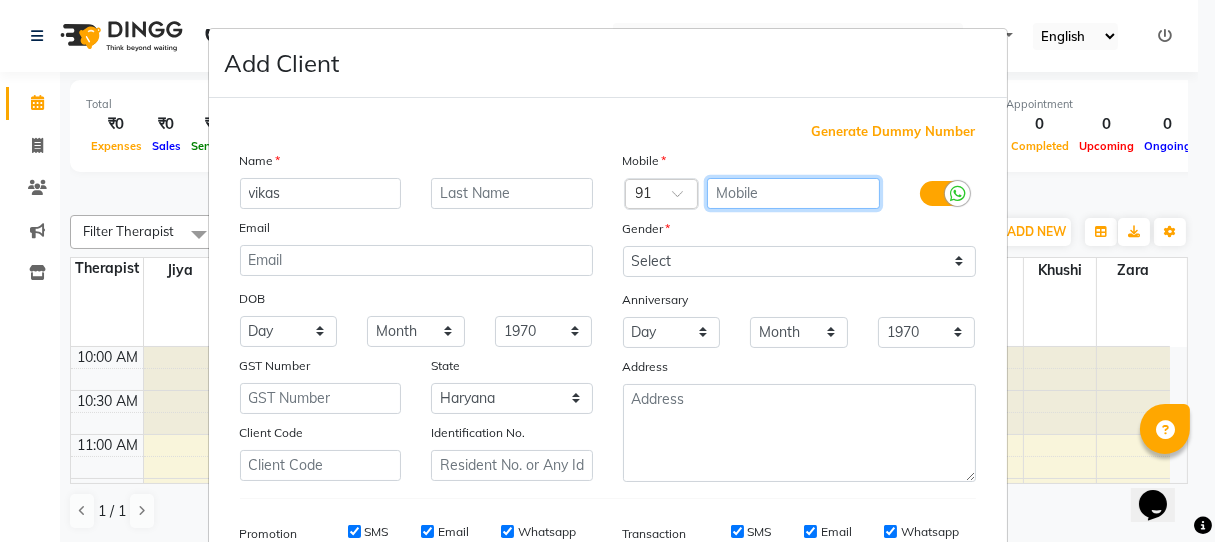 click at bounding box center [793, 193] 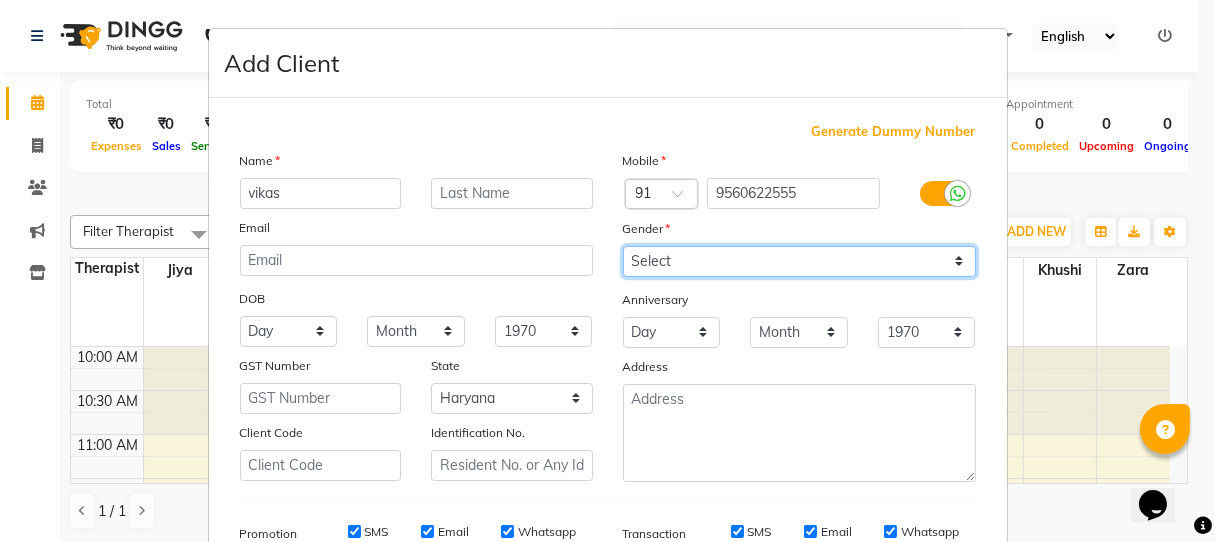 click on "Select Male Female Other Prefer Not To Say" at bounding box center (799, 261) 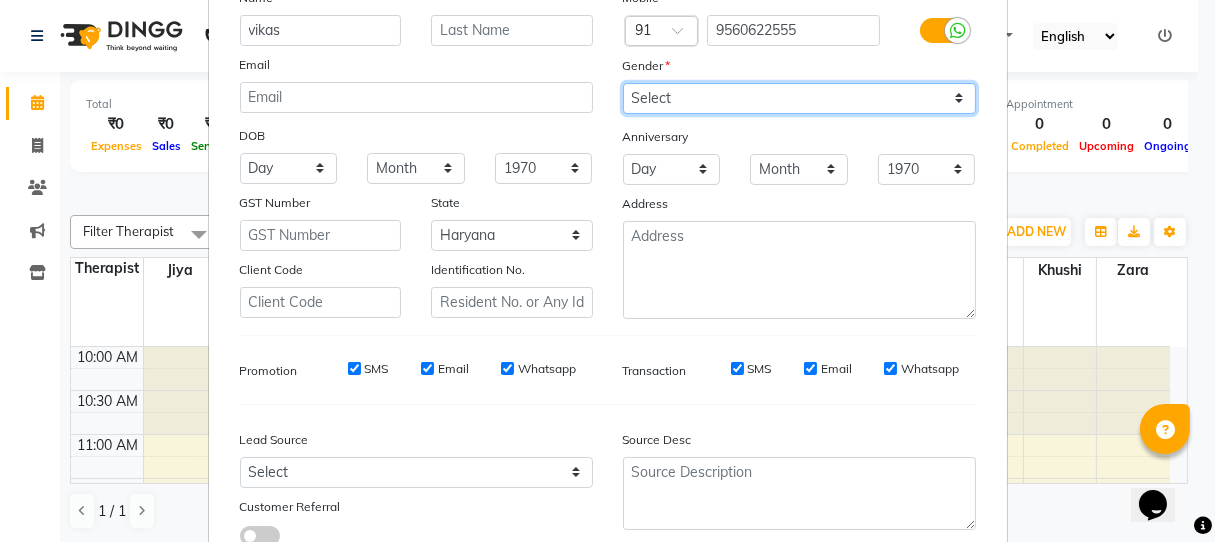 scroll, scrollTop: 303, scrollLeft: 0, axis: vertical 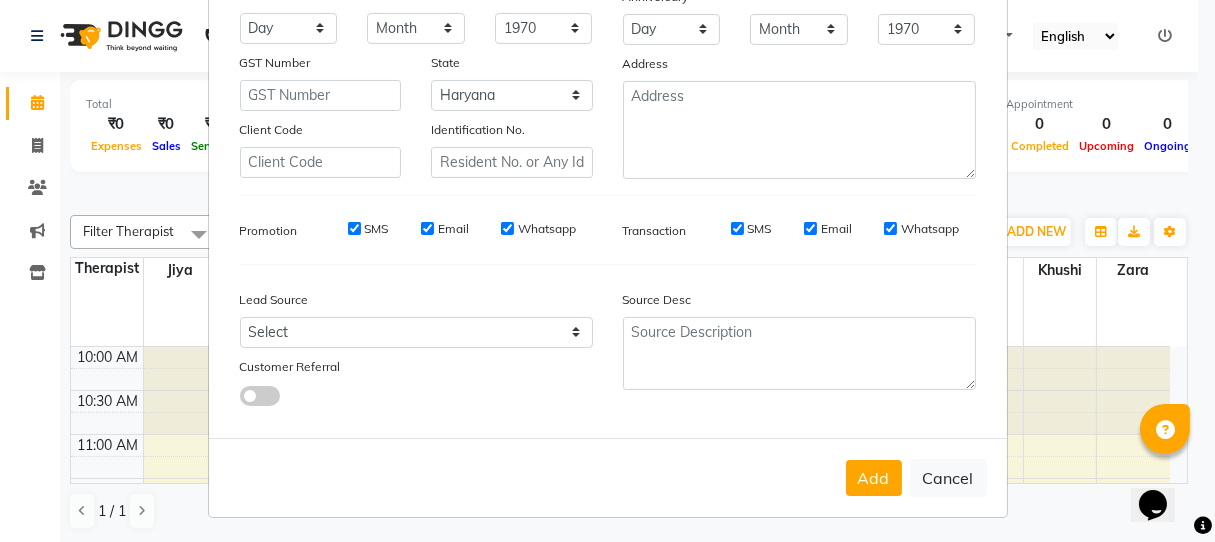 drag, startPoint x: 344, startPoint y: 226, endPoint x: 430, endPoint y: 217, distance: 86.46965 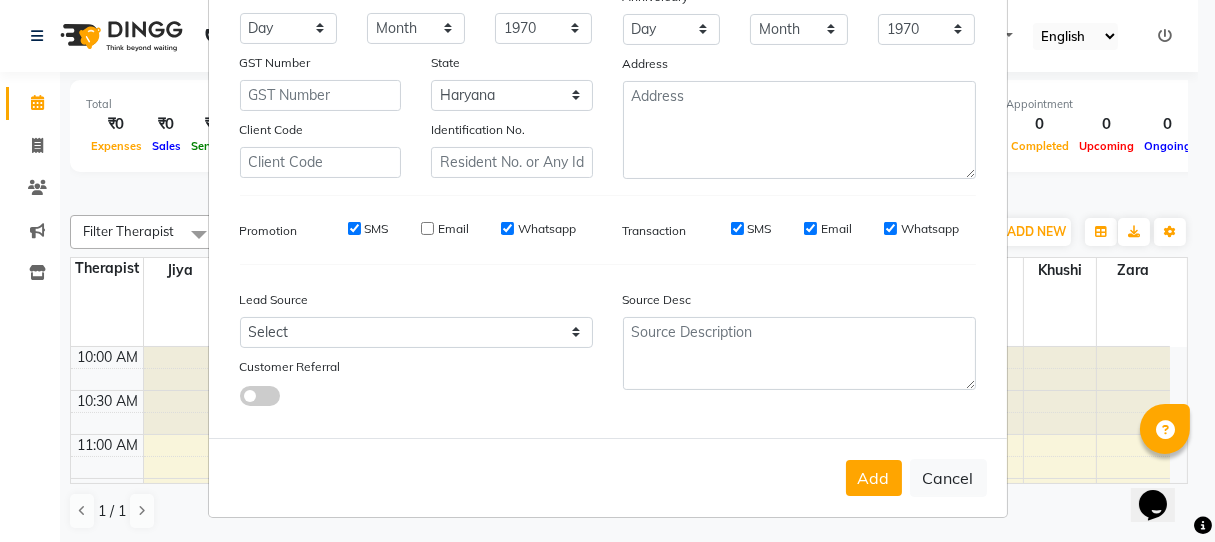 drag, startPoint x: 341, startPoint y: 225, endPoint x: 480, endPoint y: 225, distance: 139 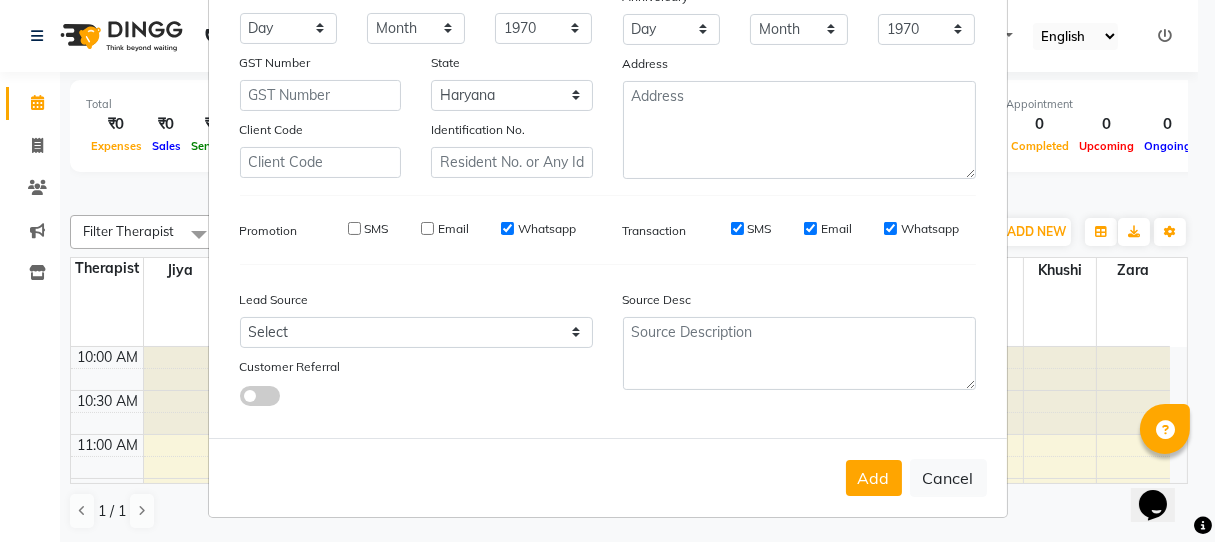 drag, startPoint x: 500, startPoint y: 224, endPoint x: 690, endPoint y: 203, distance: 191.157 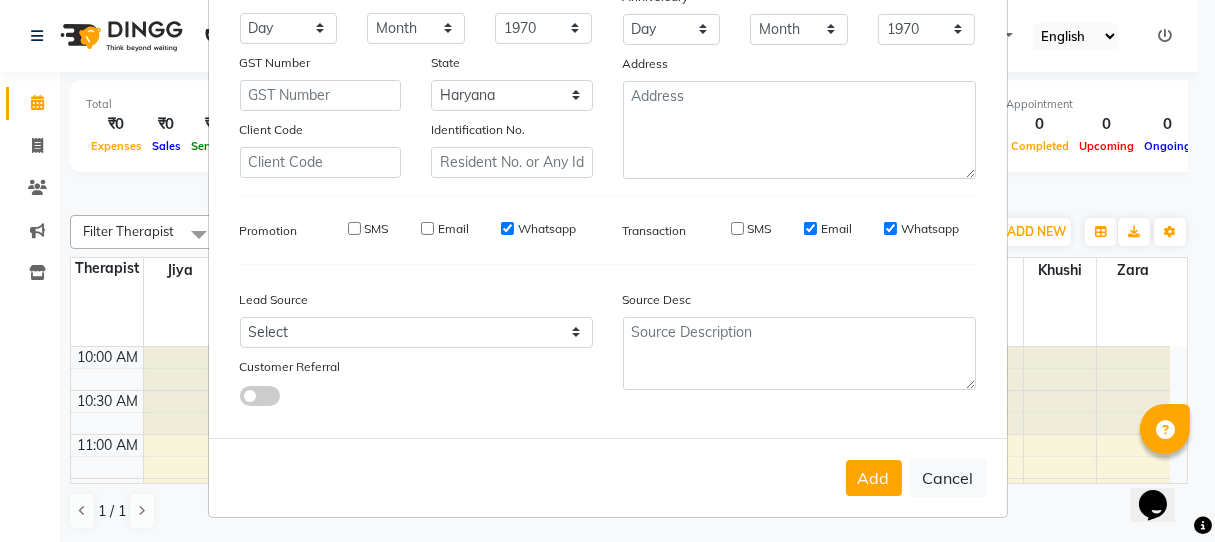 drag, startPoint x: 803, startPoint y: 228, endPoint x: 868, endPoint y: 218, distance: 65.76473 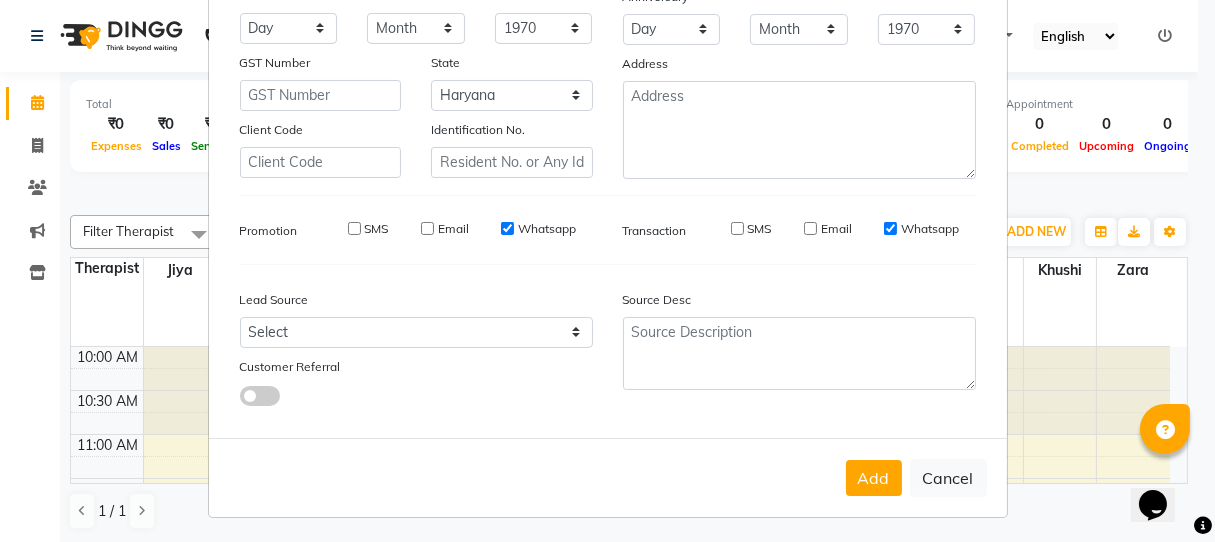 click on "Whatsapp" at bounding box center (890, 228) 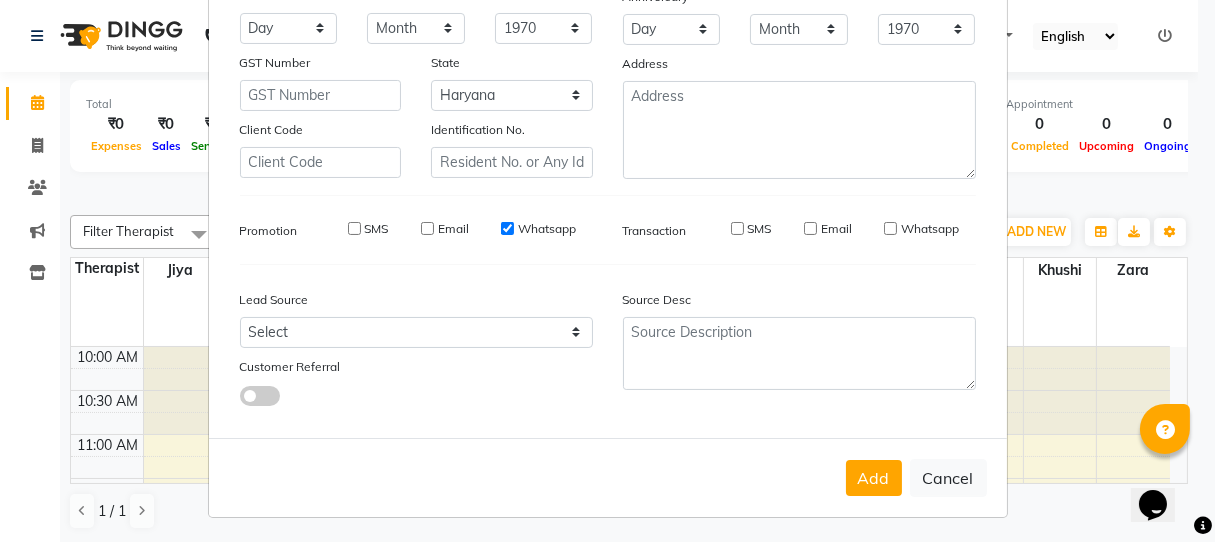 drag, startPoint x: 496, startPoint y: 221, endPoint x: 512, endPoint y: 220, distance: 16.03122 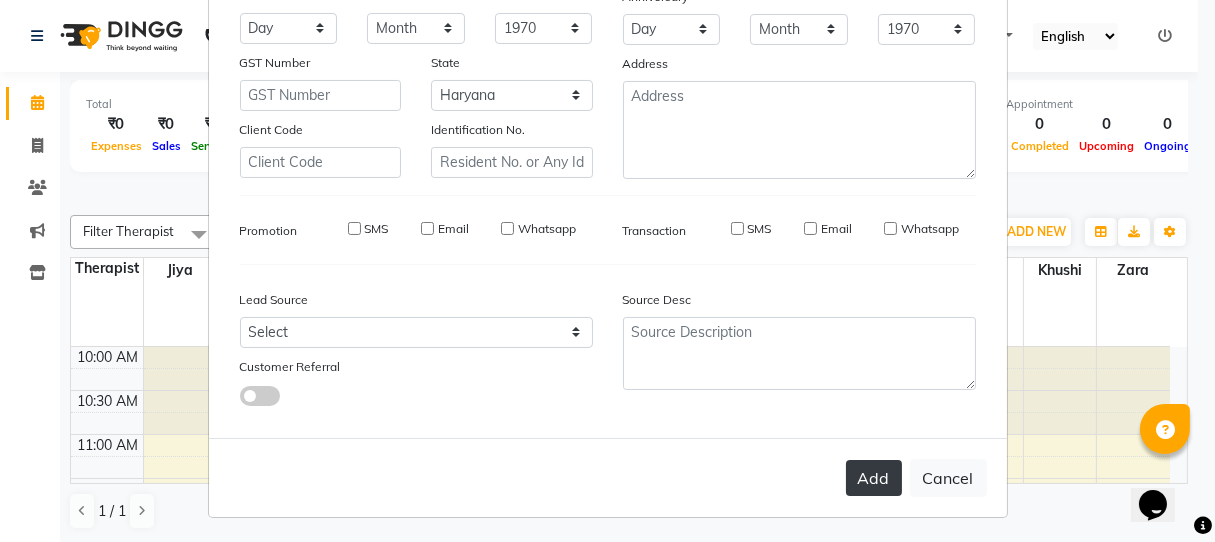 drag, startPoint x: 859, startPoint y: 465, endPoint x: 836, endPoint y: 345, distance: 122.18429 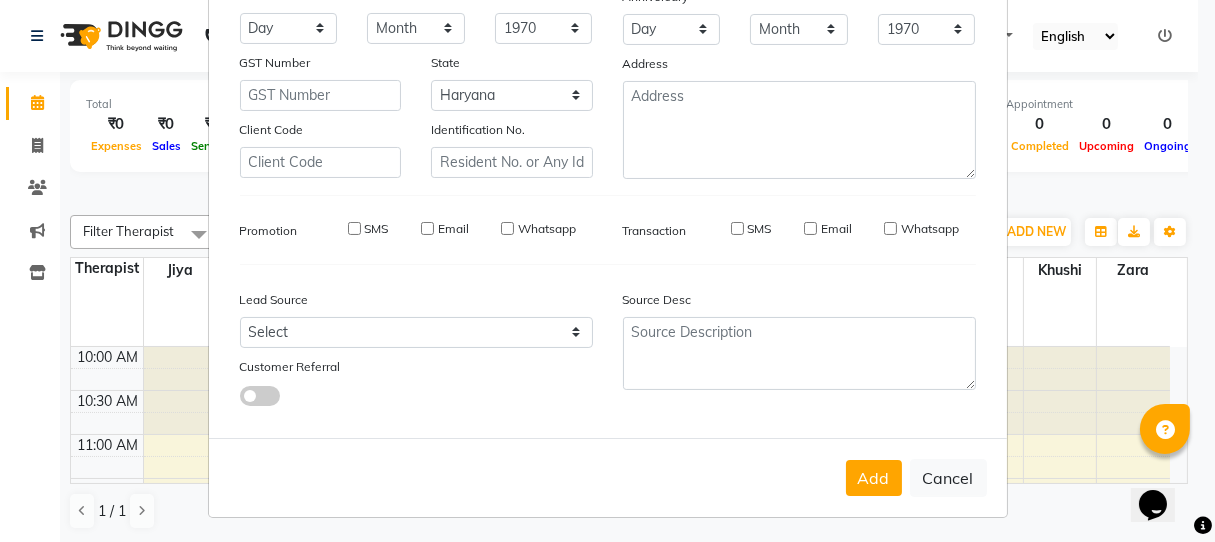 click on "Add" at bounding box center [874, 478] 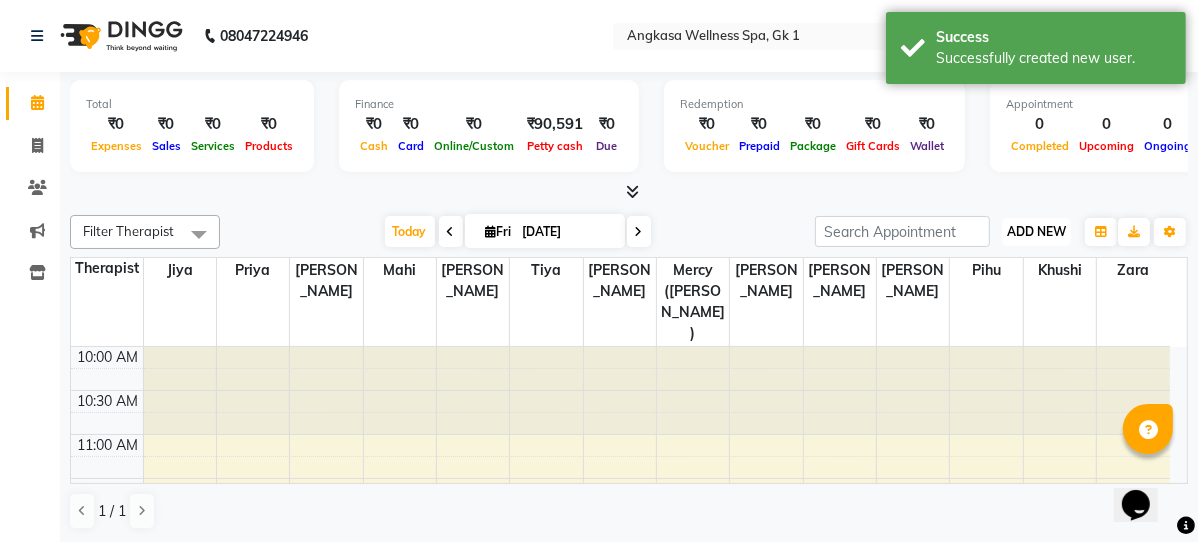 click on "ADD NEW" at bounding box center [1036, 231] 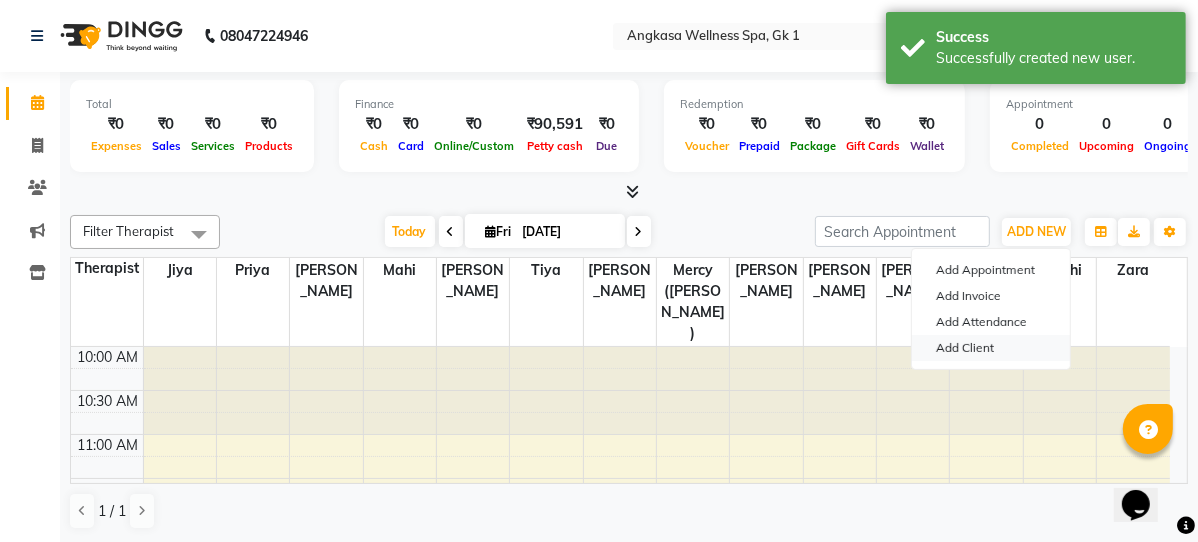 click on "Add Client" at bounding box center (991, 348) 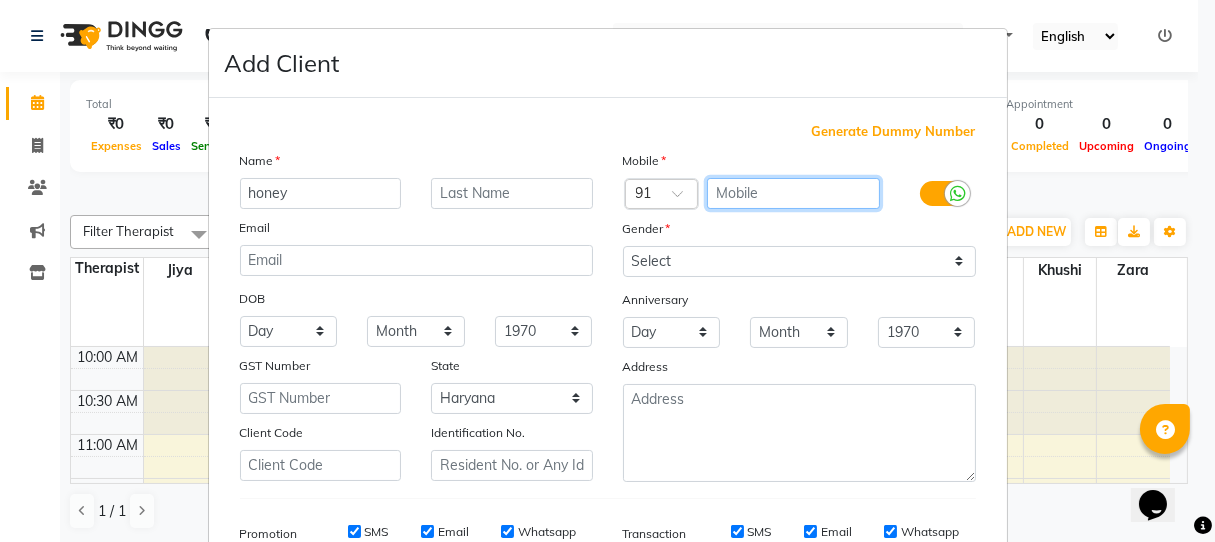click at bounding box center [793, 193] 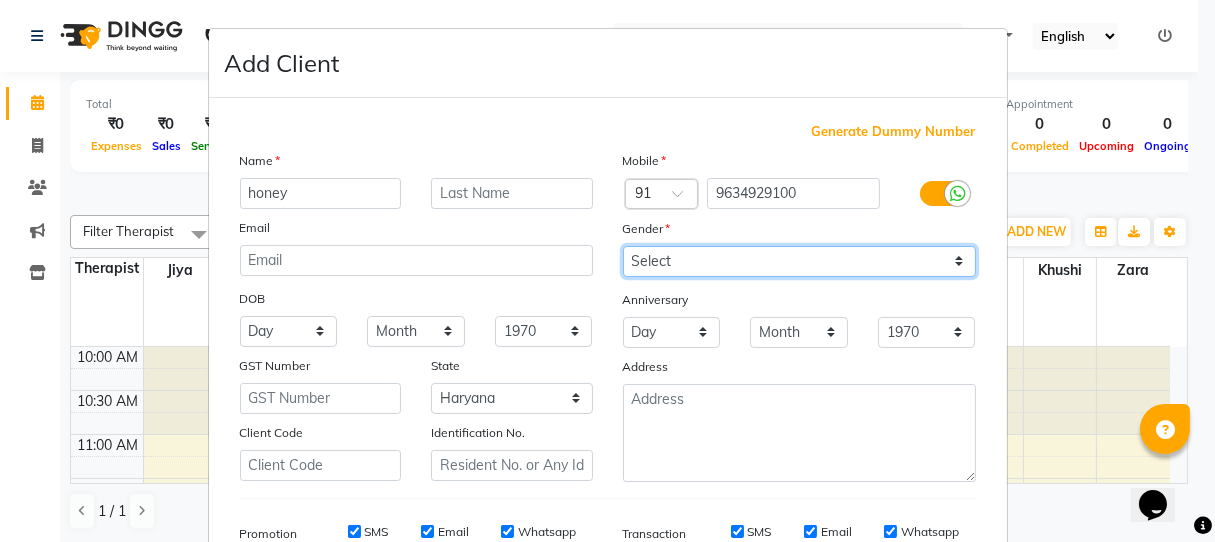 click on "Select Male Female Other Prefer Not To Say" at bounding box center [799, 261] 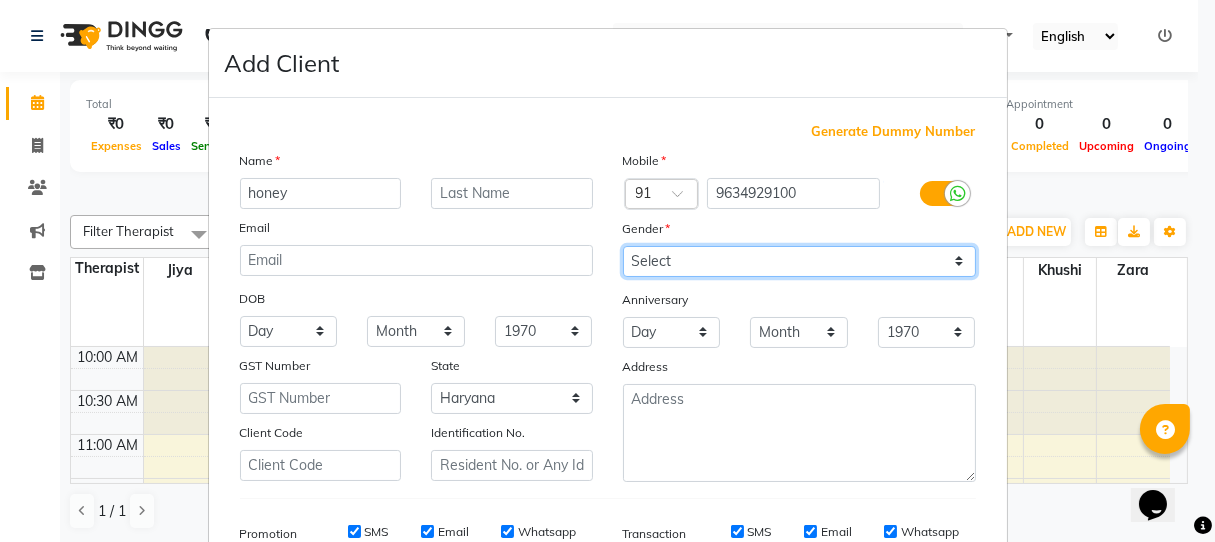 click on "Select Male Female Other Prefer Not To Say" at bounding box center (799, 261) 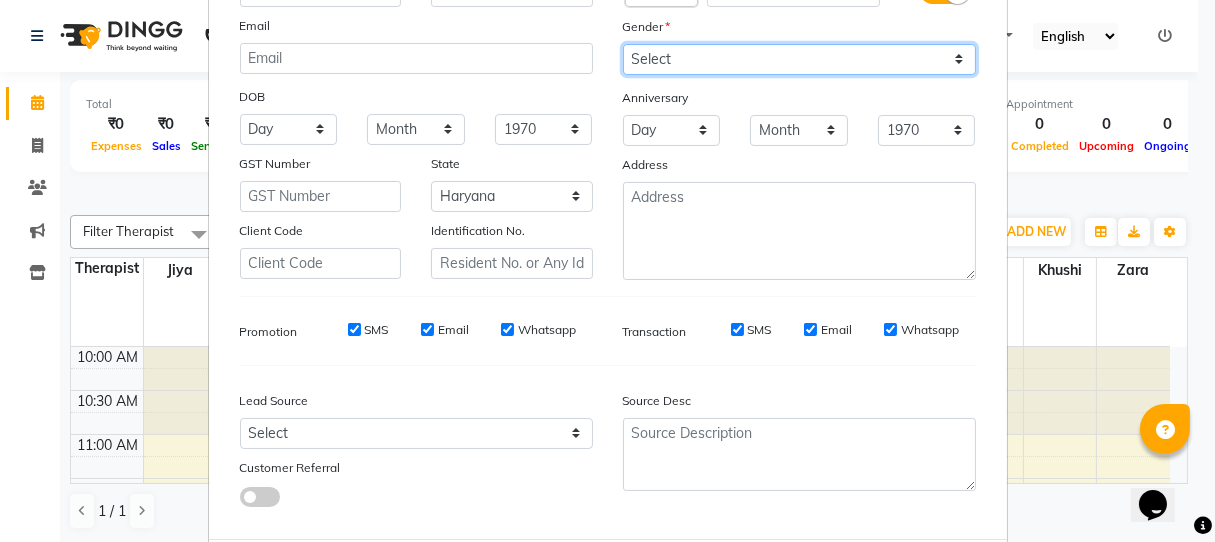 scroll, scrollTop: 303, scrollLeft: 0, axis: vertical 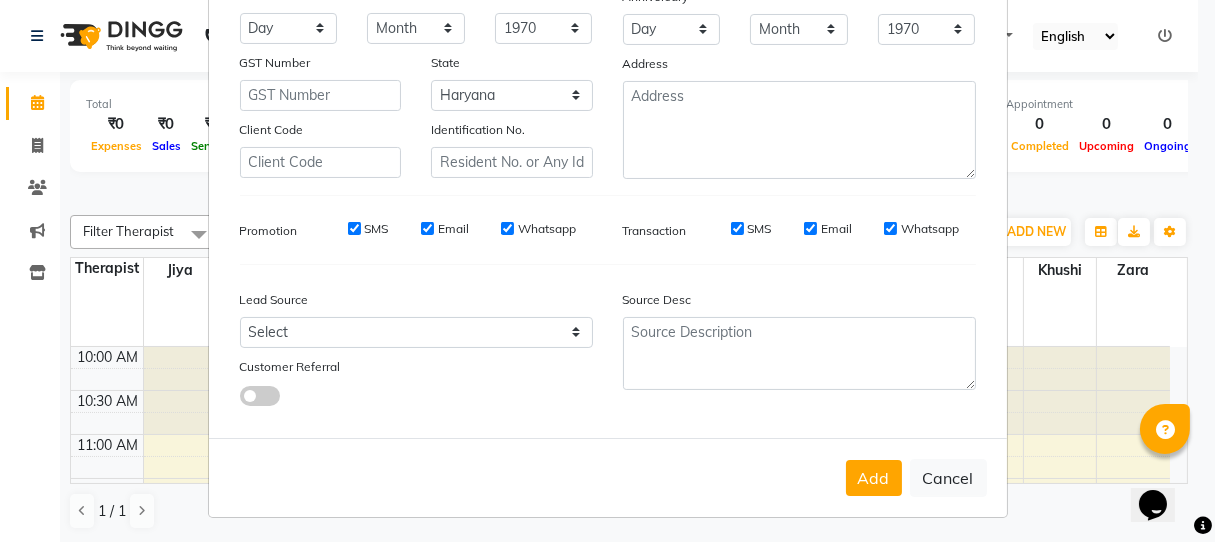 drag, startPoint x: 344, startPoint y: 227, endPoint x: 354, endPoint y: 229, distance: 10.198039 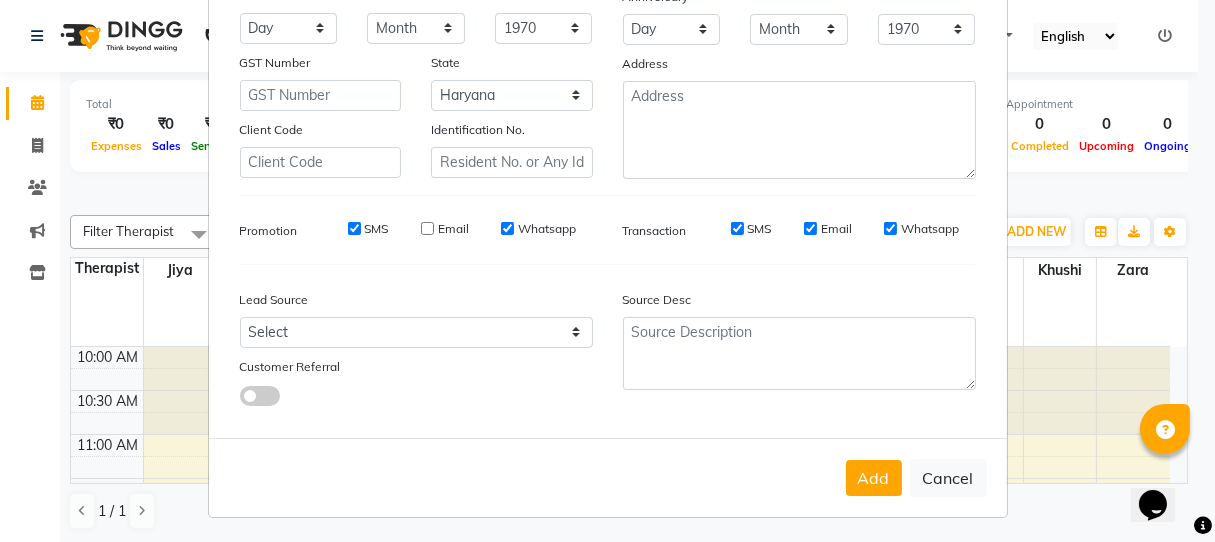 drag, startPoint x: 341, startPoint y: 223, endPoint x: 436, endPoint y: 210, distance: 95.885345 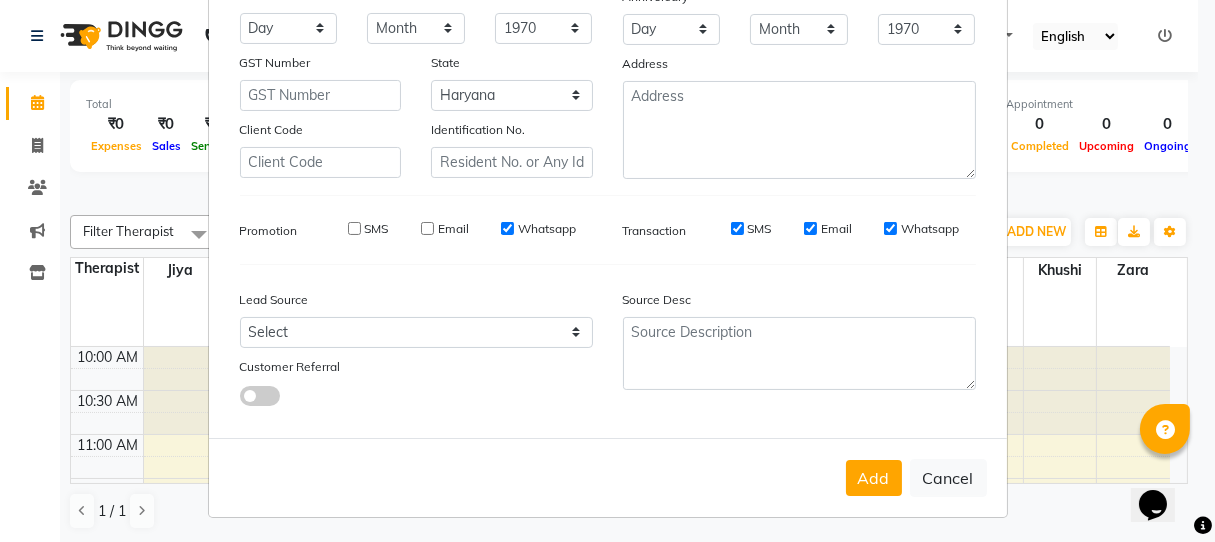 drag, startPoint x: 500, startPoint y: 226, endPoint x: 672, endPoint y: 227, distance: 172.00291 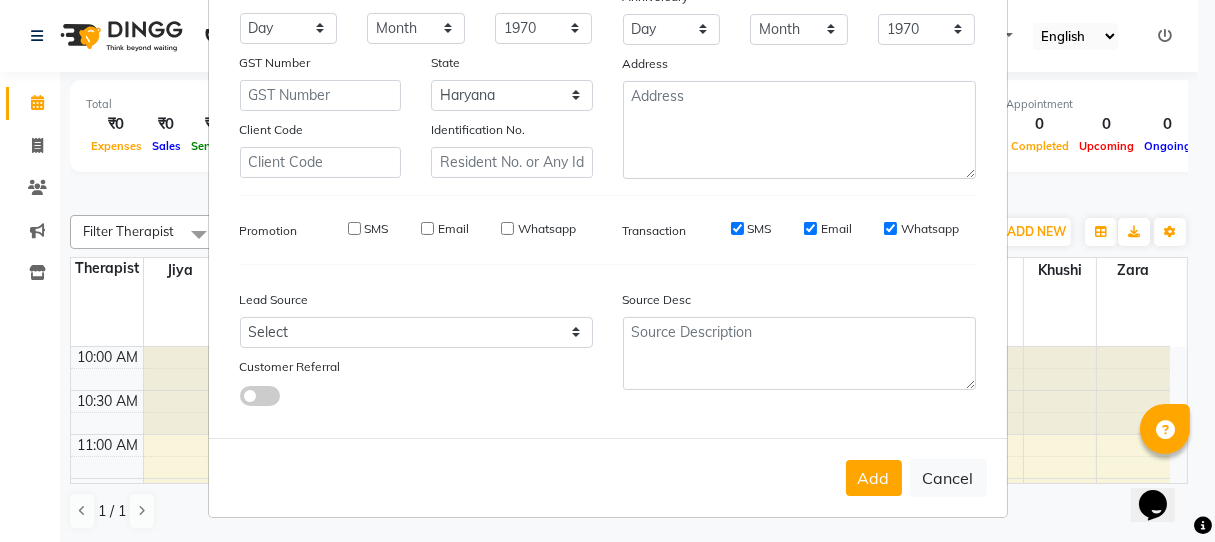 click on "SMS" at bounding box center (737, 228) 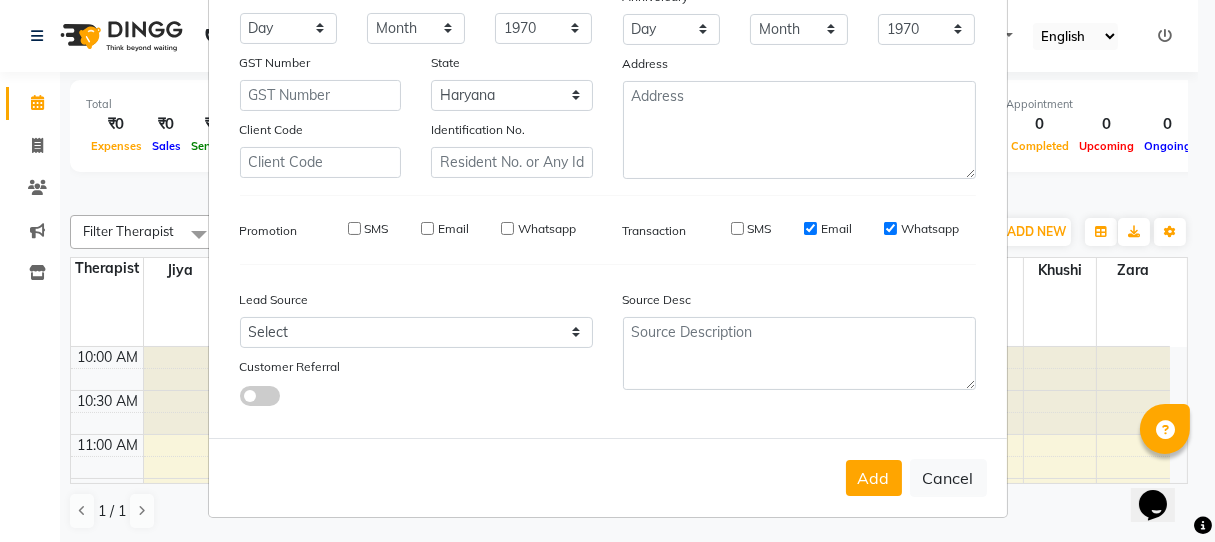 click on "Email" at bounding box center (810, 228) 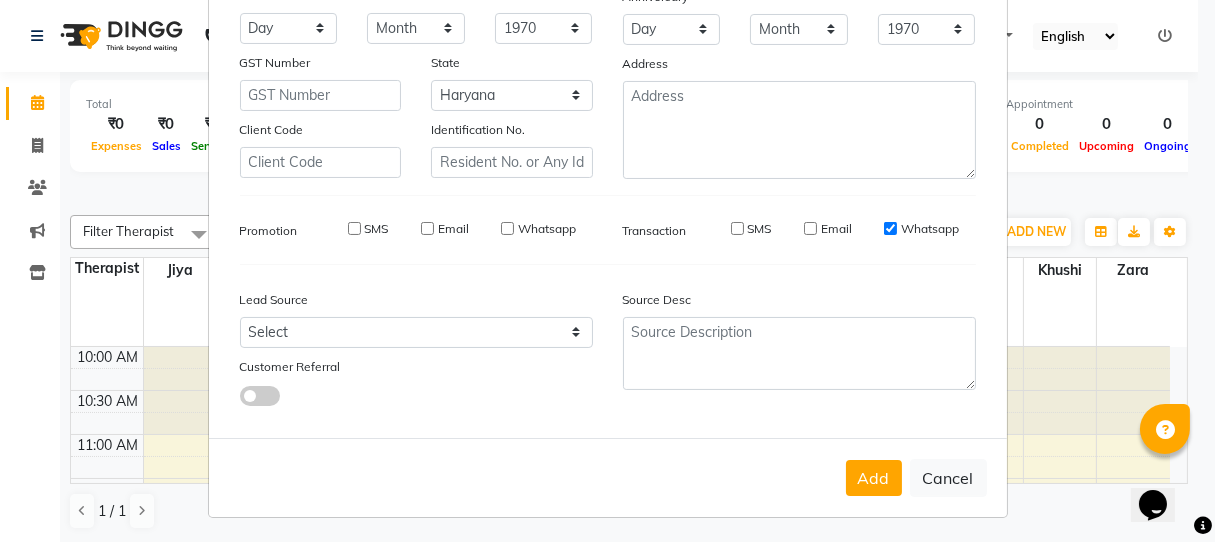 click on "Whatsapp" at bounding box center (890, 228) 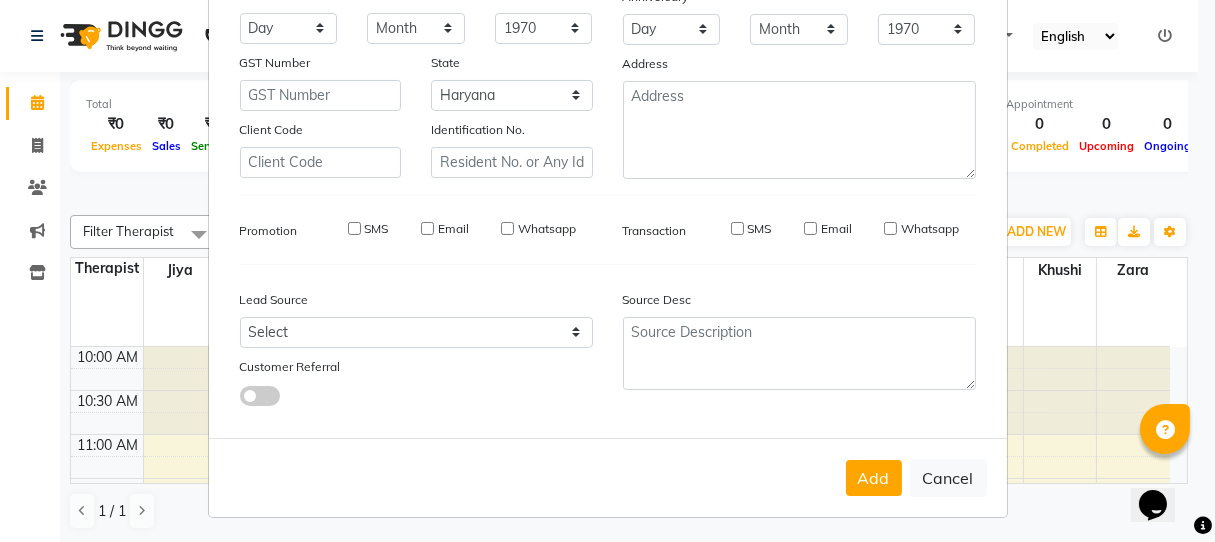 drag, startPoint x: 873, startPoint y: 469, endPoint x: 888, endPoint y: 503, distance: 37.161808 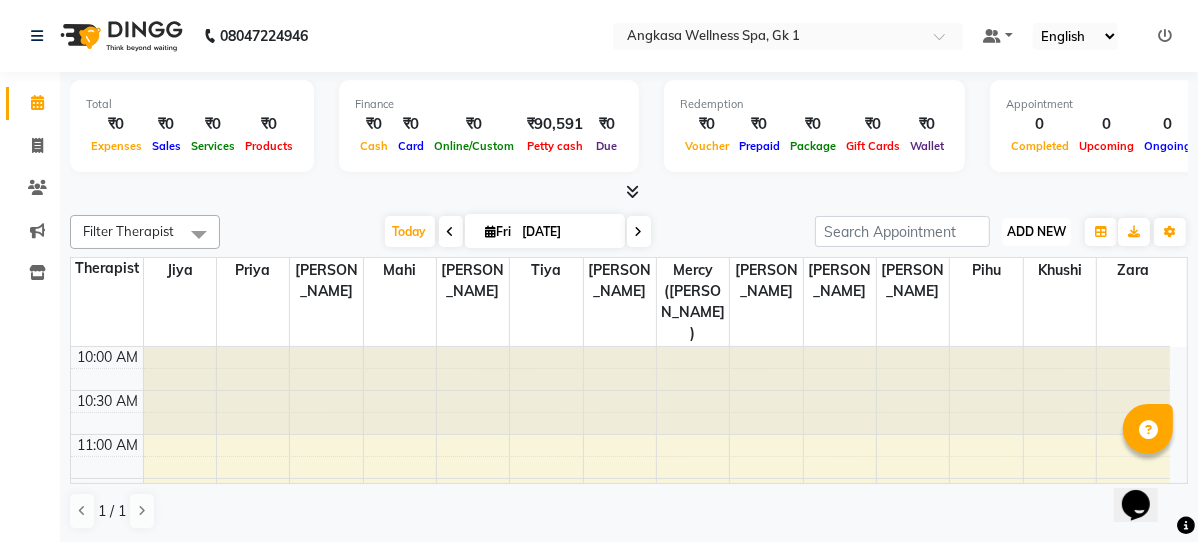 click on "ADD NEW" at bounding box center (1036, 231) 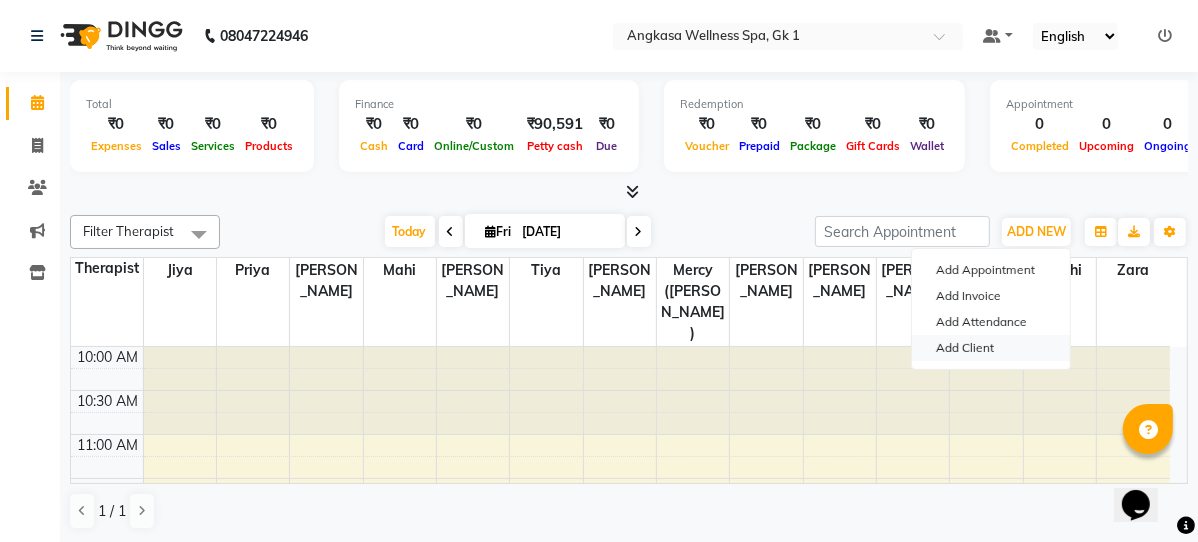 click on "Add Client" at bounding box center [991, 348] 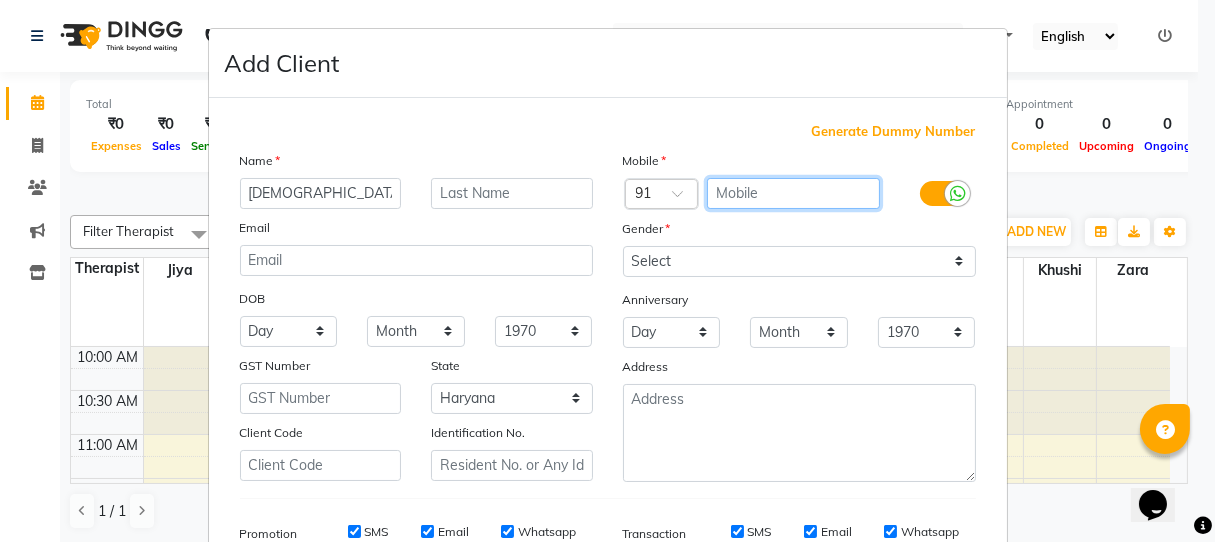 click at bounding box center (793, 193) 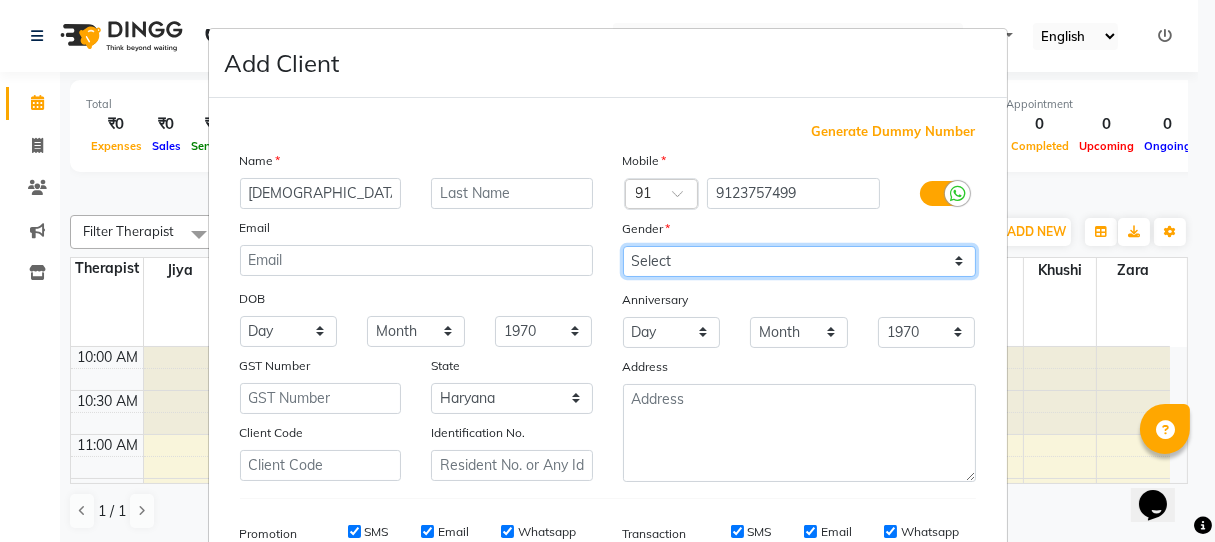 click on "Select Male Female Other Prefer Not To Say" at bounding box center [799, 261] 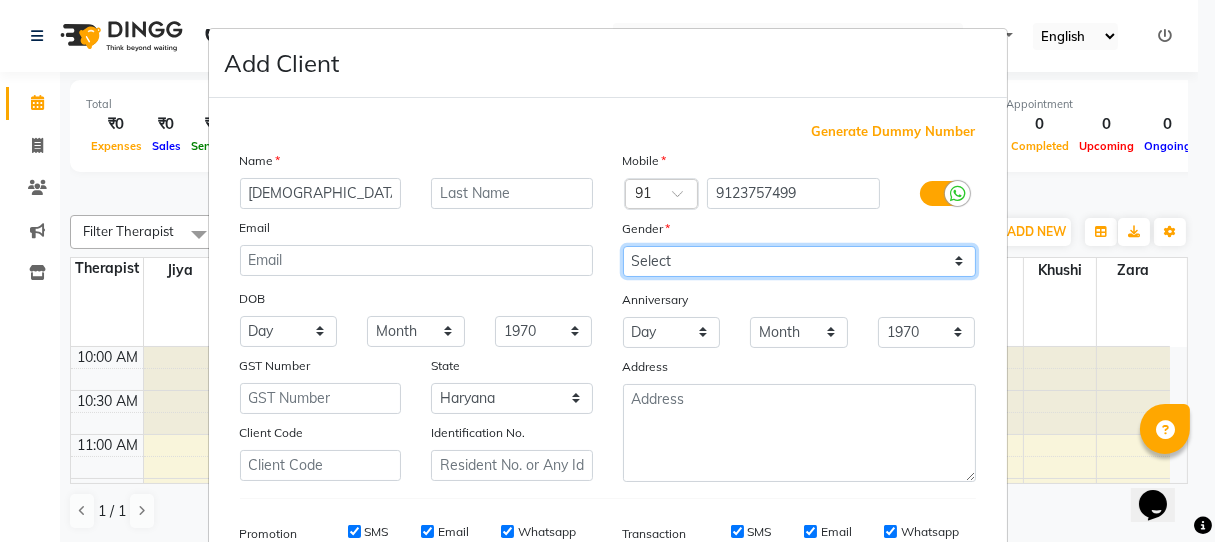 scroll, scrollTop: 222, scrollLeft: 0, axis: vertical 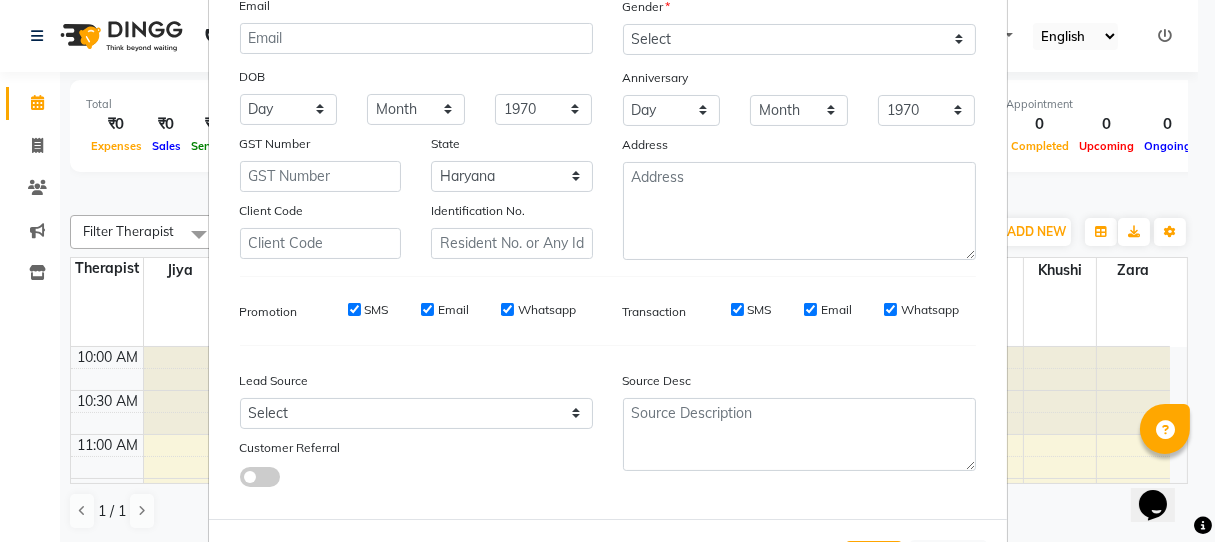 click on "SMS" at bounding box center [354, 309] 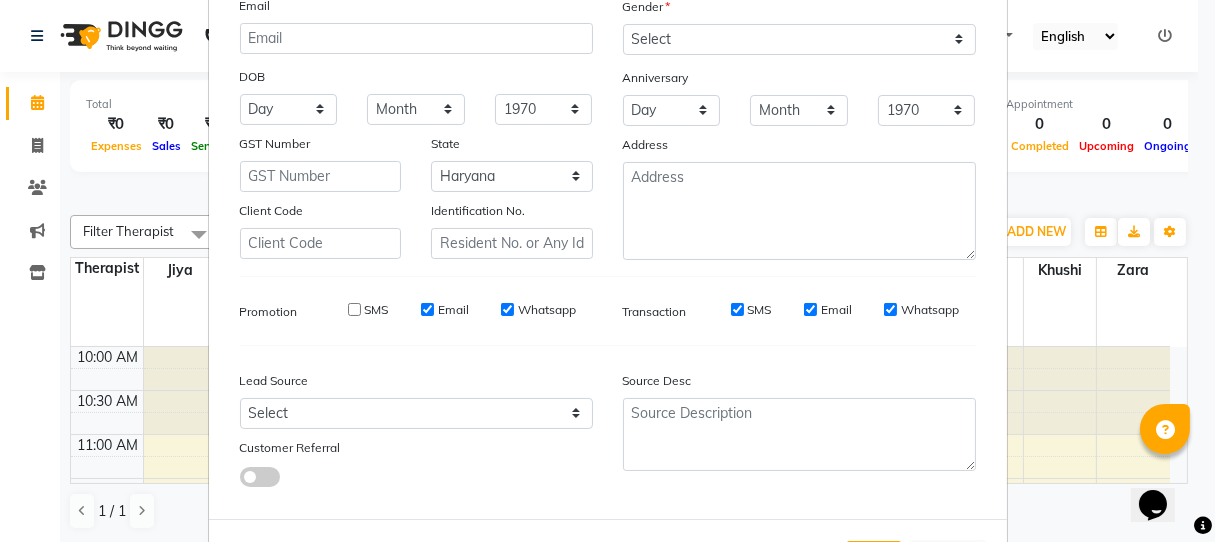click on "Email" at bounding box center [445, 310] 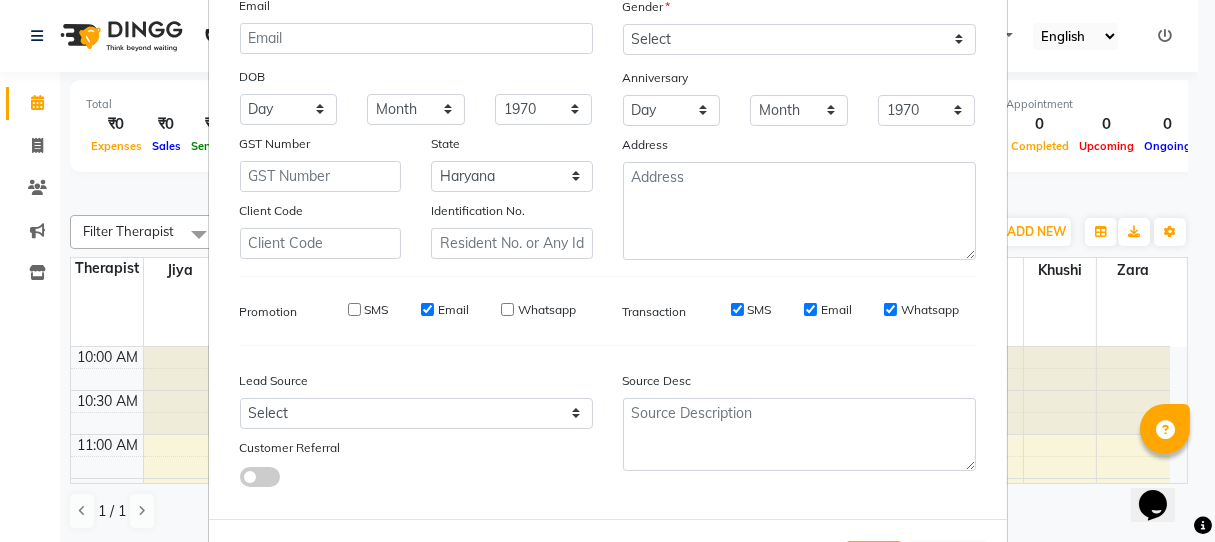 drag, startPoint x: 415, startPoint y: 303, endPoint x: 504, endPoint y: 301, distance: 89.02247 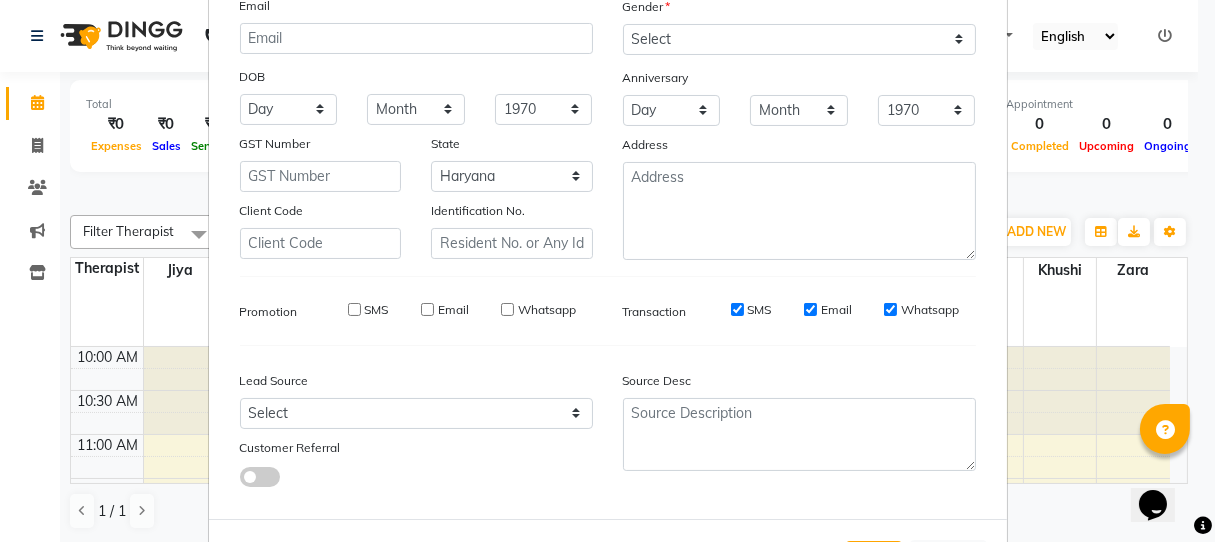 drag, startPoint x: 728, startPoint y: 302, endPoint x: 763, endPoint y: 306, distance: 35.22783 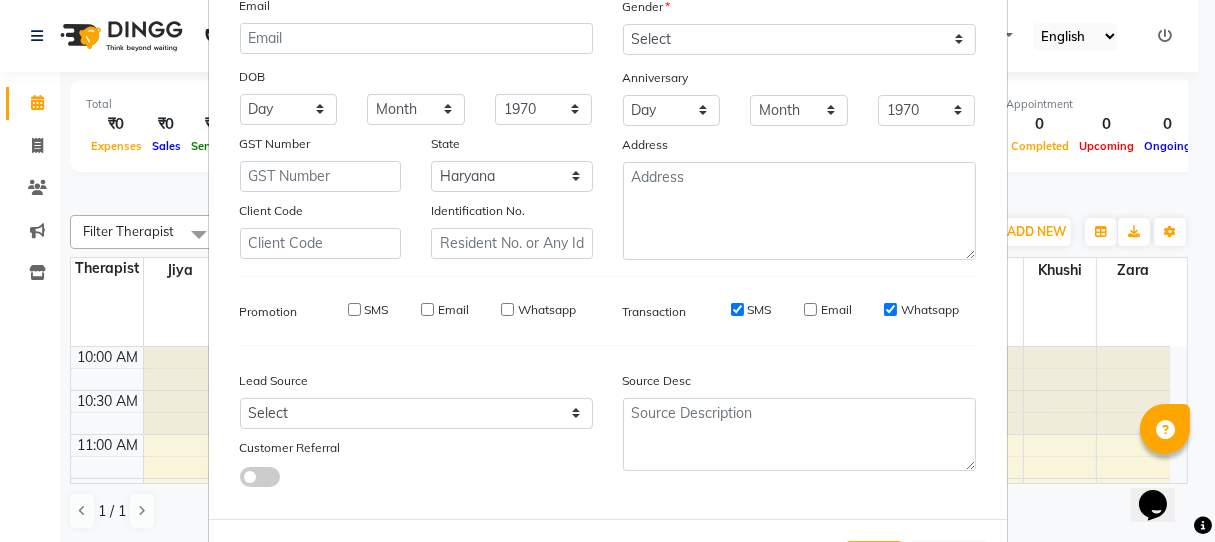 click on "Whatsapp" at bounding box center [890, 309] 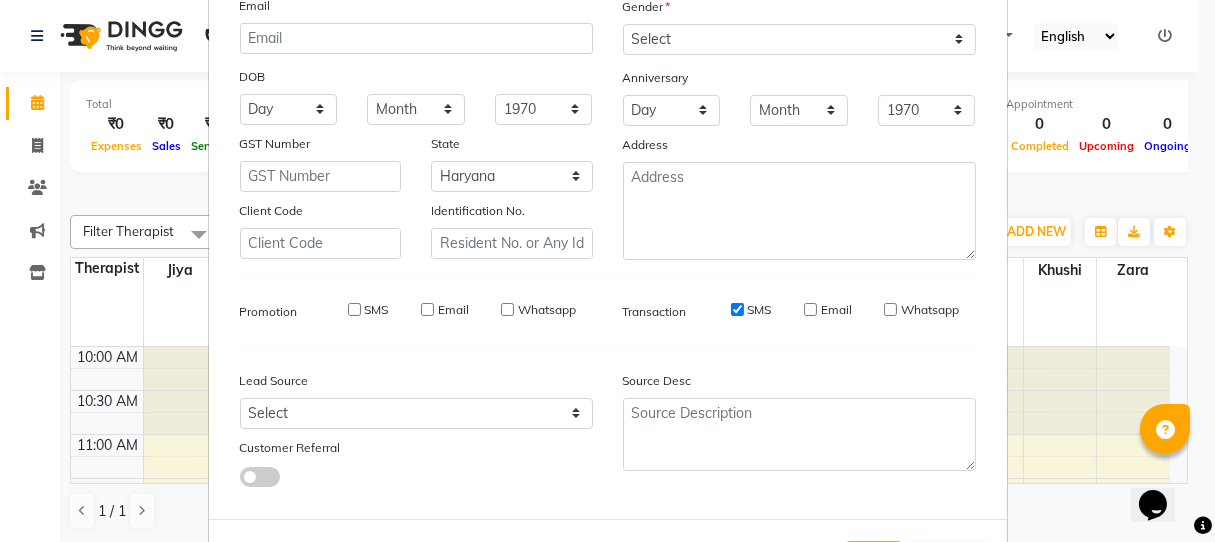 click on "SMS" at bounding box center (737, 309) 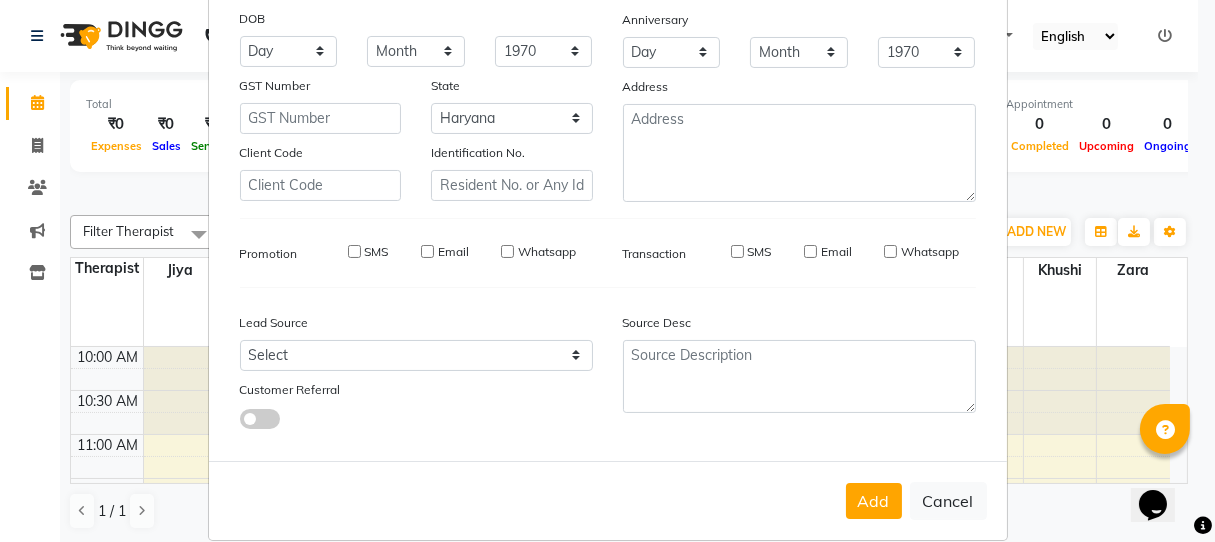 scroll, scrollTop: 303, scrollLeft: 0, axis: vertical 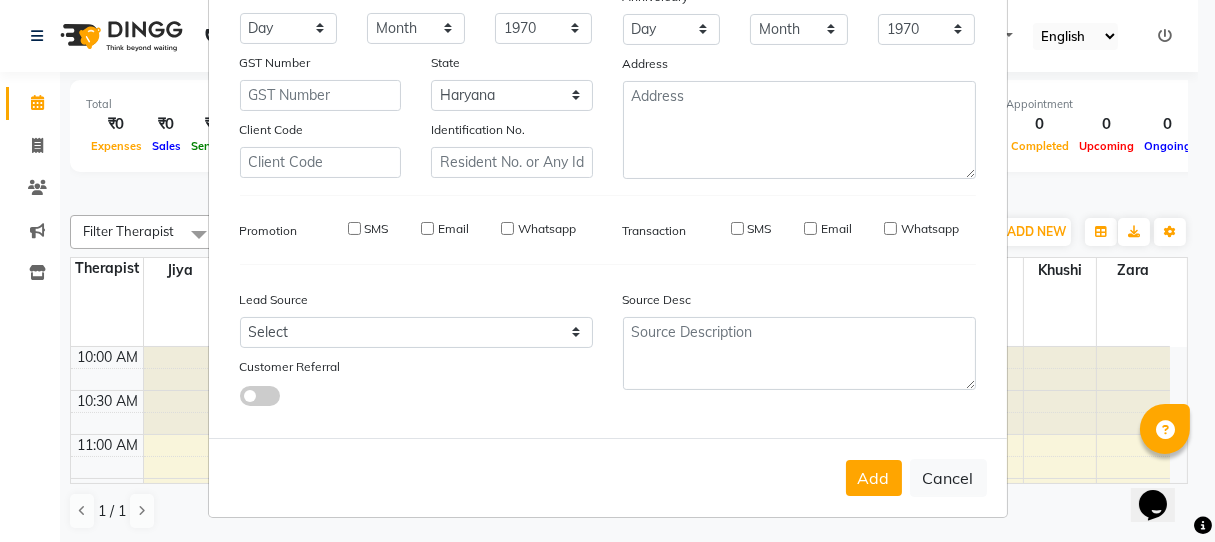 drag, startPoint x: 871, startPoint y: 470, endPoint x: 859, endPoint y: 407, distance: 64.132675 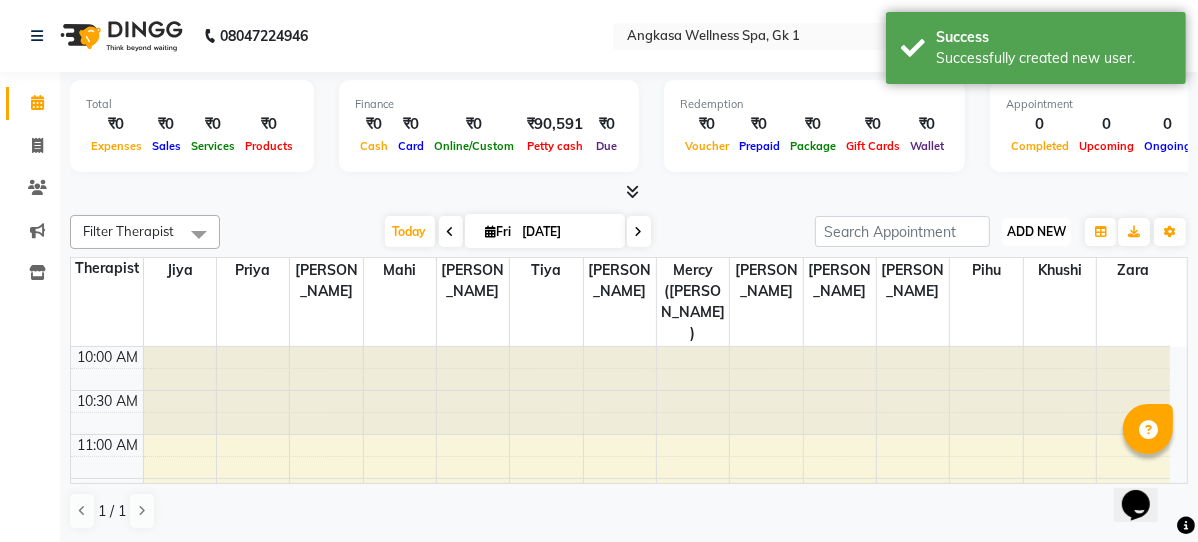 click on "ADD NEW" at bounding box center (1036, 231) 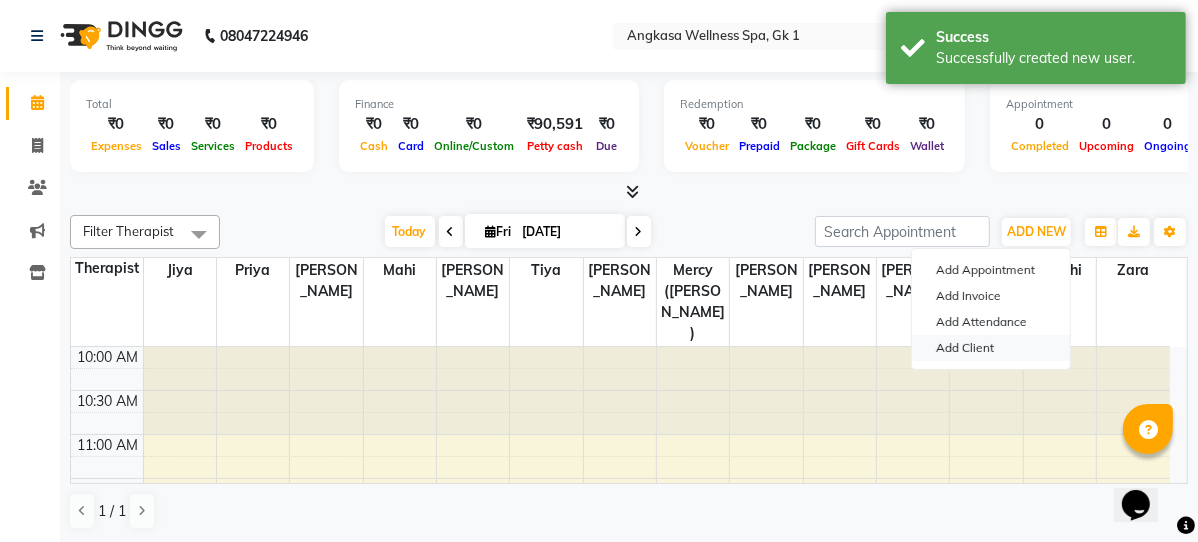 click on "Add Client" at bounding box center (991, 348) 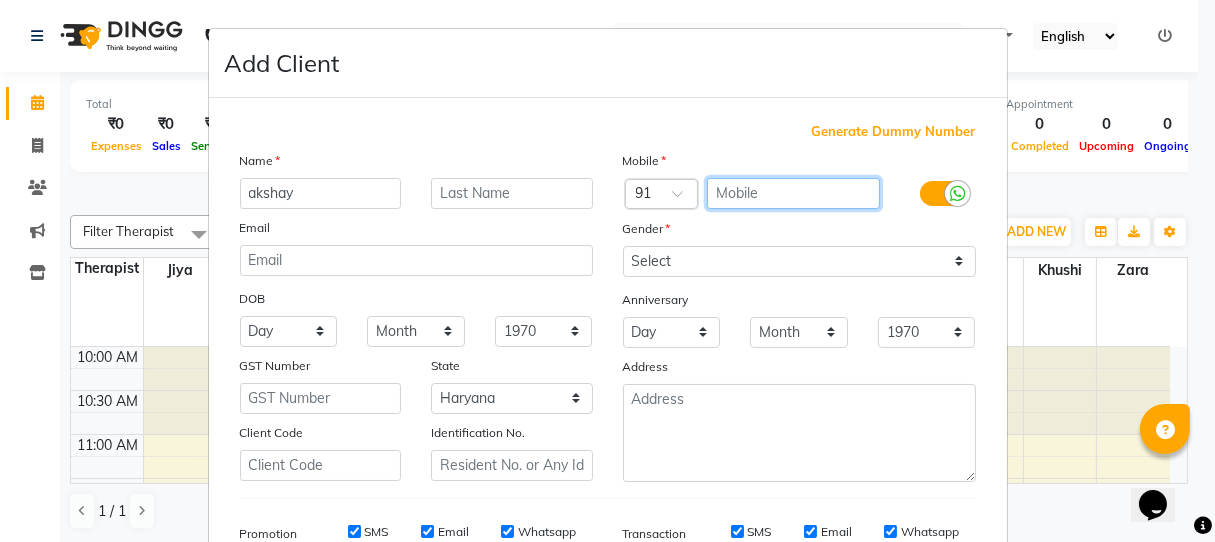 click at bounding box center (793, 193) 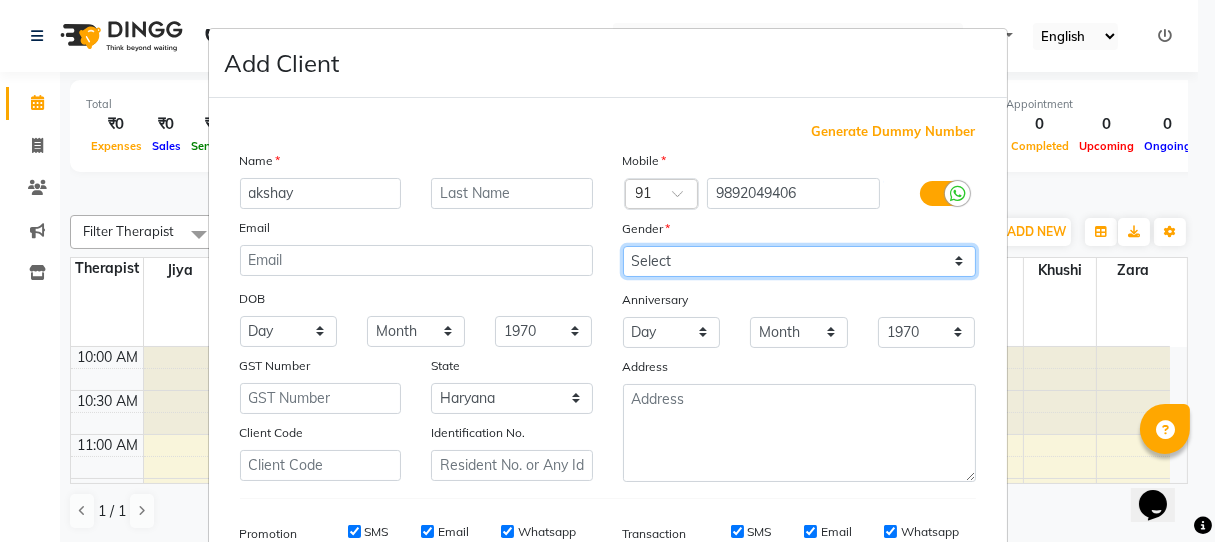 click on "Select Male Female Other Prefer Not To Say" at bounding box center [799, 261] 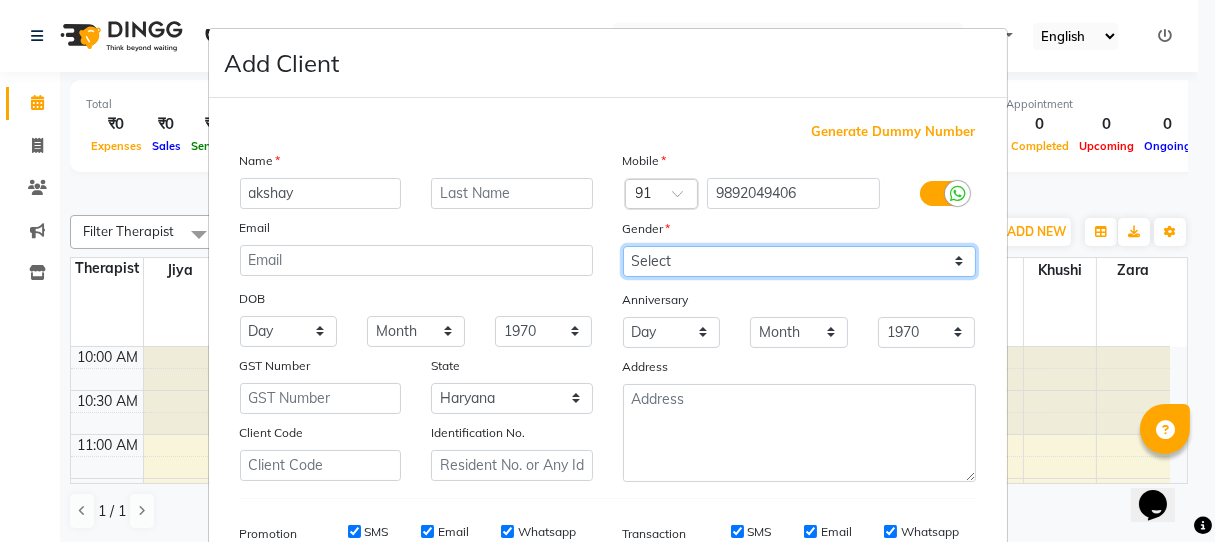 scroll, scrollTop: 303, scrollLeft: 0, axis: vertical 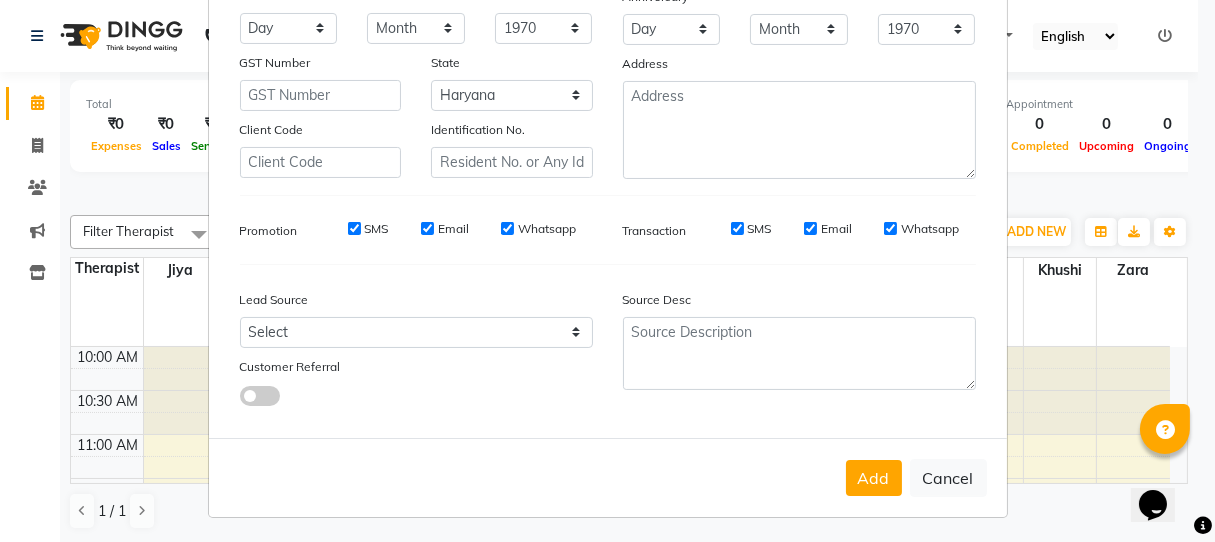 click on "SMS" at bounding box center [354, 228] 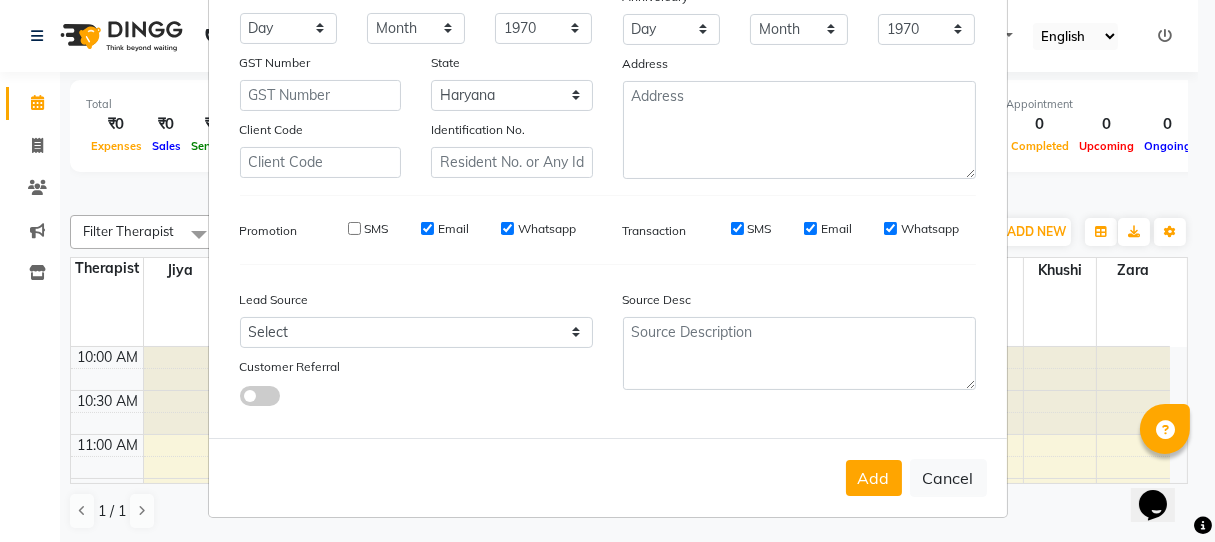 drag, startPoint x: 412, startPoint y: 224, endPoint x: 524, endPoint y: 227, distance: 112.04017 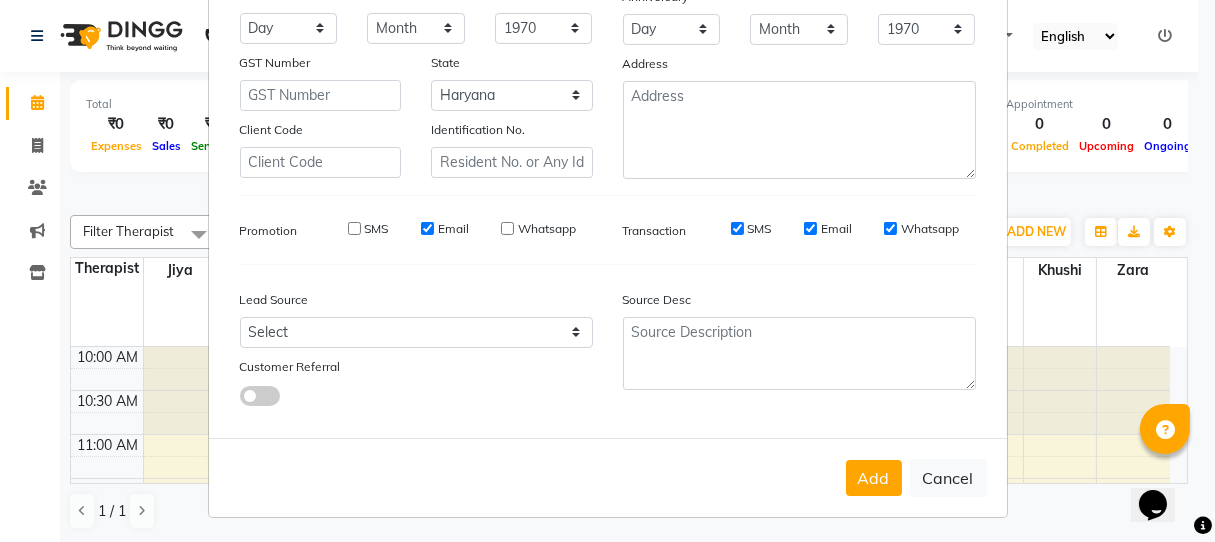 drag, startPoint x: 419, startPoint y: 223, endPoint x: 495, endPoint y: 223, distance: 76 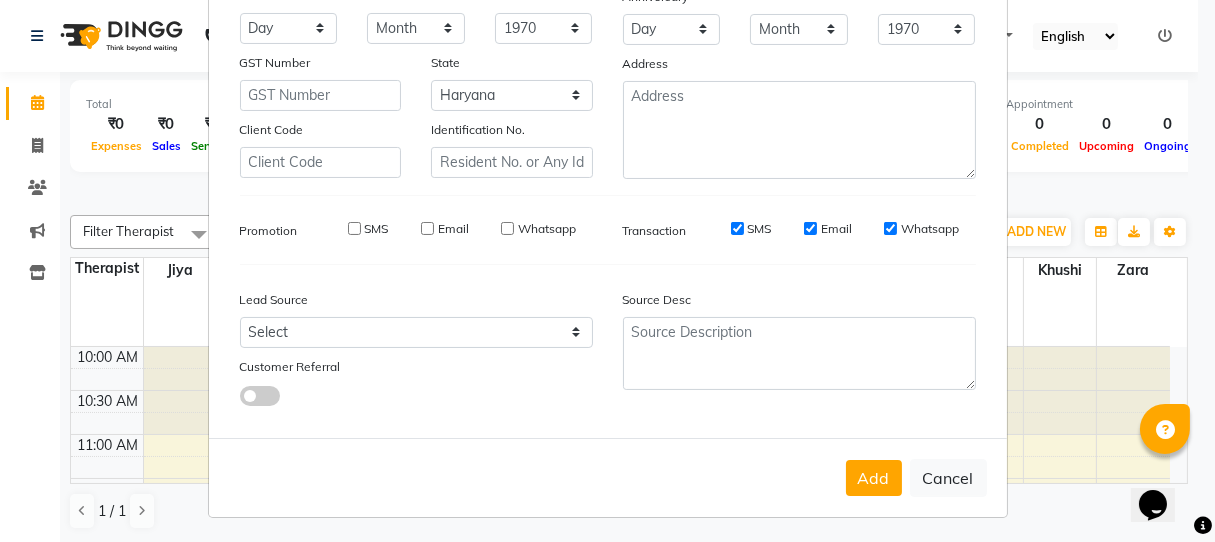 drag, startPoint x: 727, startPoint y: 223, endPoint x: 776, endPoint y: 223, distance: 49 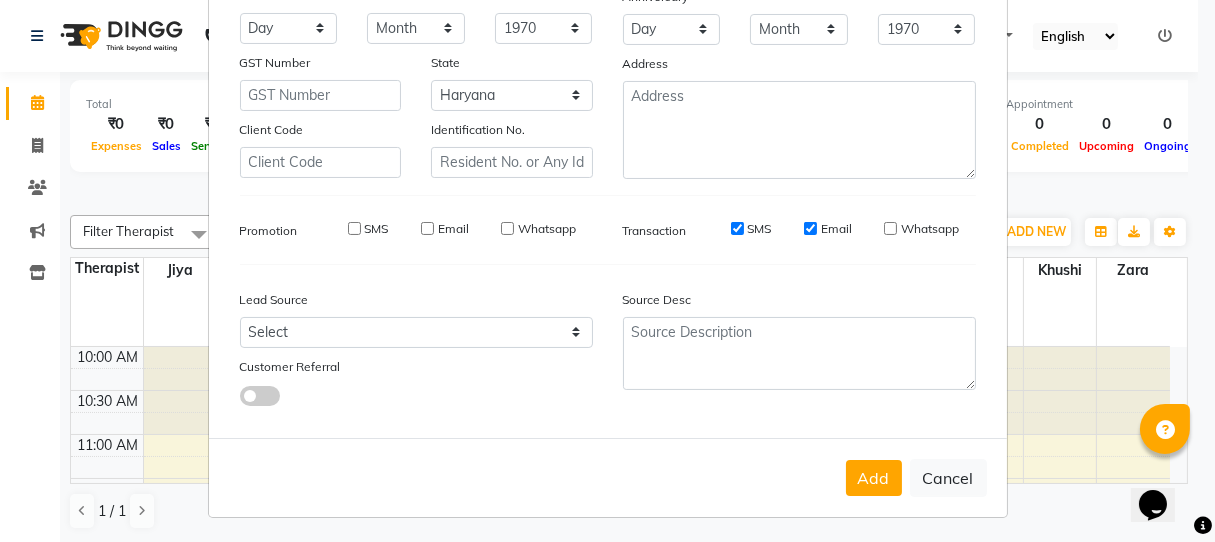 click on "Email" at bounding box center (810, 228) 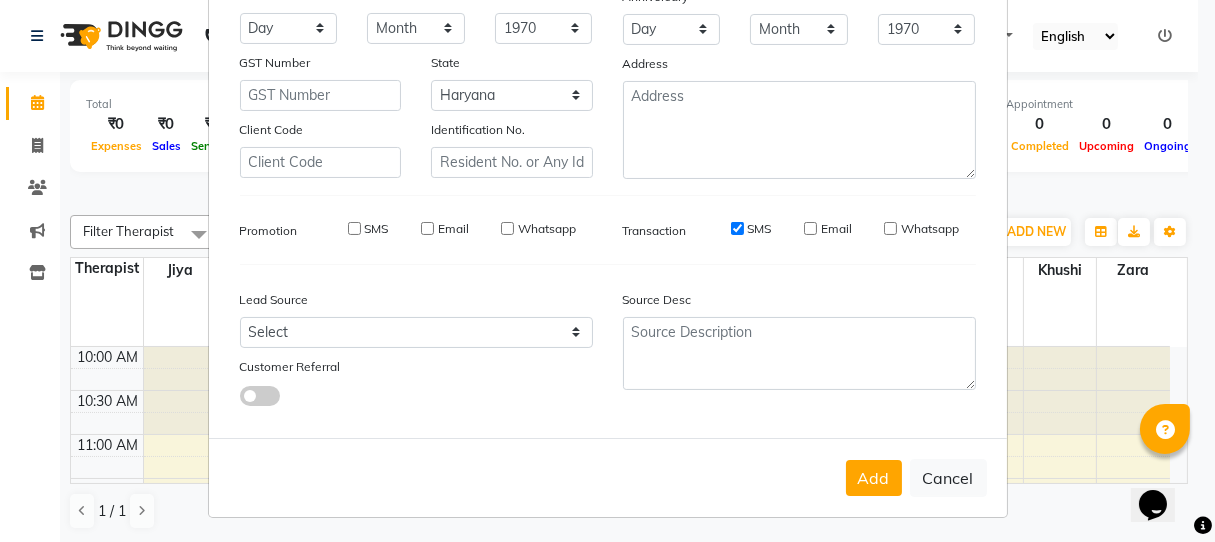 click on "SMS" at bounding box center (737, 228) 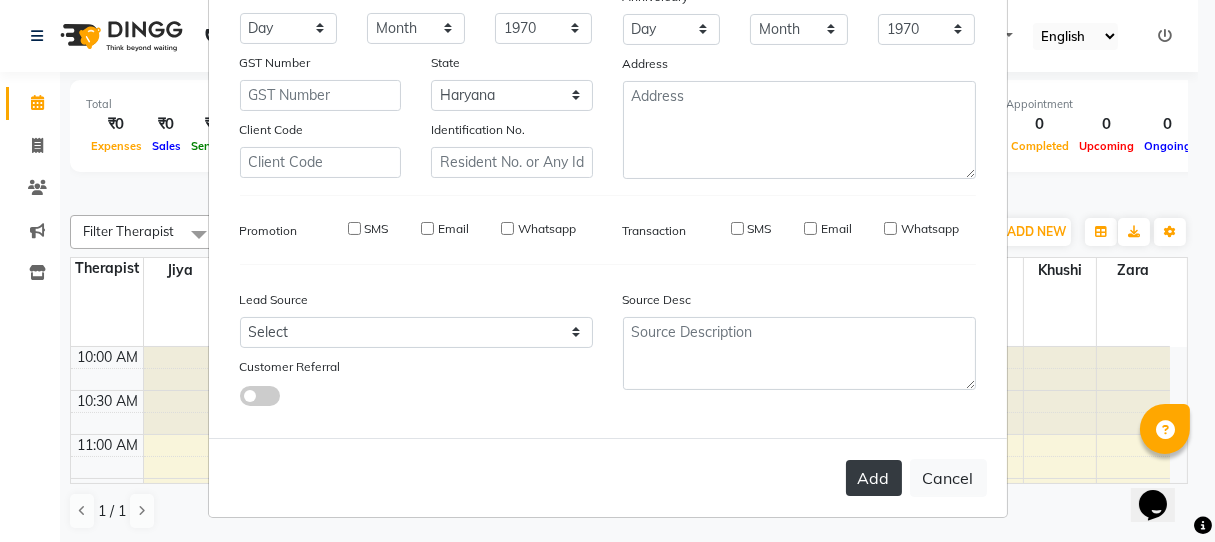 click on "Add" at bounding box center [874, 478] 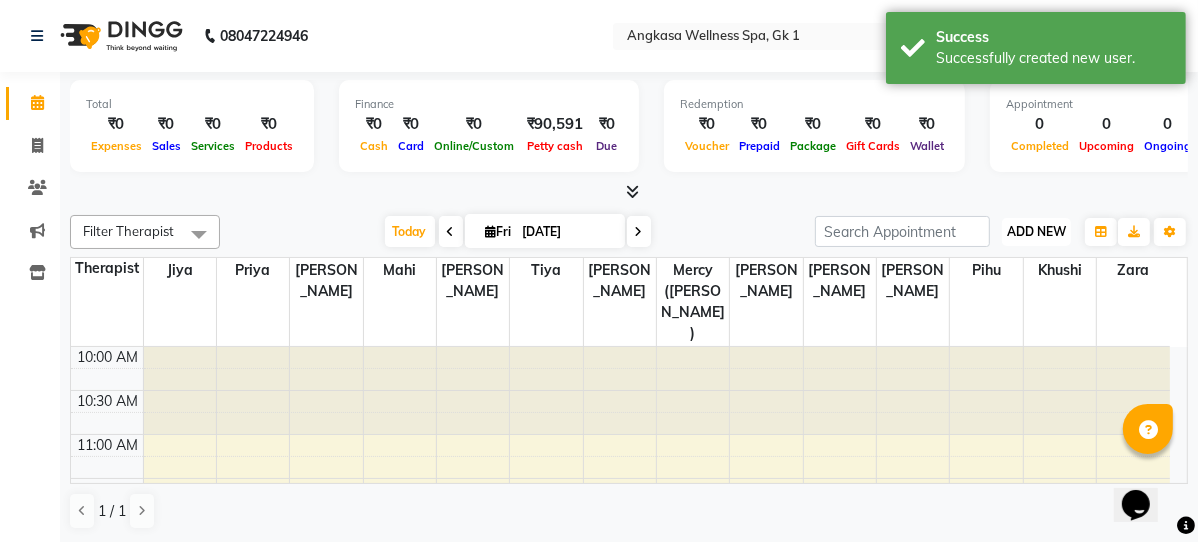 click on "ADD NEW Toggle Dropdown" at bounding box center [1036, 232] 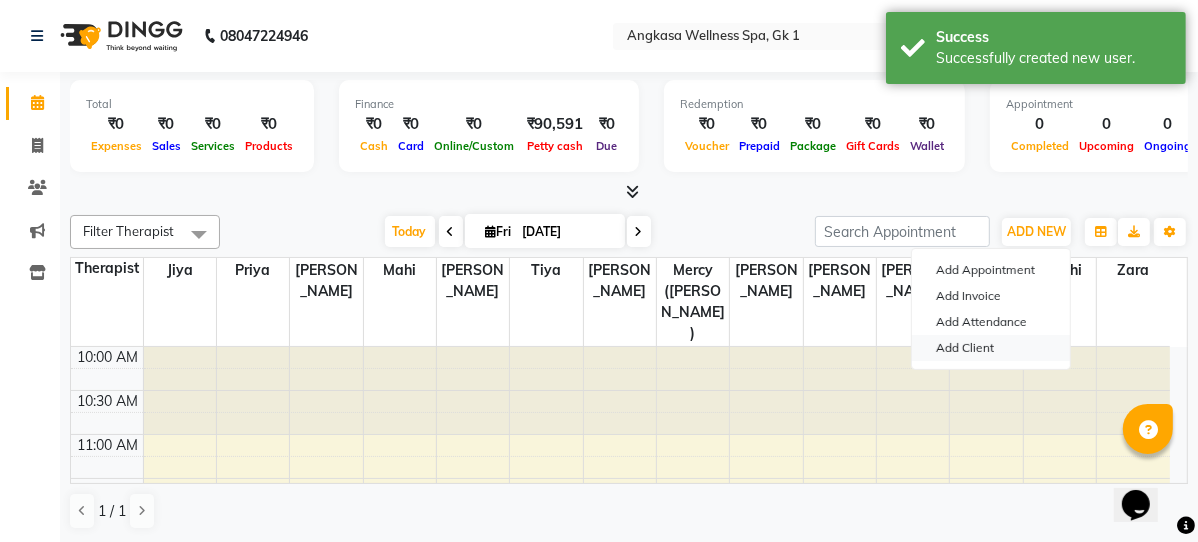 click on "Add Client" at bounding box center (991, 348) 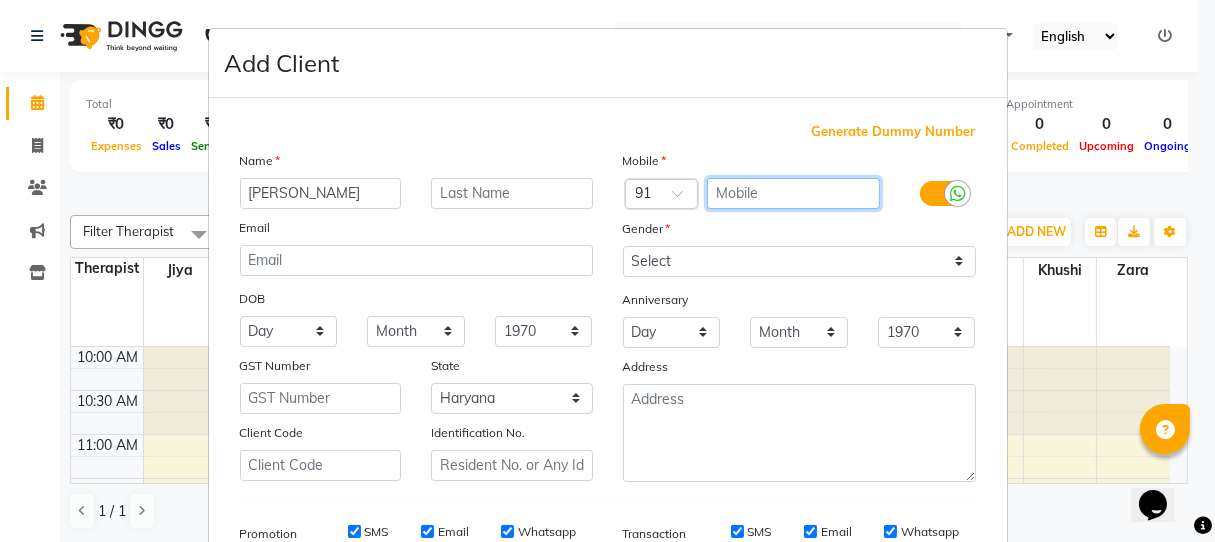 click at bounding box center [793, 193] 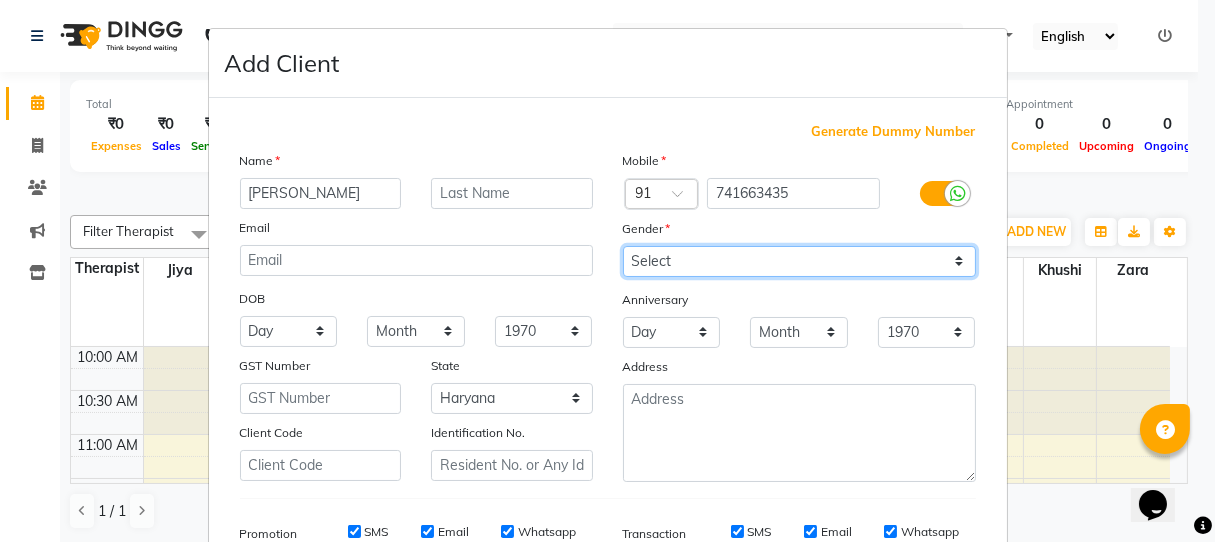 click on "Select Male Female Other Prefer Not To Say" at bounding box center (799, 261) 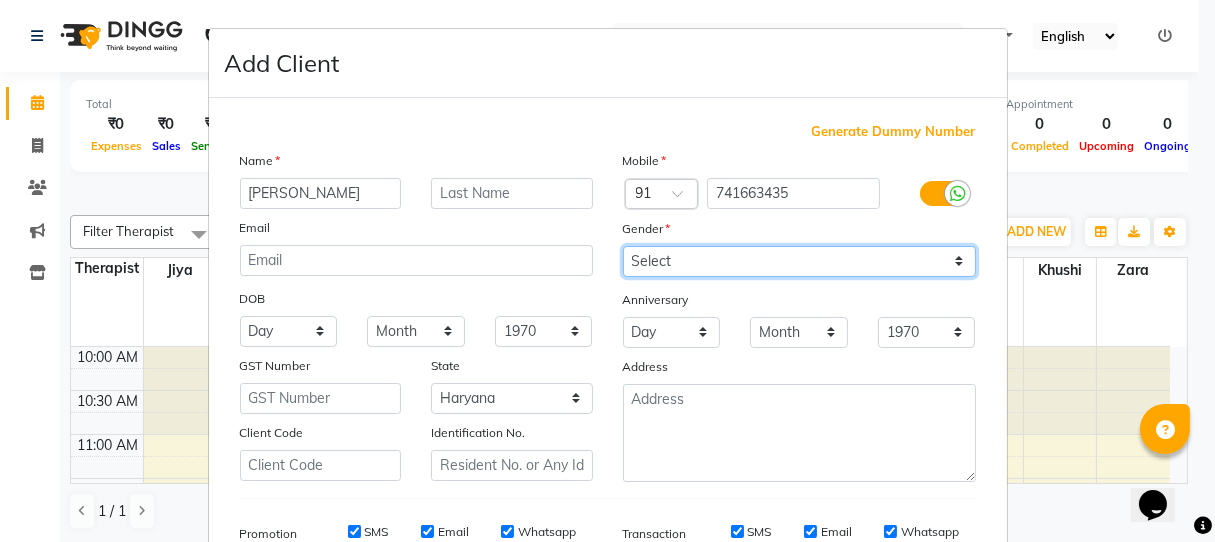 click on "Select Male Female Other Prefer Not To Say" at bounding box center [799, 261] 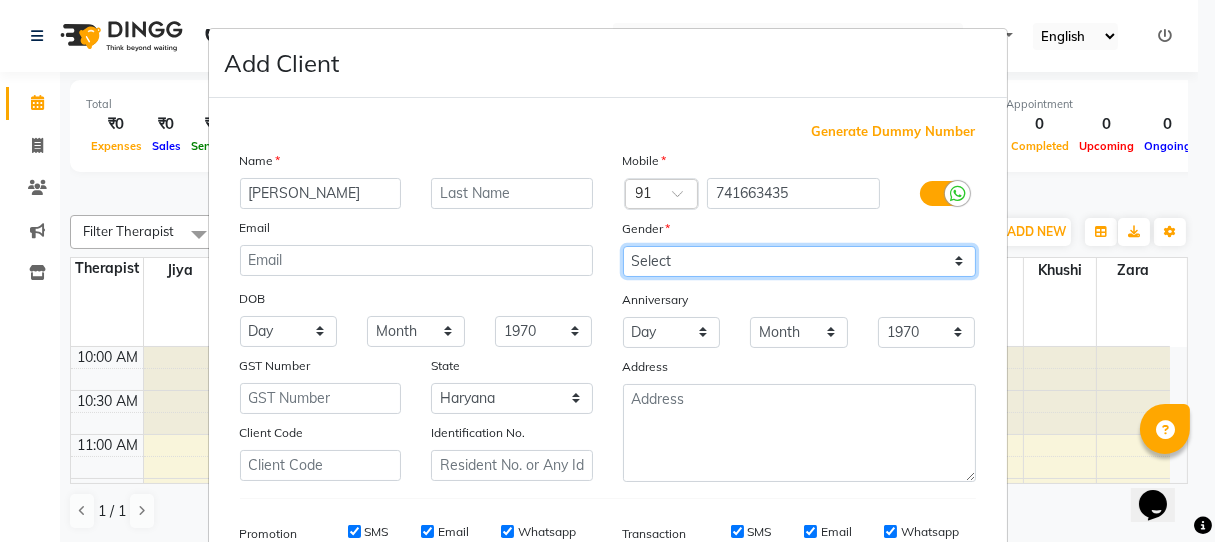 scroll, scrollTop: 303, scrollLeft: 0, axis: vertical 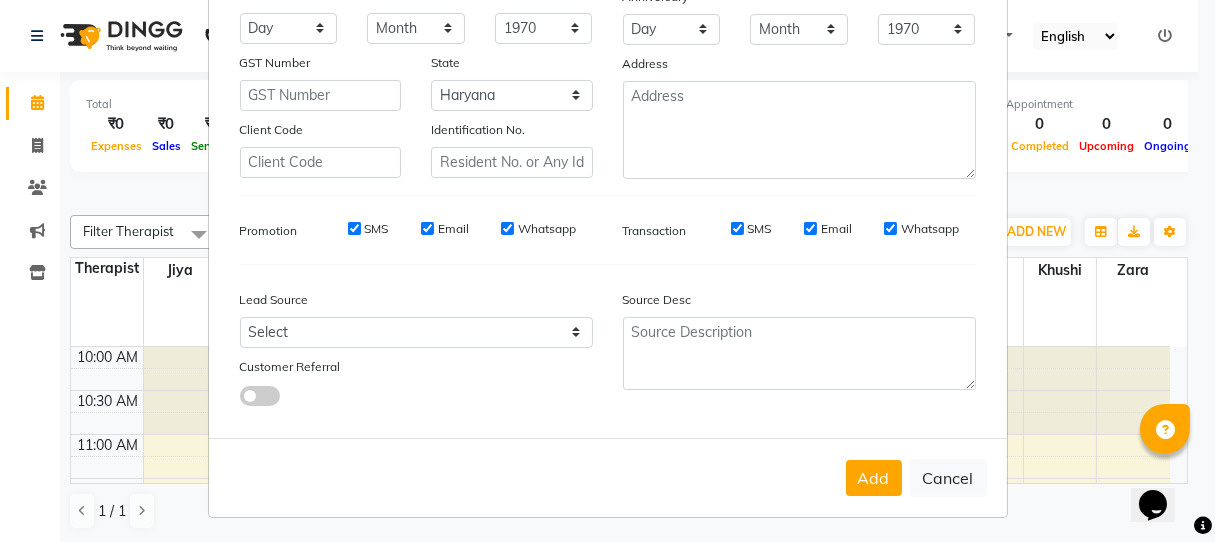drag, startPoint x: 340, startPoint y: 232, endPoint x: 379, endPoint y: 229, distance: 39.115215 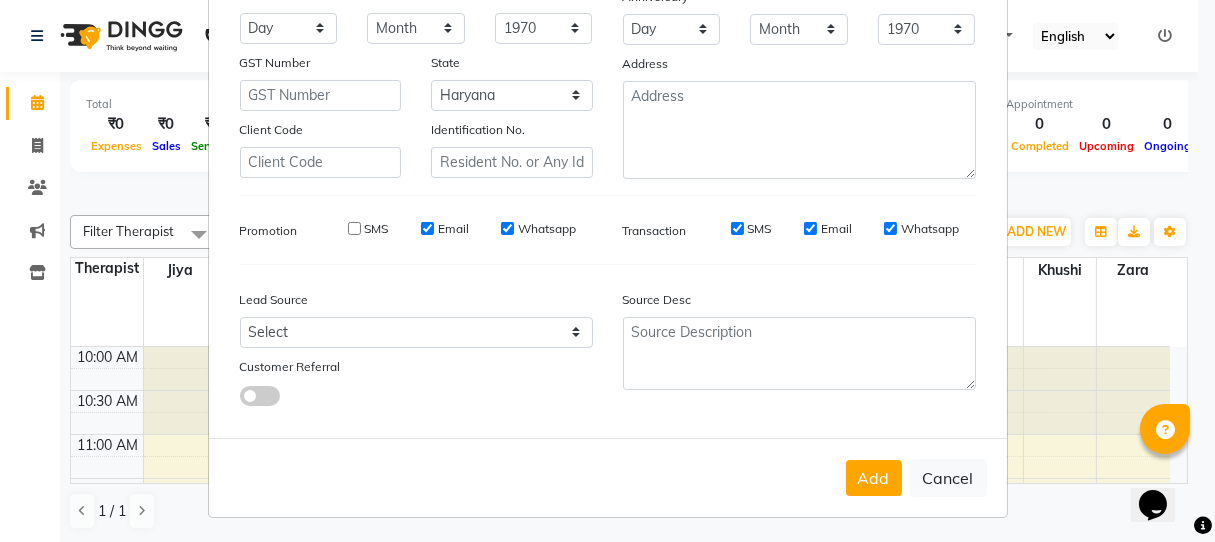 drag, startPoint x: 421, startPoint y: 228, endPoint x: 436, endPoint y: 230, distance: 15.132746 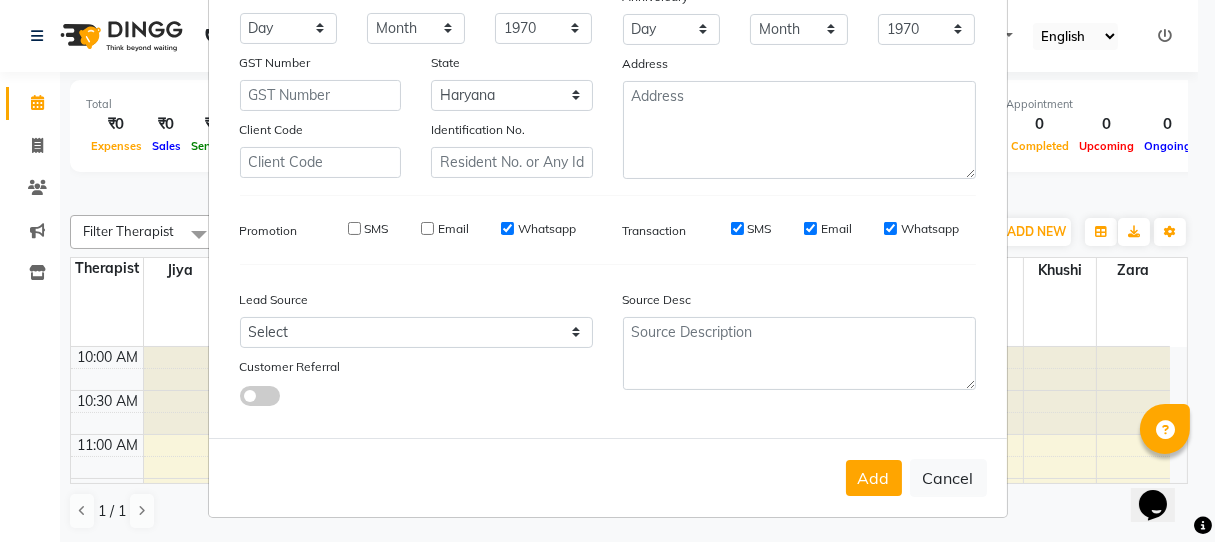 drag, startPoint x: 494, startPoint y: 222, endPoint x: 630, endPoint y: 229, distance: 136.18002 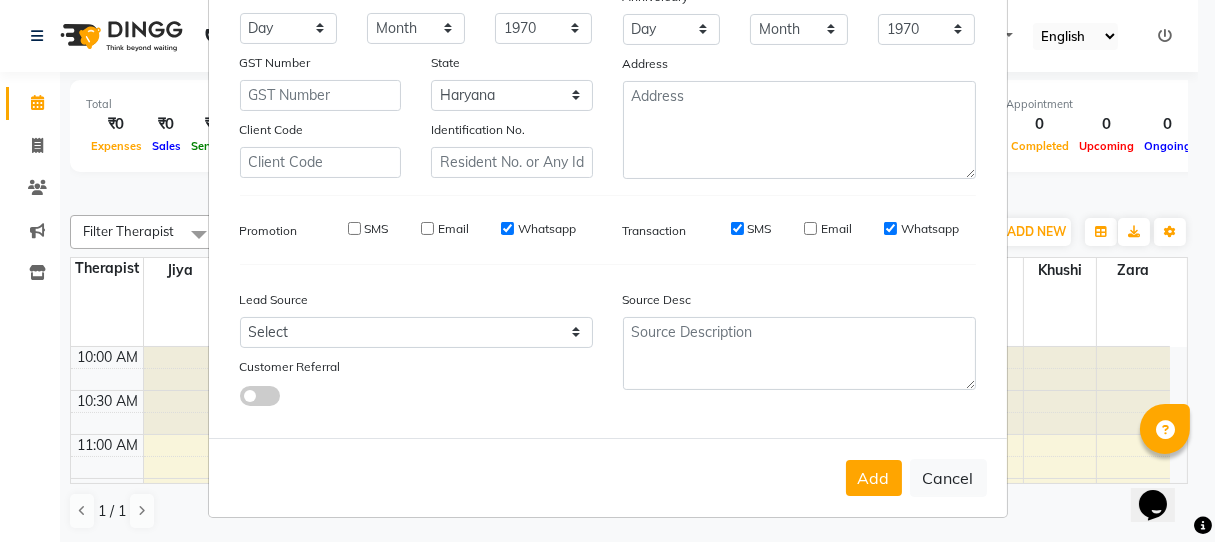 click on "Whatsapp" at bounding box center (890, 228) 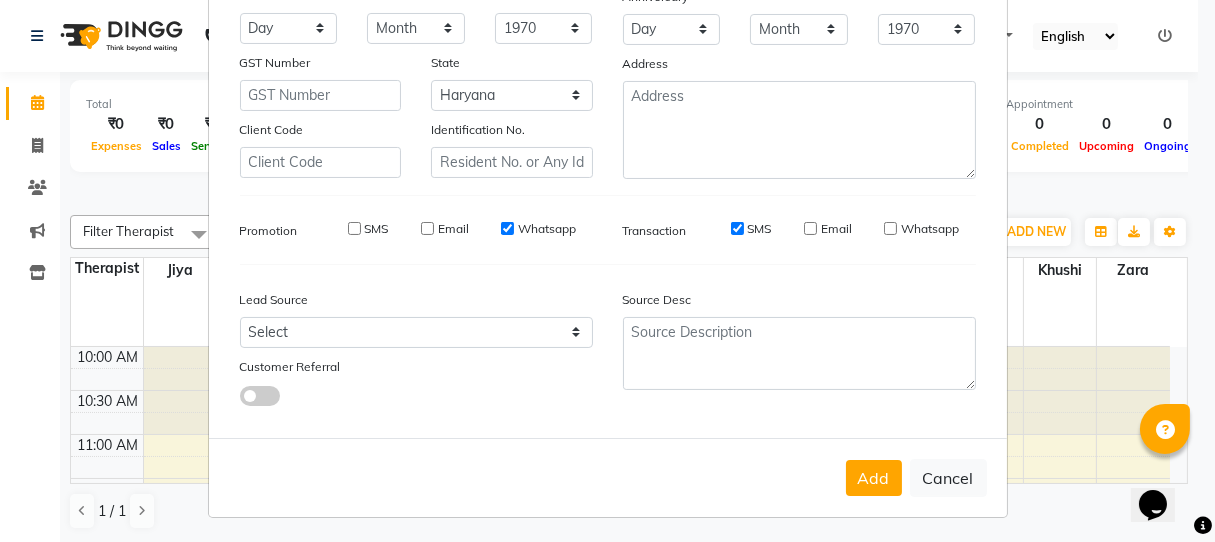 click on "SMS" at bounding box center [737, 228] 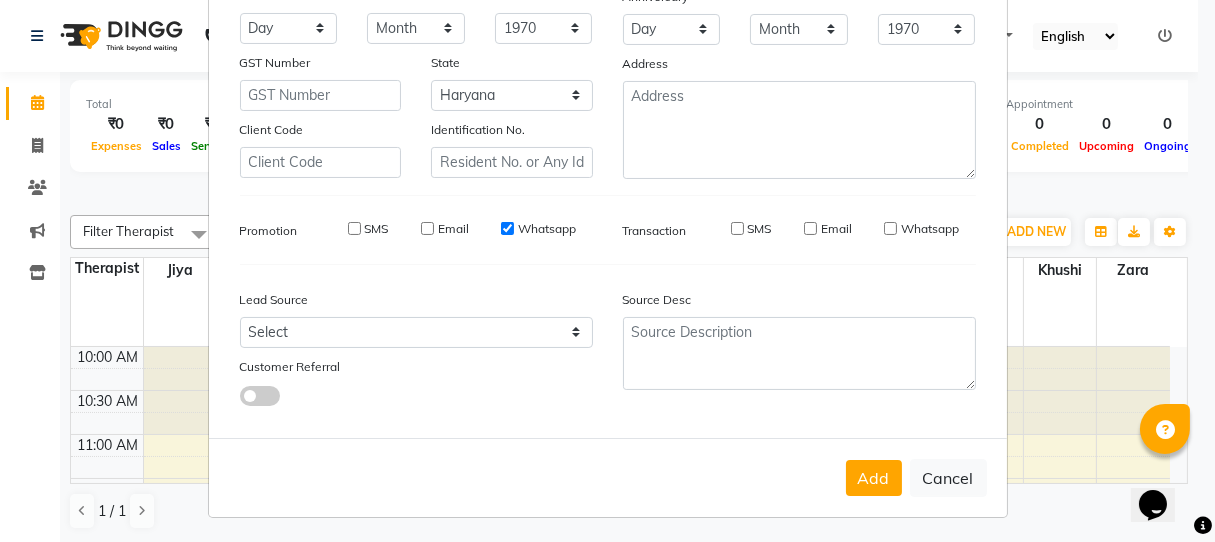 click on "Whatsapp" at bounding box center (507, 228) 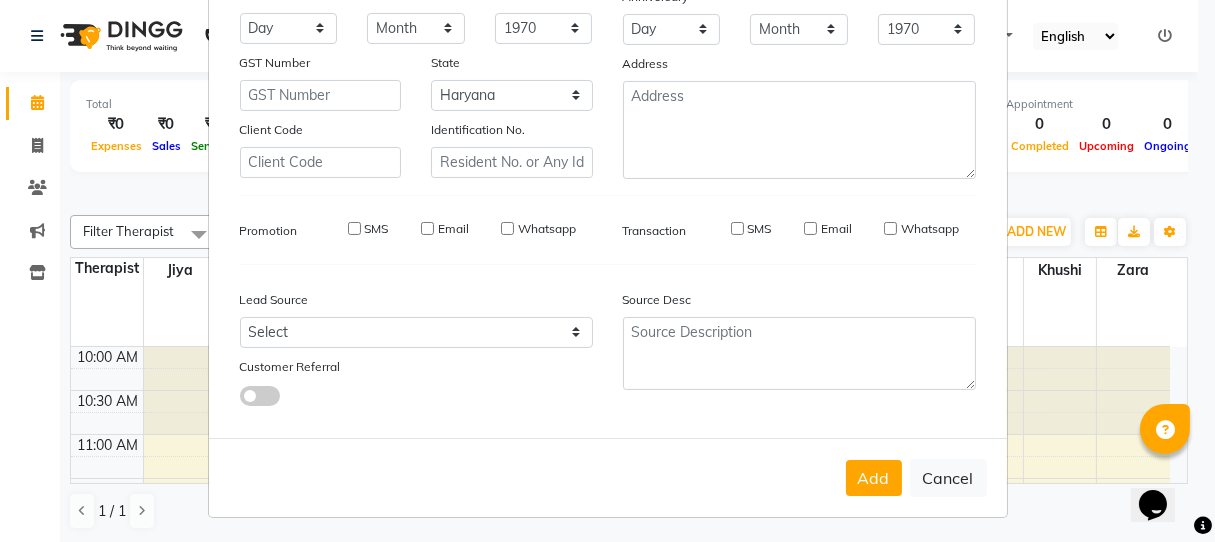 drag, startPoint x: 883, startPoint y: 466, endPoint x: 878, endPoint y: 450, distance: 16.763054 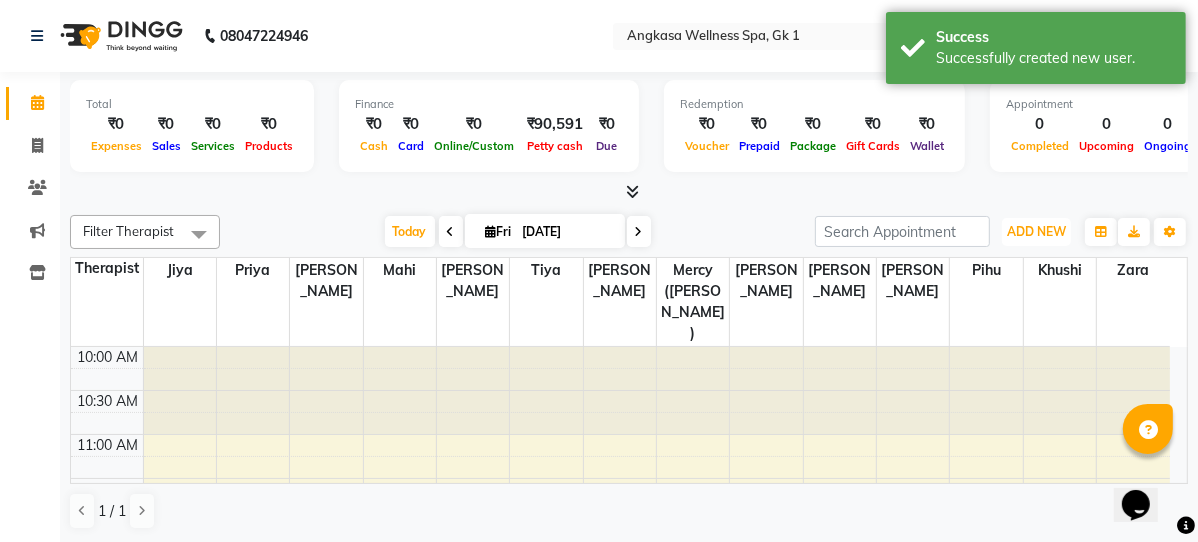 click on "ADD NEW" at bounding box center [1036, 231] 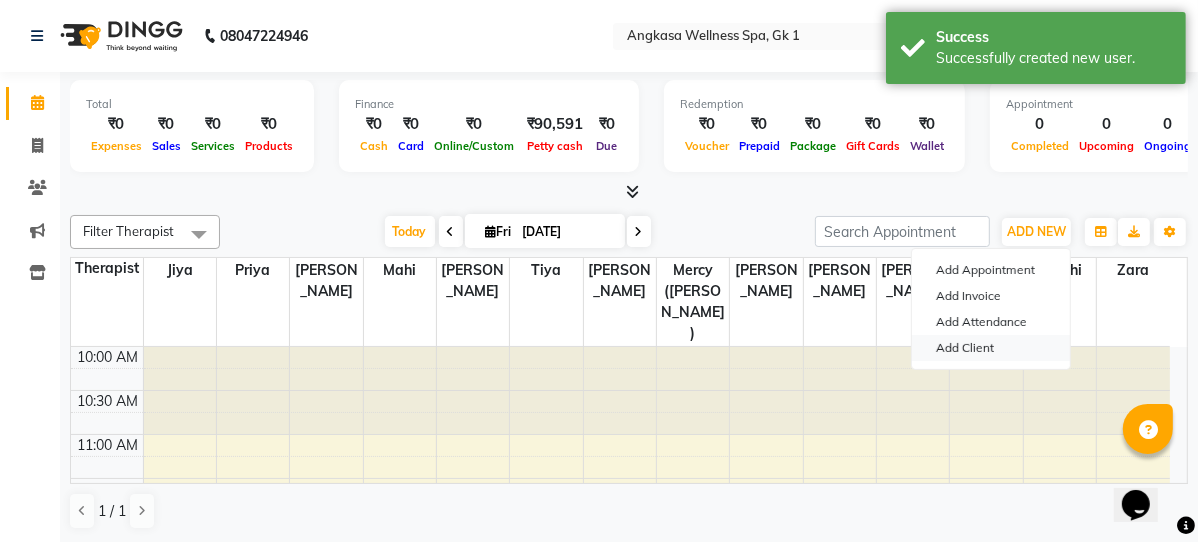 click on "Add Client" at bounding box center [991, 348] 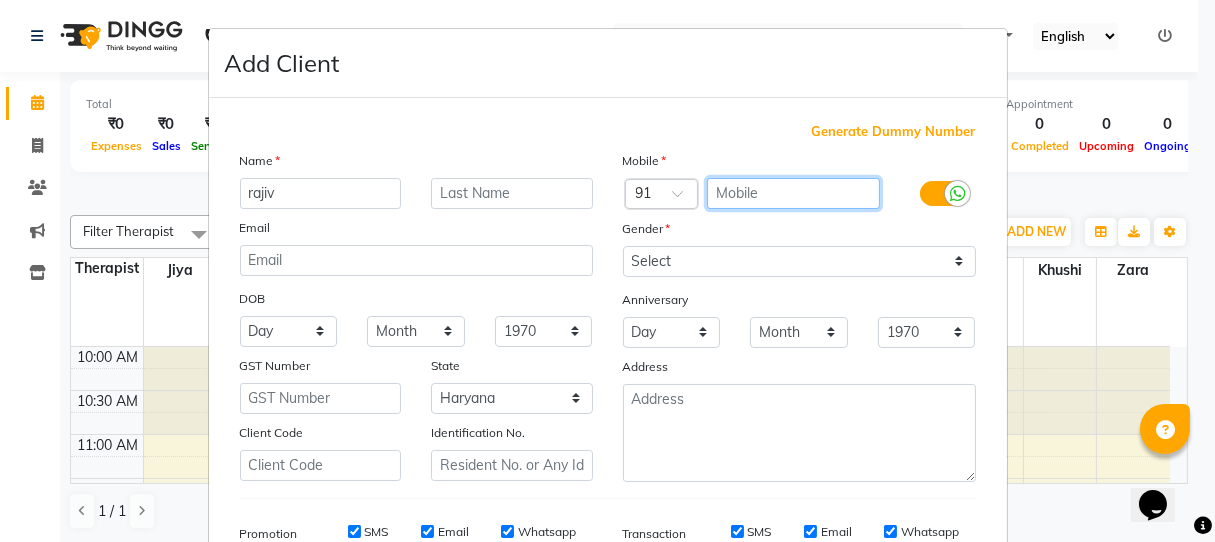 click at bounding box center (793, 193) 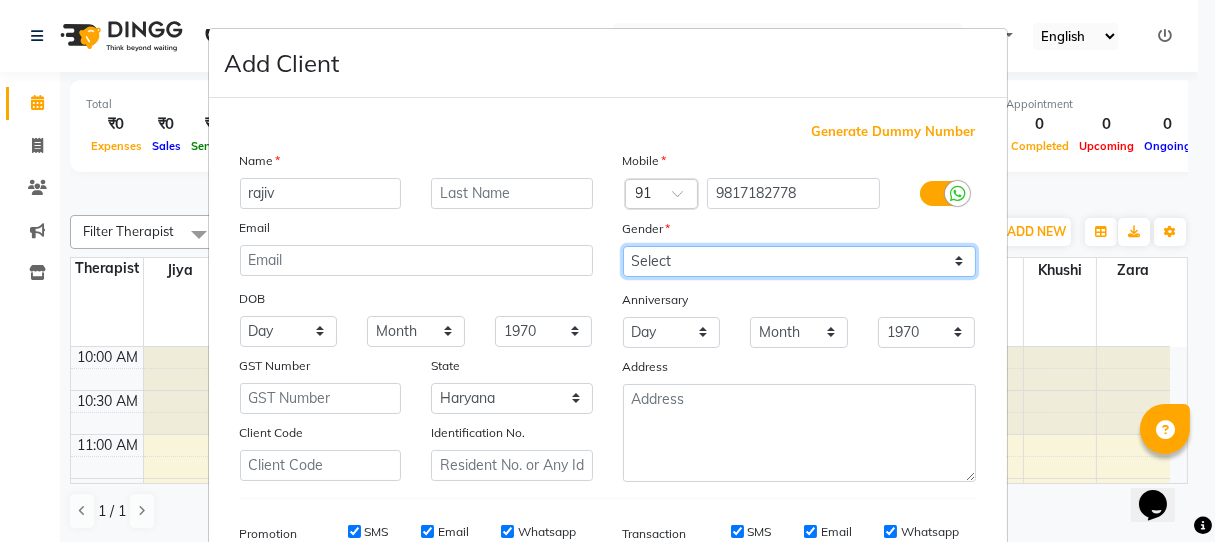 click on "Select Male Female Other Prefer Not To Say" at bounding box center (799, 261) 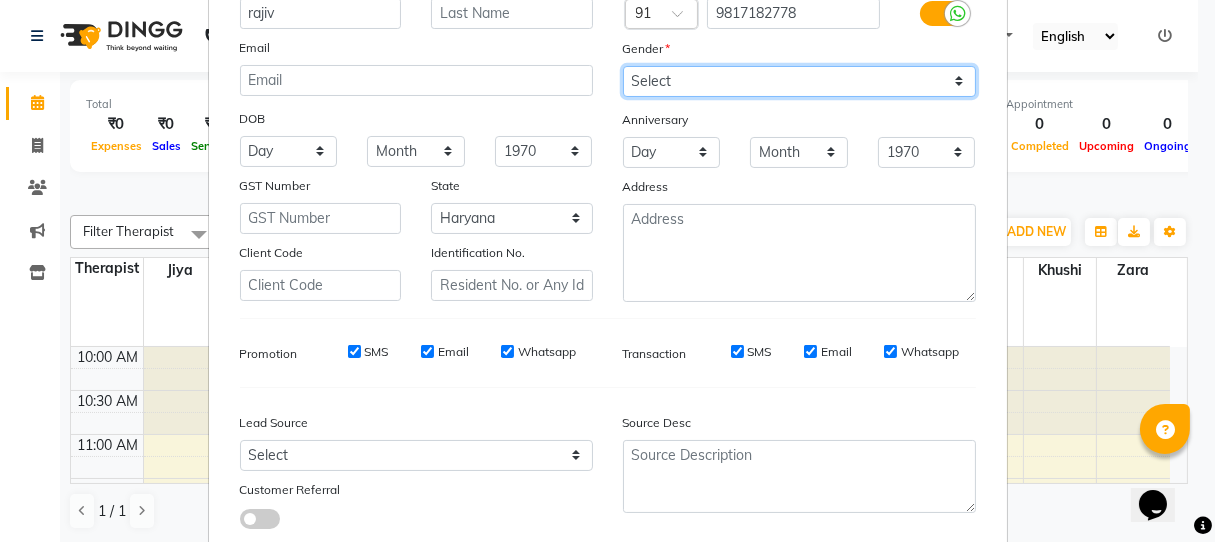 scroll, scrollTop: 303, scrollLeft: 0, axis: vertical 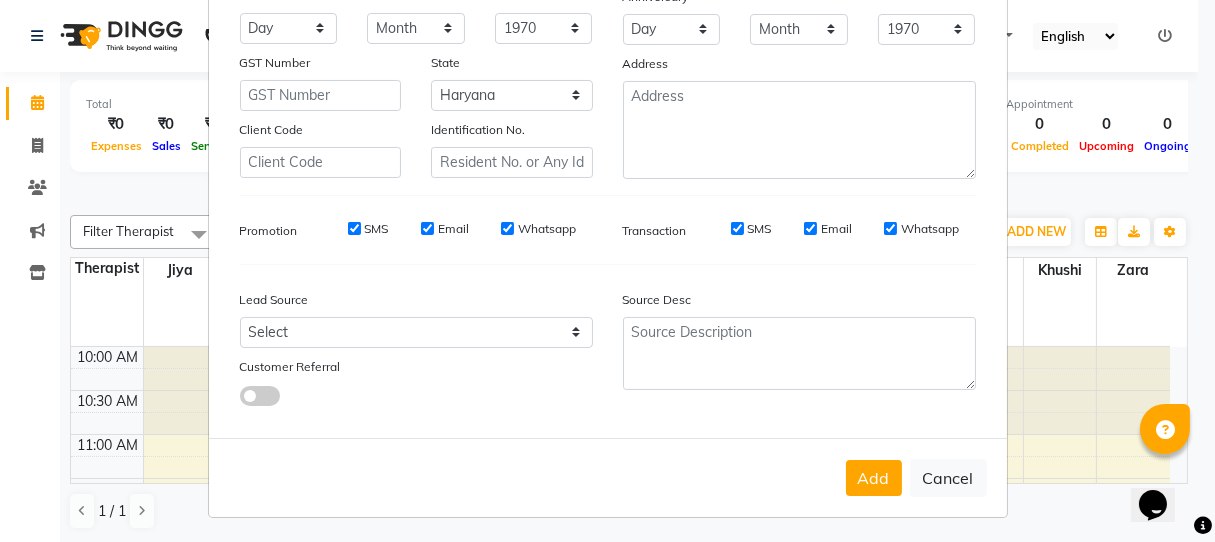 drag, startPoint x: 347, startPoint y: 226, endPoint x: 388, endPoint y: 222, distance: 41.19466 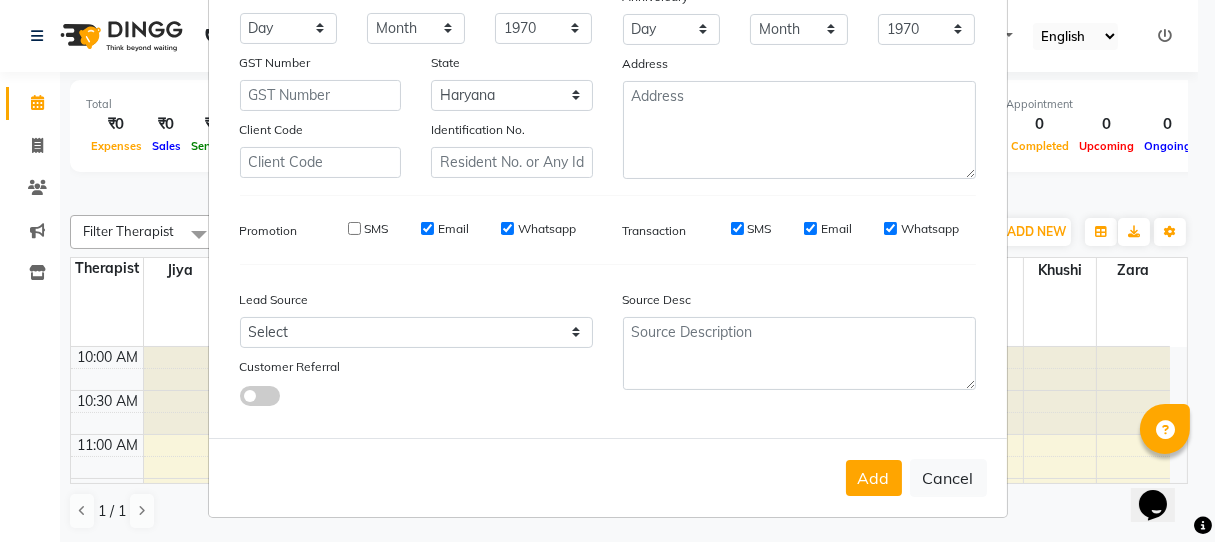 drag, startPoint x: 415, startPoint y: 226, endPoint x: 452, endPoint y: 216, distance: 38.327538 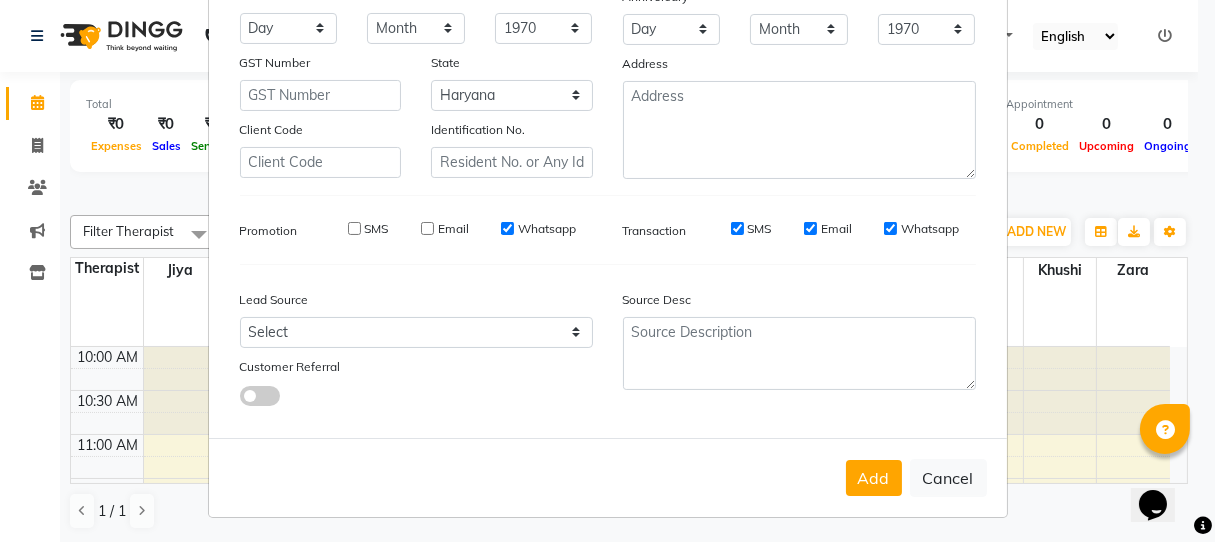 drag, startPoint x: 494, startPoint y: 224, endPoint x: 556, endPoint y: 214, distance: 62.801273 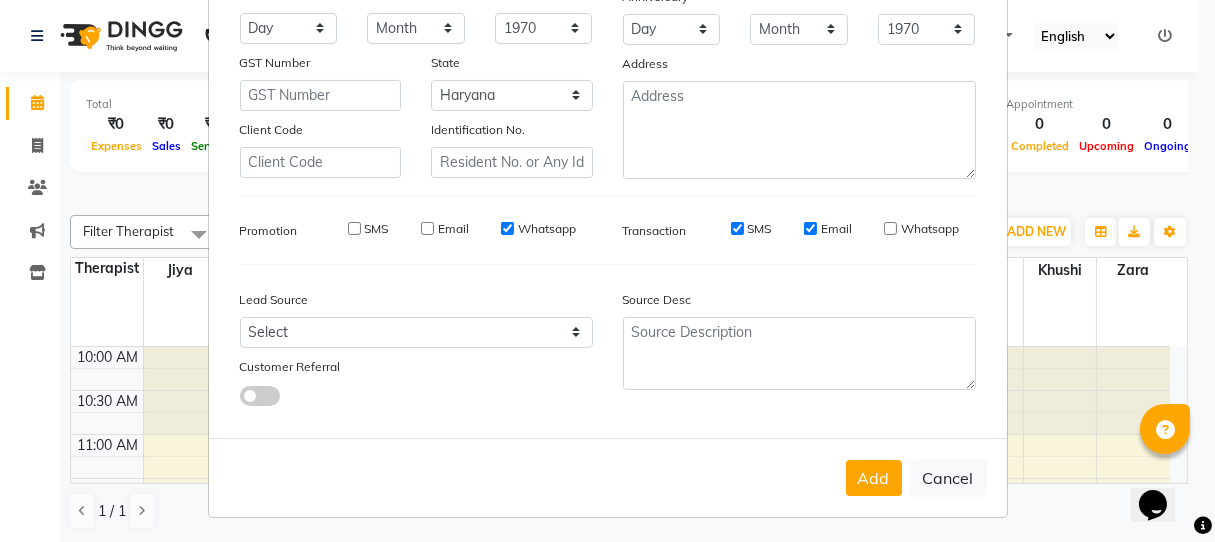 click on "Email" at bounding box center [810, 228] 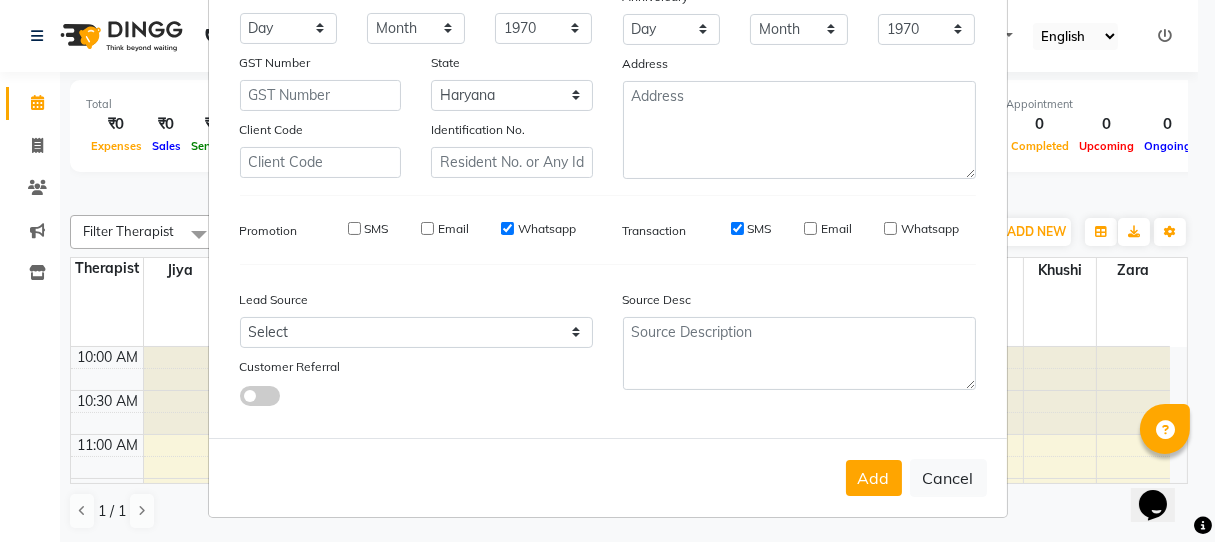 click on "SMS" at bounding box center [737, 228] 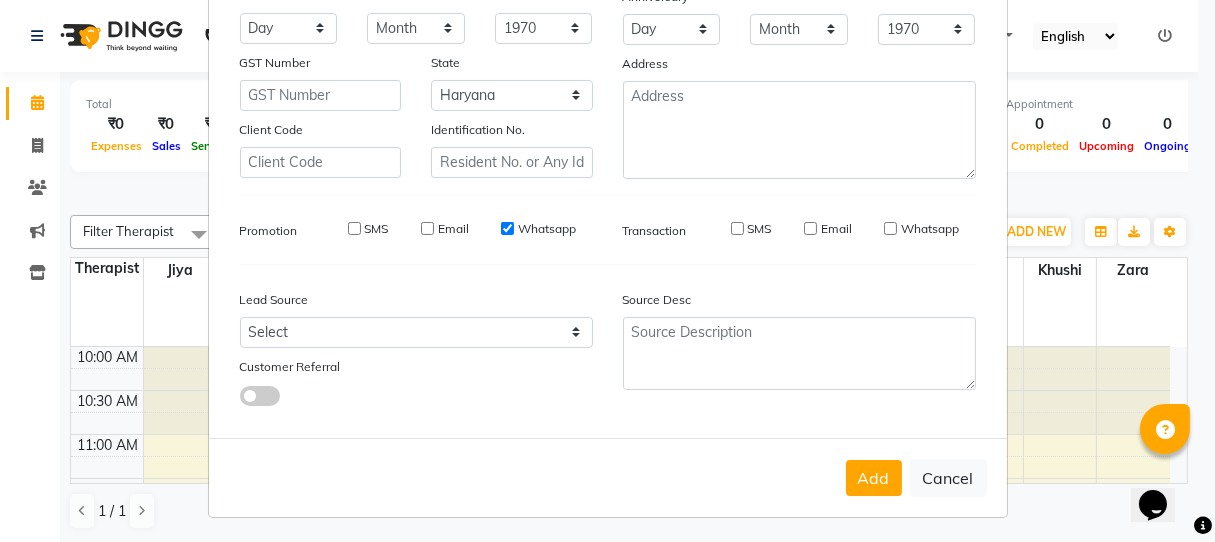 click on "Whatsapp" at bounding box center [507, 228] 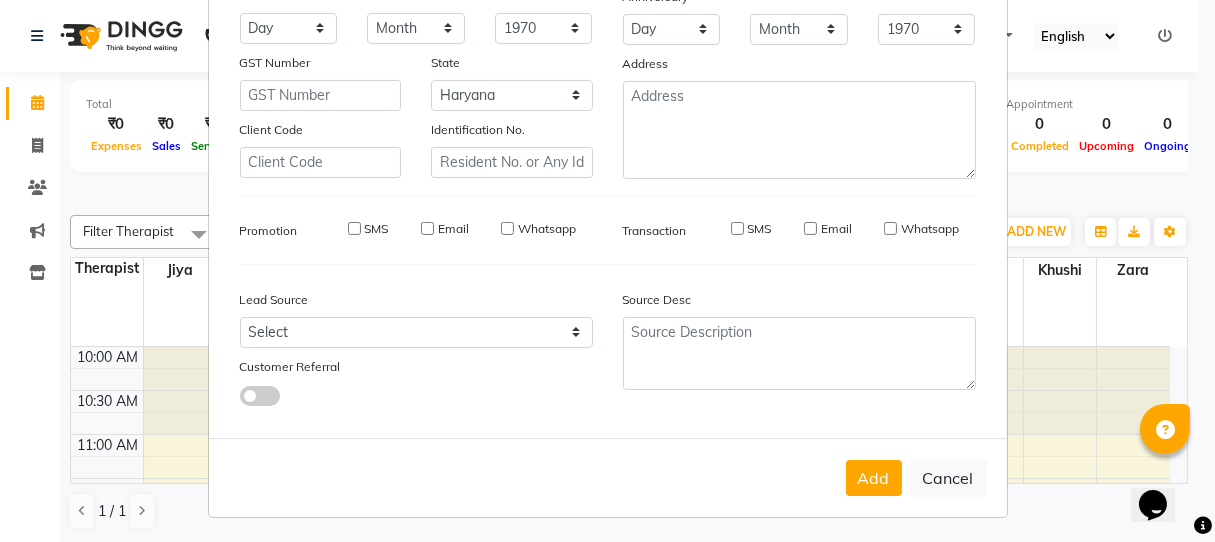 click on "Add   Cancel" at bounding box center (608, 477) 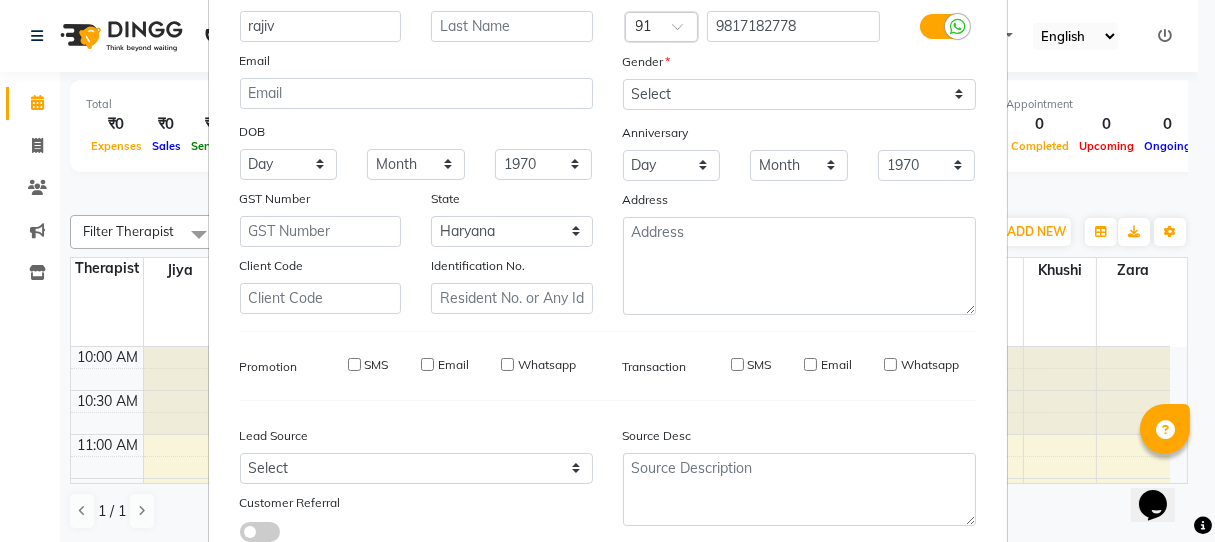 scroll, scrollTop: 303, scrollLeft: 0, axis: vertical 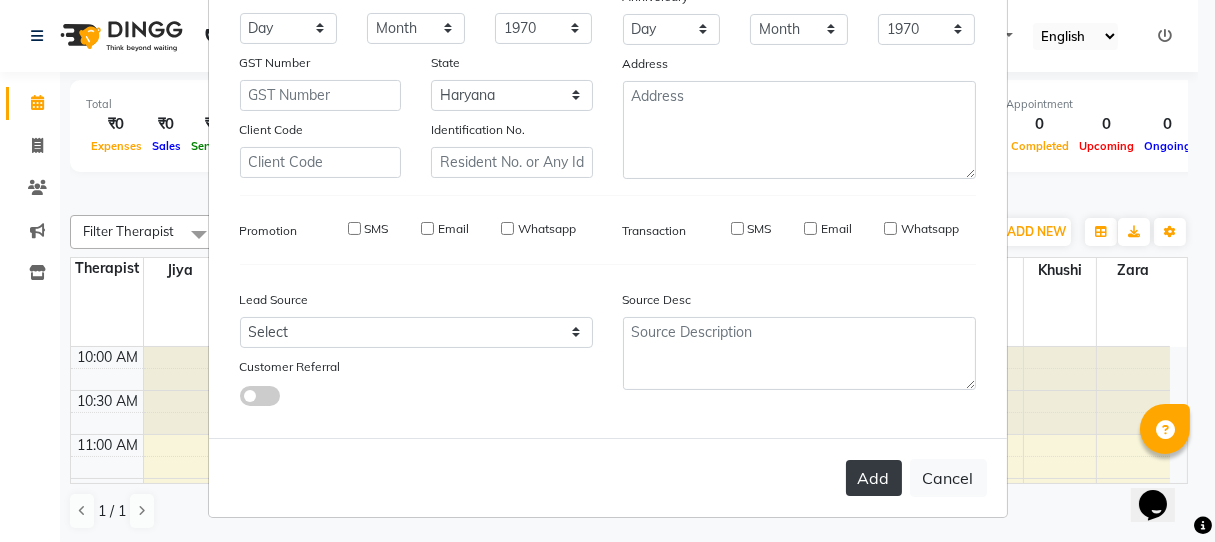 click on "Add" at bounding box center [874, 478] 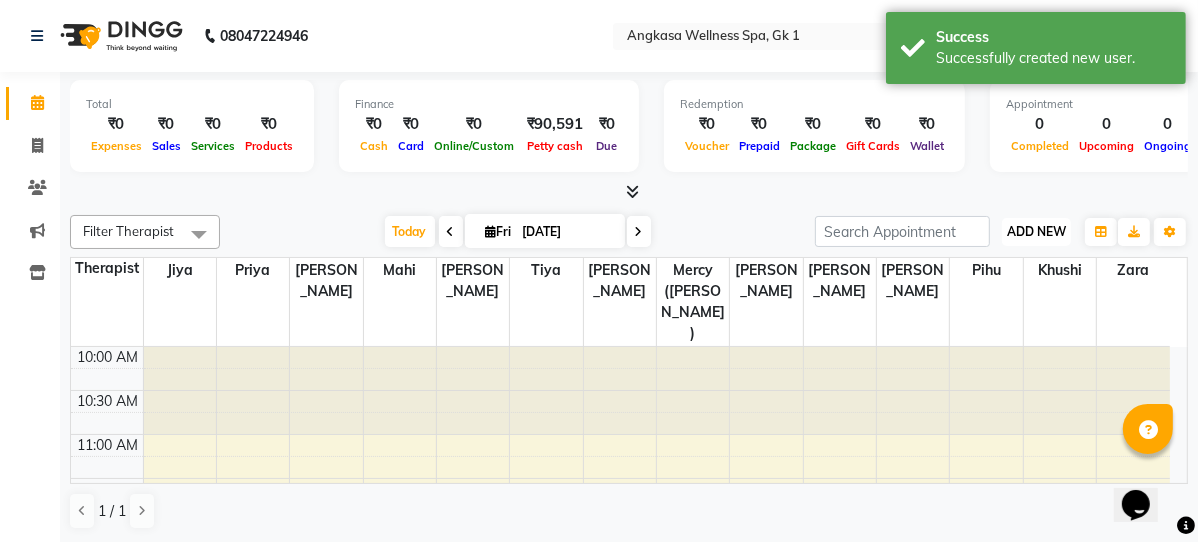click on "ADD NEW" at bounding box center (1036, 231) 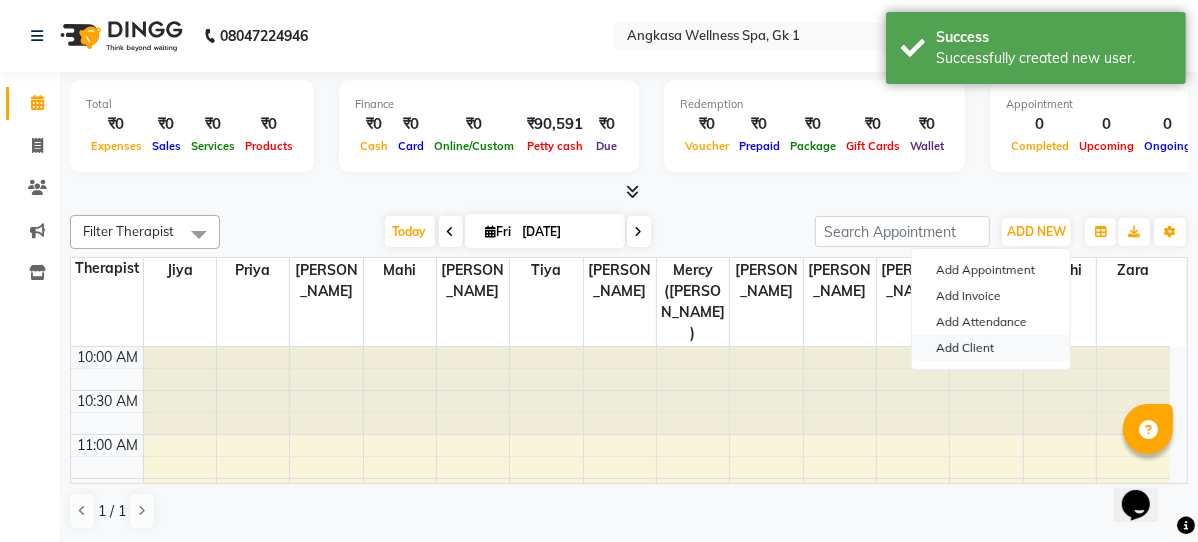 click on "Add Client" at bounding box center (991, 348) 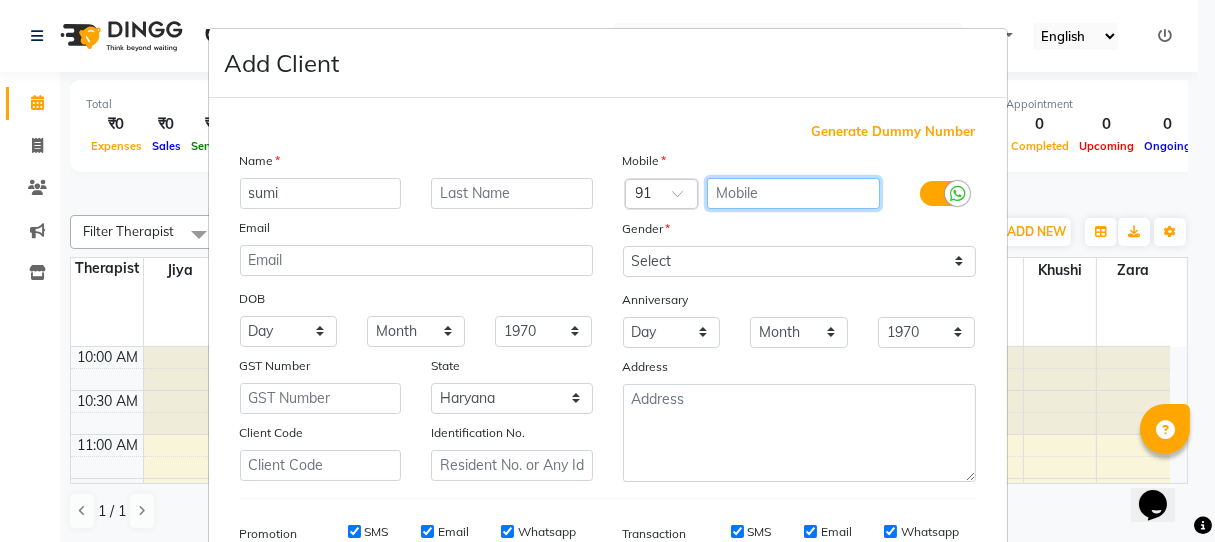 click at bounding box center [793, 193] 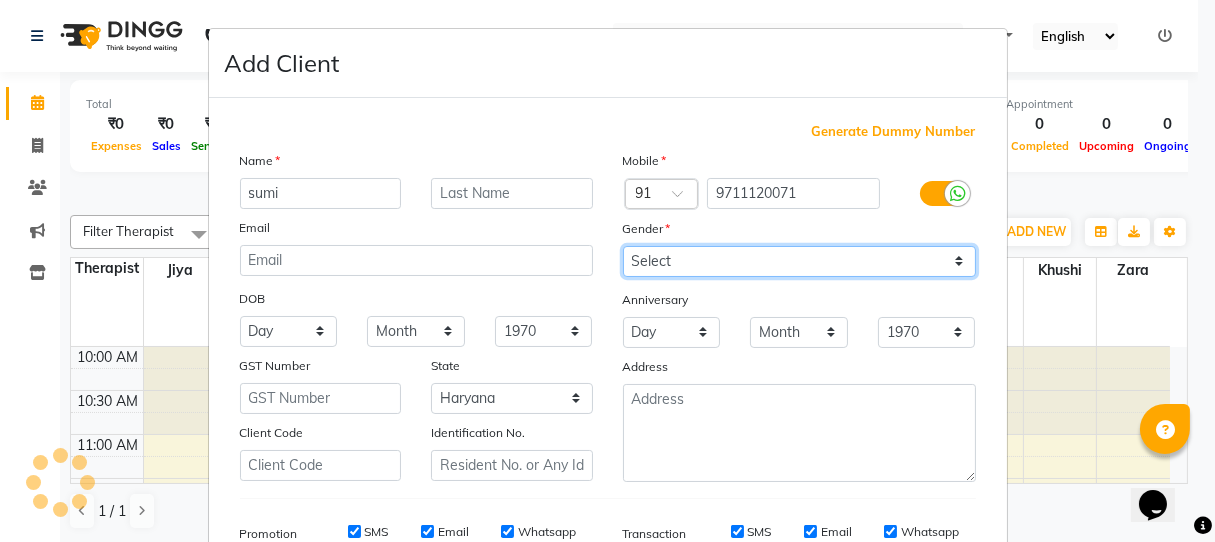 click on "Select Male Female Other Prefer Not To Say" at bounding box center [799, 261] 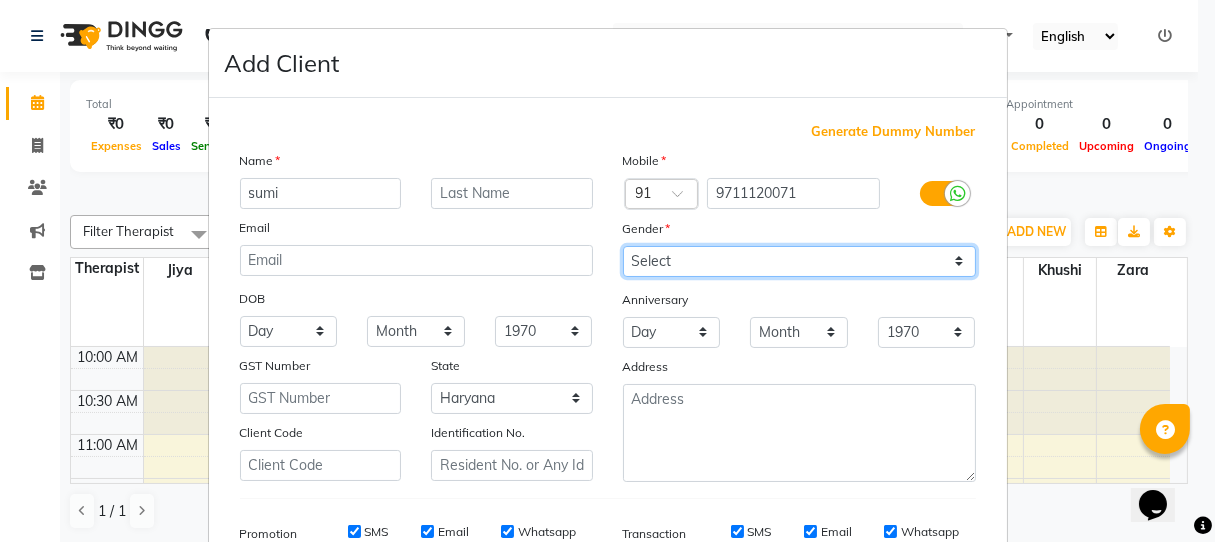 click on "Select Male Female Other Prefer Not To Say" at bounding box center [799, 261] 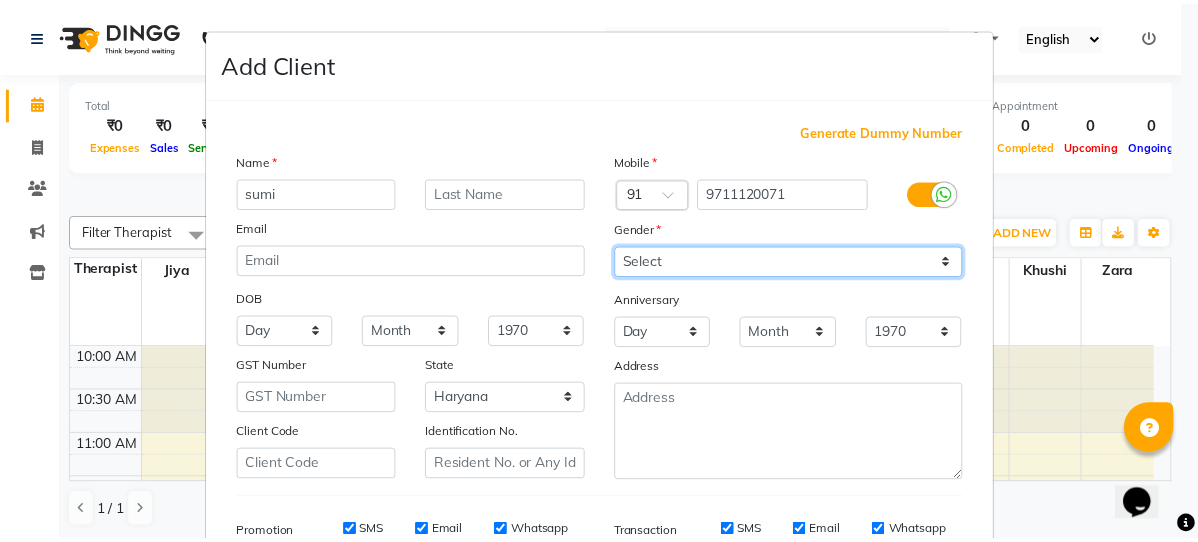 scroll, scrollTop: 303, scrollLeft: 0, axis: vertical 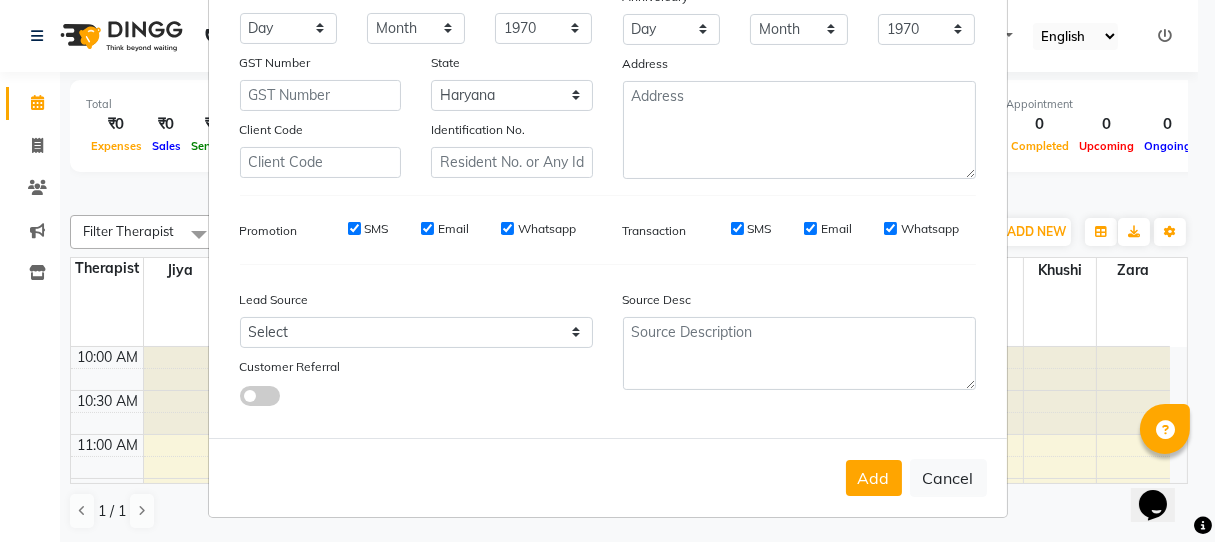 click on "SMS" at bounding box center (354, 228) 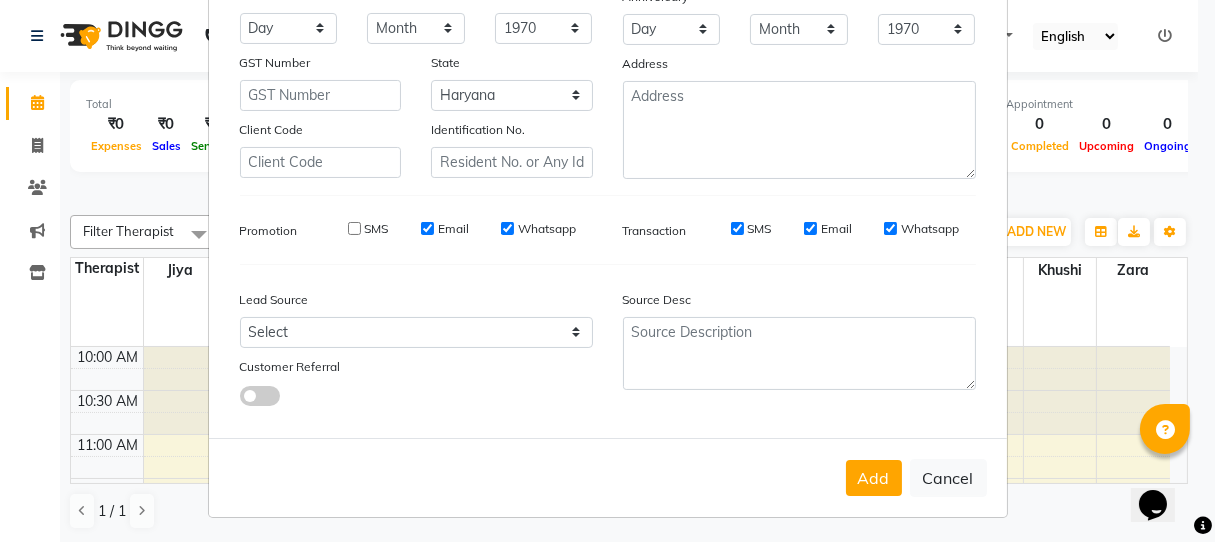 click on "Email" at bounding box center [427, 228] 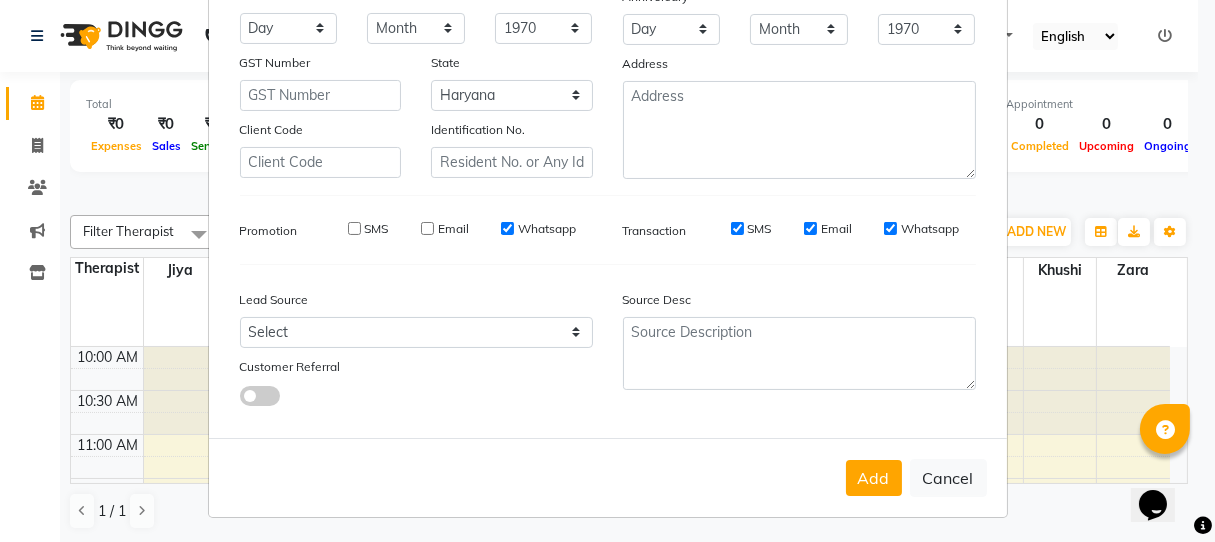 drag, startPoint x: 503, startPoint y: 220, endPoint x: 517, endPoint y: 218, distance: 14.142136 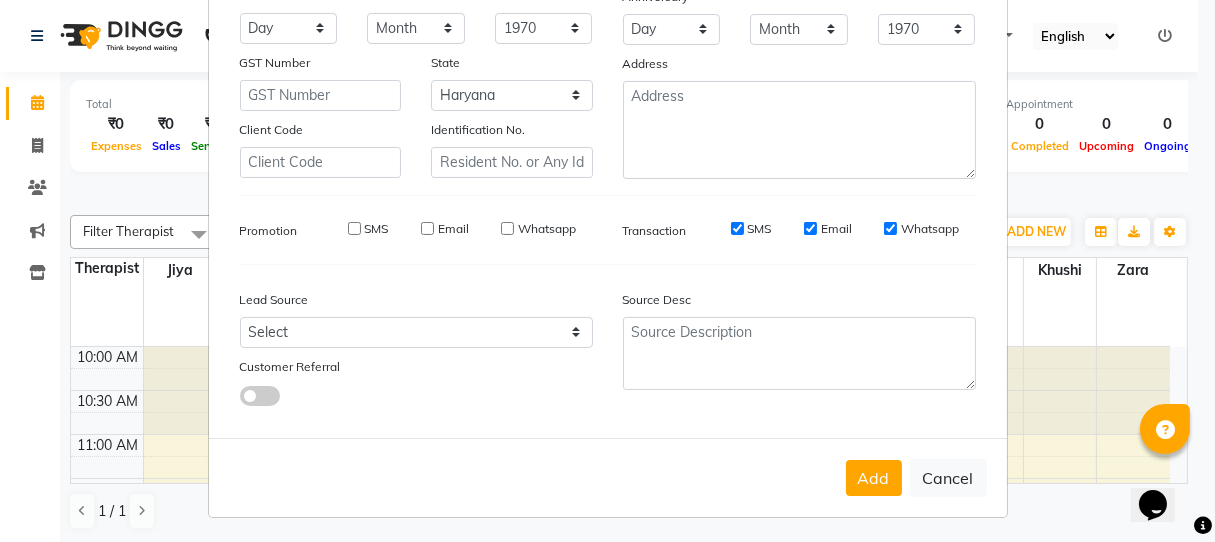 click on "SMS" at bounding box center [737, 228] 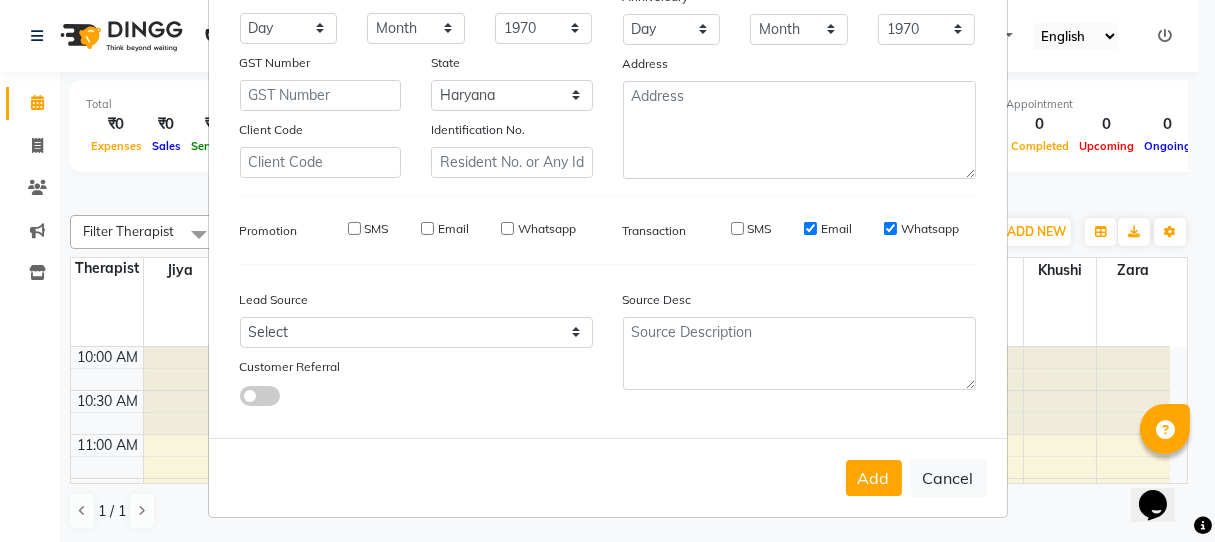 drag, startPoint x: 801, startPoint y: 226, endPoint x: 880, endPoint y: 229, distance: 79.05694 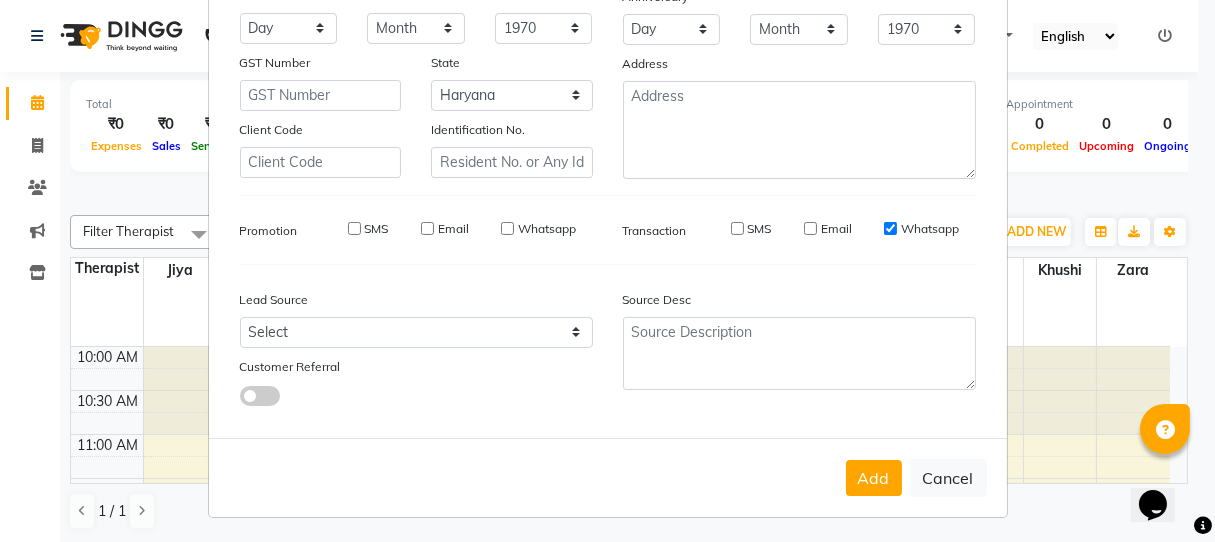 click on "Whatsapp" at bounding box center (890, 228) 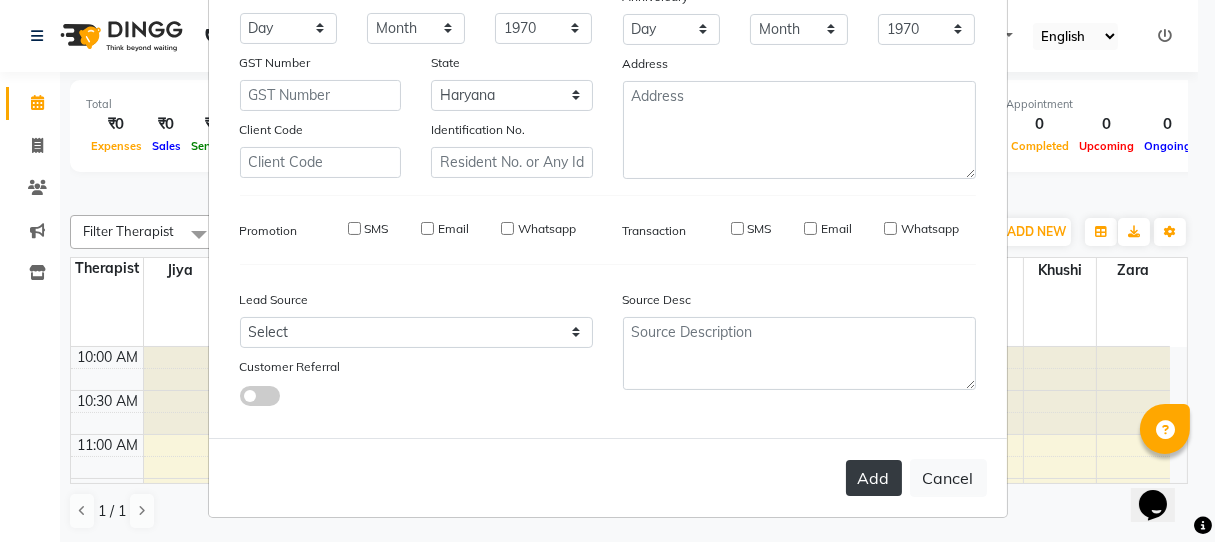 click on "Add" at bounding box center (874, 478) 